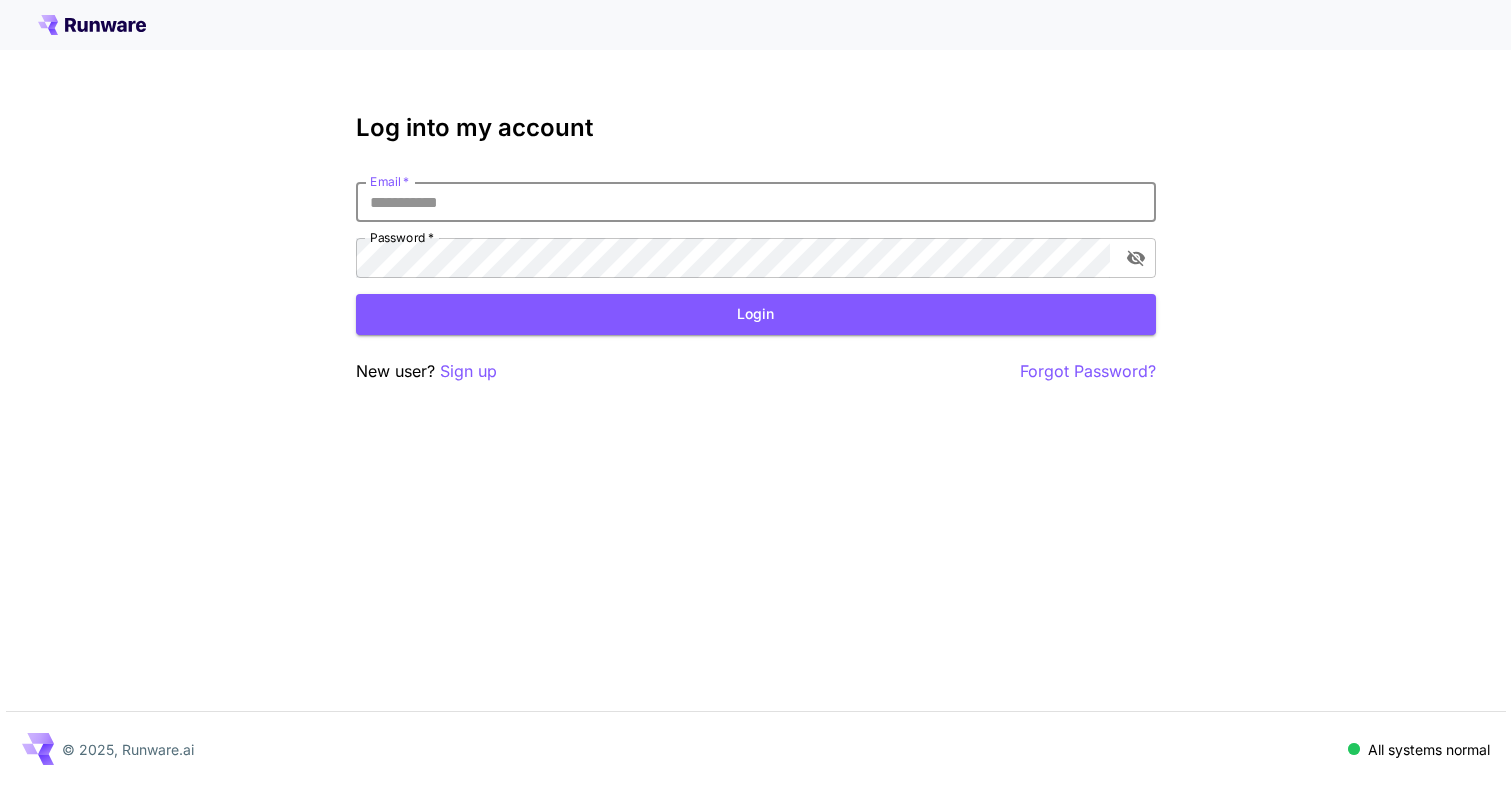 scroll, scrollTop: 0, scrollLeft: 0, axis: both 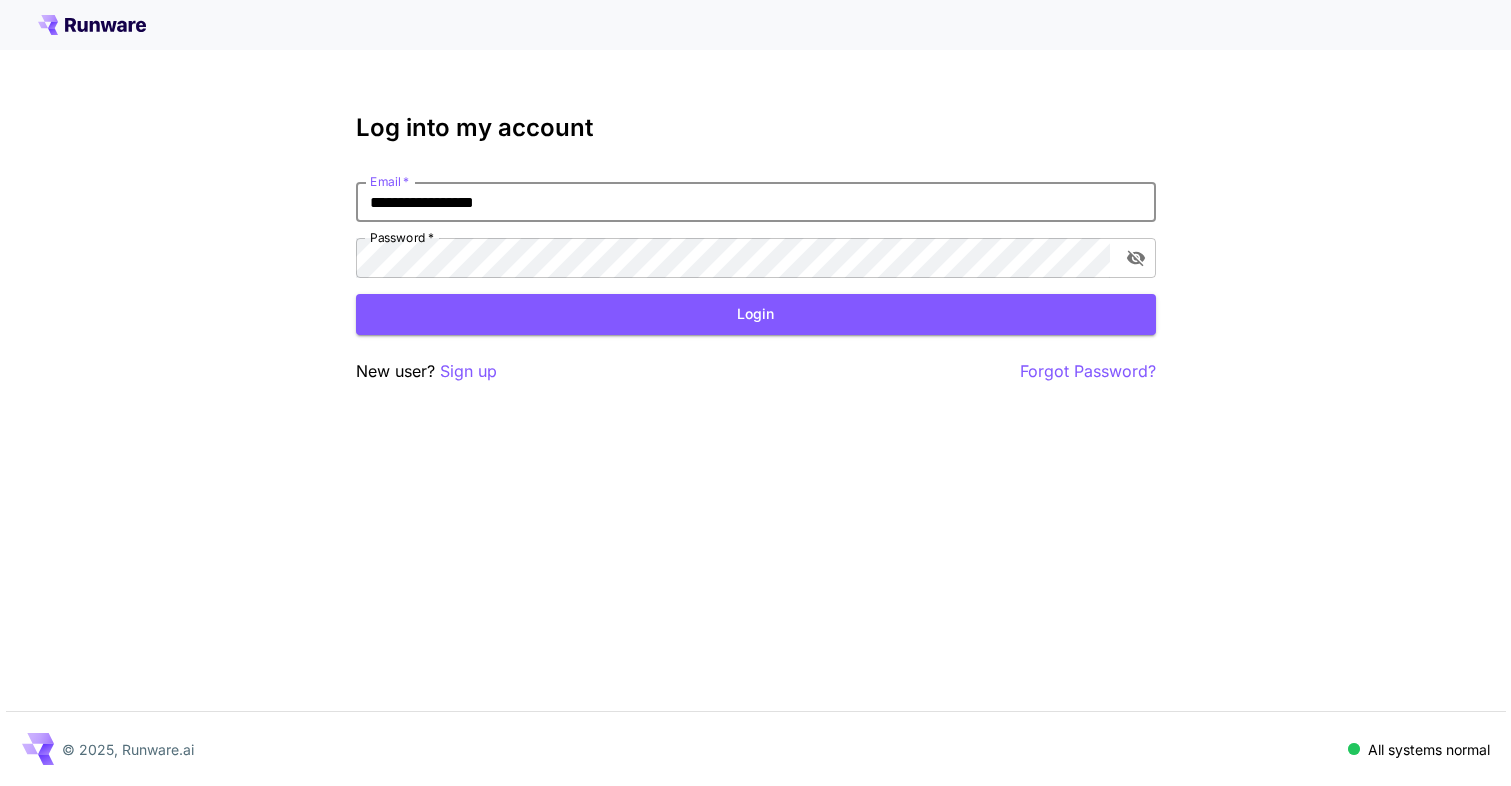 click on "Login" at bounding box center (756, 314) 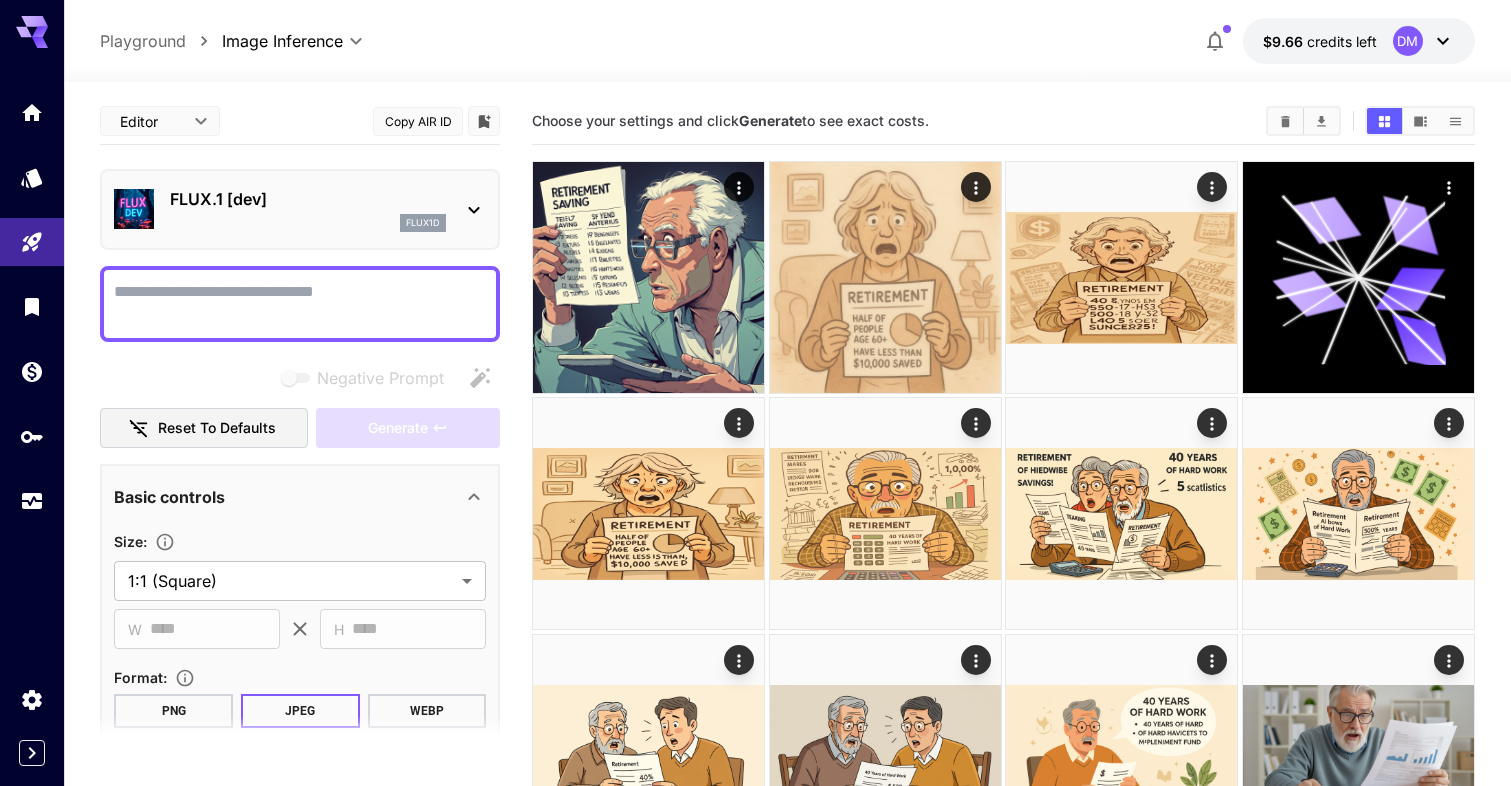 click on "FLUX.1 [dev] flux1d" at bounding box center (300, 209) 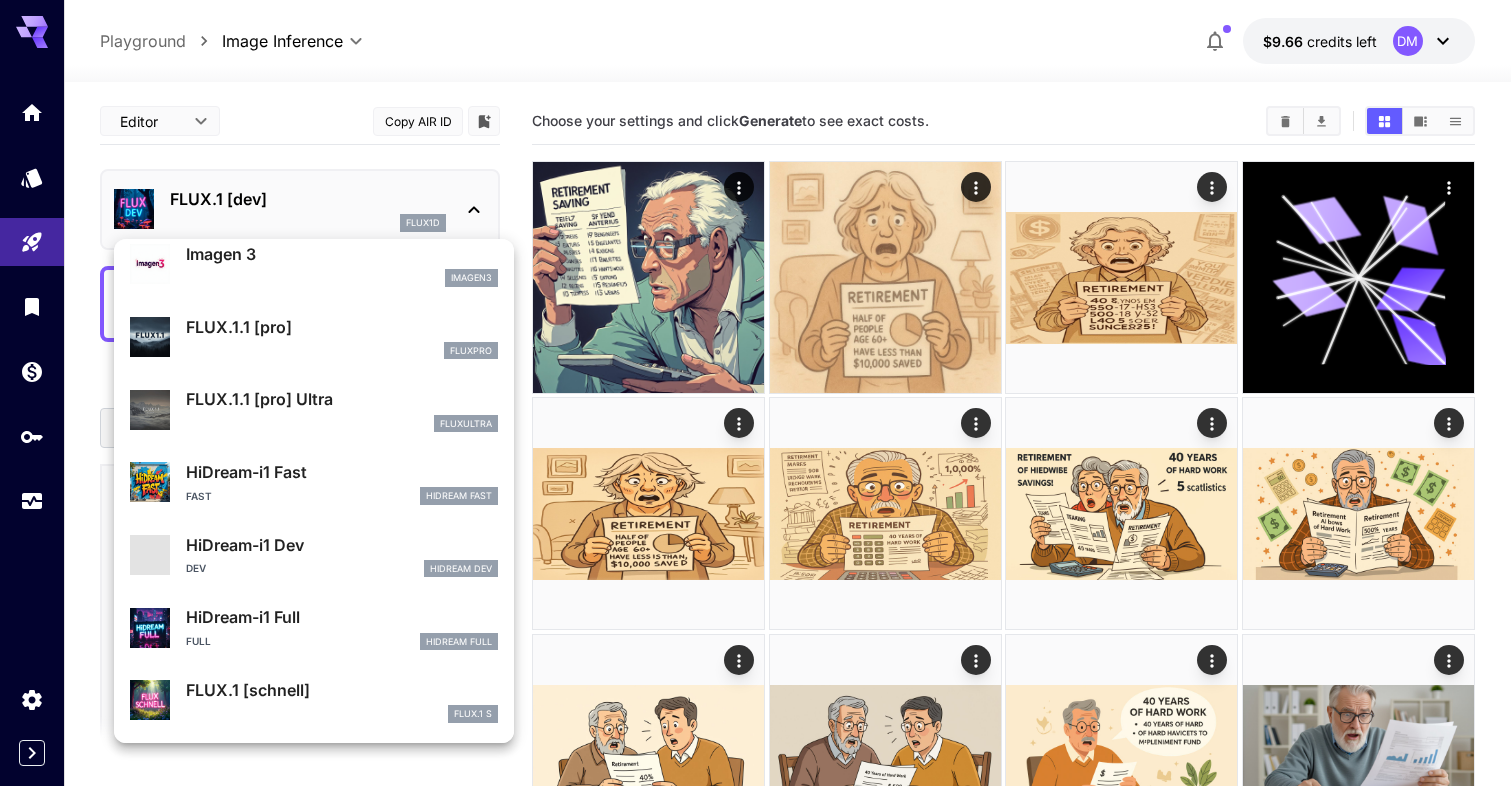 scroll, scrollTop: 1017, scrollLeft: 0, axis: vertical 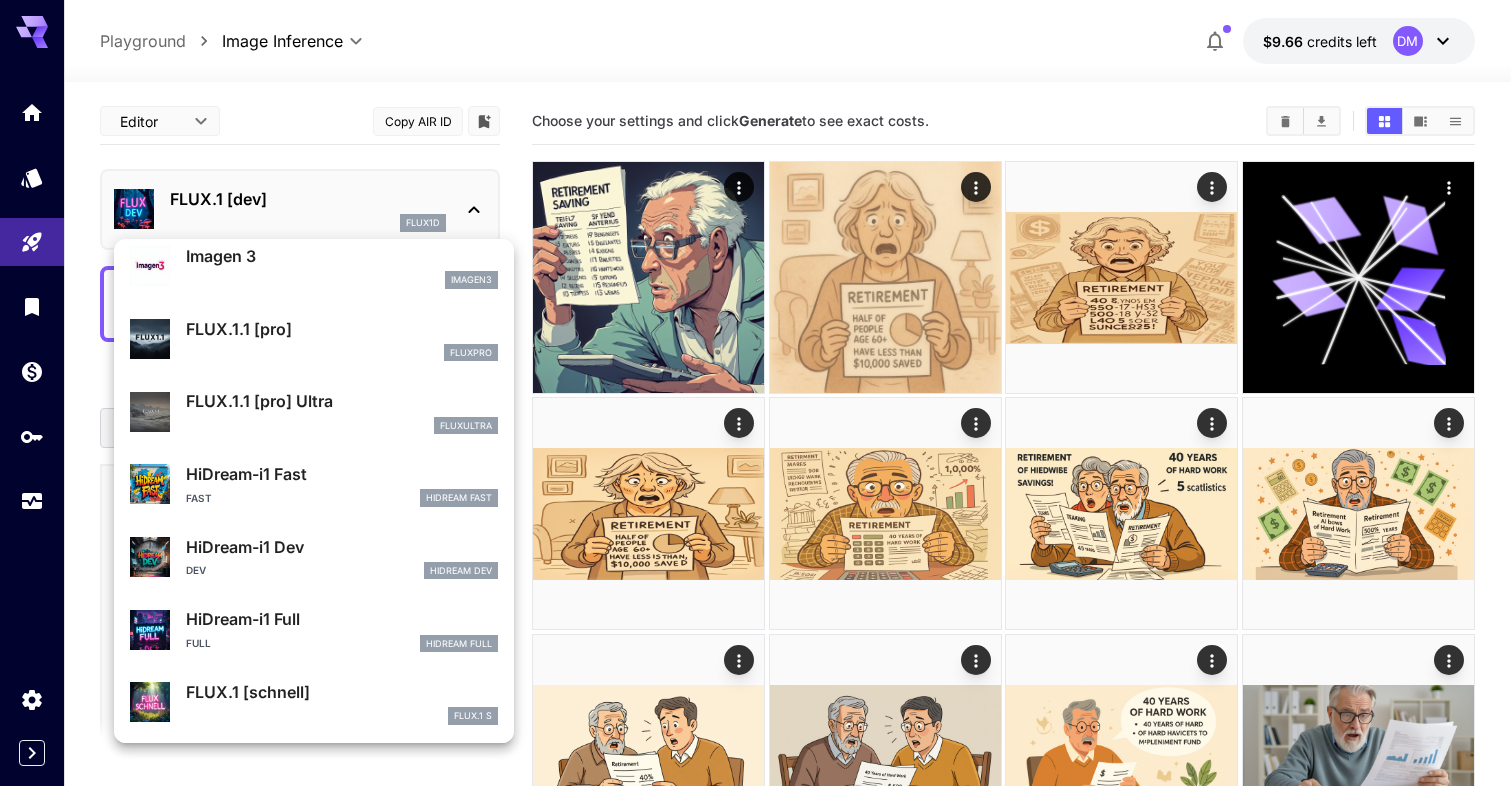 click on "HiDream-i1 Fast" at bounding box center [342, 474] 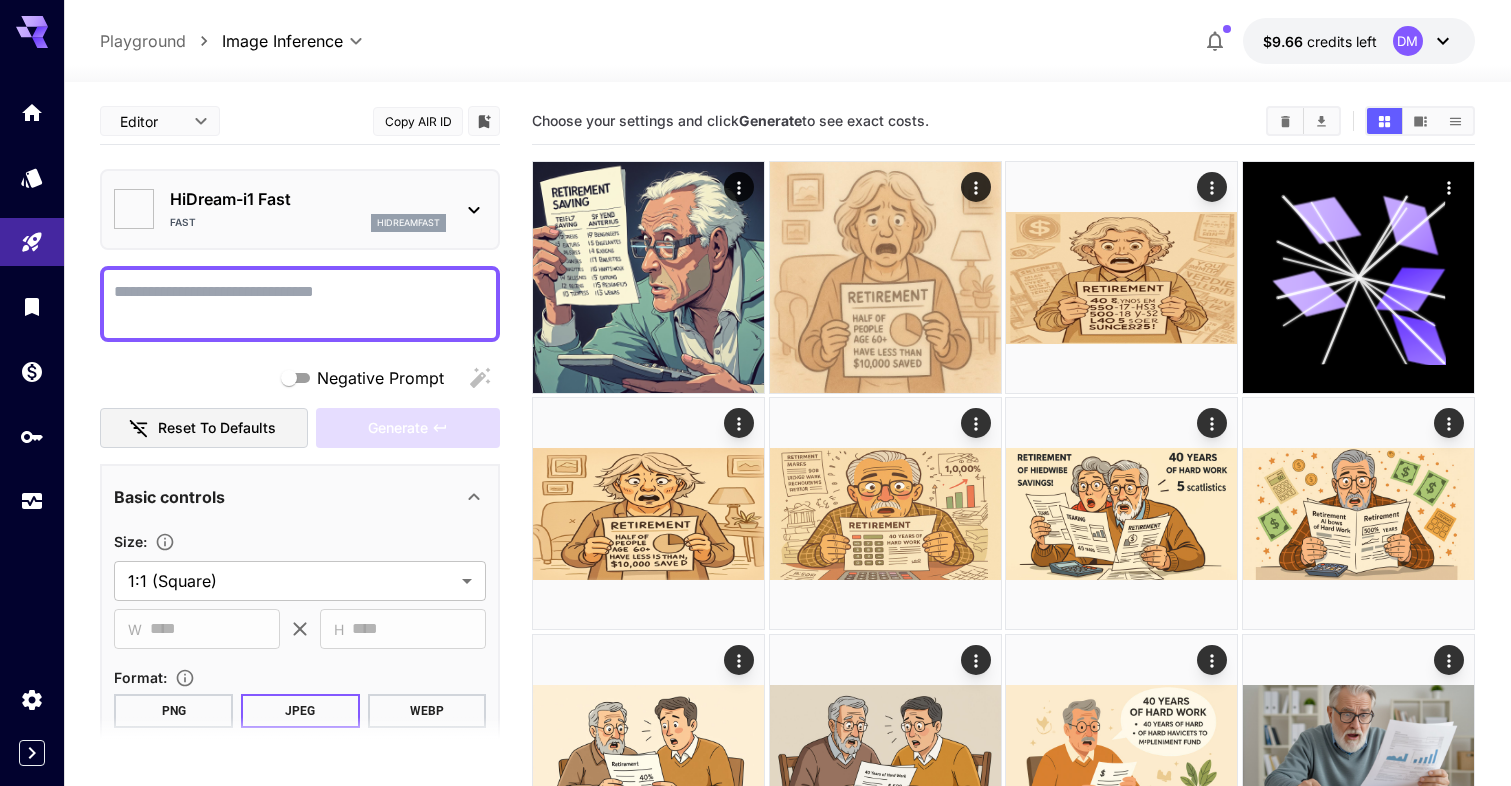 type on "**" 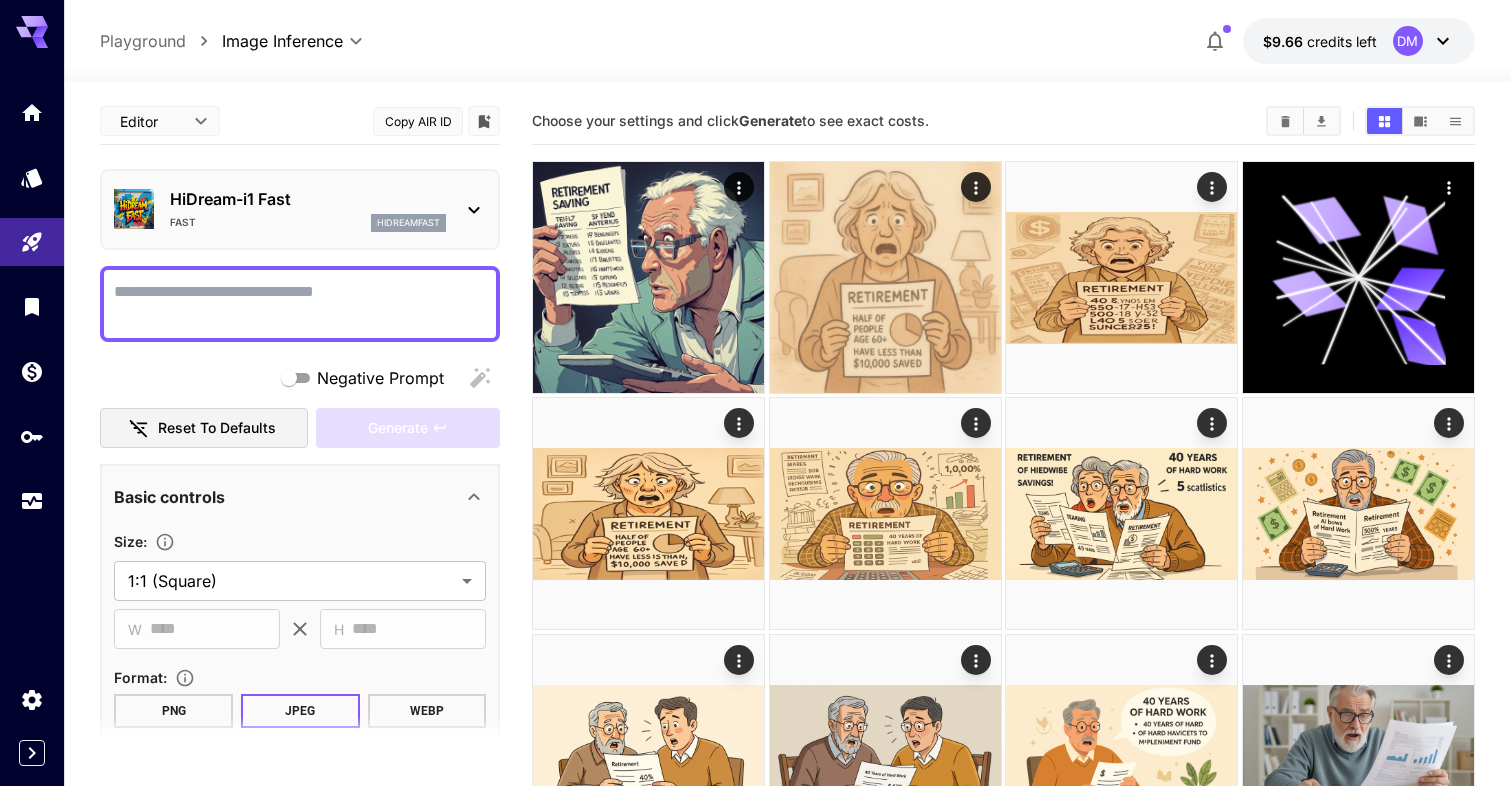 click on "Negative Prompt" at bounding box center (300, 304) 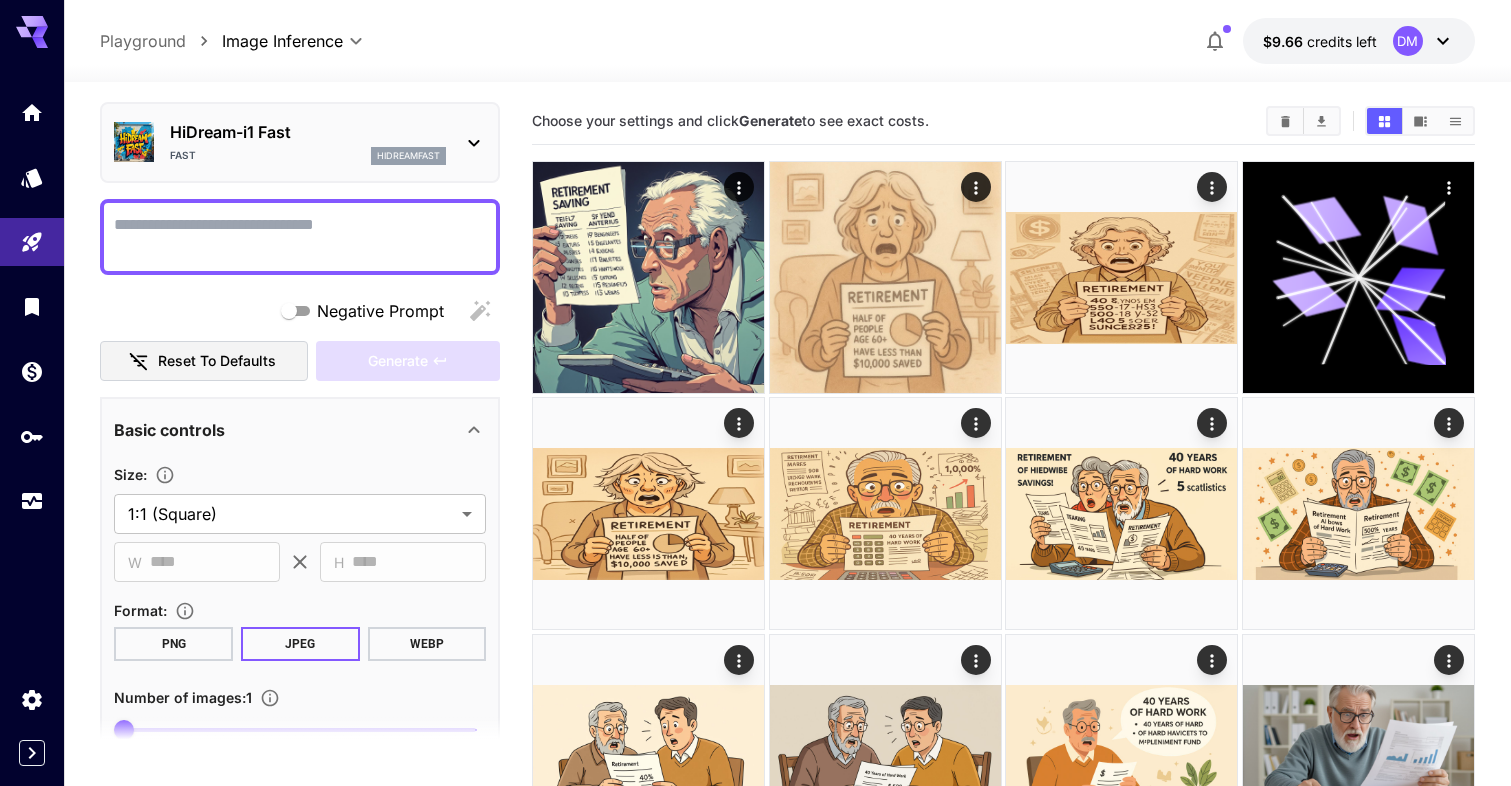 scroll, scrollTop: 48, scrollLeft: 0, axis: vertical 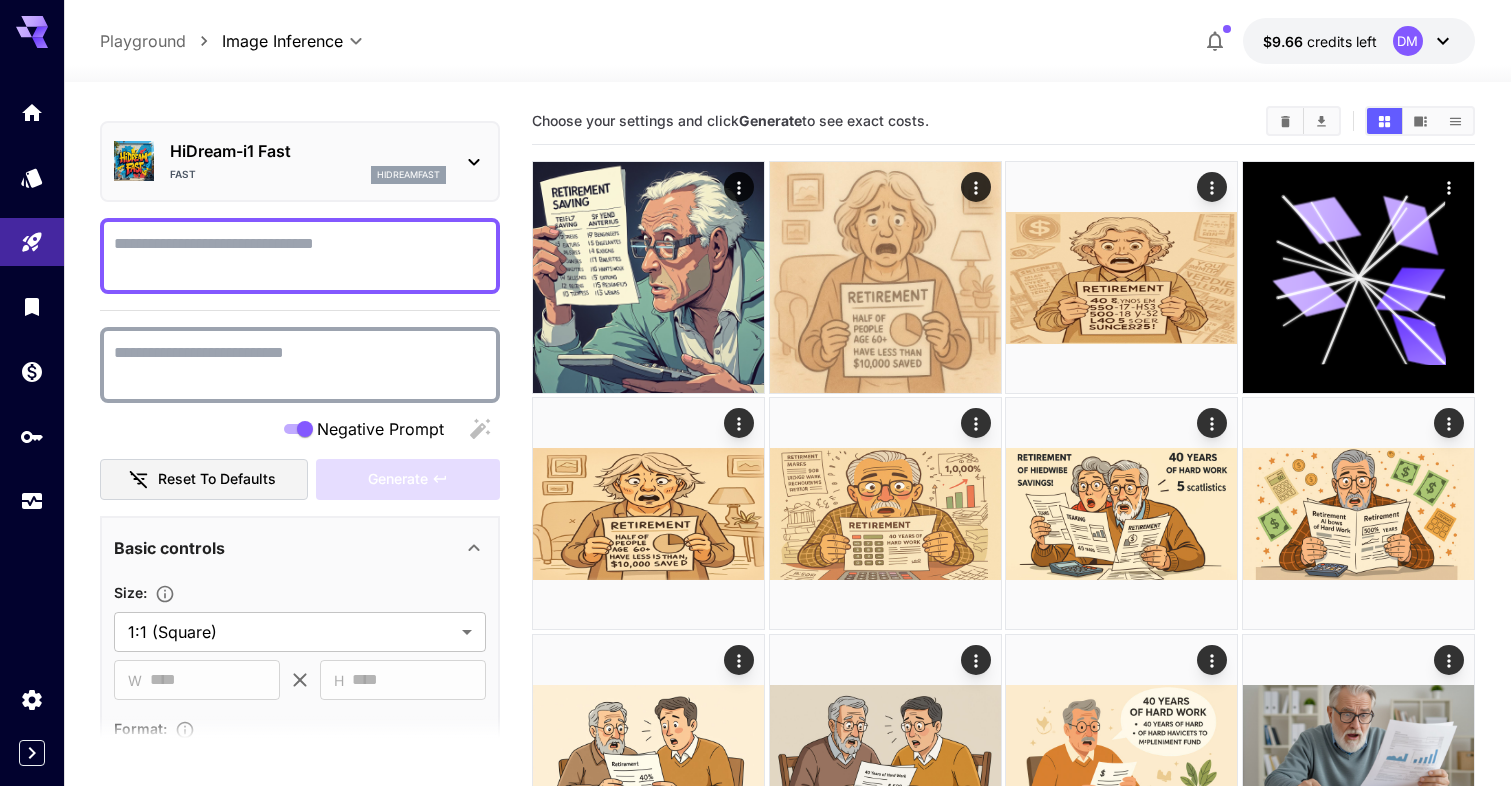 click on "Negative Prompt" at bounding box center (300, 365) 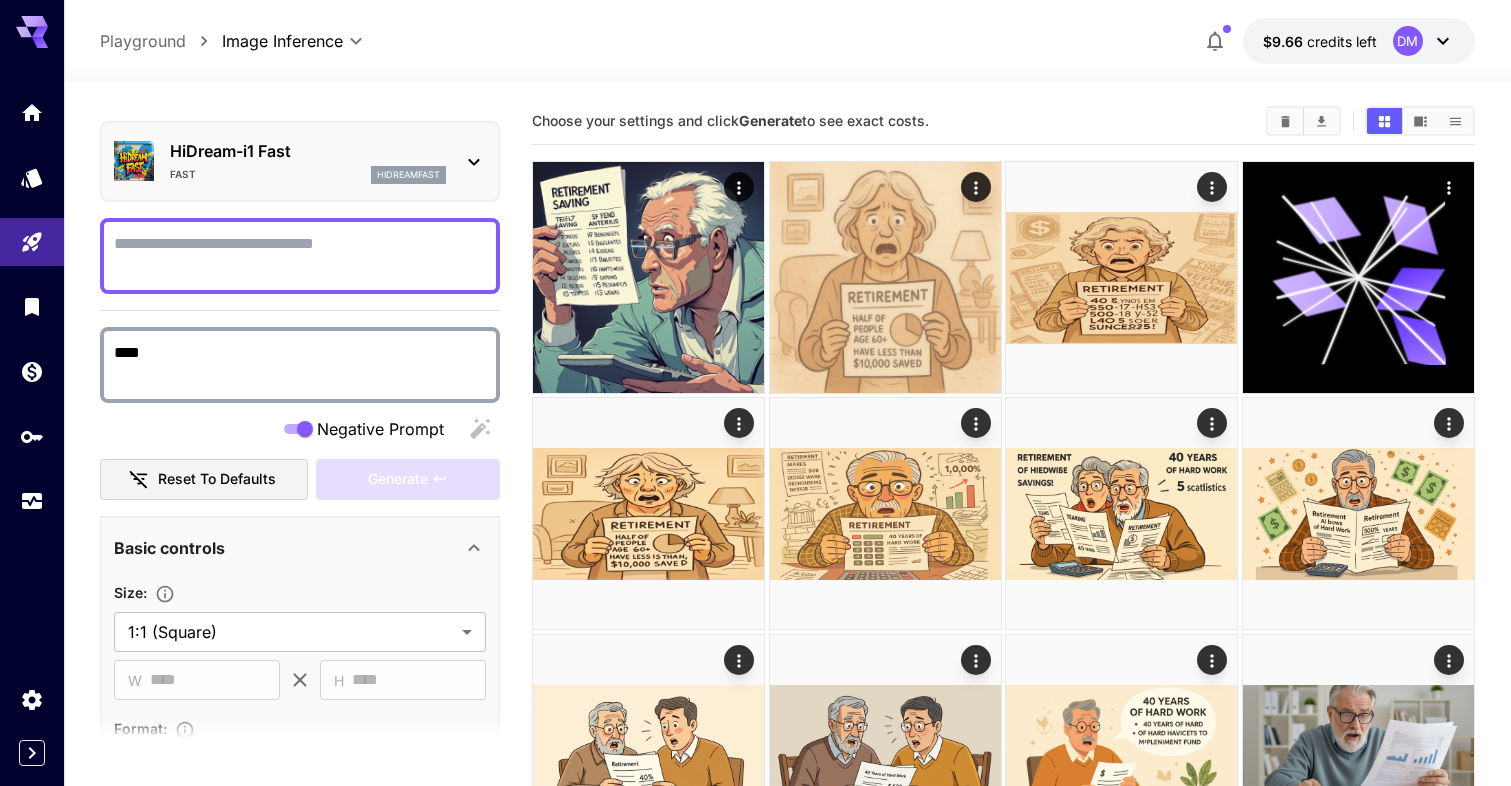 type on "****" 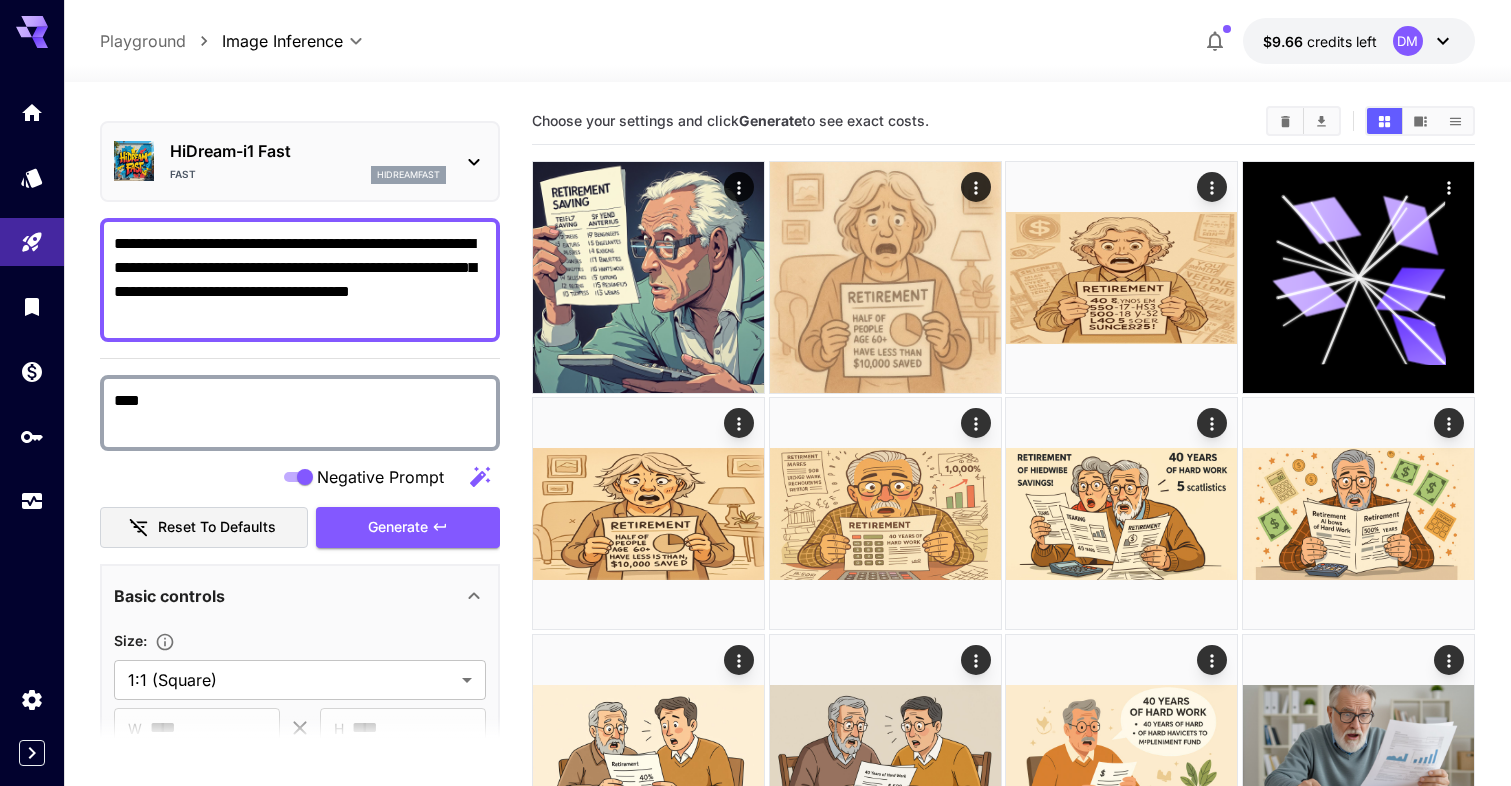 paste on "**********" 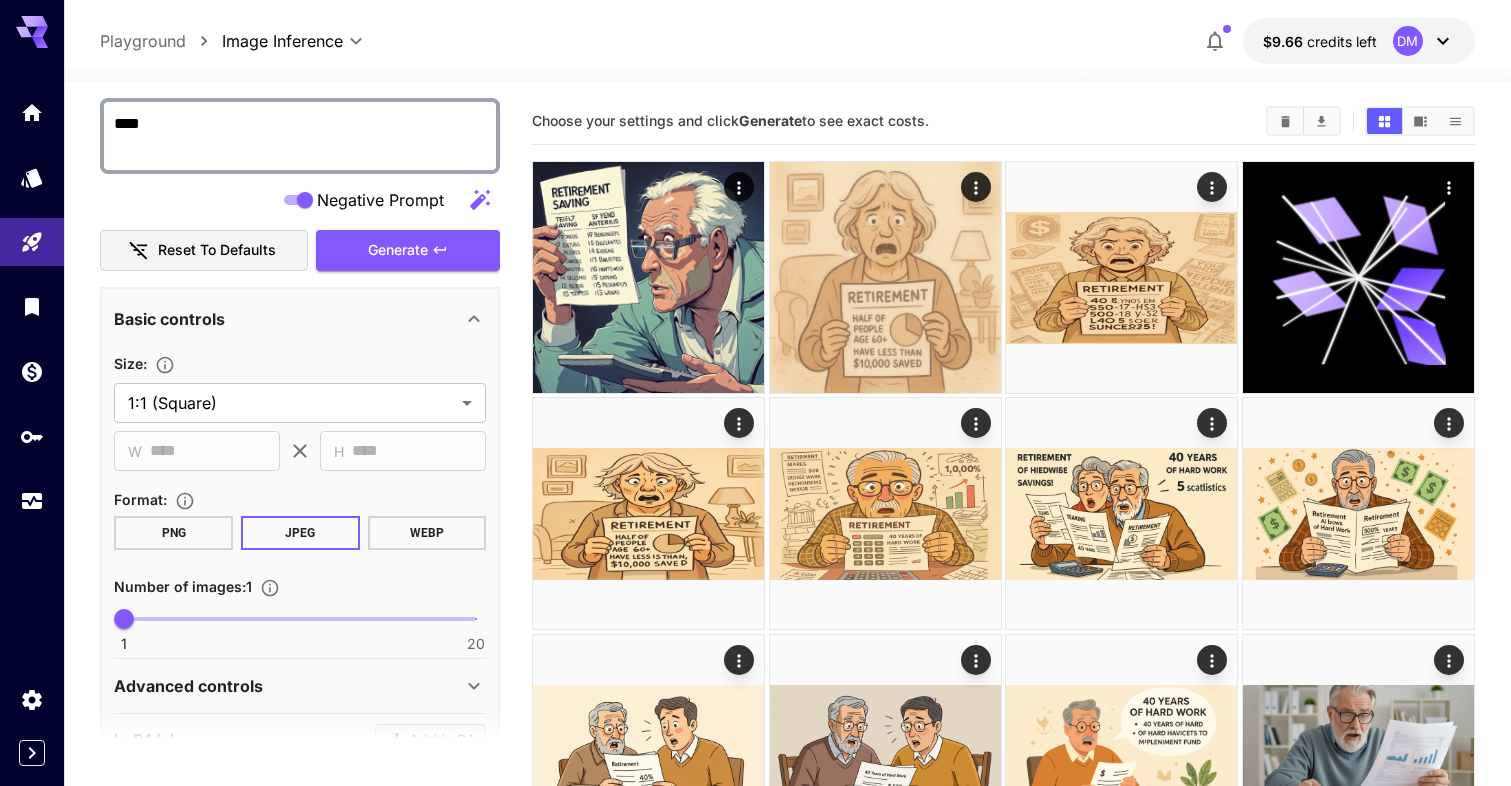 scroll, scrollTop: 427, scrollLeft: 0, axis: vertical 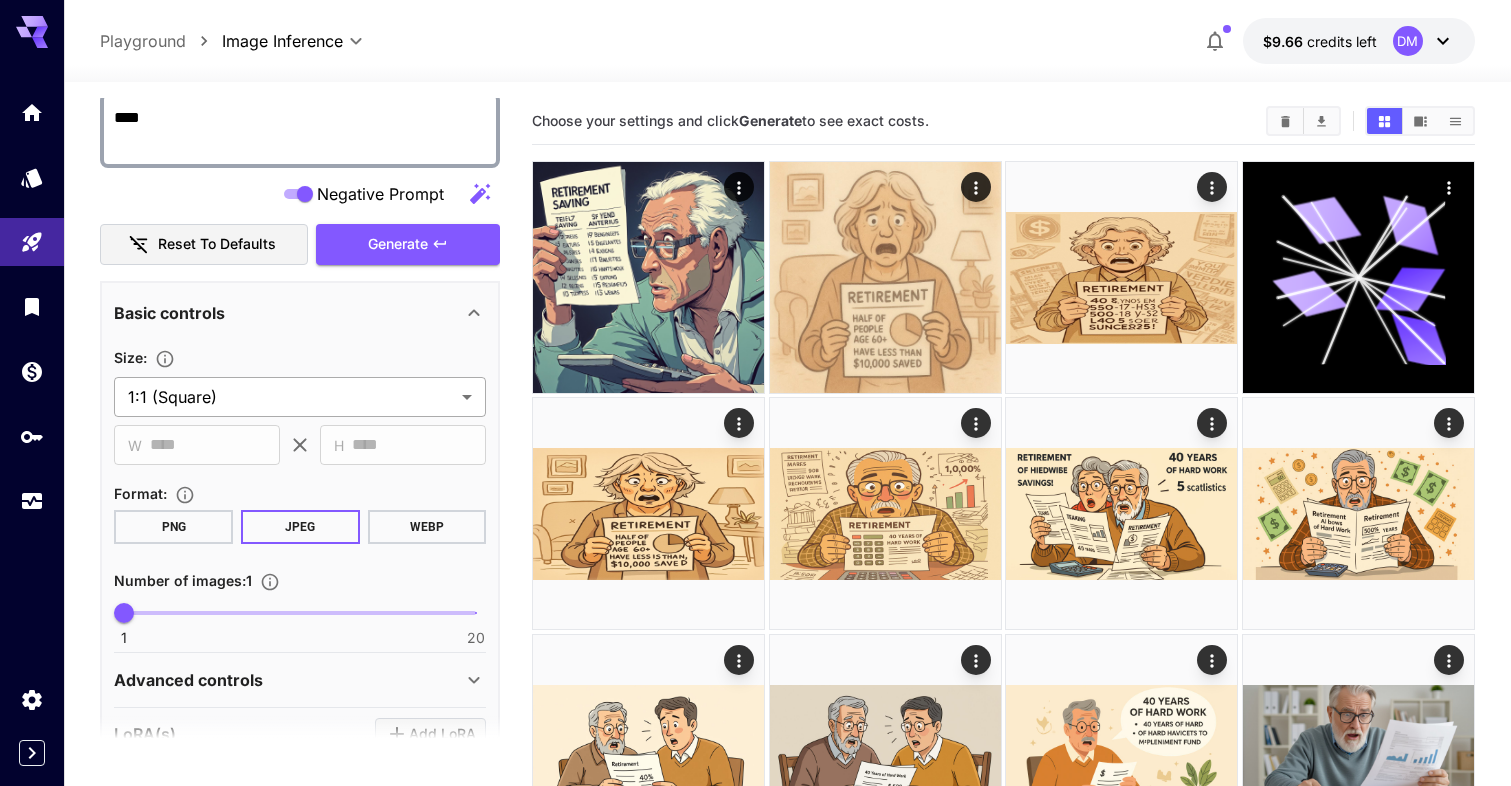 type on "**********" 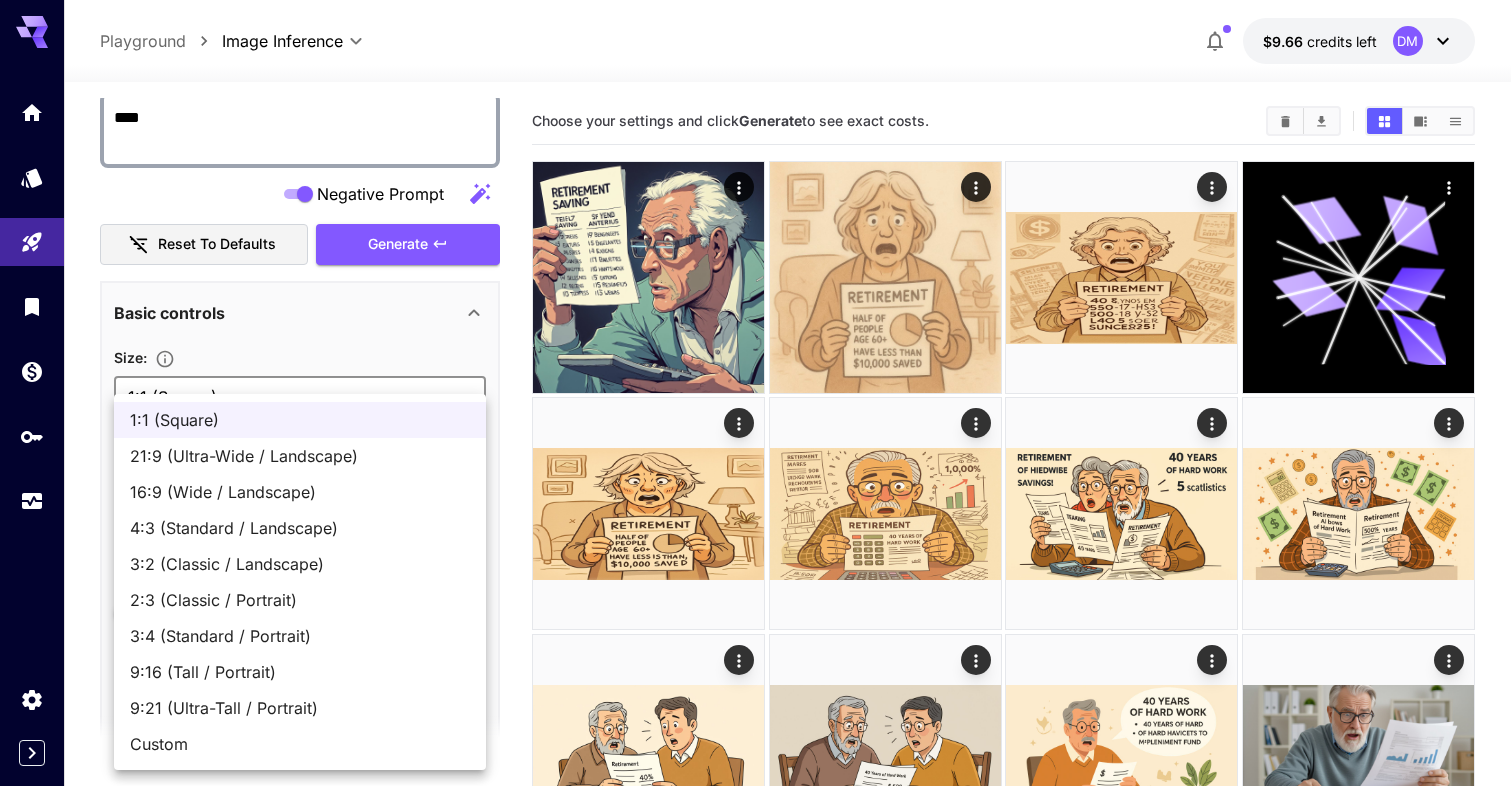 click on "**********" at bounding box center [755, 936] 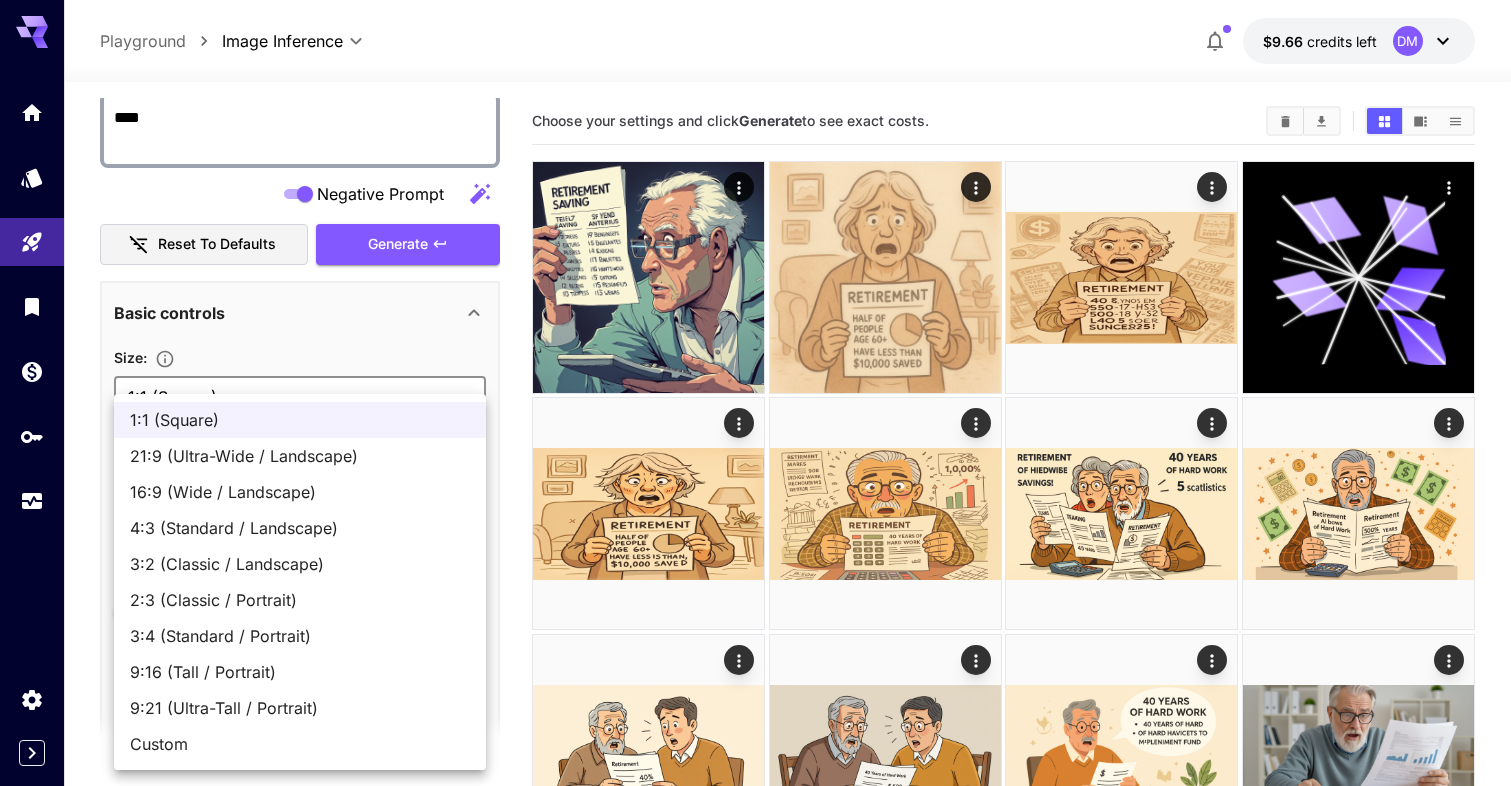 click on "16:9 (Wide / Landscape)" at bounding box center [300, 492] 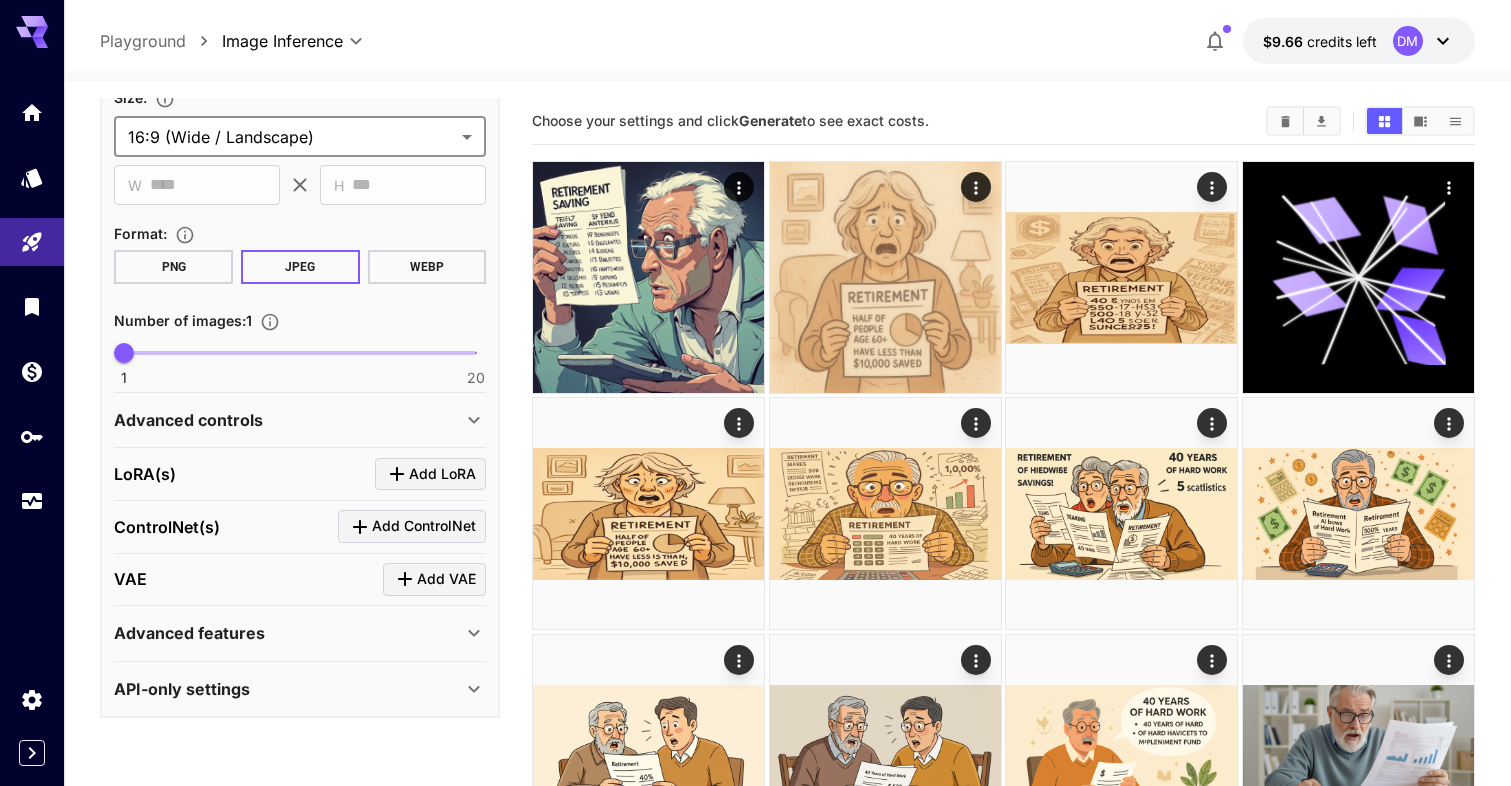 scroll, scrollTop: 686, scrollLeft: 0, axis: vertical 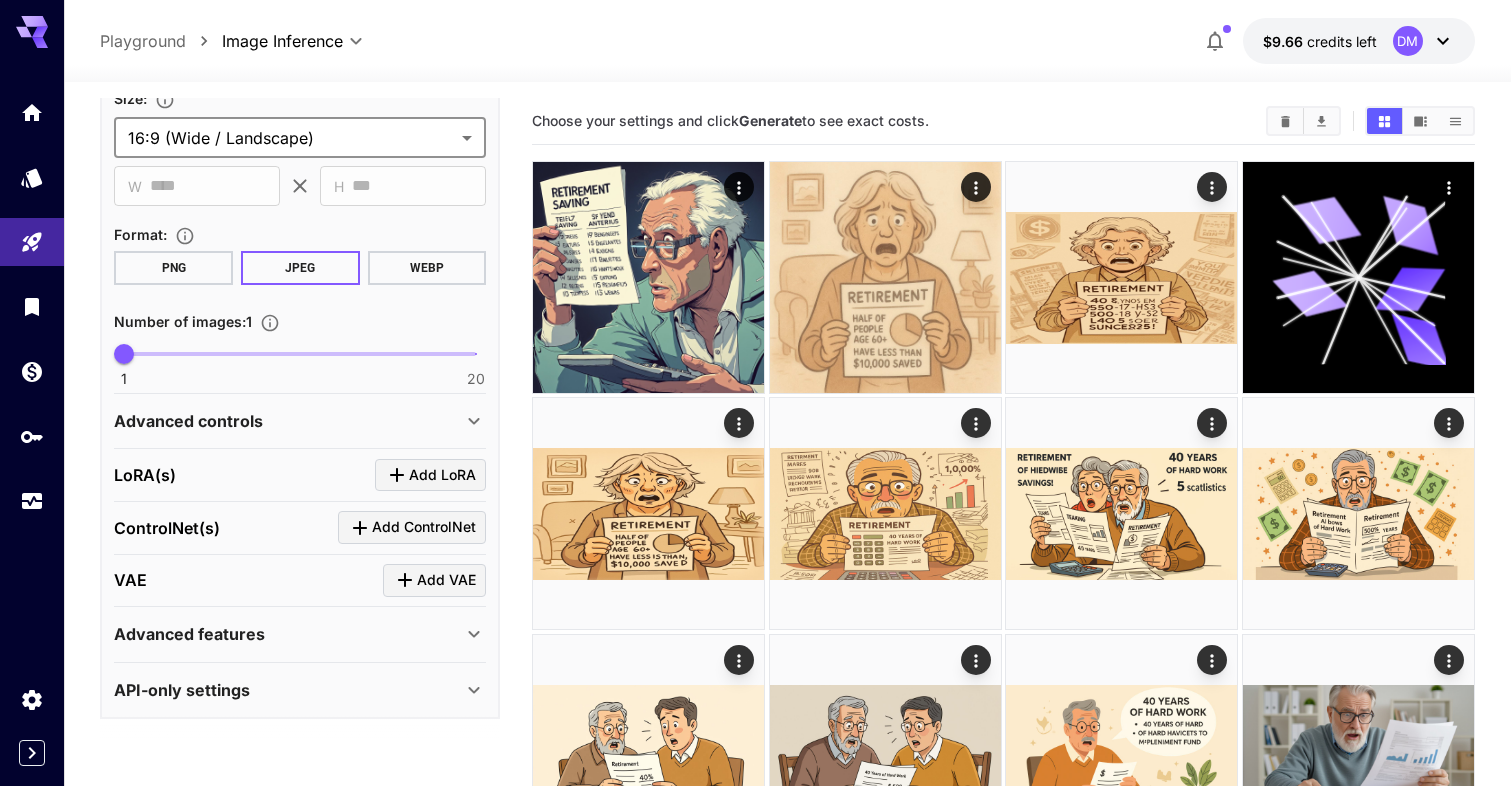 click on "Advanced controls" at bounding box center [288, 421] 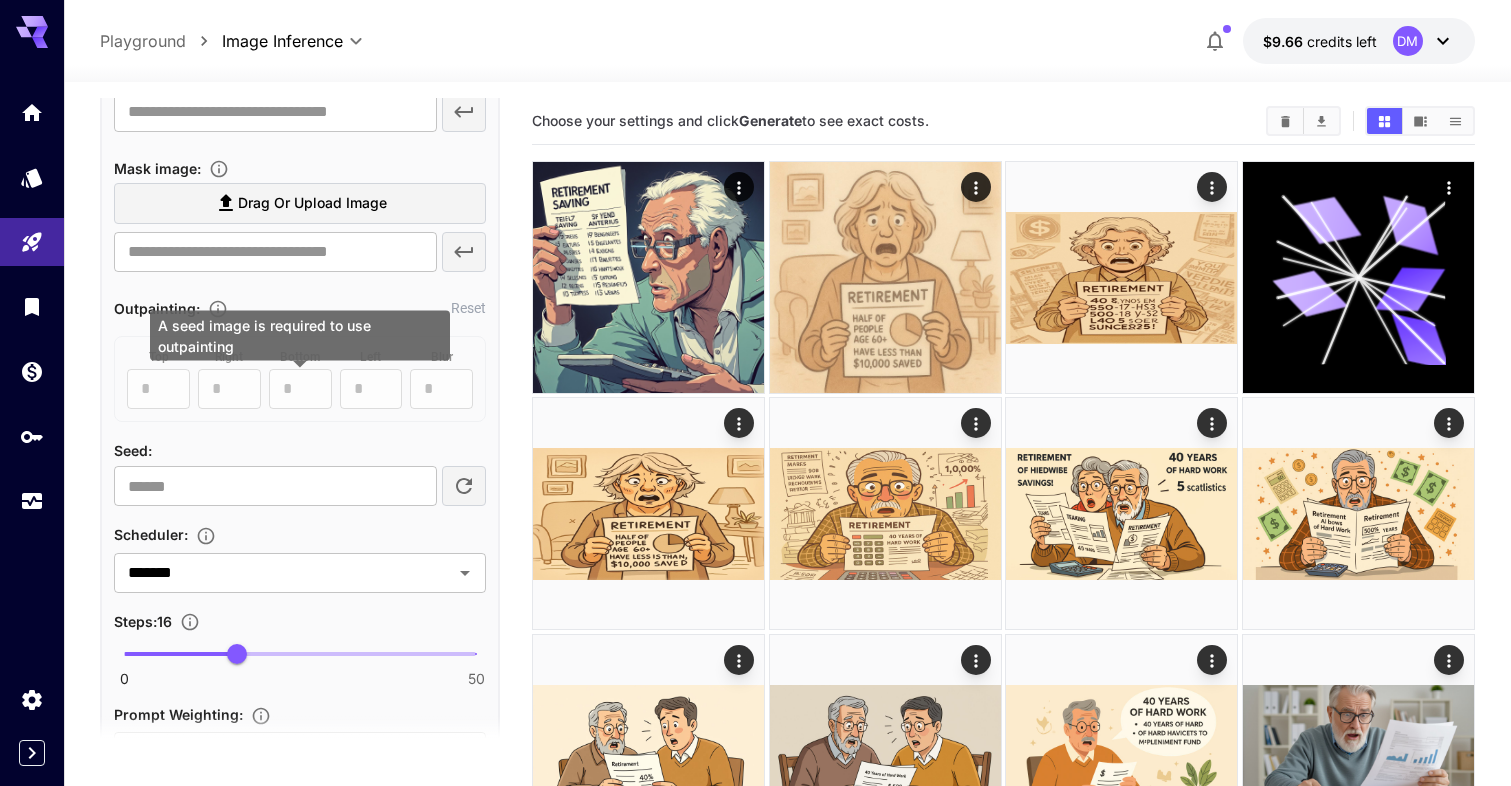 scroll, scrollTop: 1135, scrollLeft: 0, axis: vertical 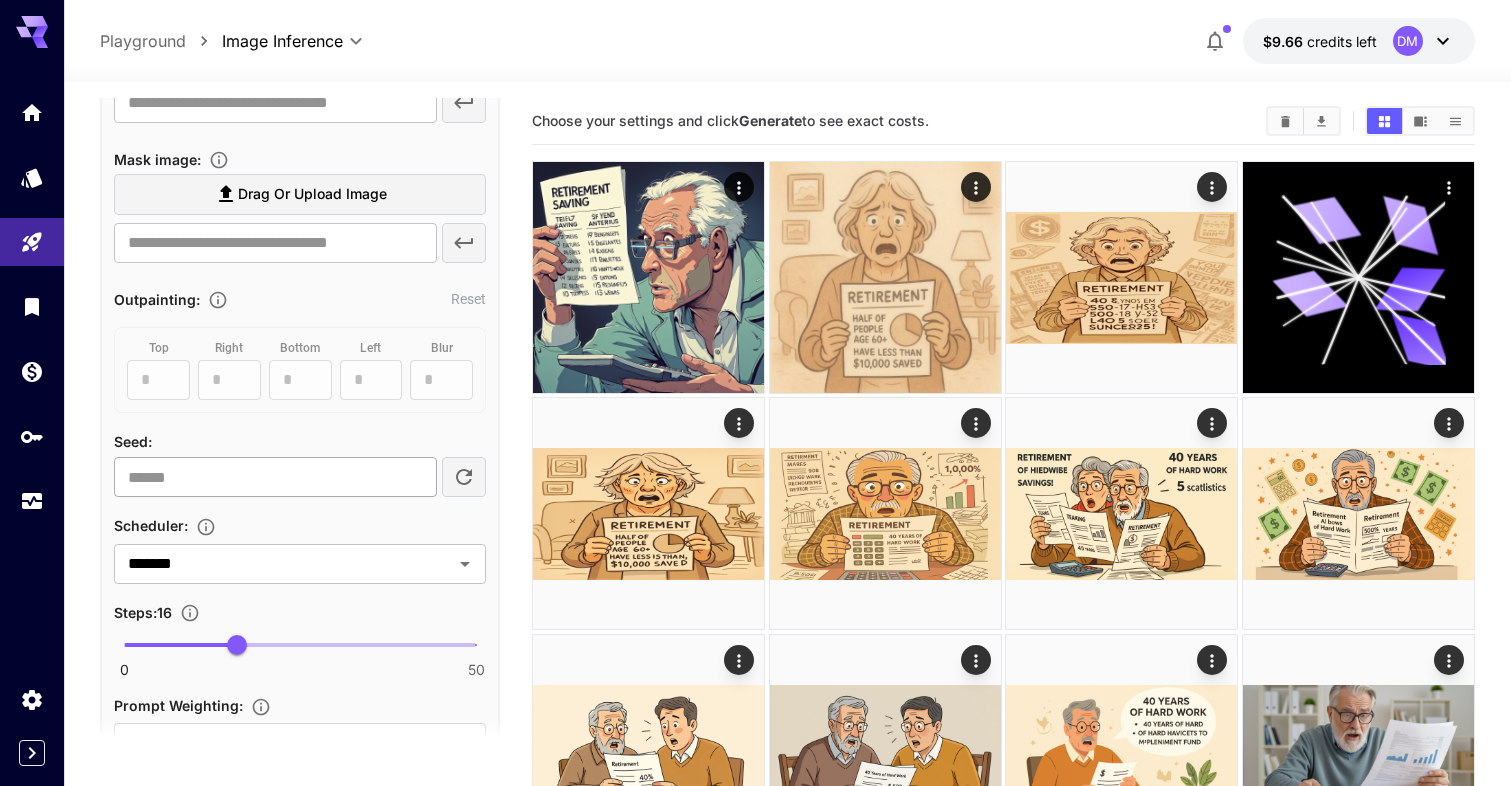 click at bounding box center (275, 477) 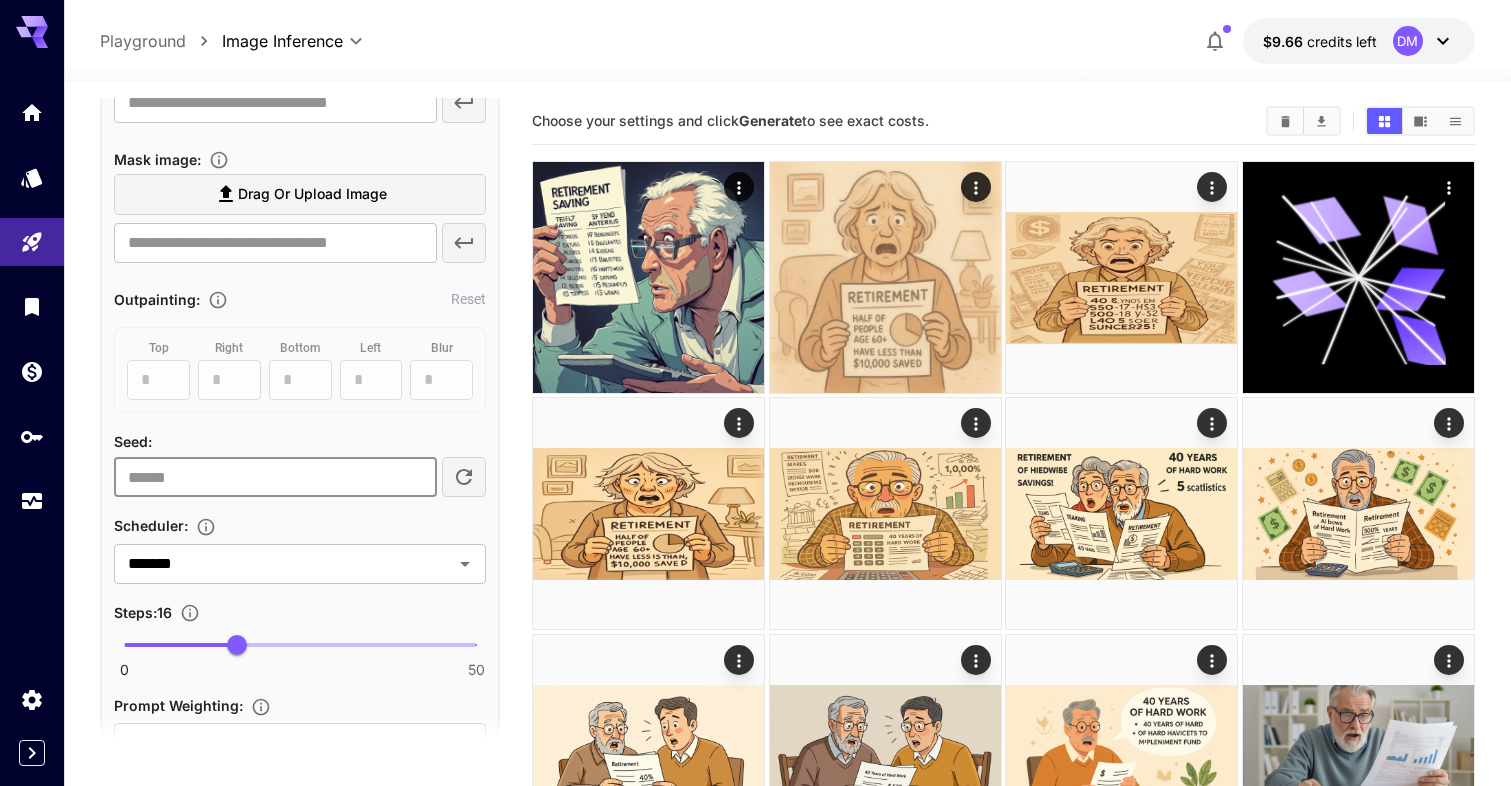 click on "**********" at bounding box center [300, 417] 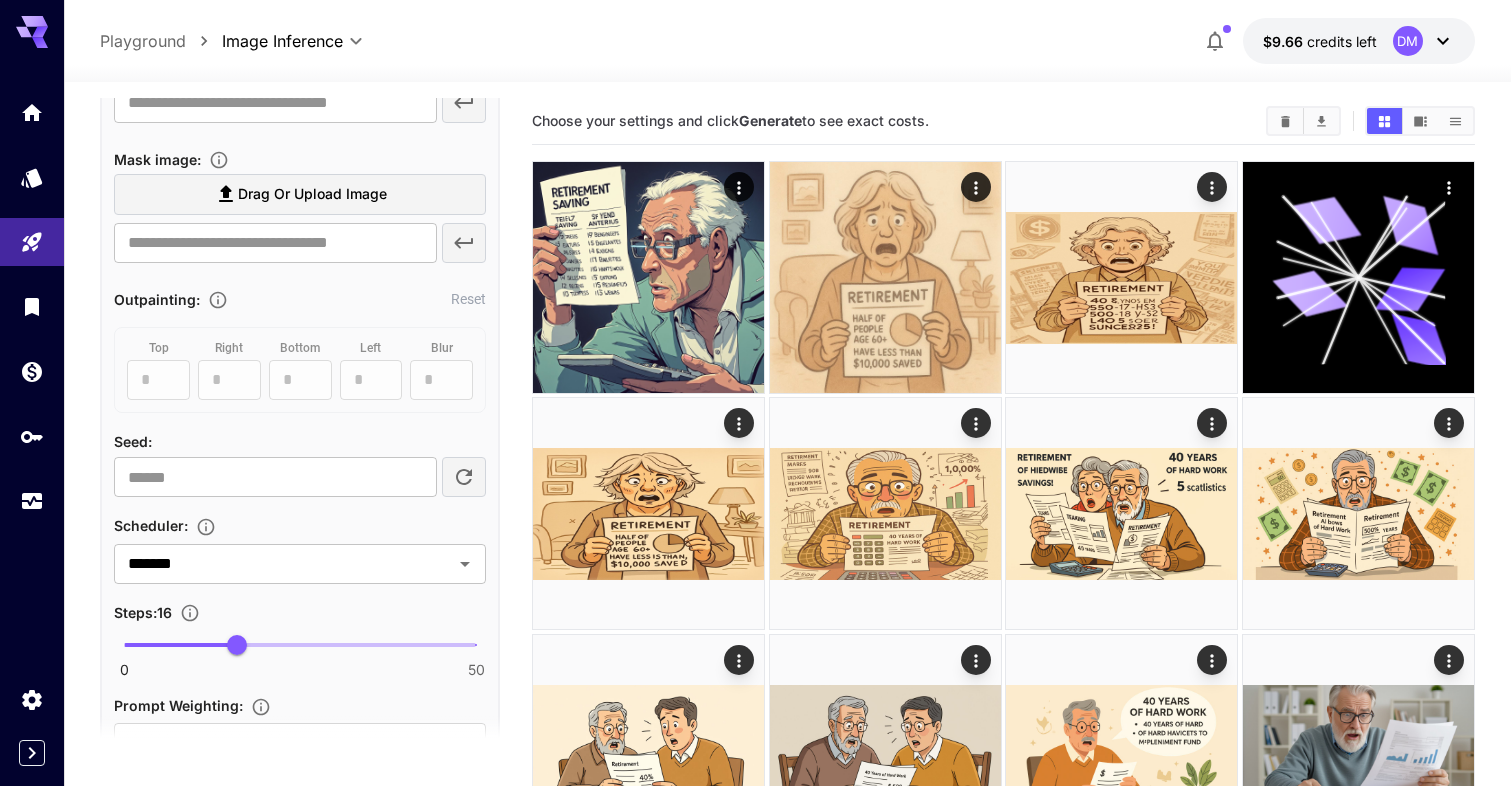 click 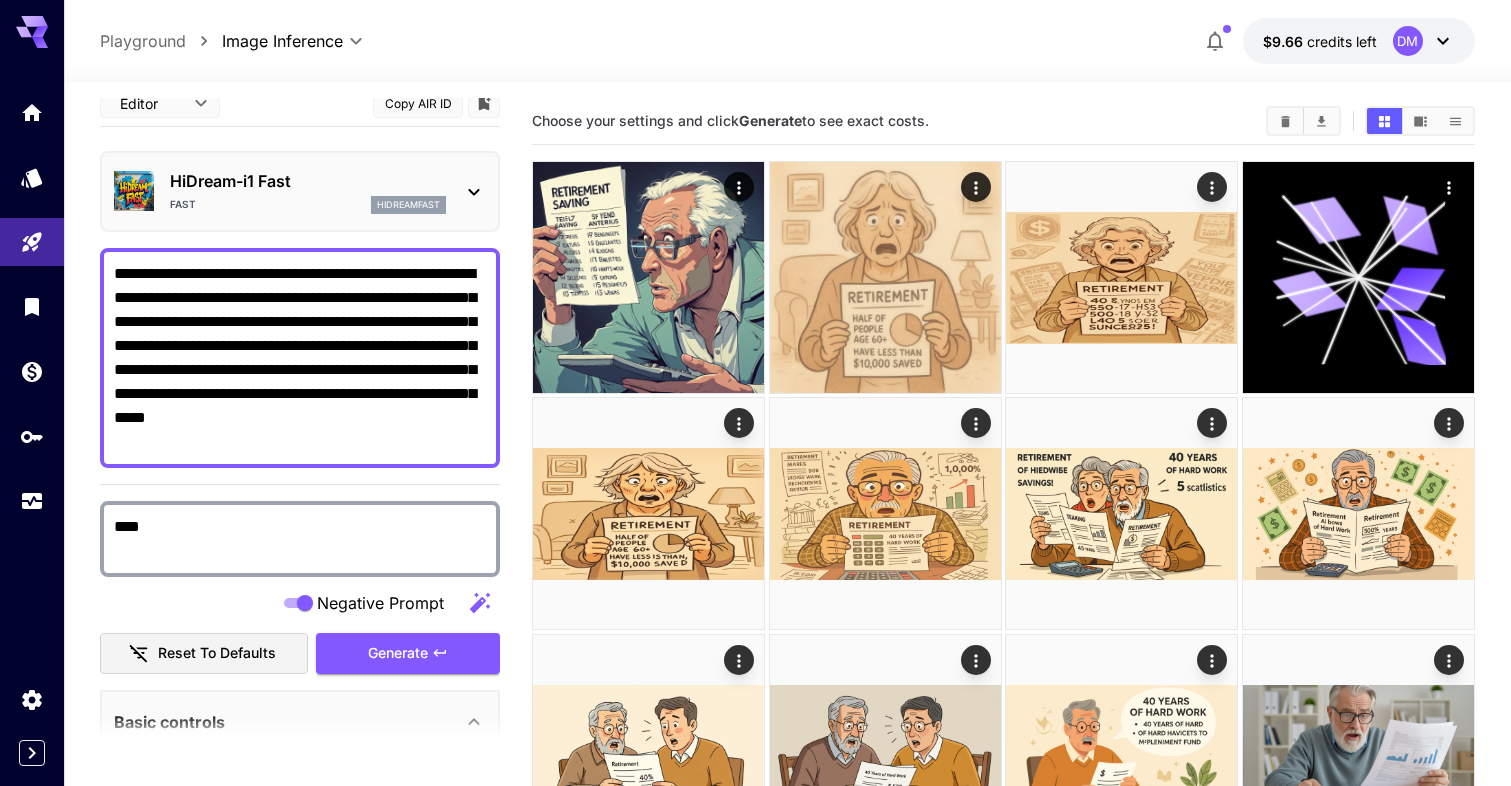 scroll, scrollTop: 3, scrollLeft: 0, axis: vertical 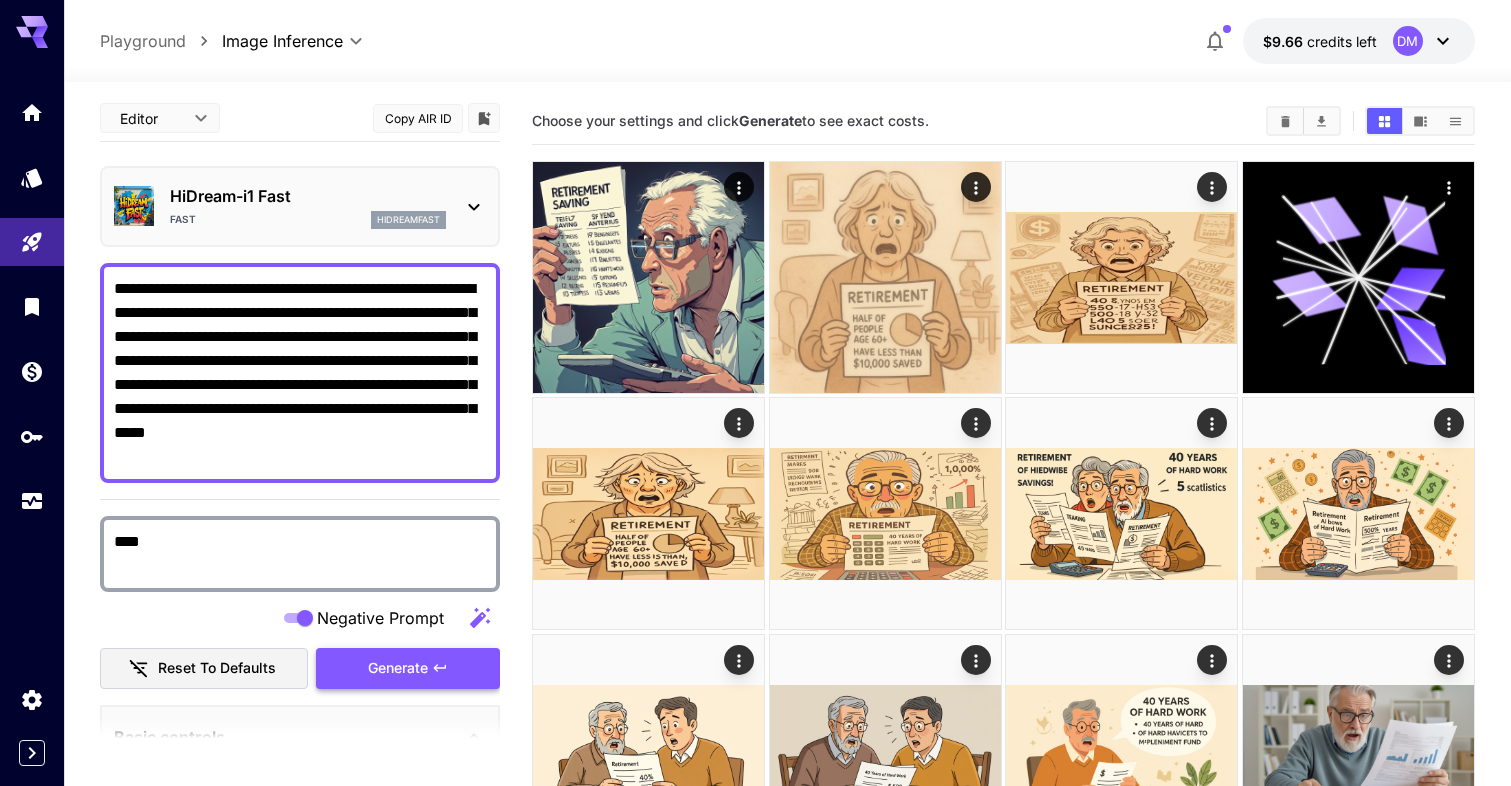 click on "Generate" at bounding box center (398, 668) 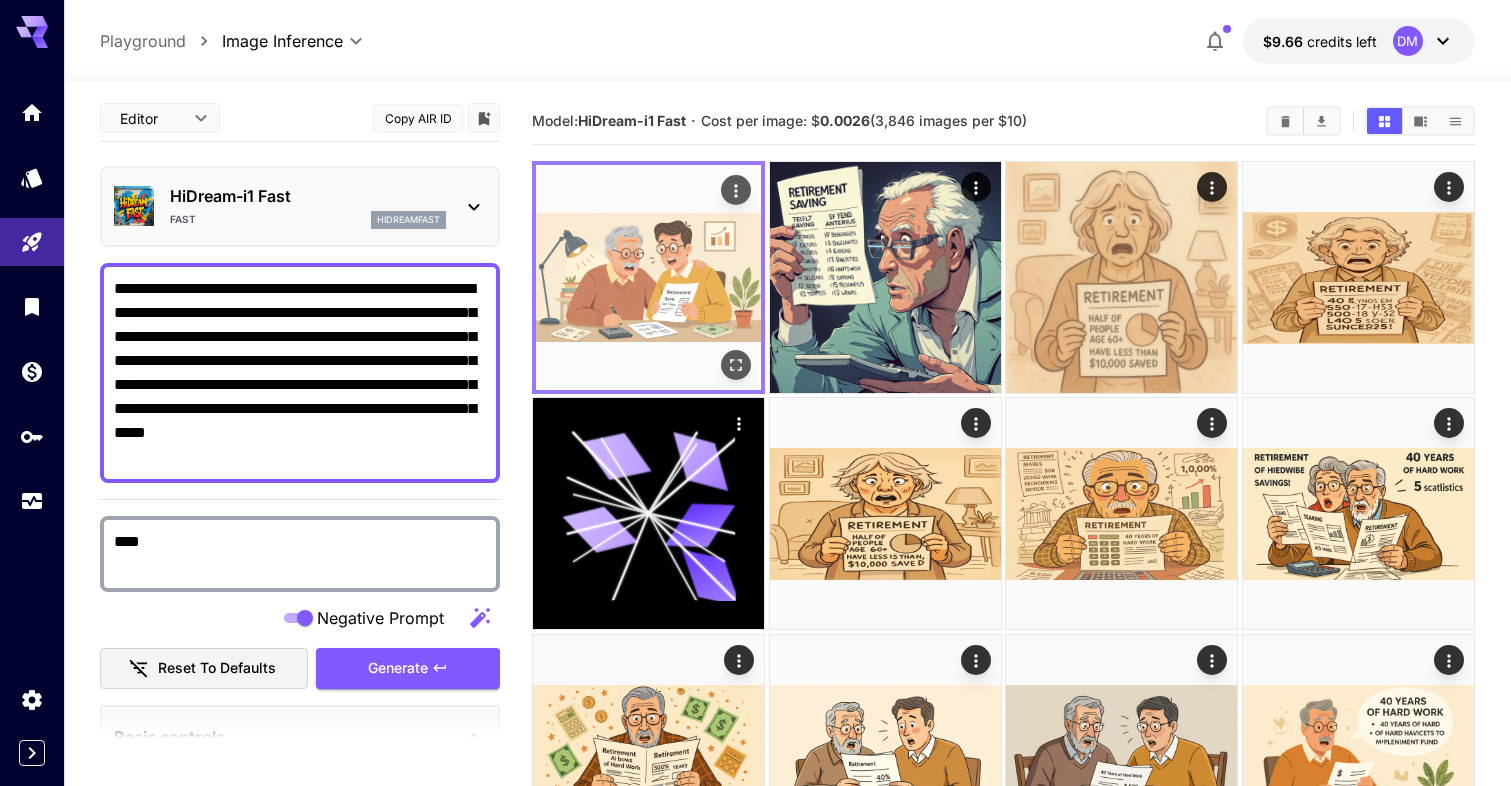 click 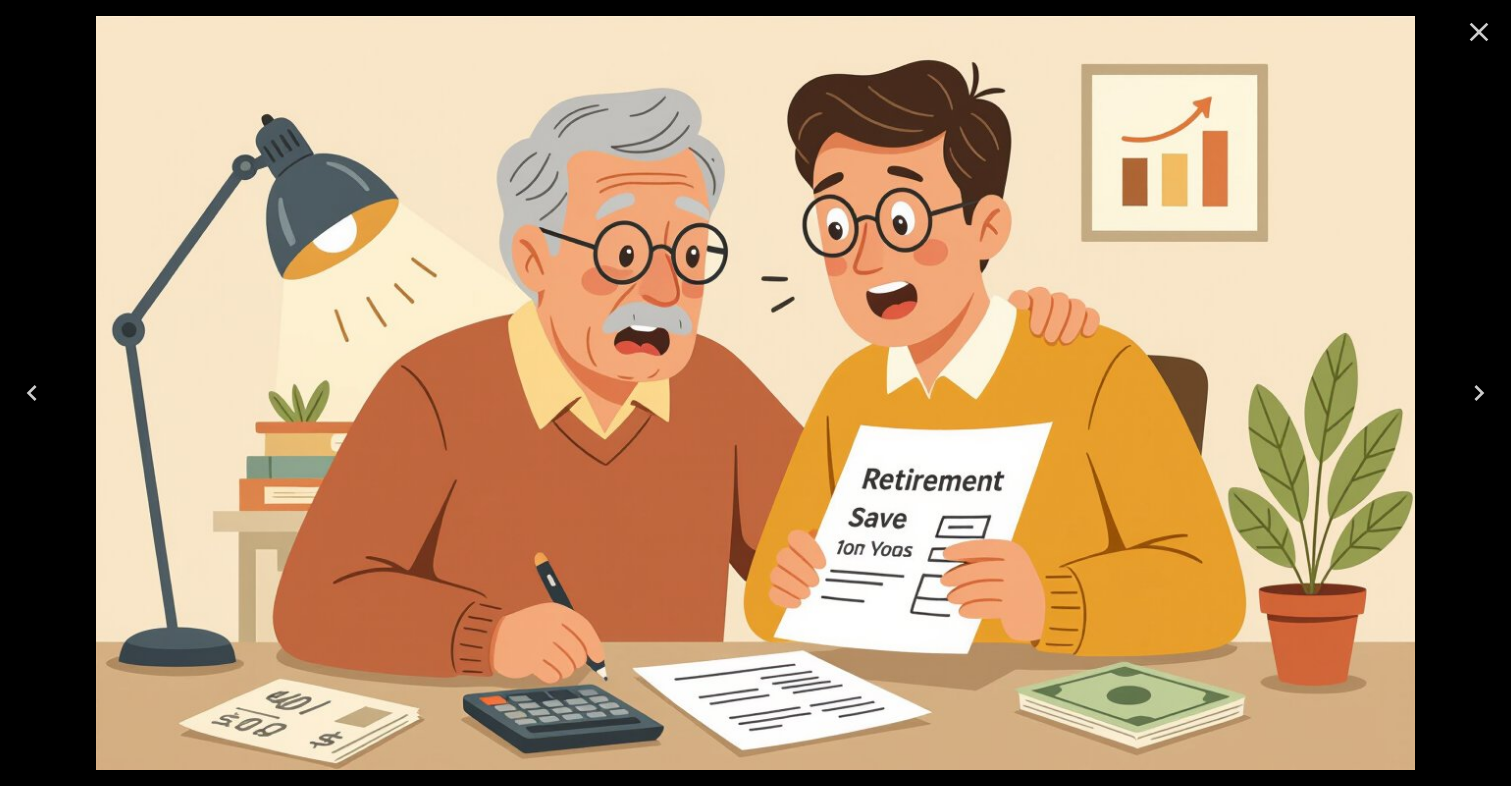 click 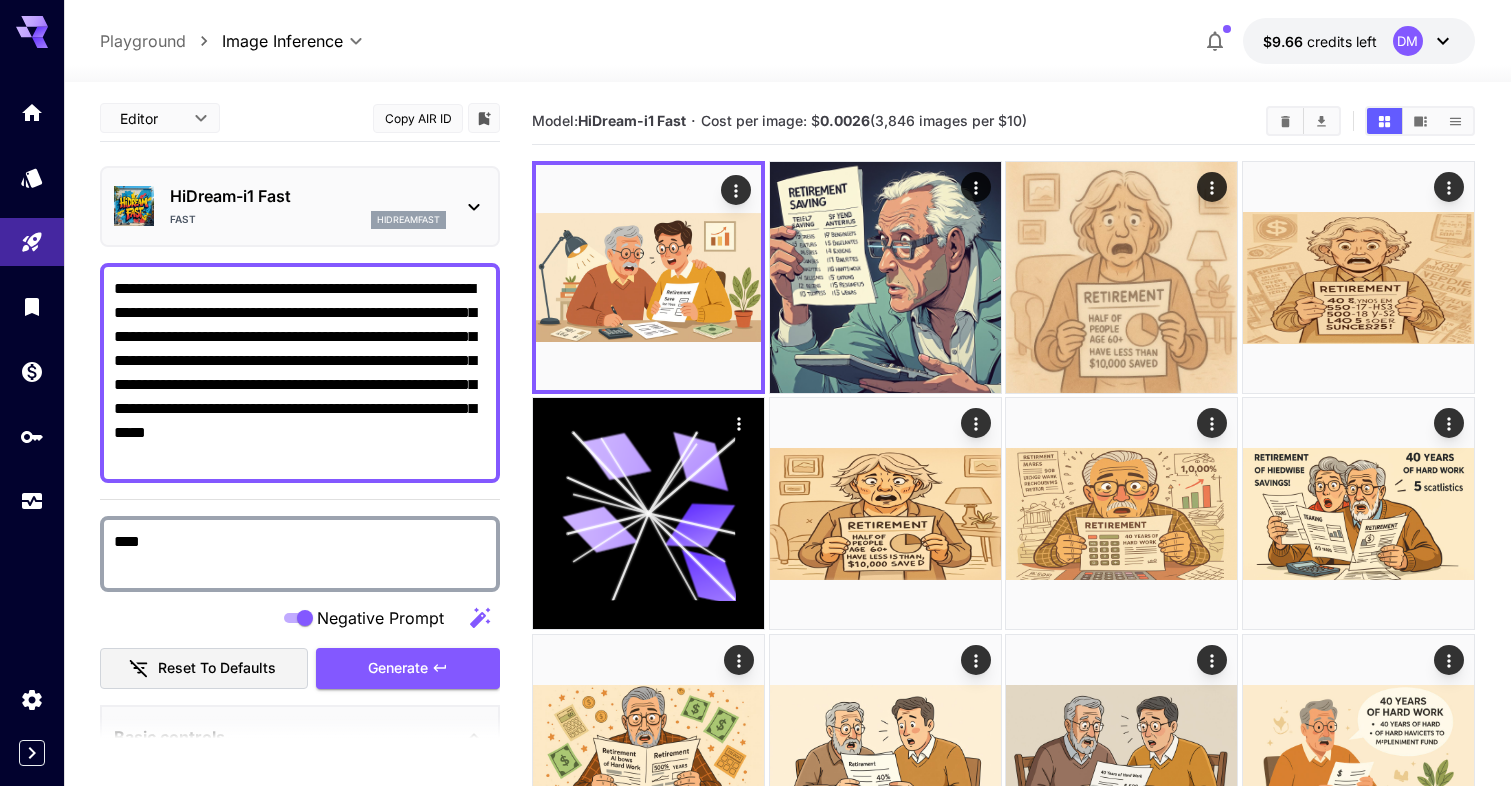drag, startPoint x: 180, startPoint y: 429, endPoint x: 236, endPoint y: 452, distance: 60.53924 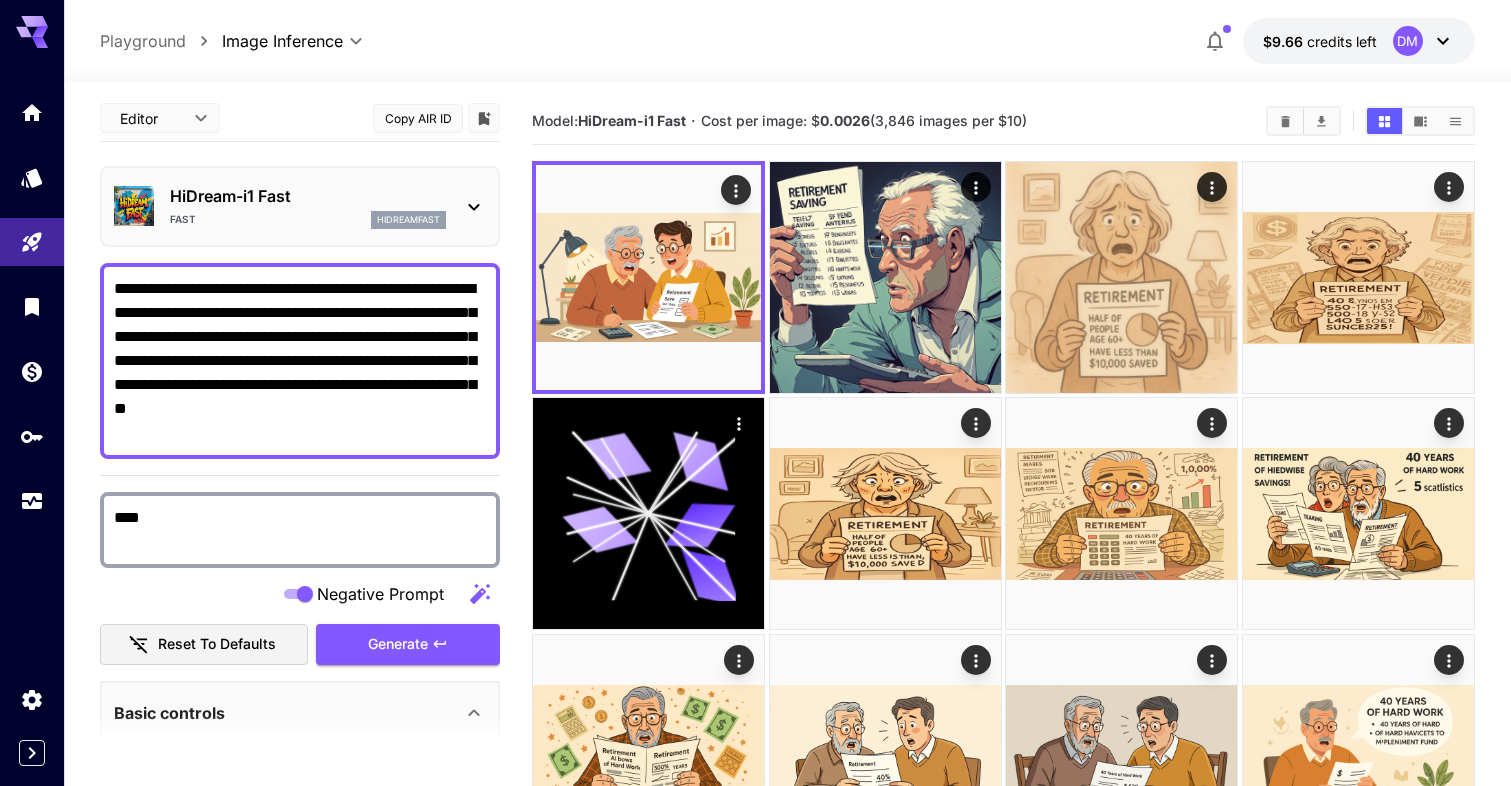 drag, startPoint x: 186, startPoint y: 357, endPoint x: 276, endPoint y: 357, distance: 90 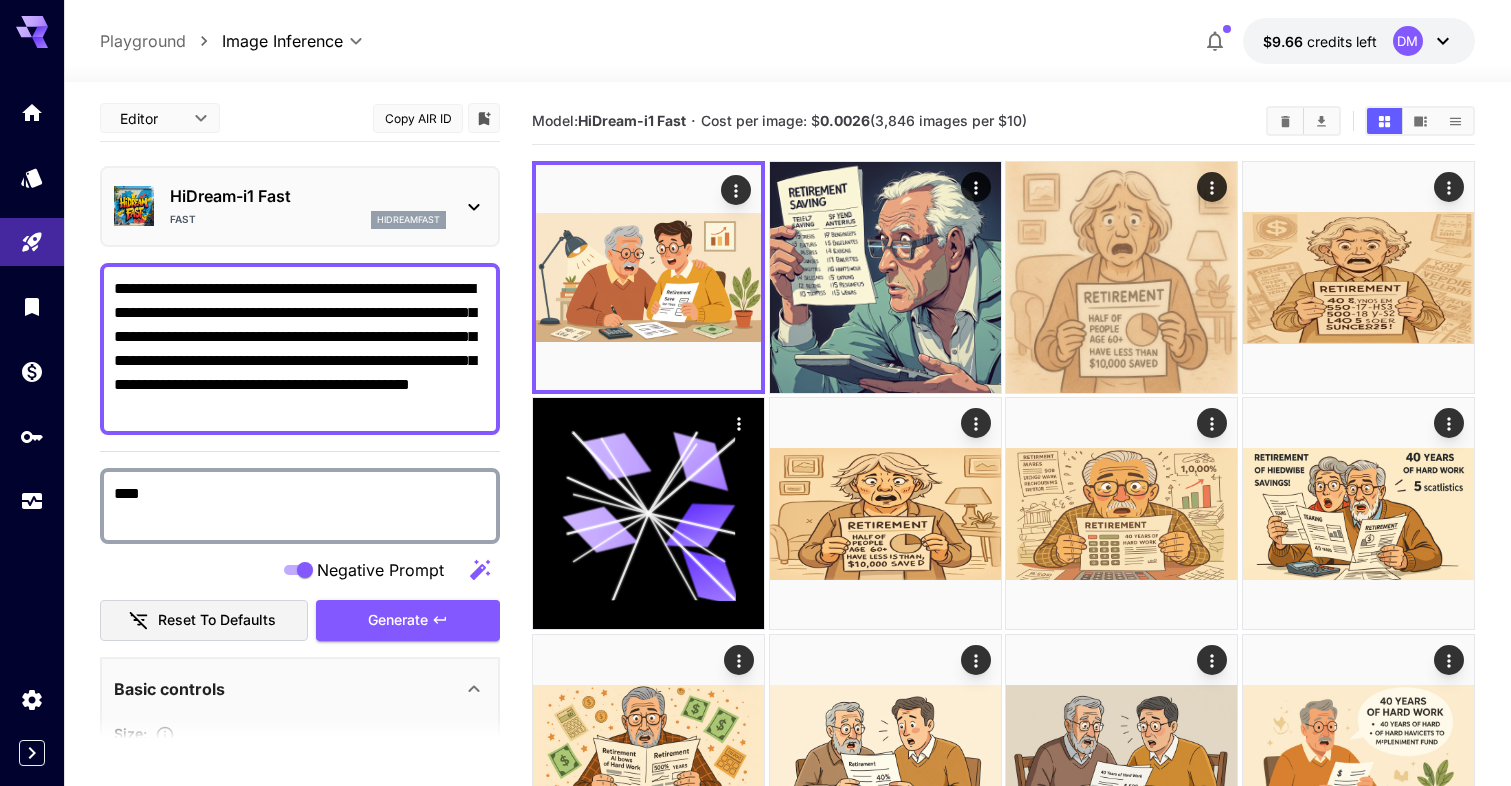 type on "**********" 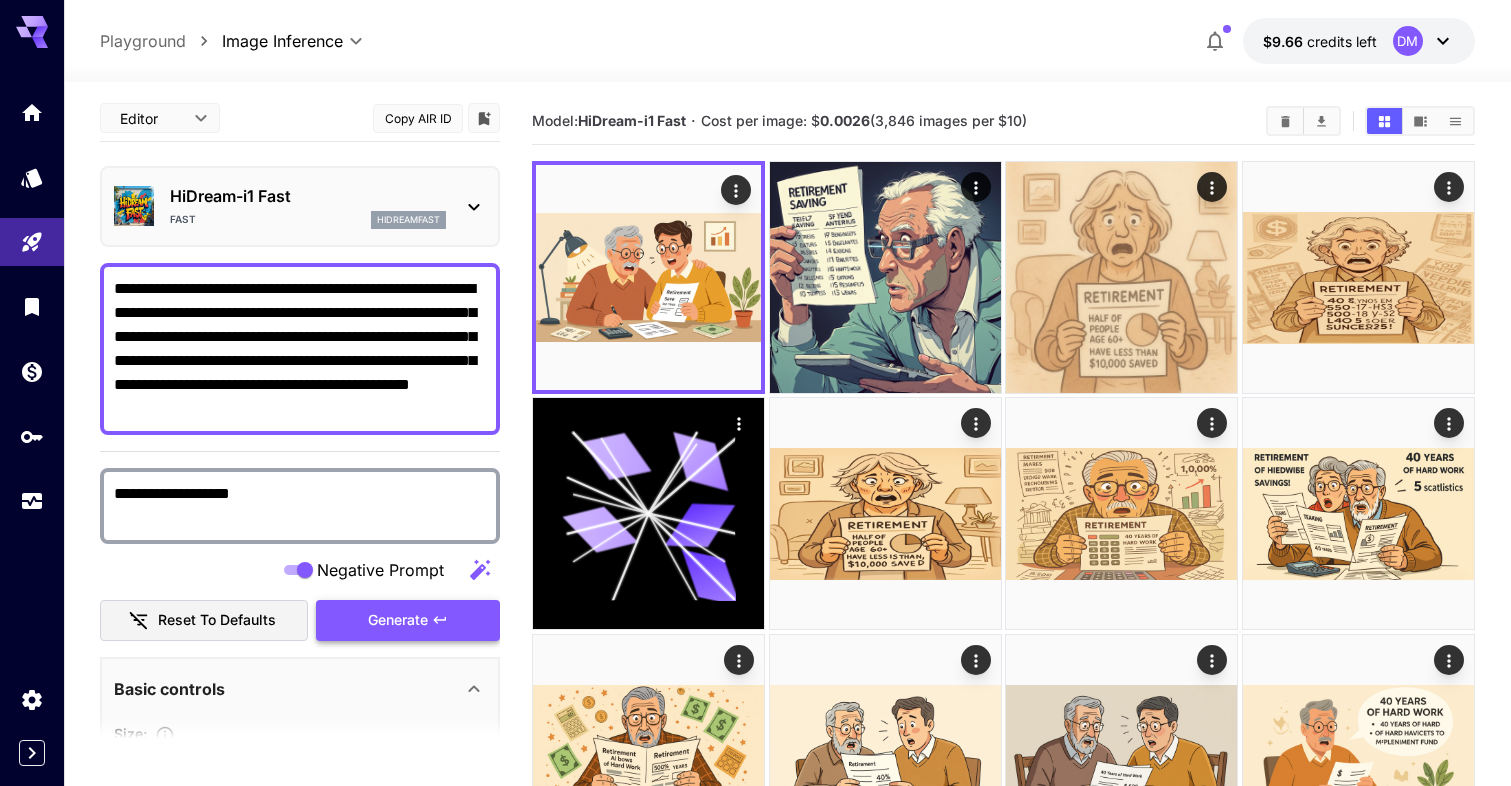 type on "**********" 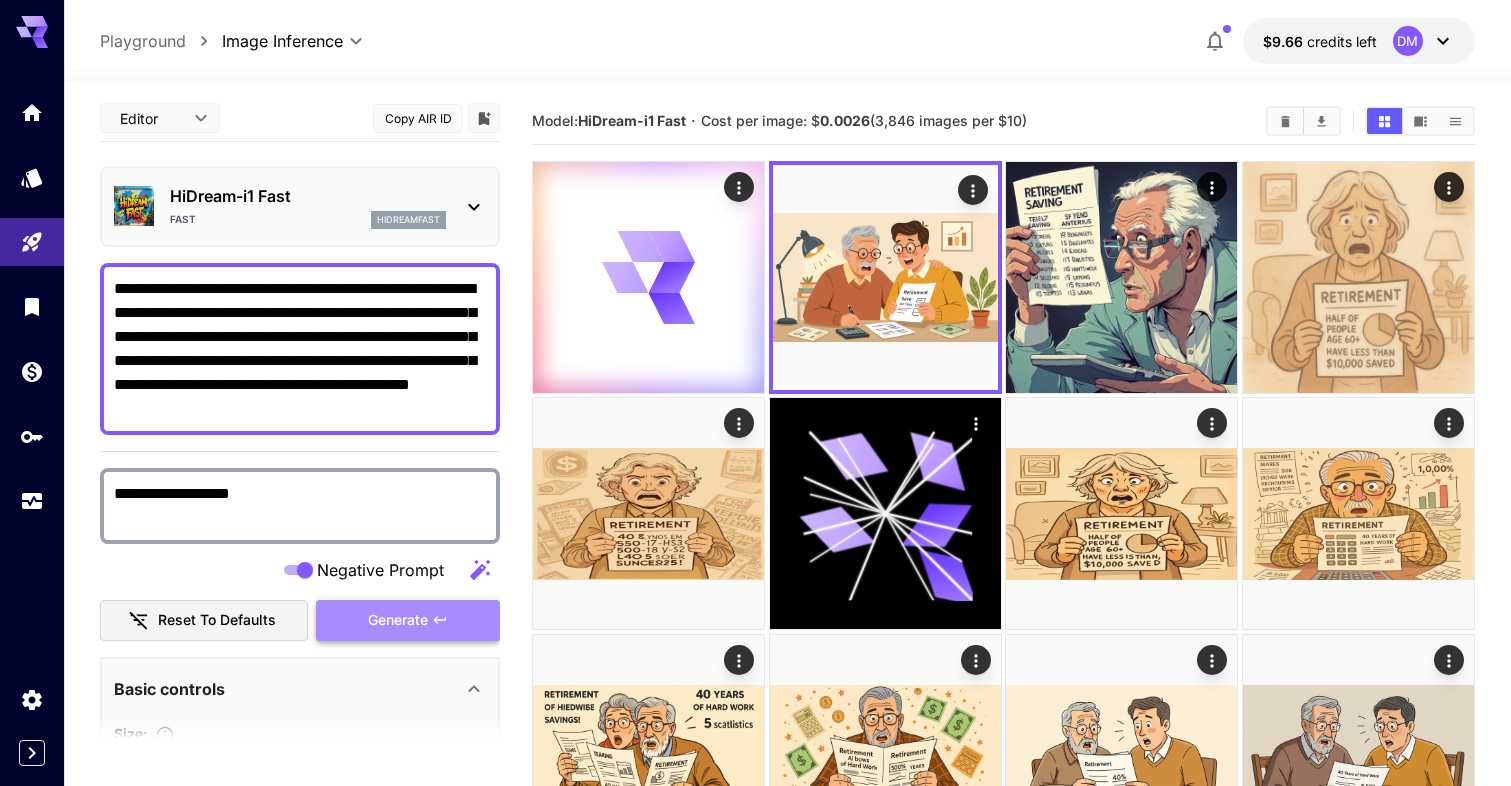 click on "Generate" at bounding box center [398, 620] 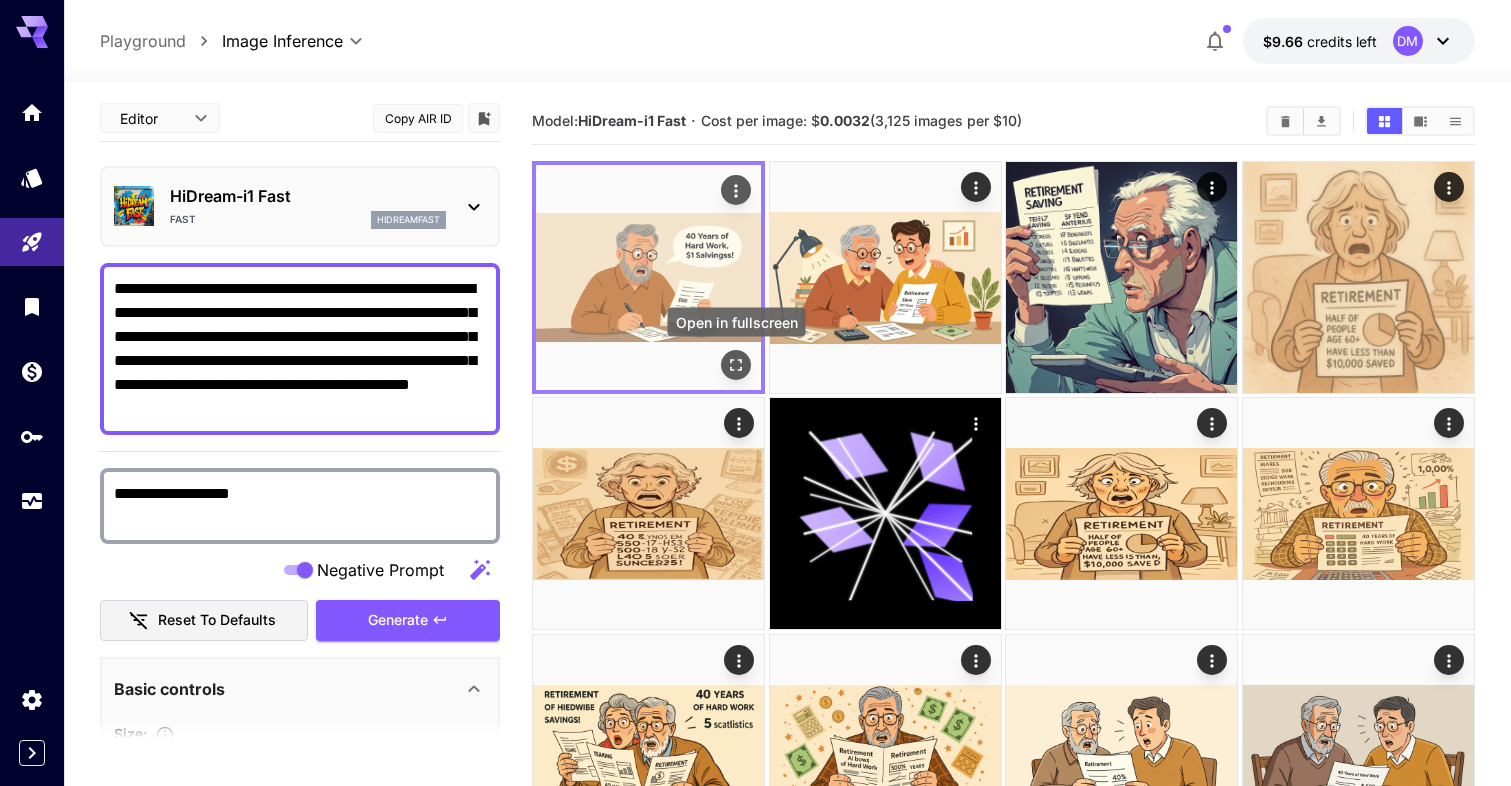 click 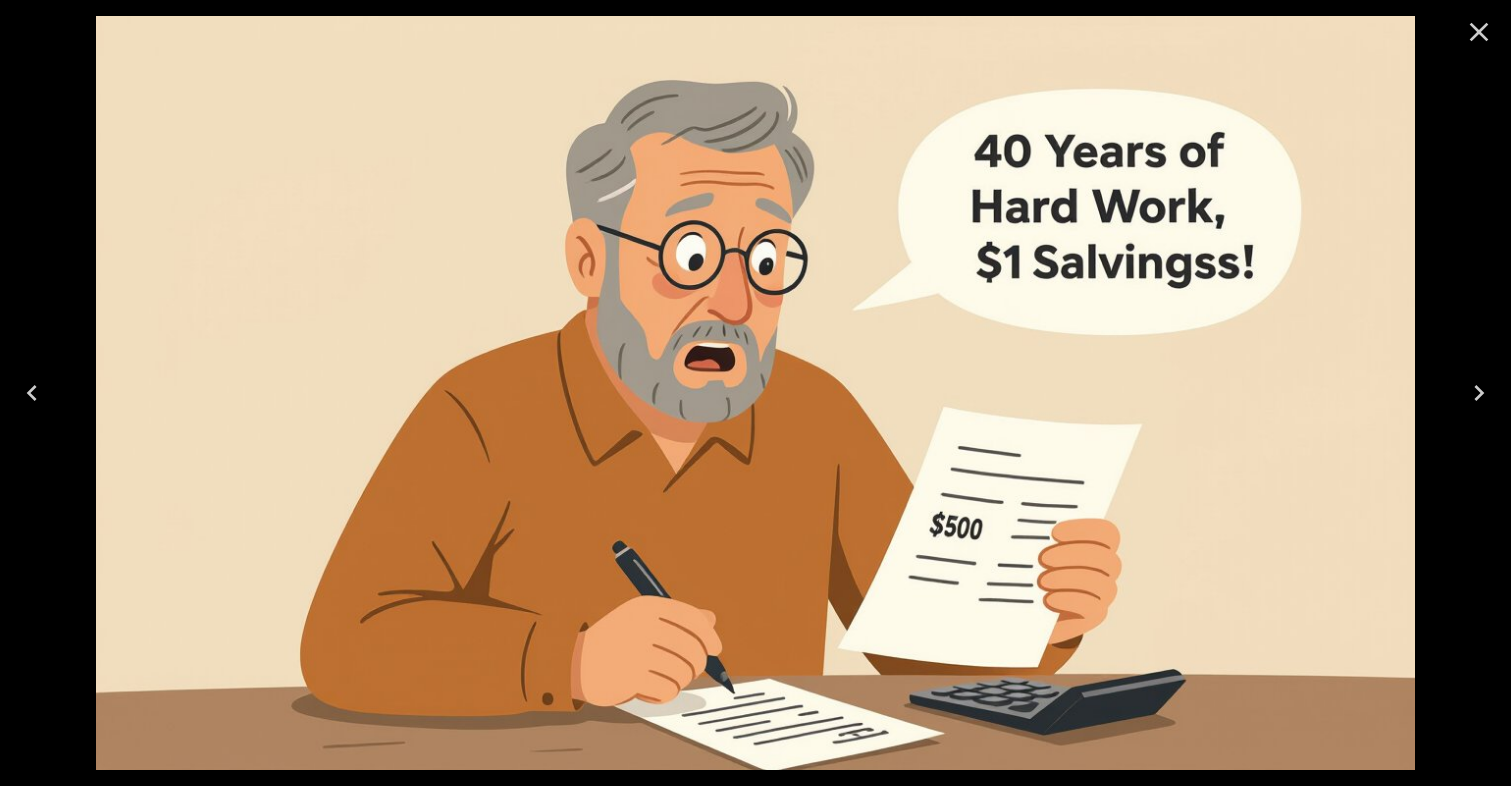 click 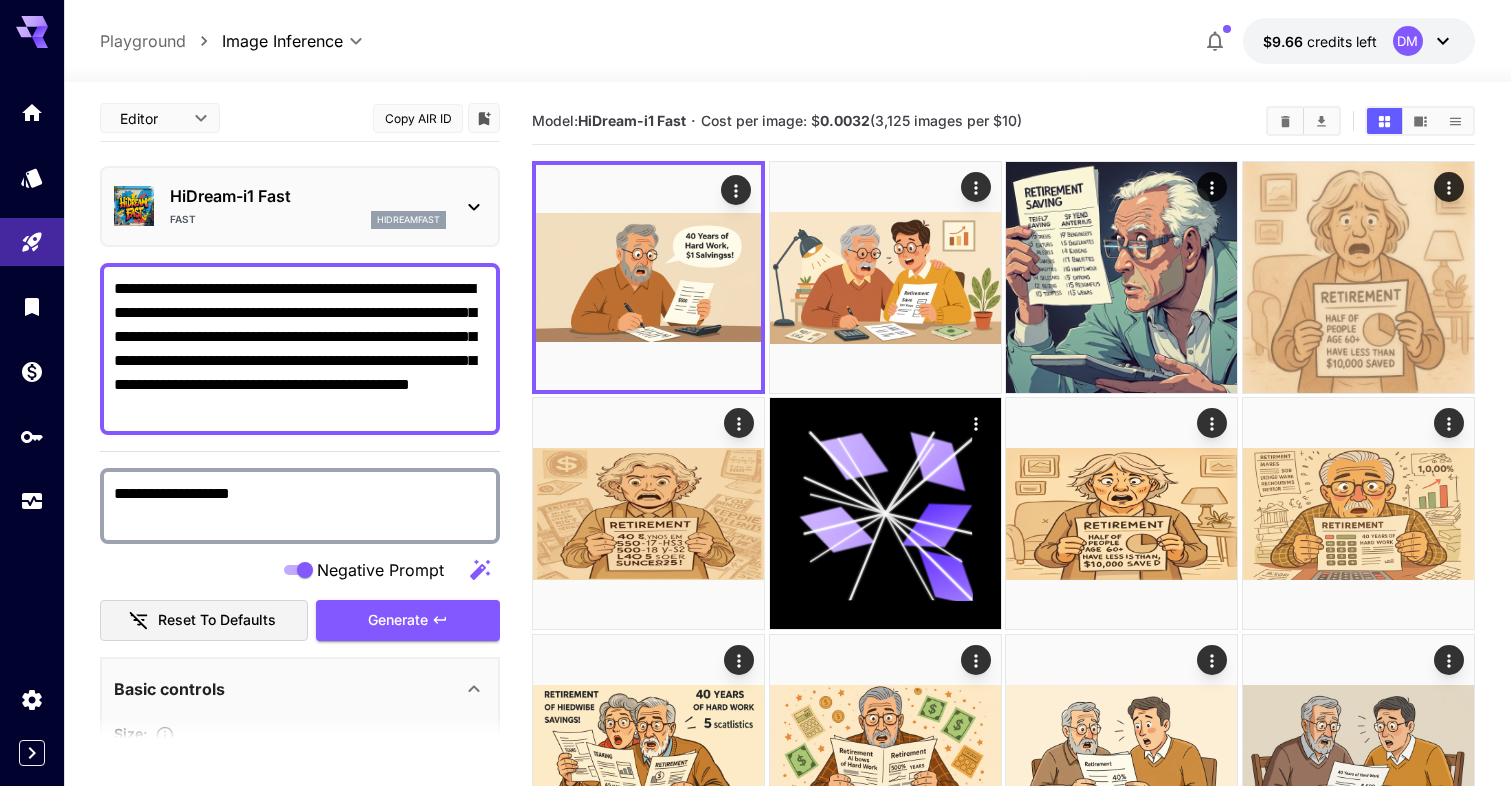 click on "**********" at bounding box center [300, 349] 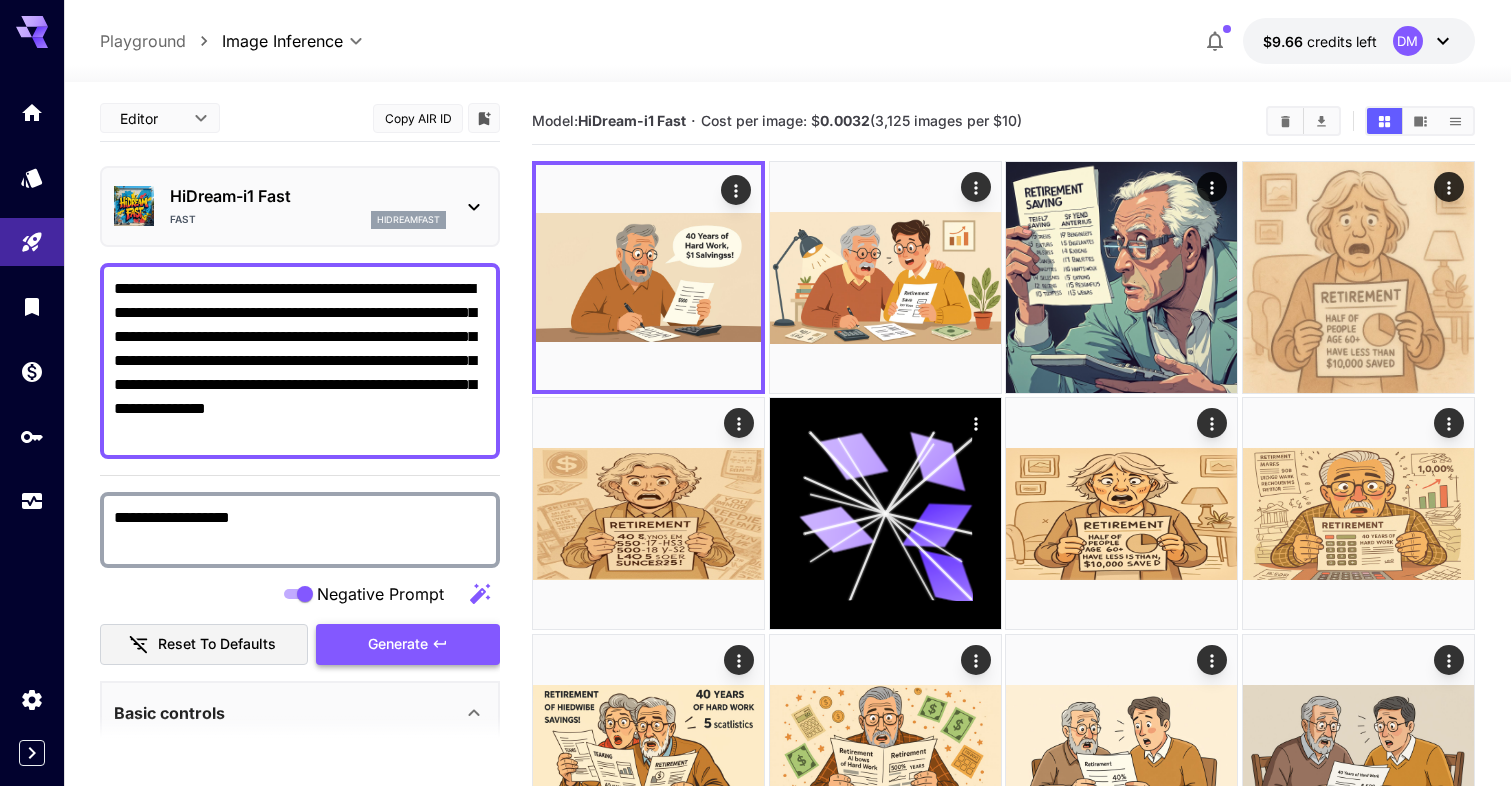 click on "Generate" at bounding box center (398, 644) 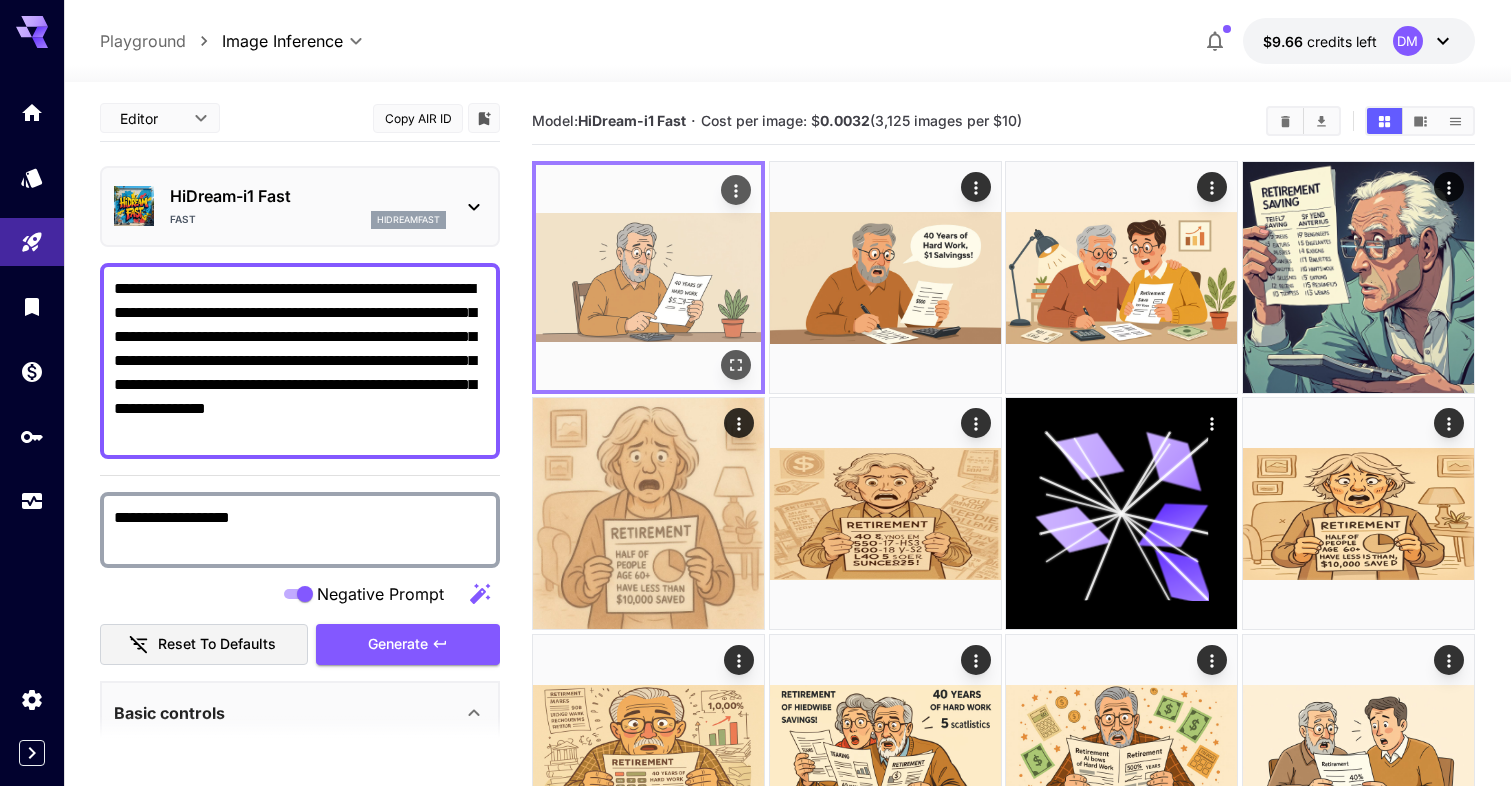 click 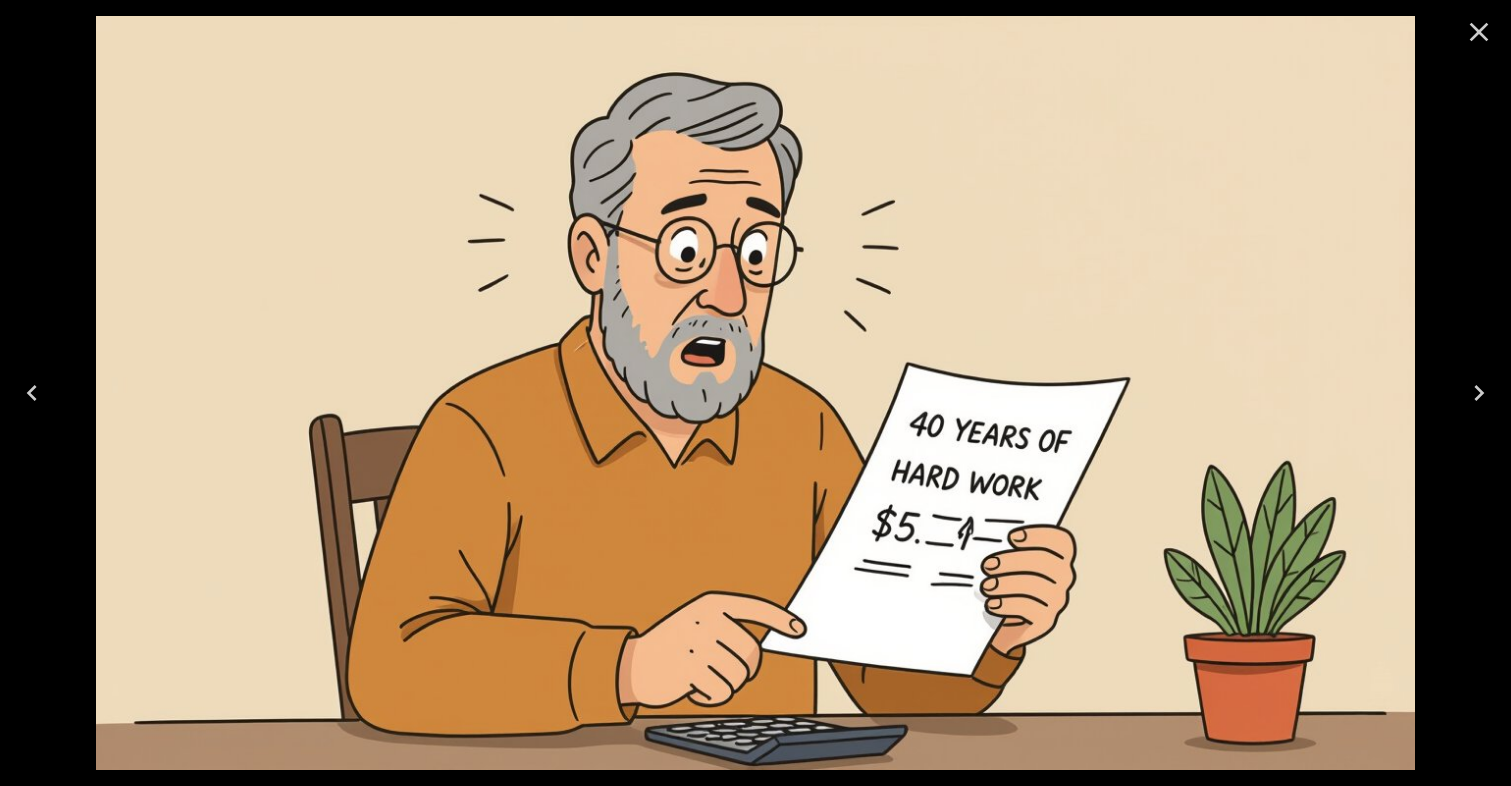click 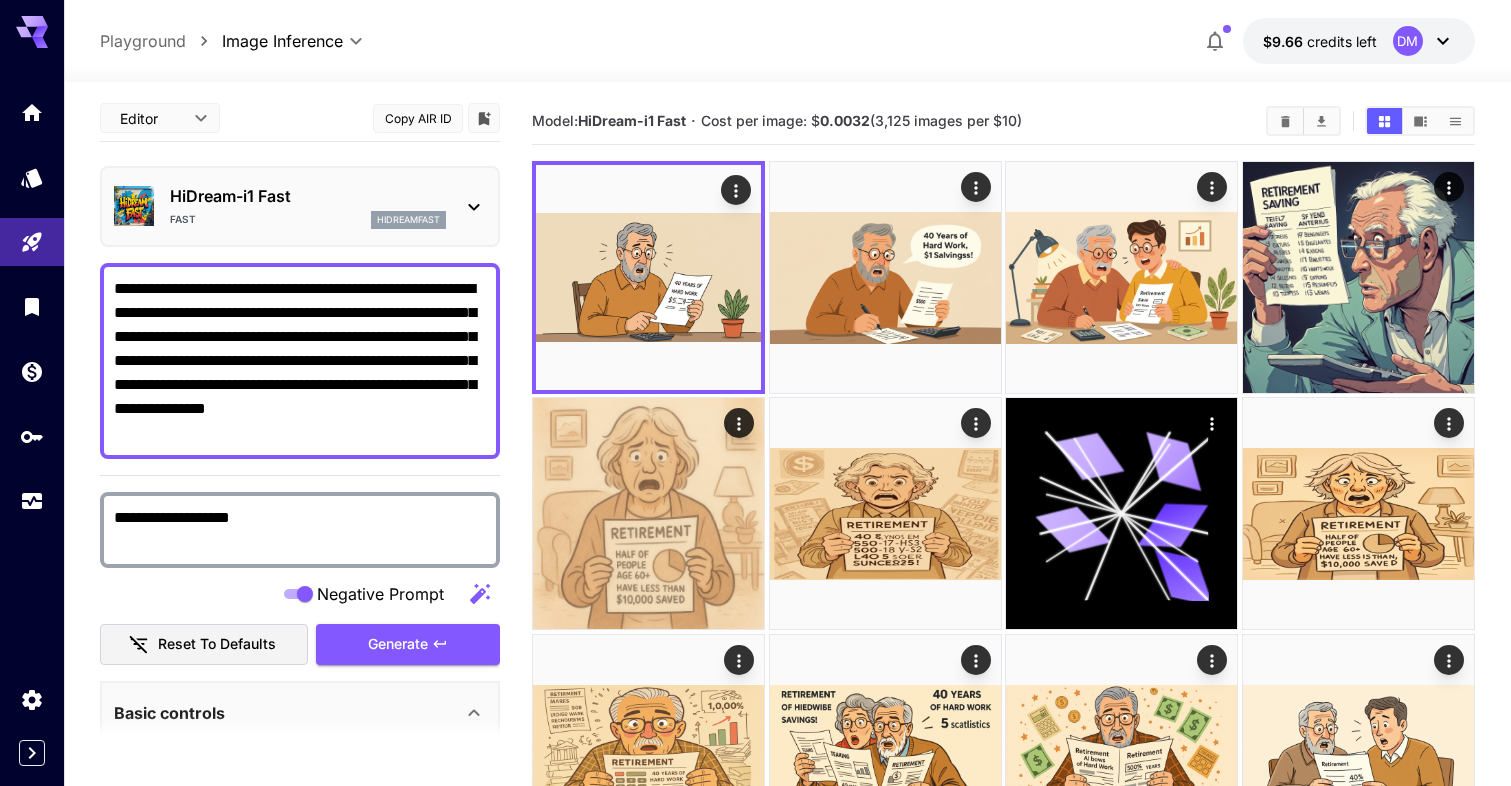 click on "**********" at bounding box center (300, 361) 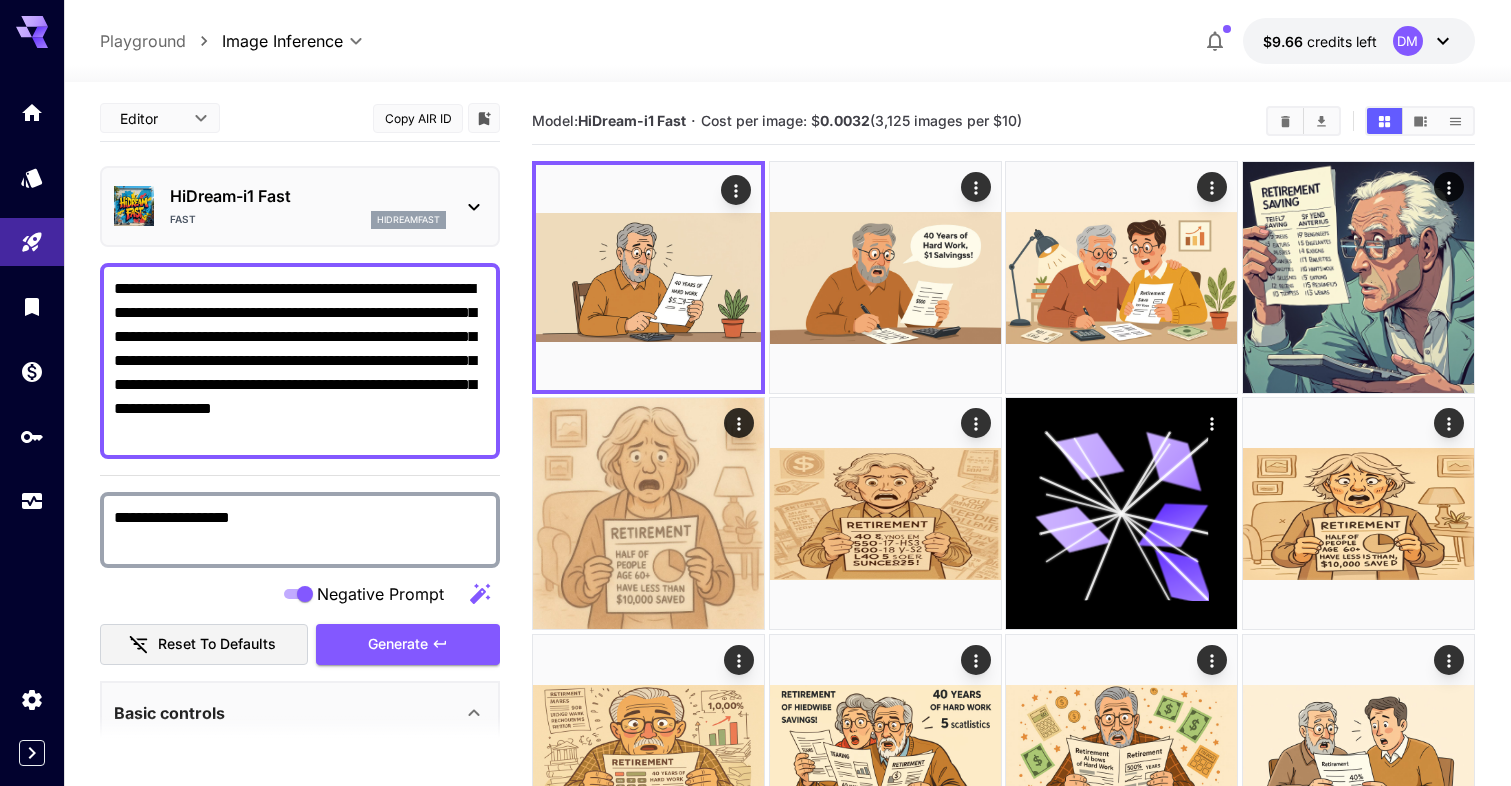 type on "**********" 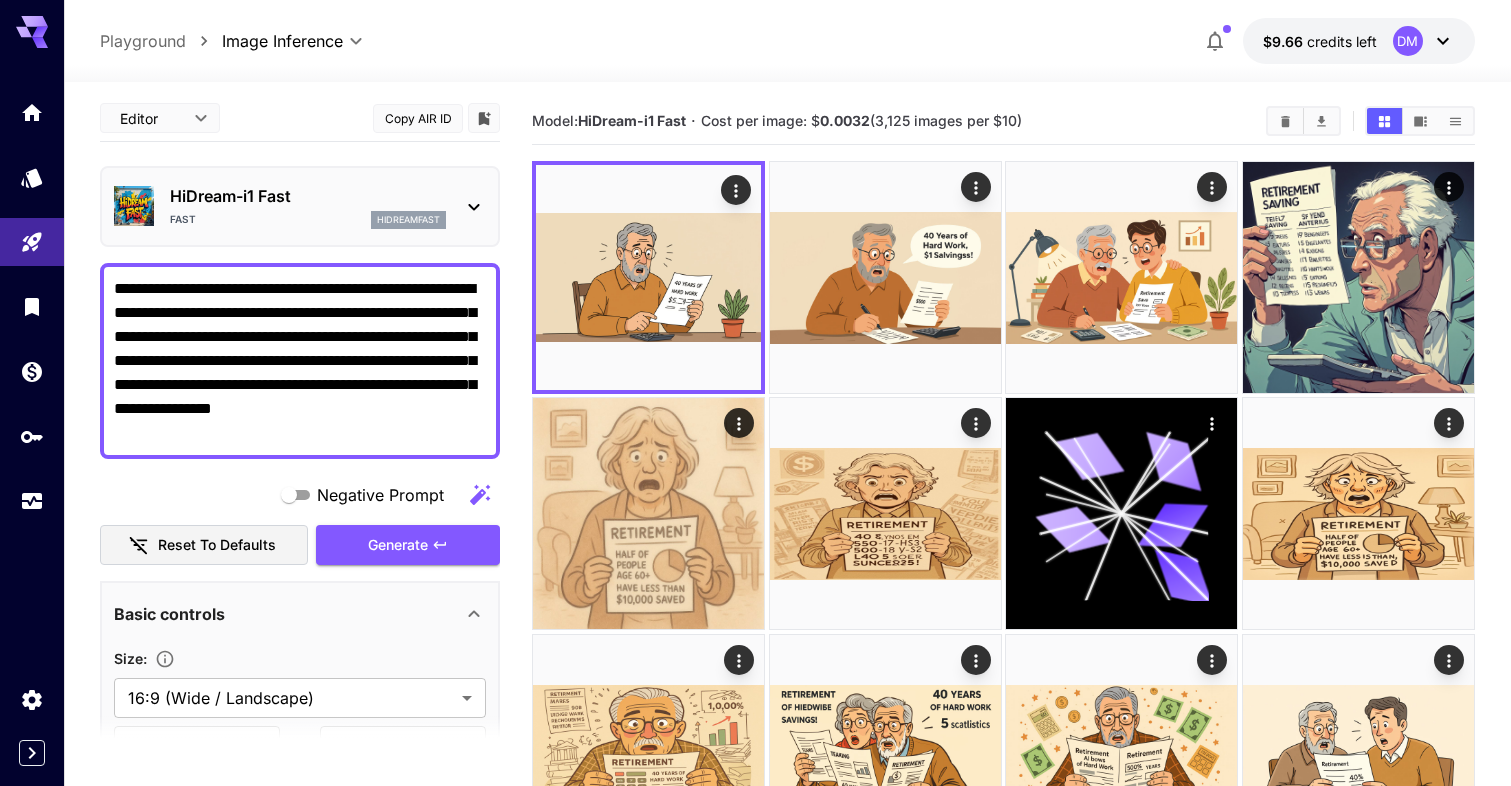 click on "**********" at bounding box center [300, 361] 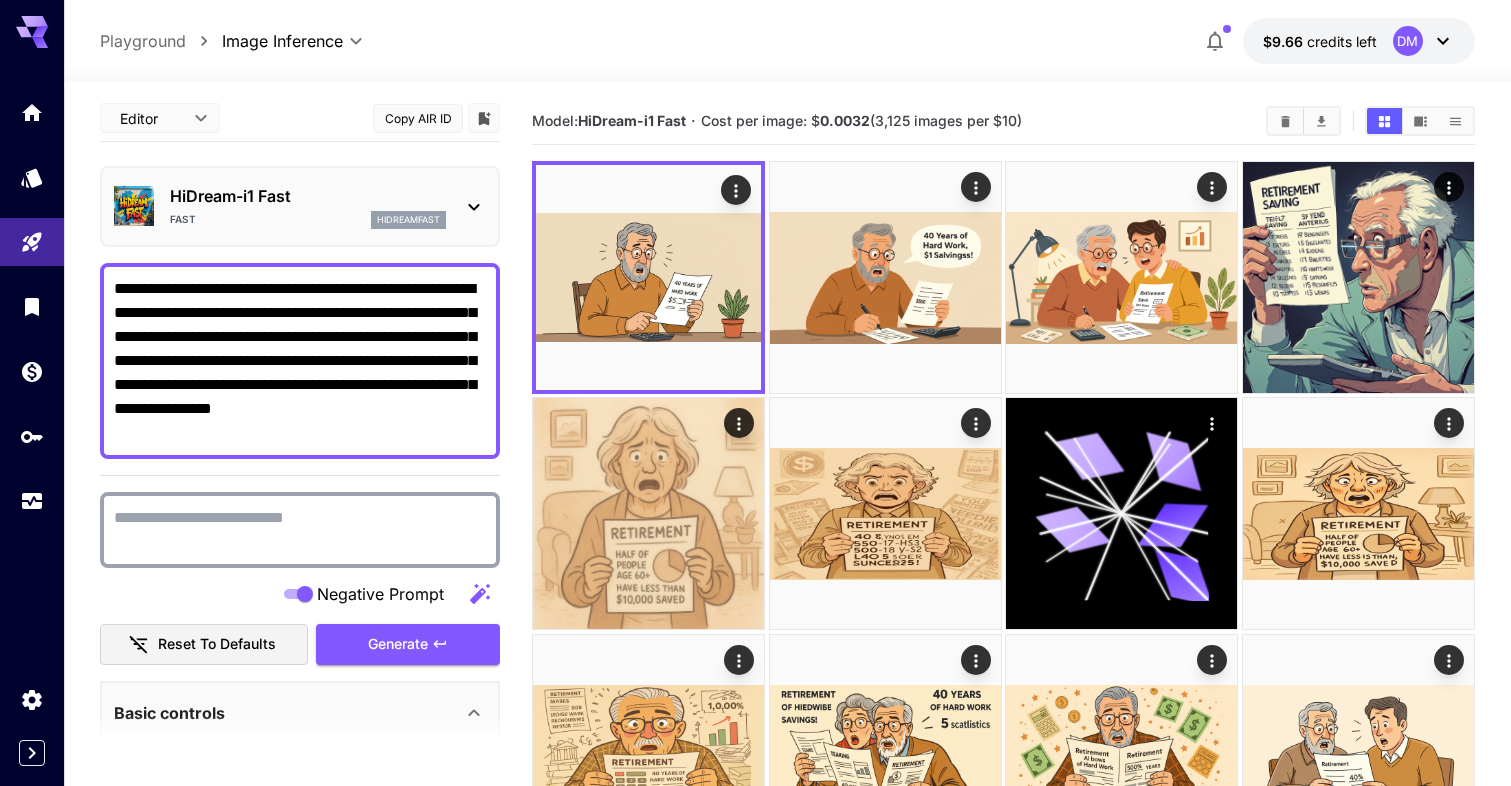 click on "Negative Prompt" at bounding box center [300, 530] 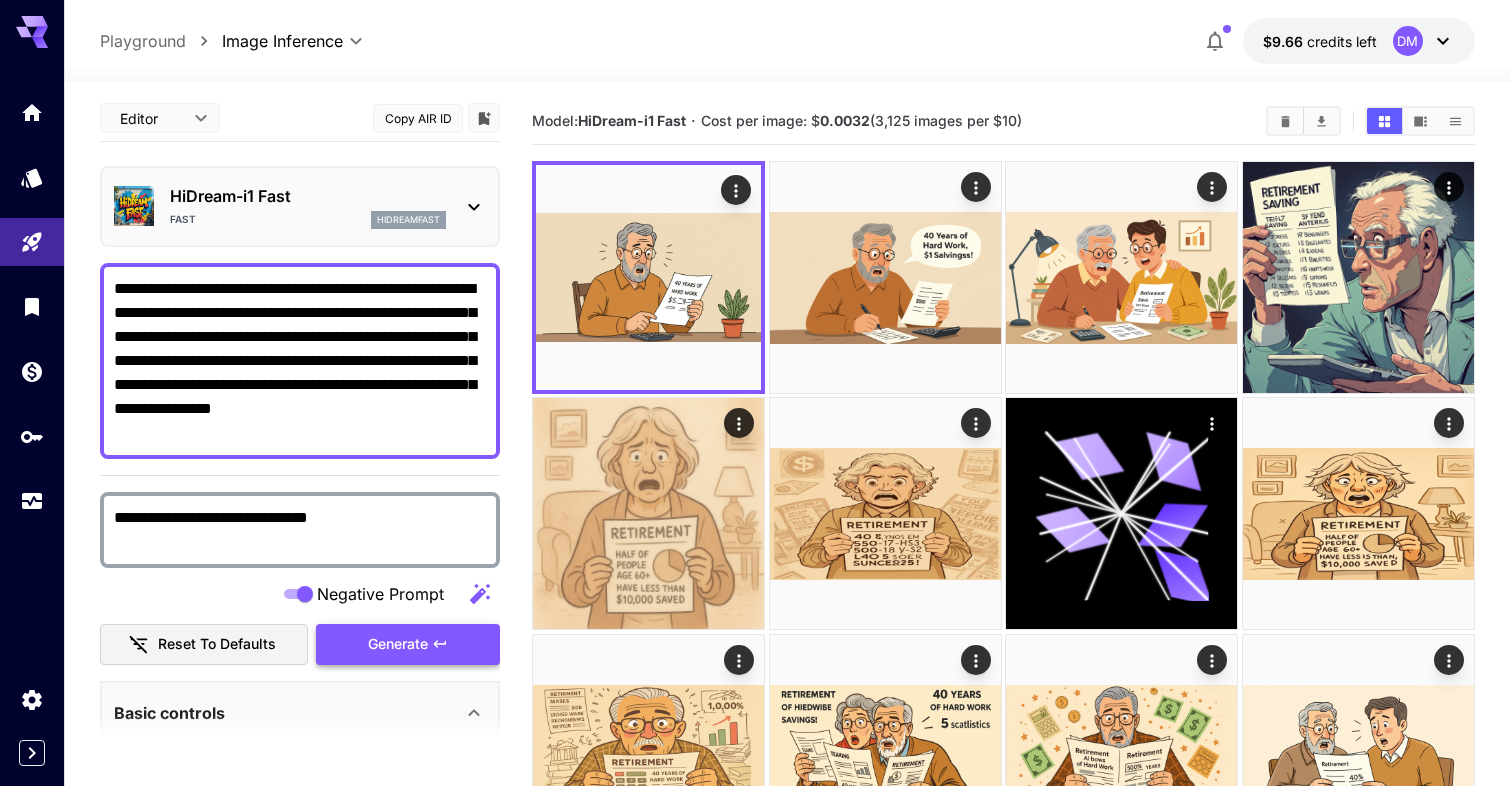 type on "**********" 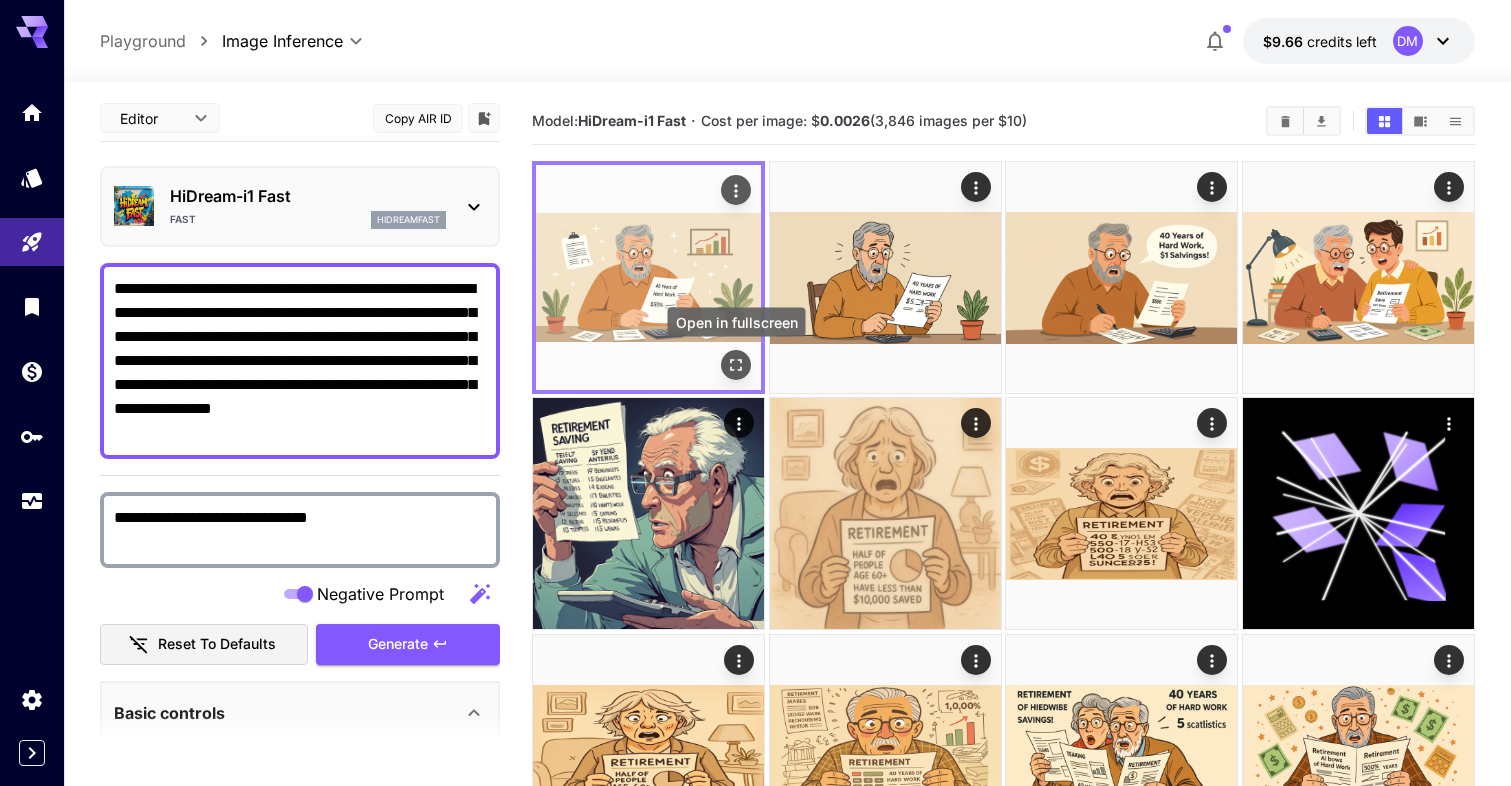 click 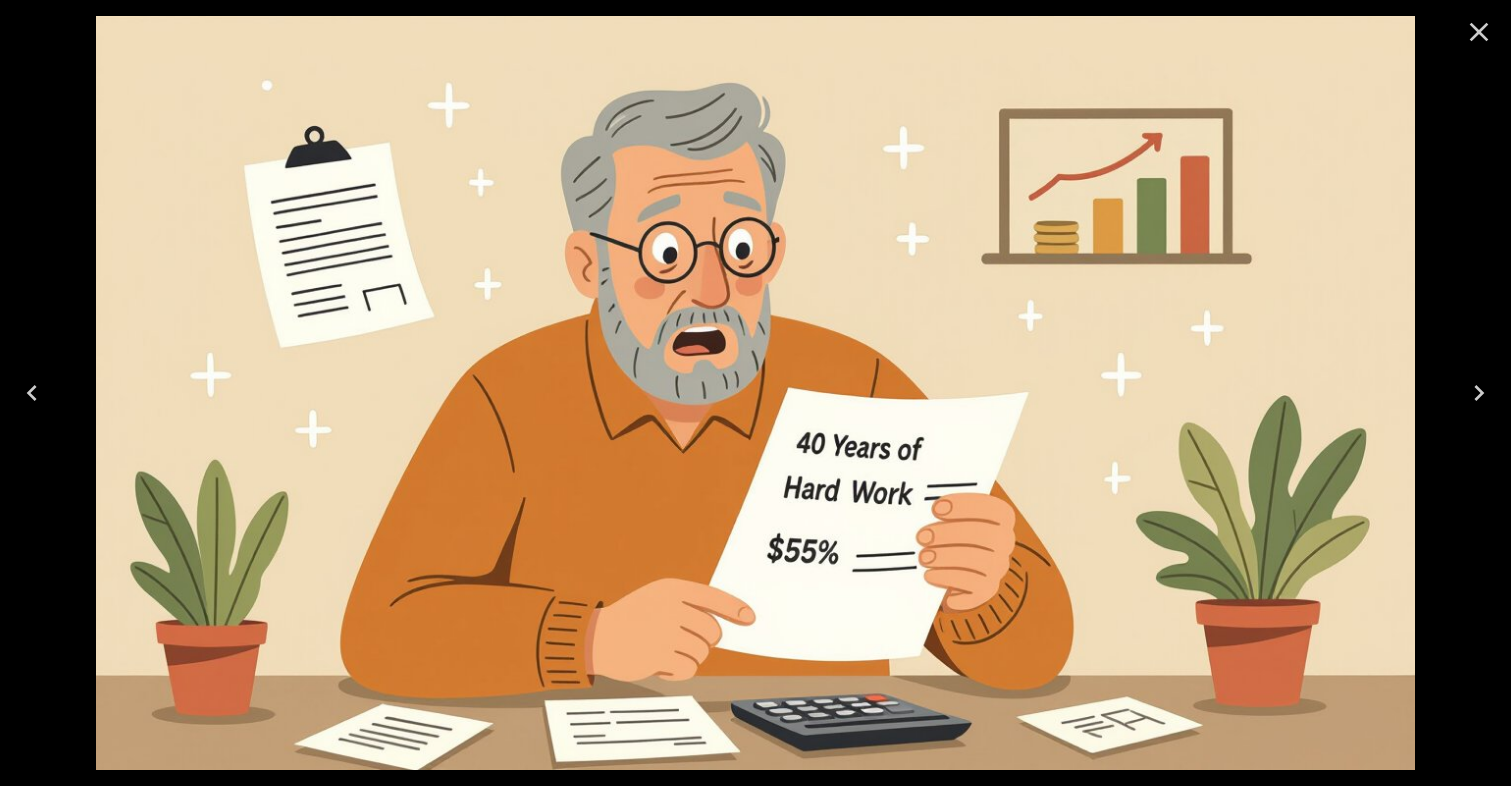 click 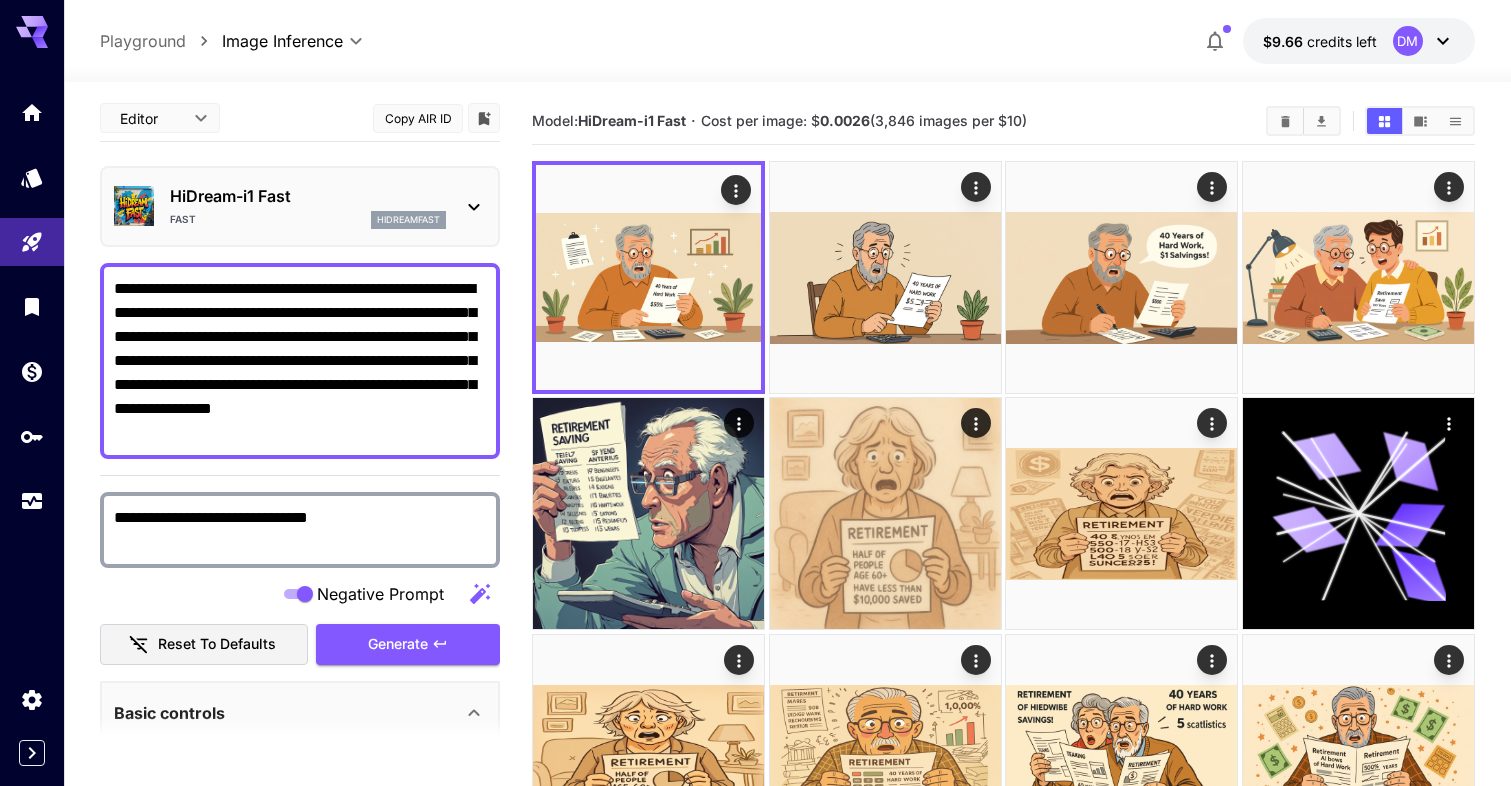 drag, startPoint x: 114, startPoint y: 287, endPoint x: 179, endPoint y: 353, distance: 92.63369 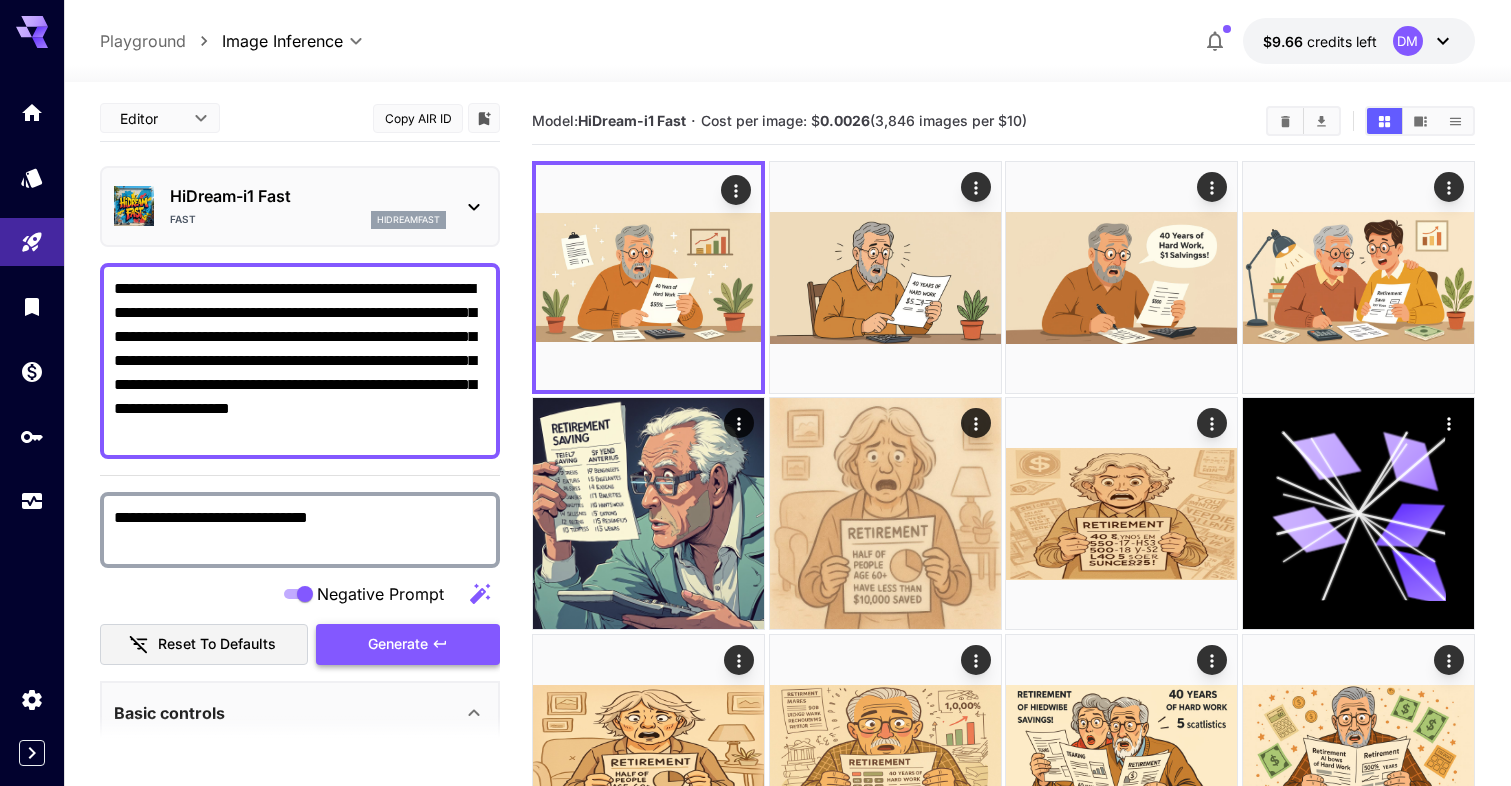 click on "Generate" at bounding box center [398, 644] 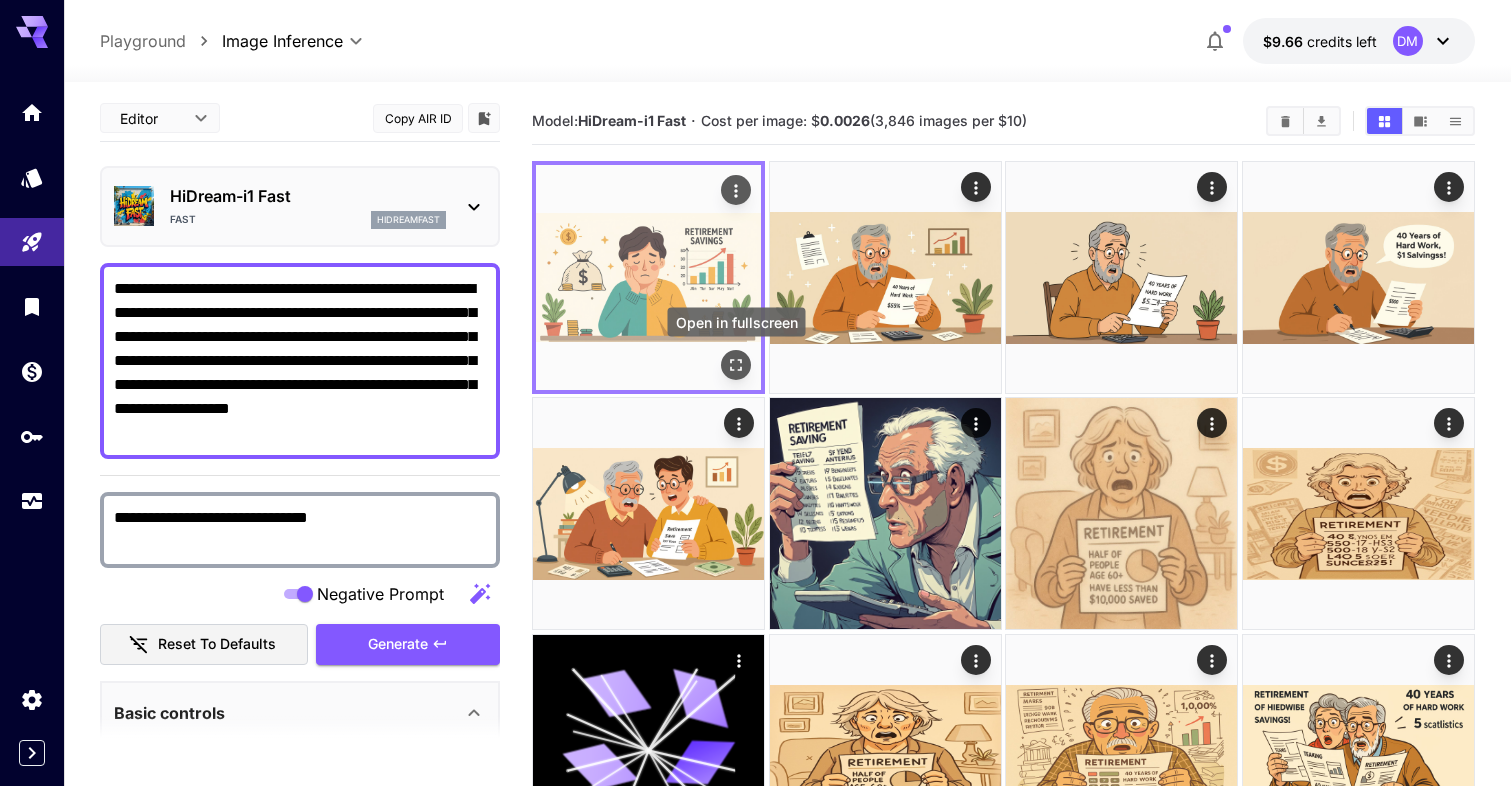 click 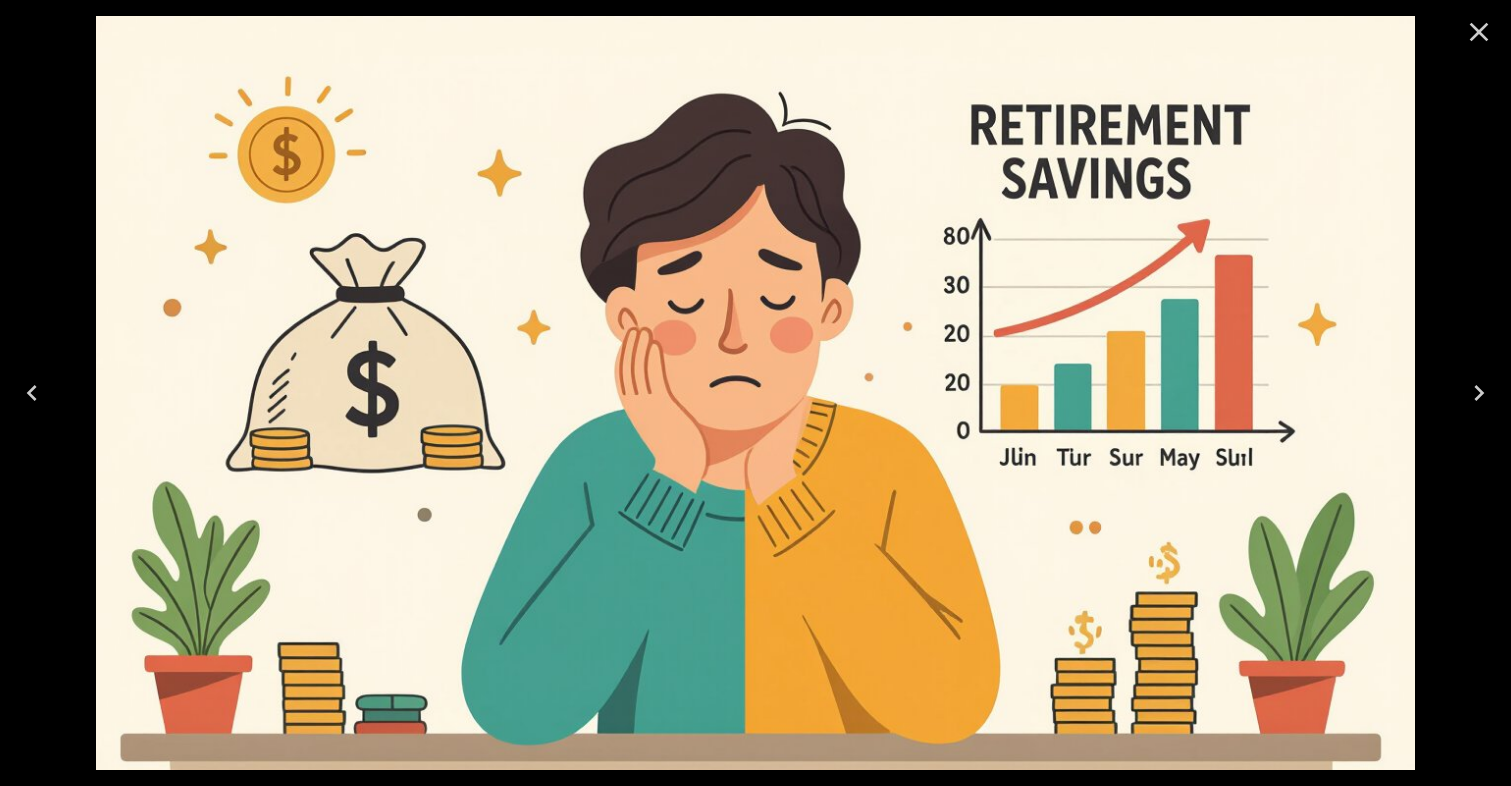 click 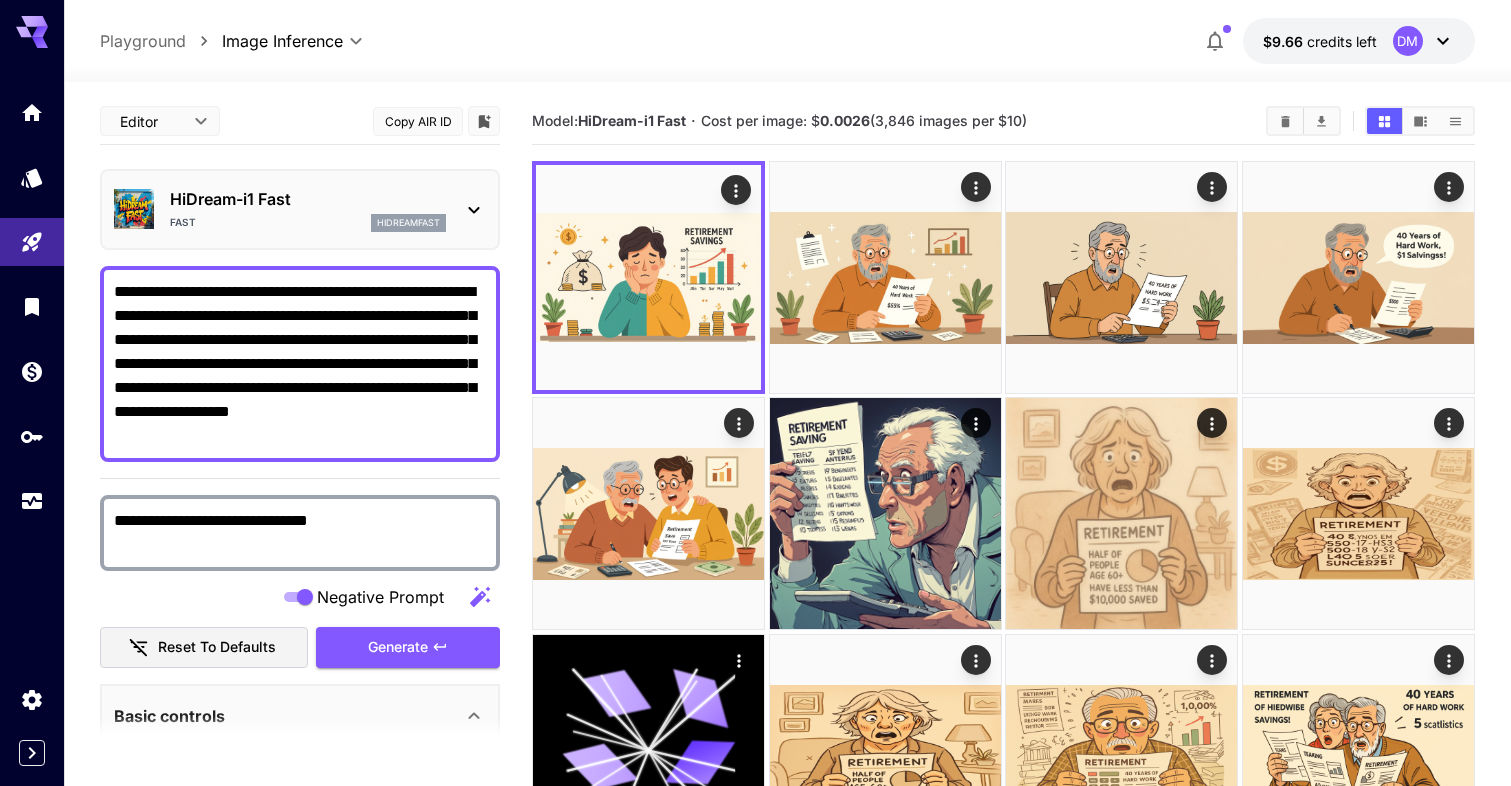 scroll, scrollTop: 0, scrollLeft: 0, axis: both 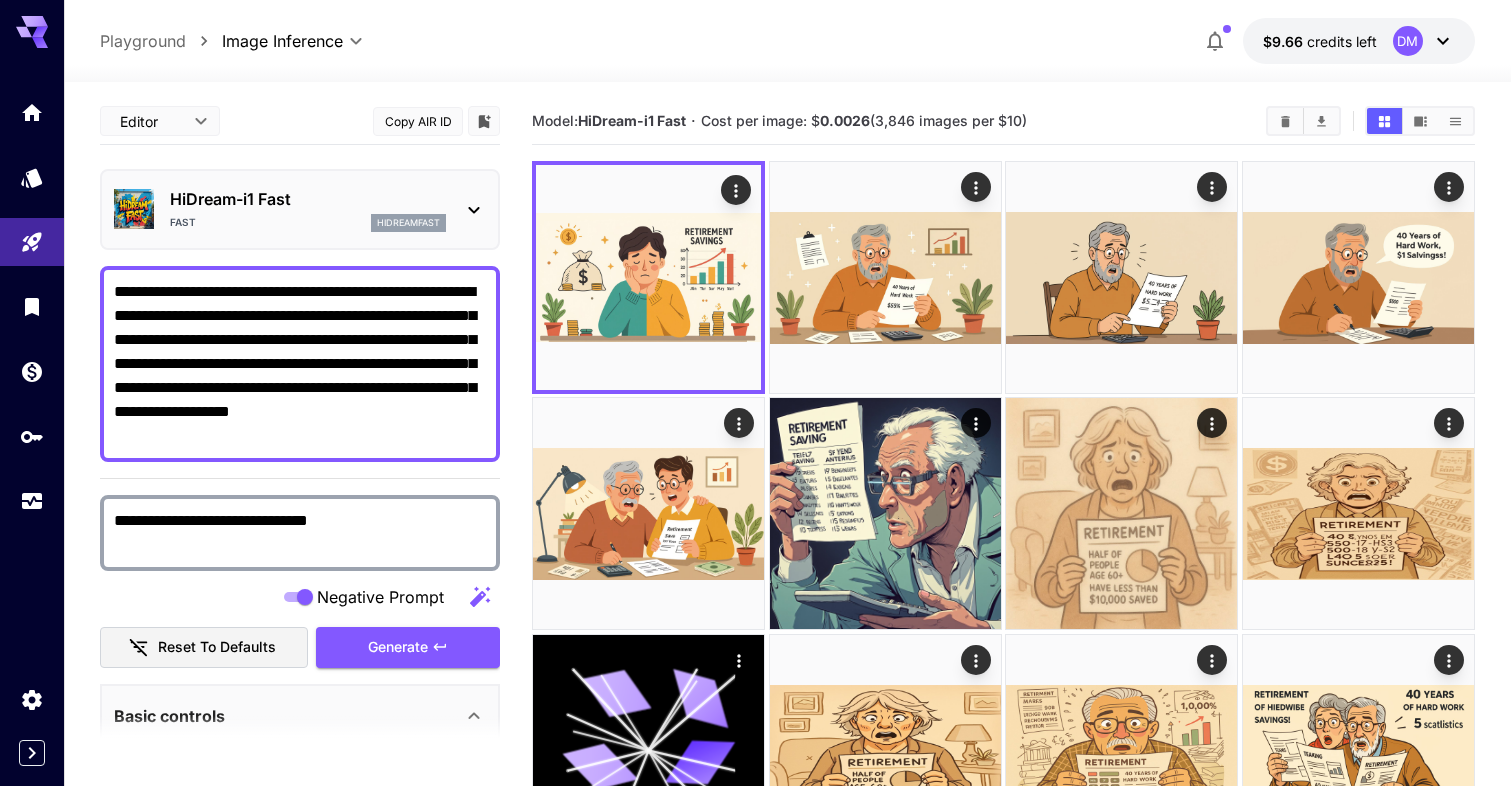 drag, startPoint x: 424, startPoint y: 360, endPoint x: 151, endPoint y: 381, distance: 273.8065 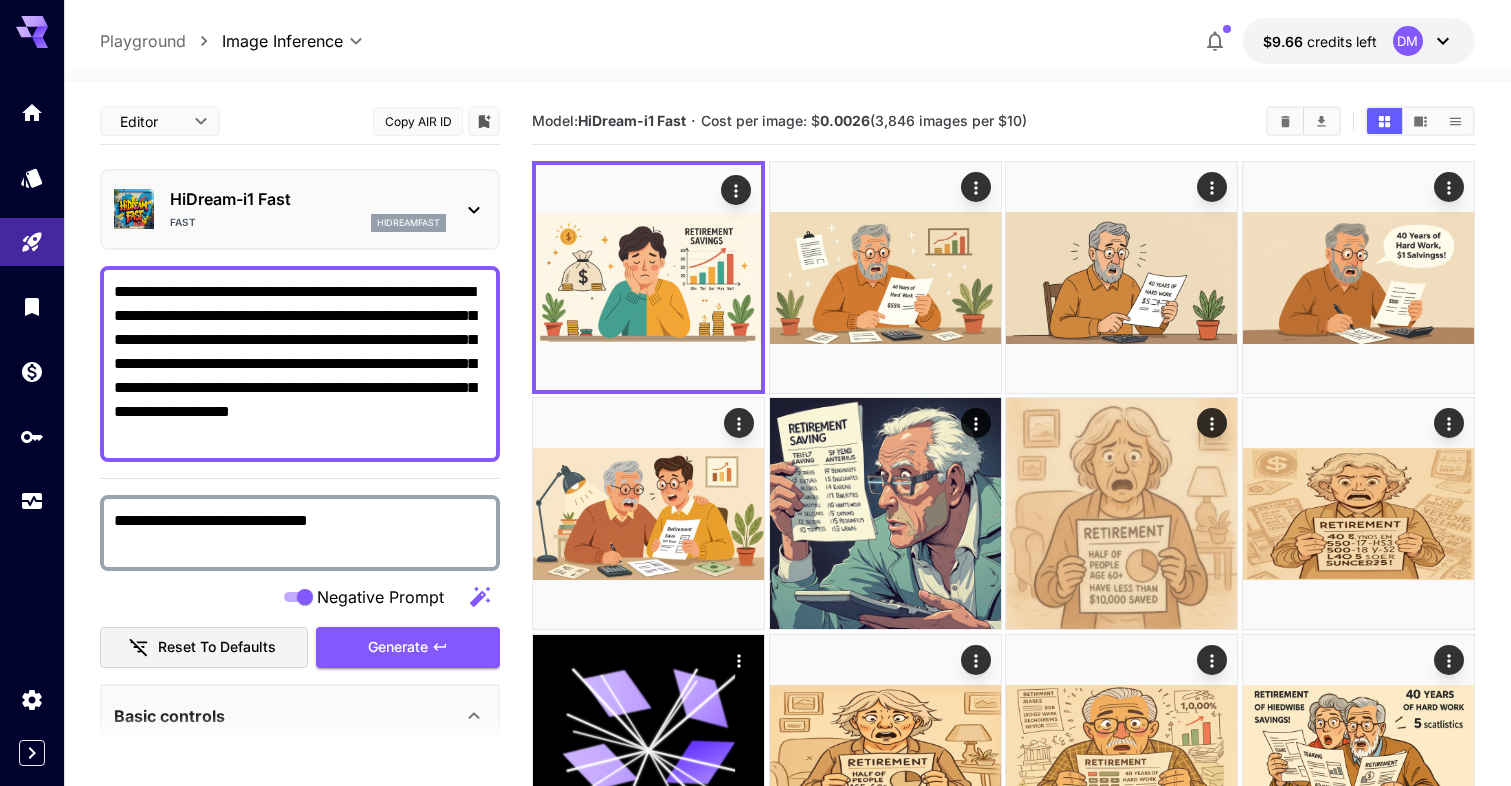 drag, startPoint x: 425, startPoint y: 361, endPoint x: 150, endPoint y: 387, distance: 276.22635 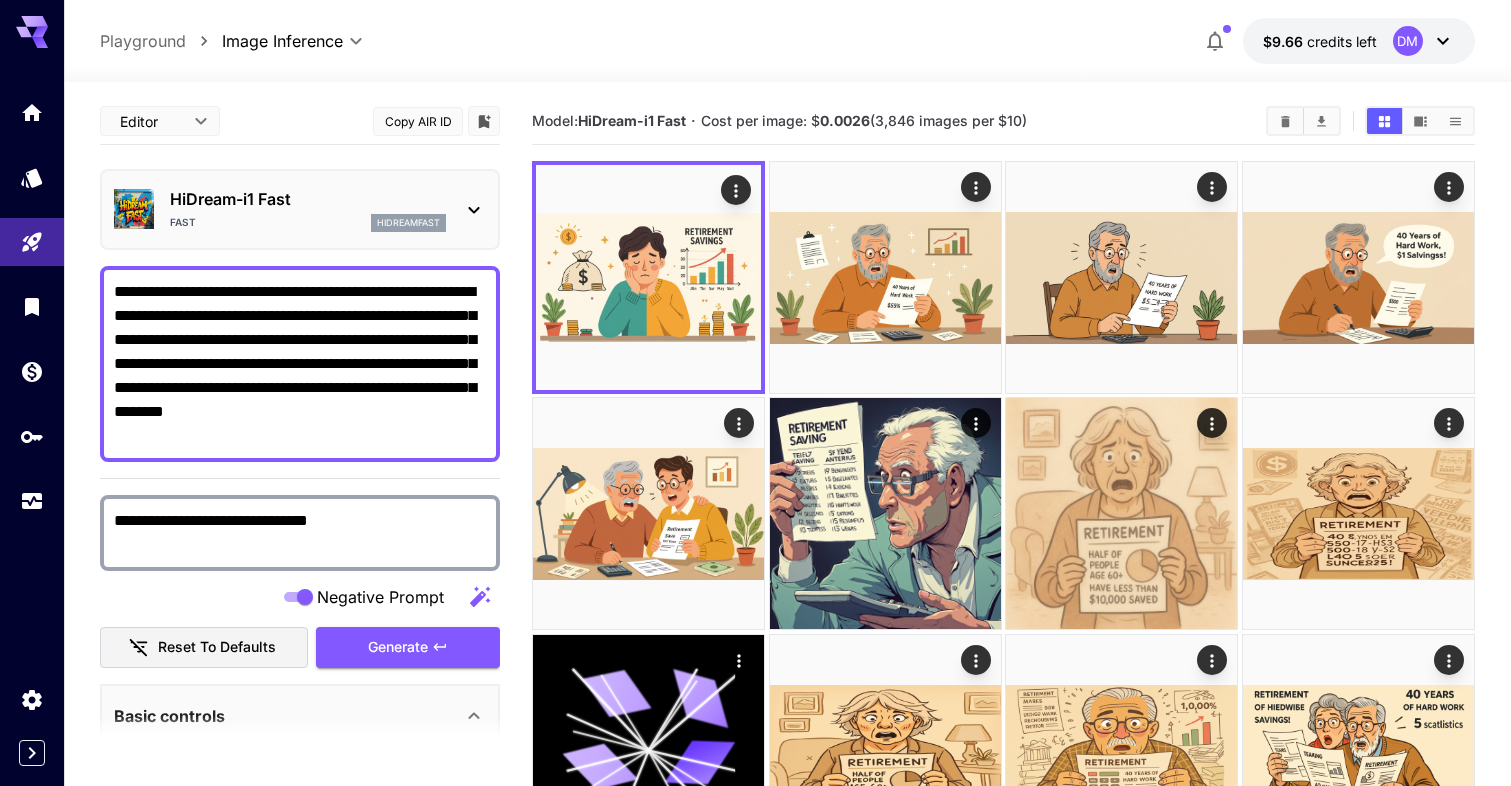 paste on "******" 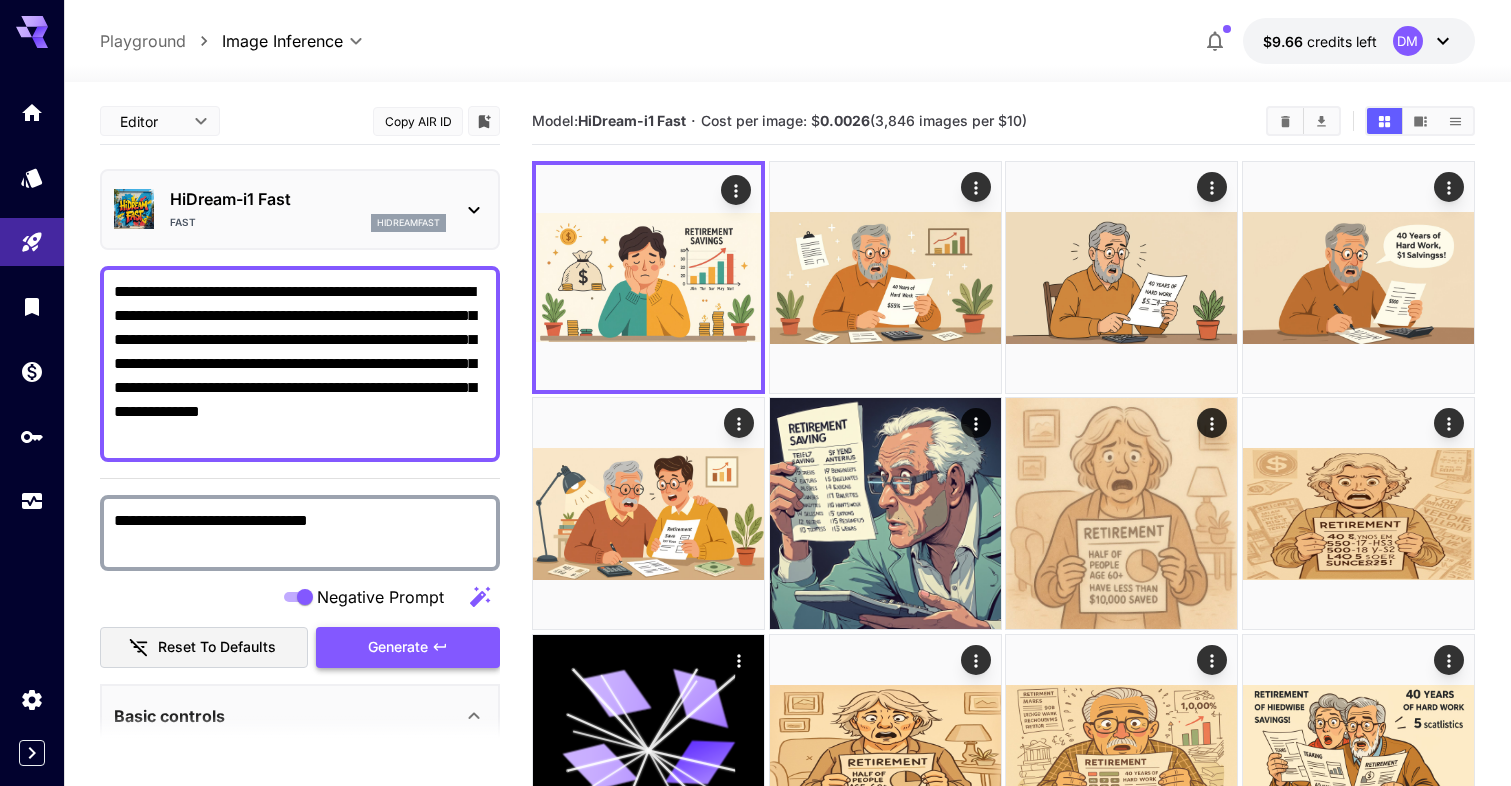 click on "Generate" at bounding box center (398, 647) 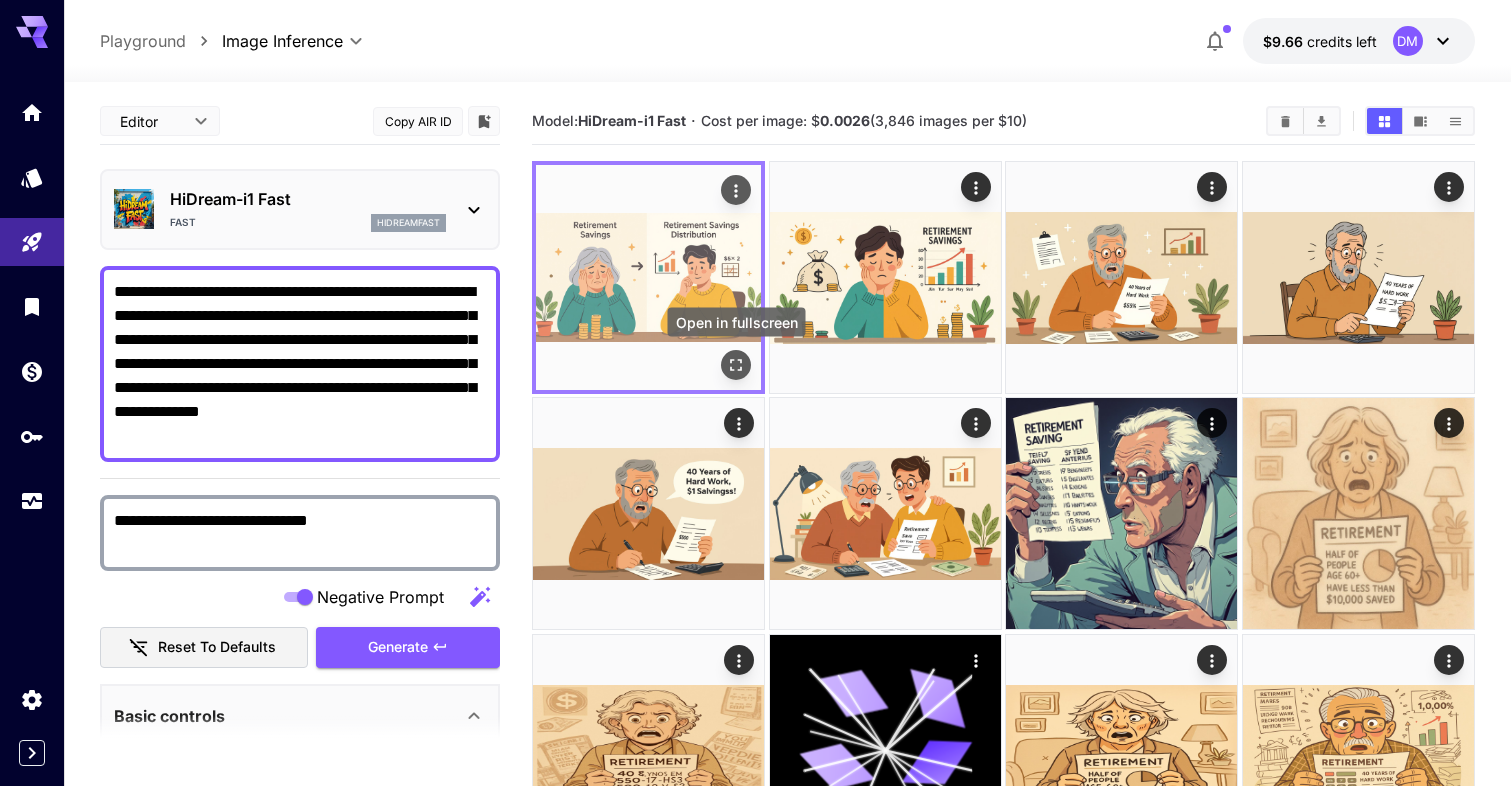 click 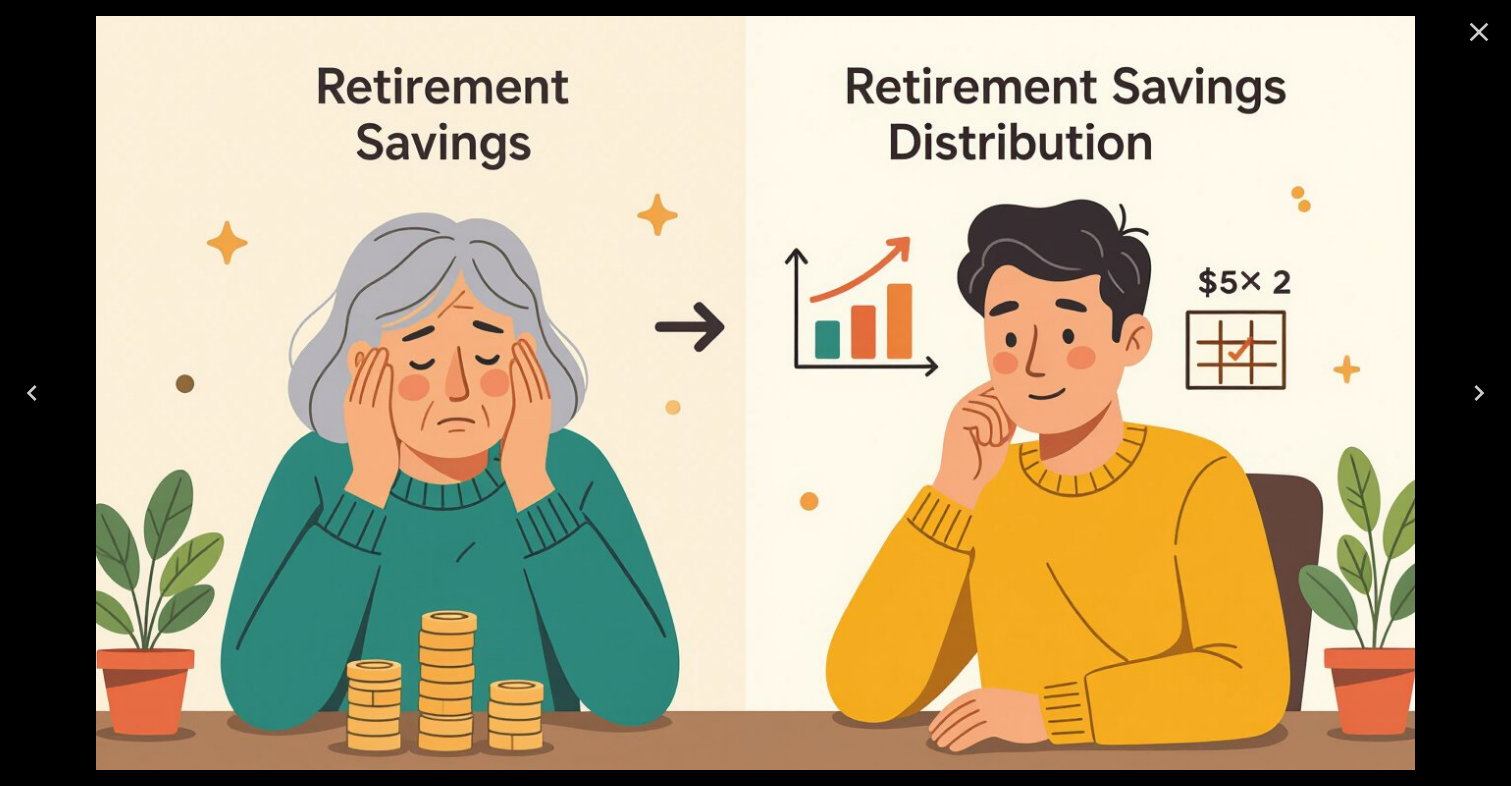 click 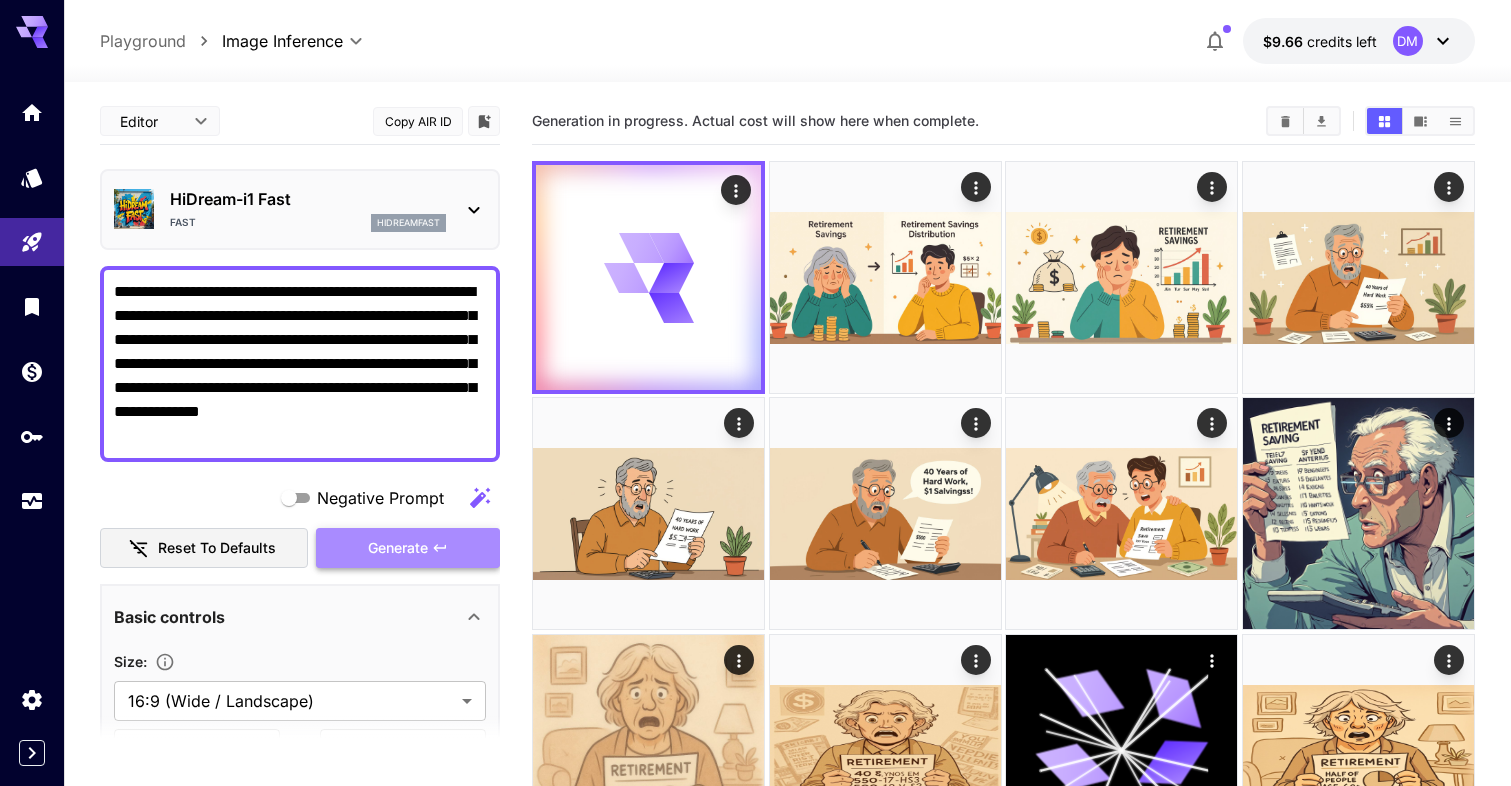 click on "Generate" at bounding box center [398, 548] 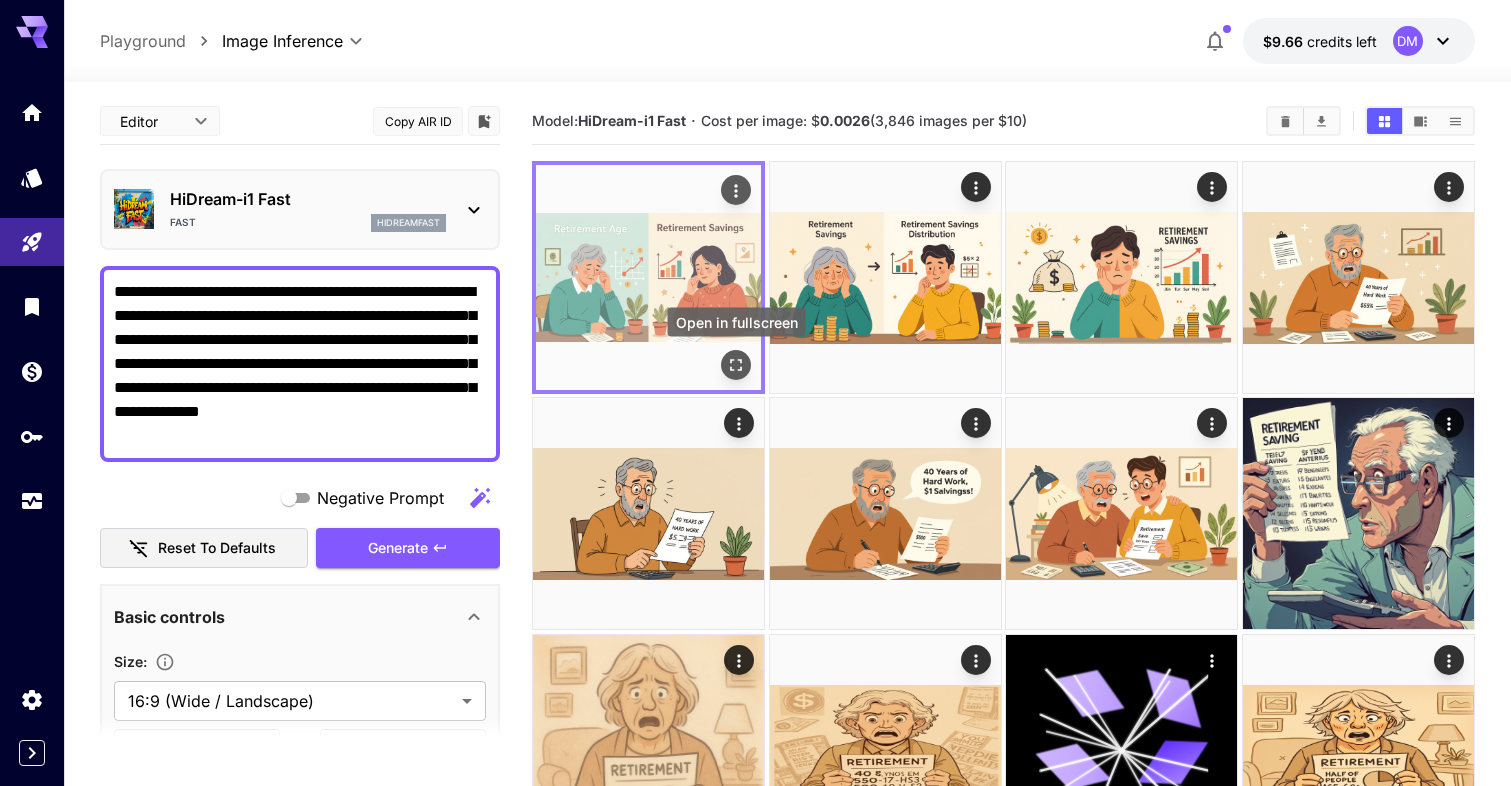 click 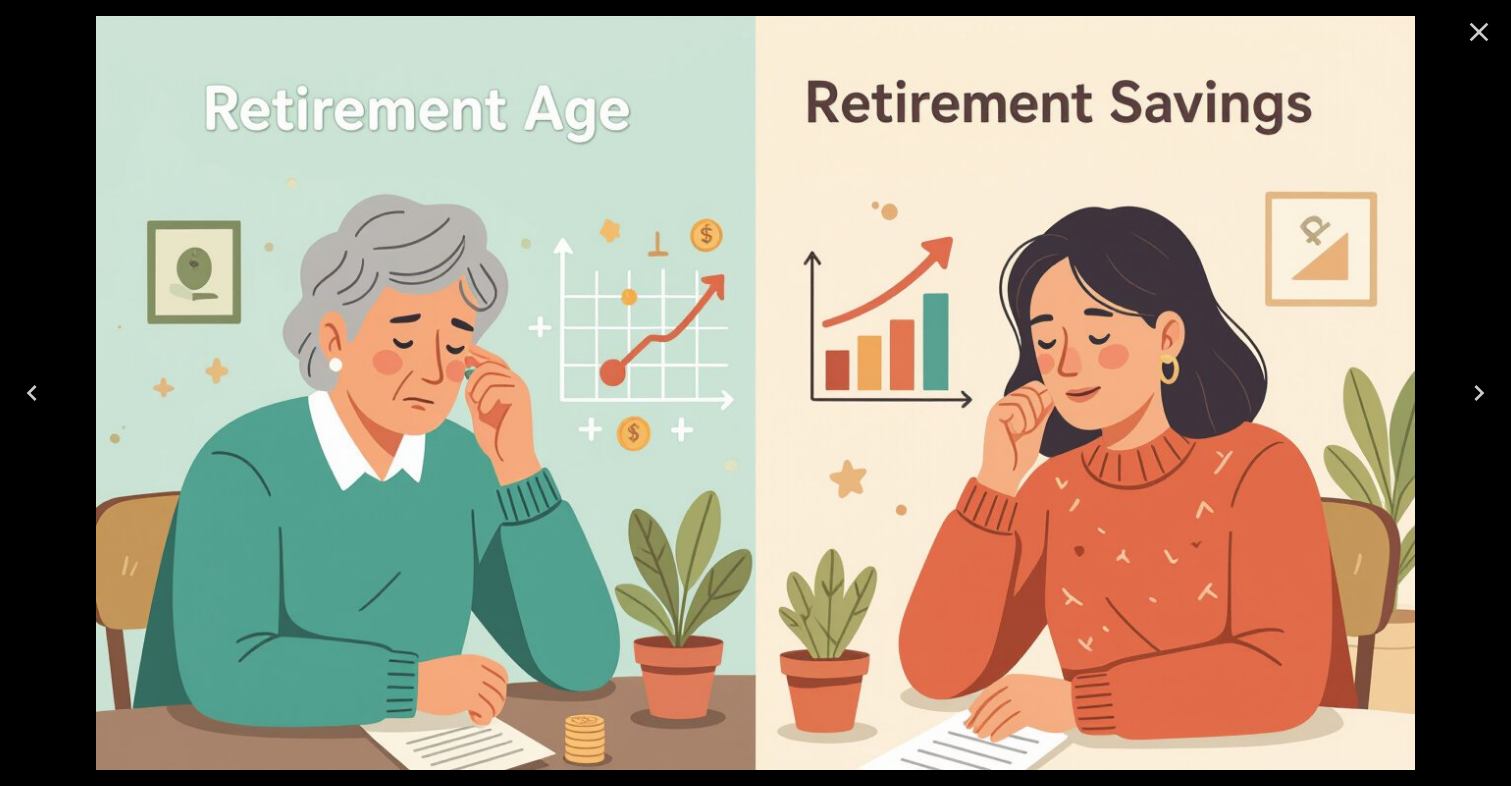 click 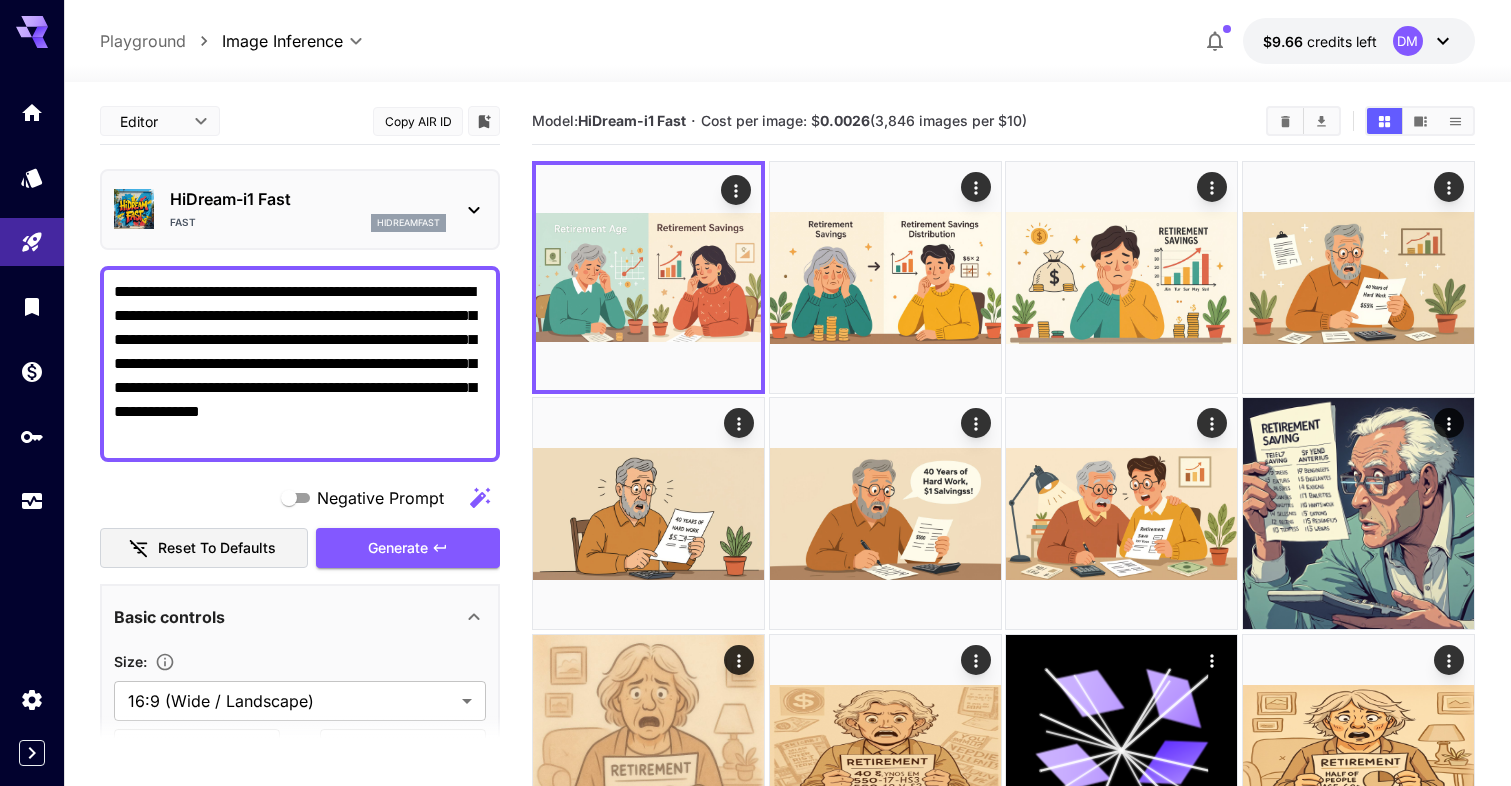 click on "**********" at bounding box center [300, 364] 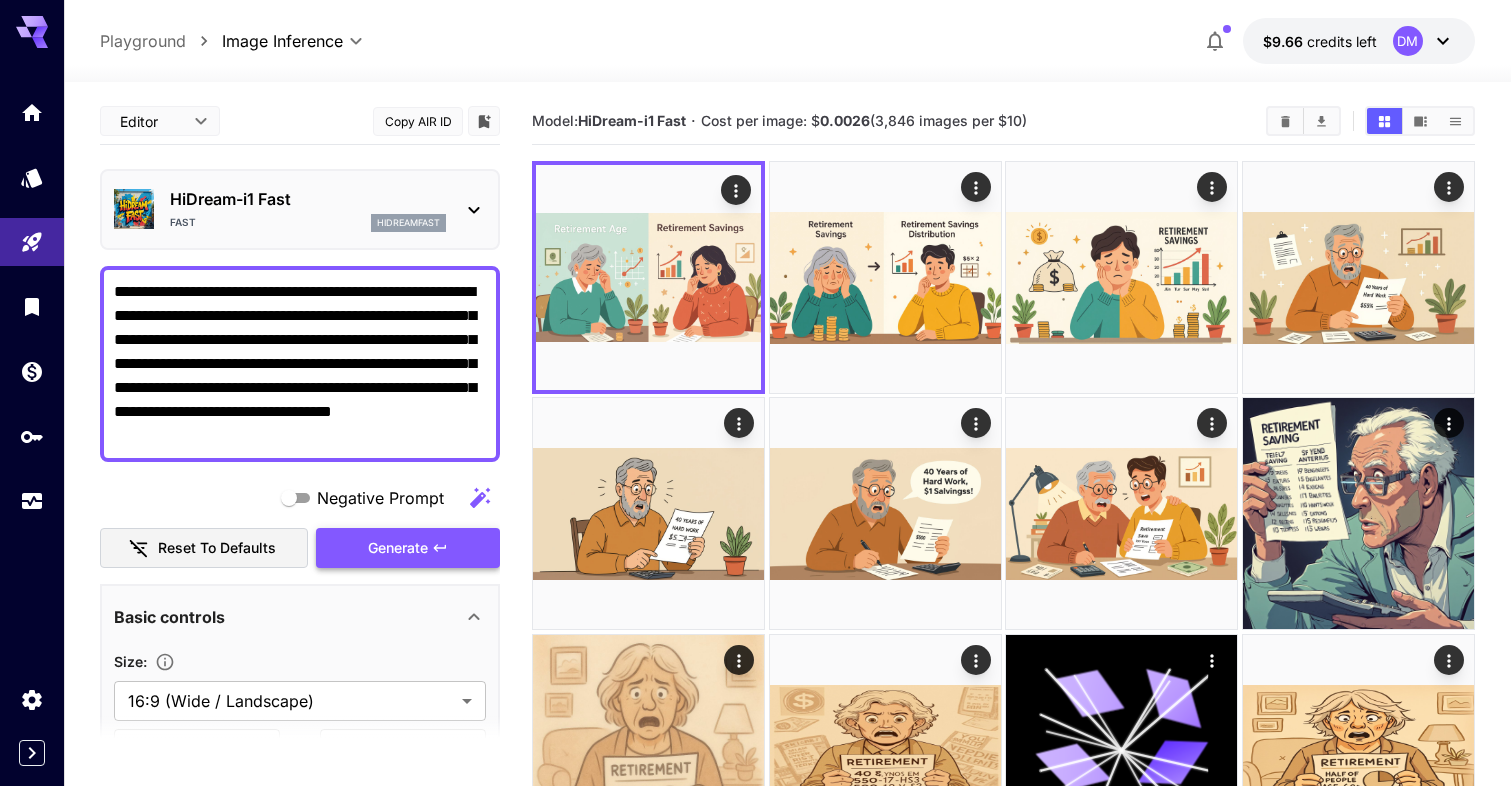 click on "Generate" at bounding box center (398, 548) 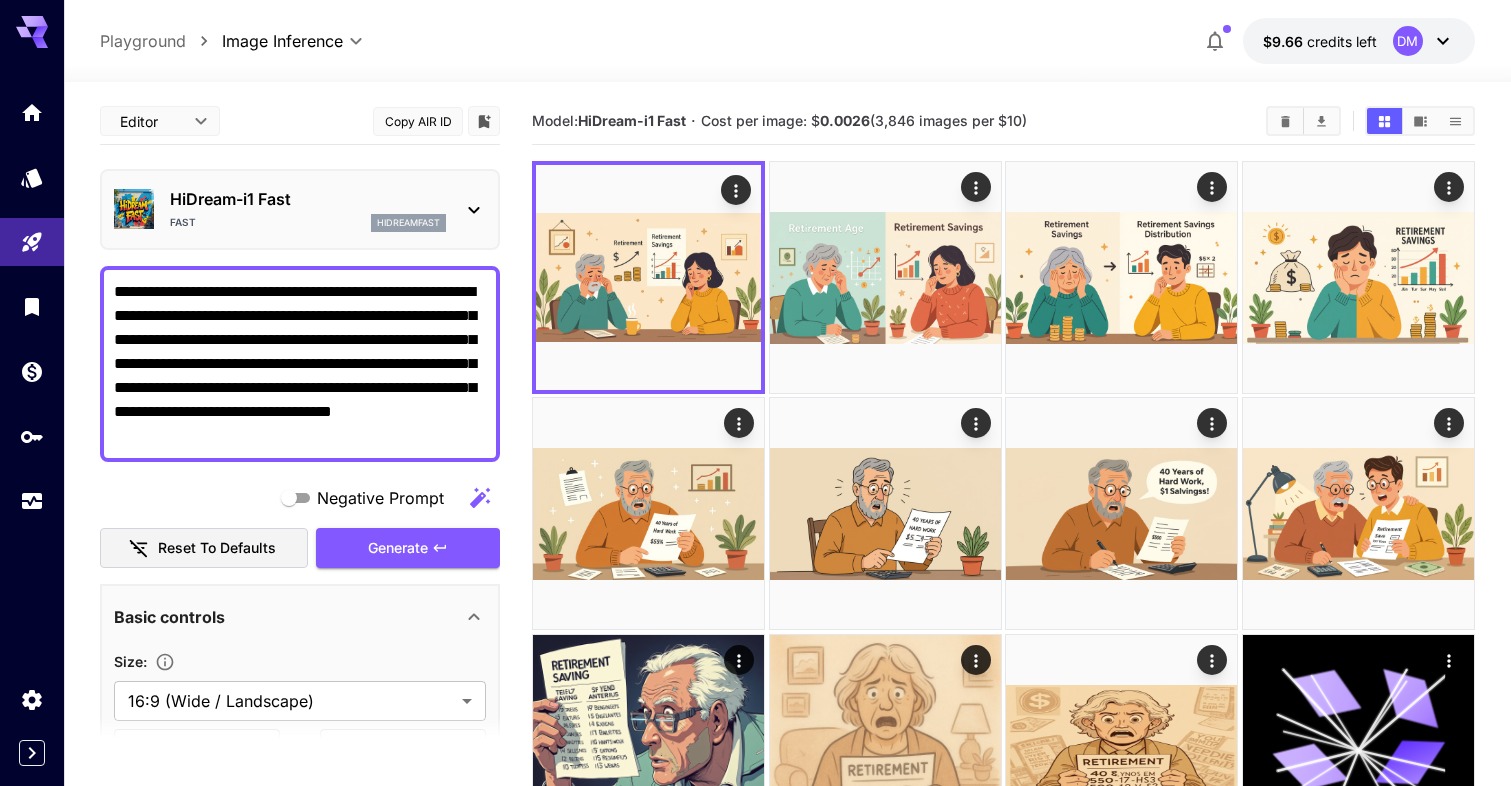 drag, startPoint x: 170, startPoint y: 431, endPoint x: 384, endPoint y: 433, distance: 214.00934 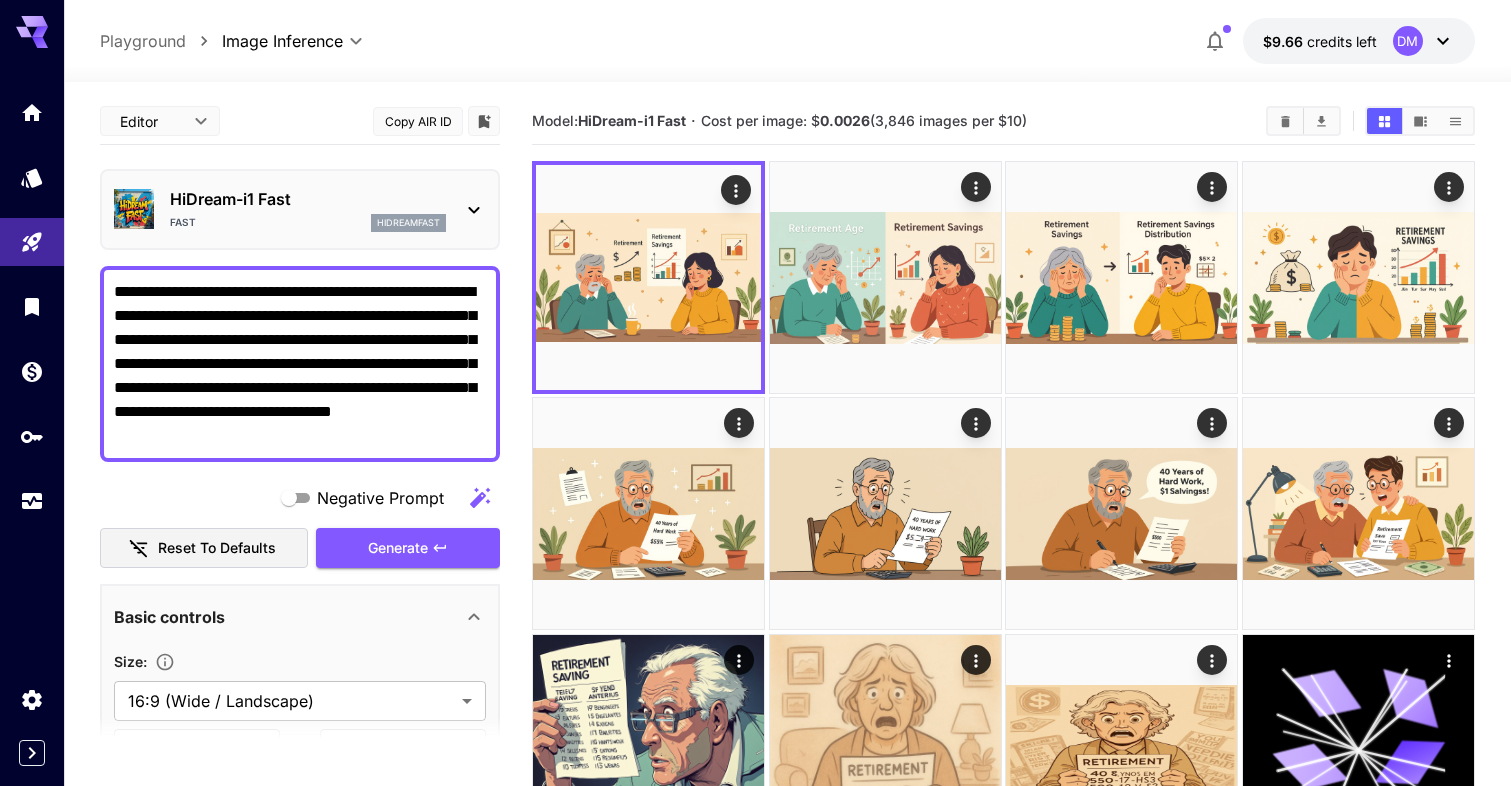 paste on "**********" 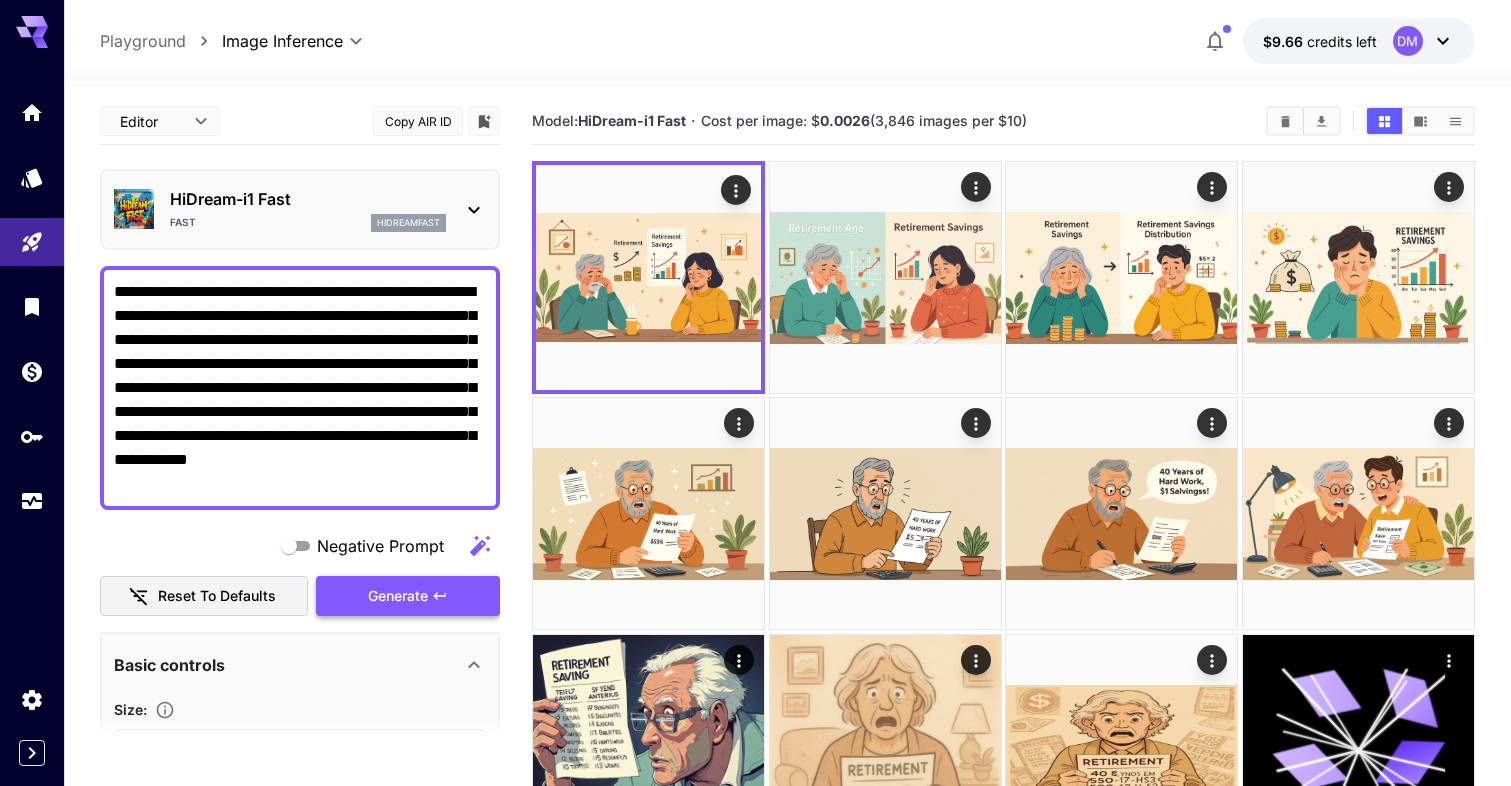 type on "**********" 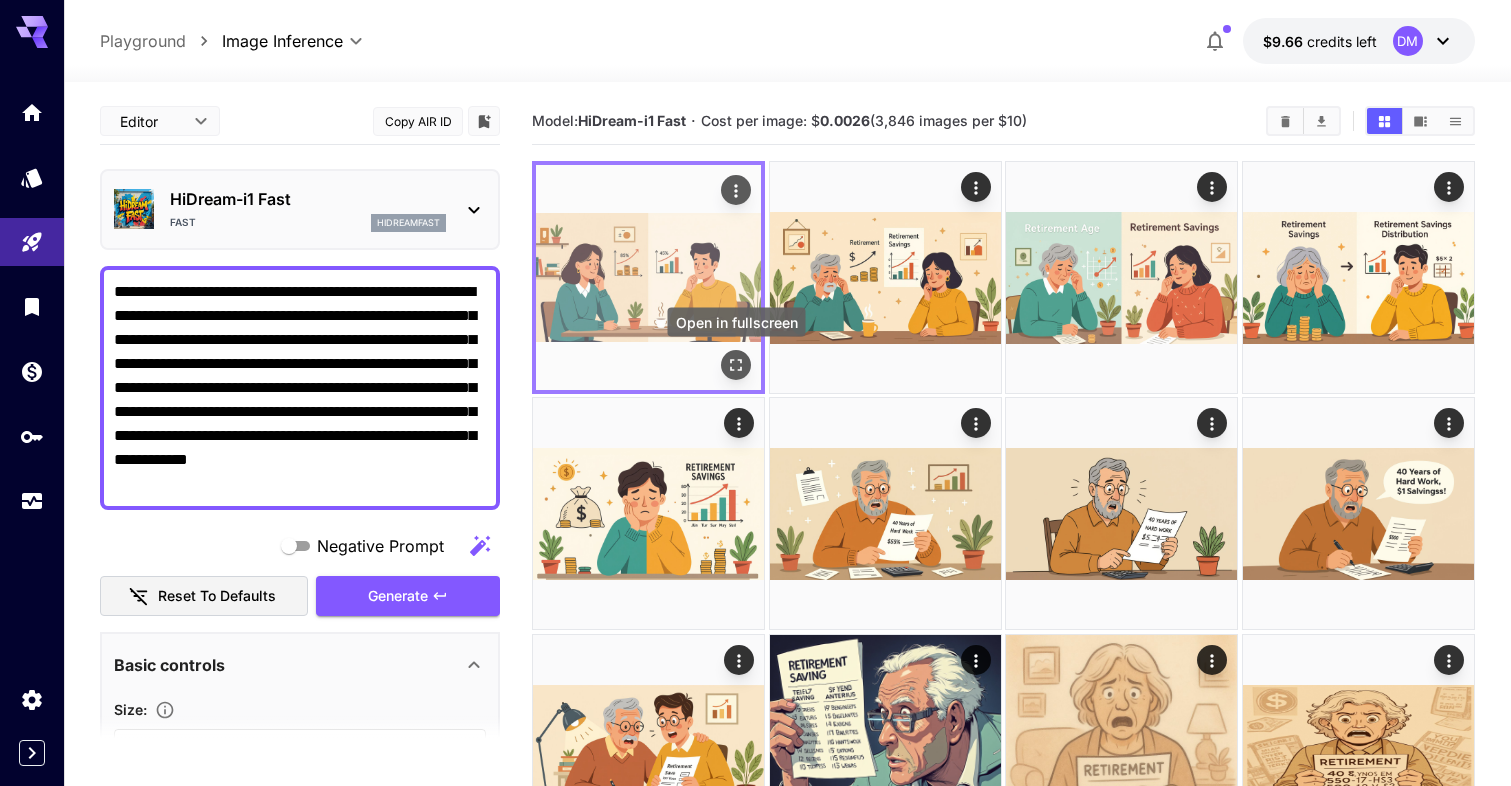 click 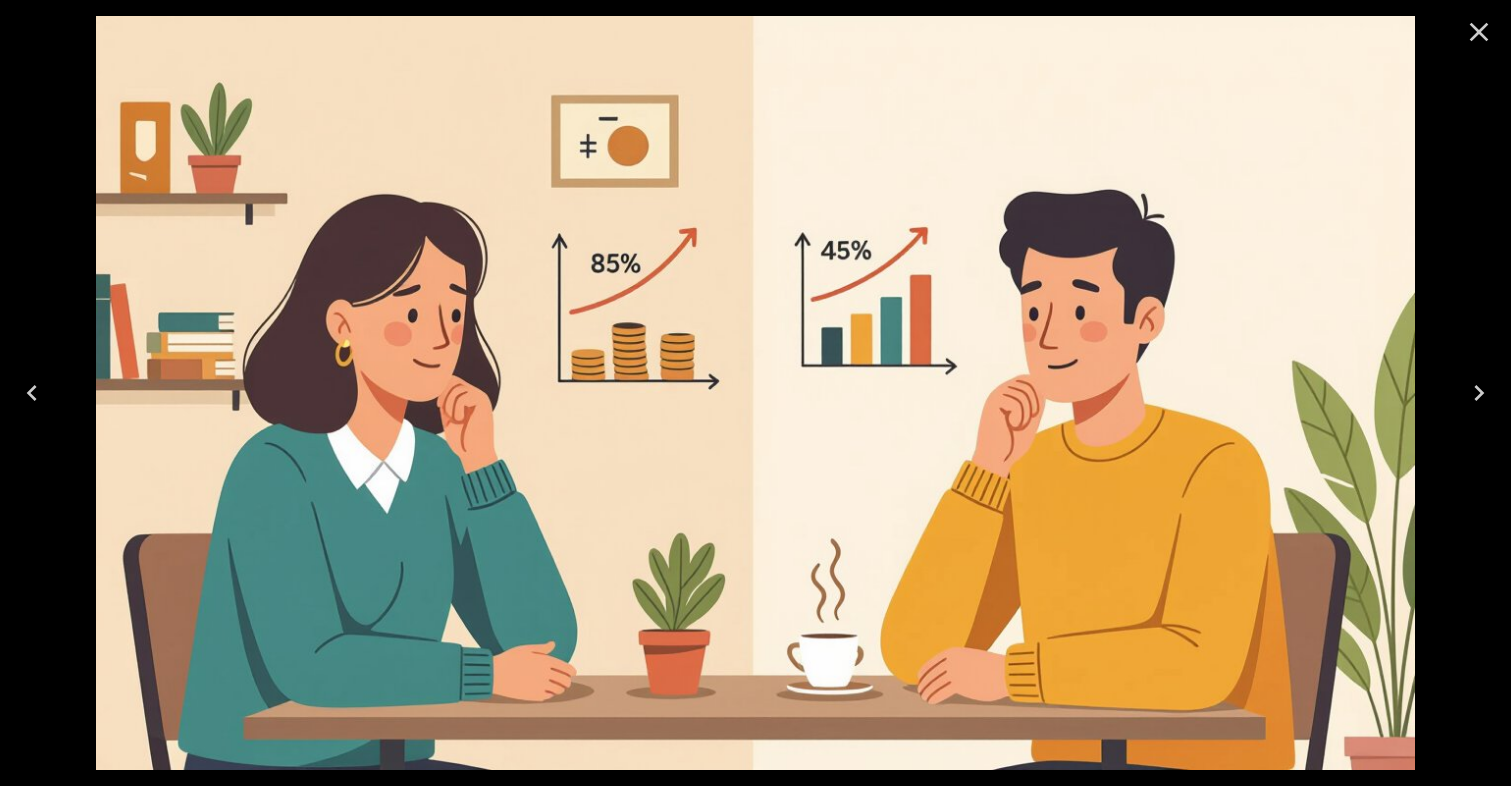 click 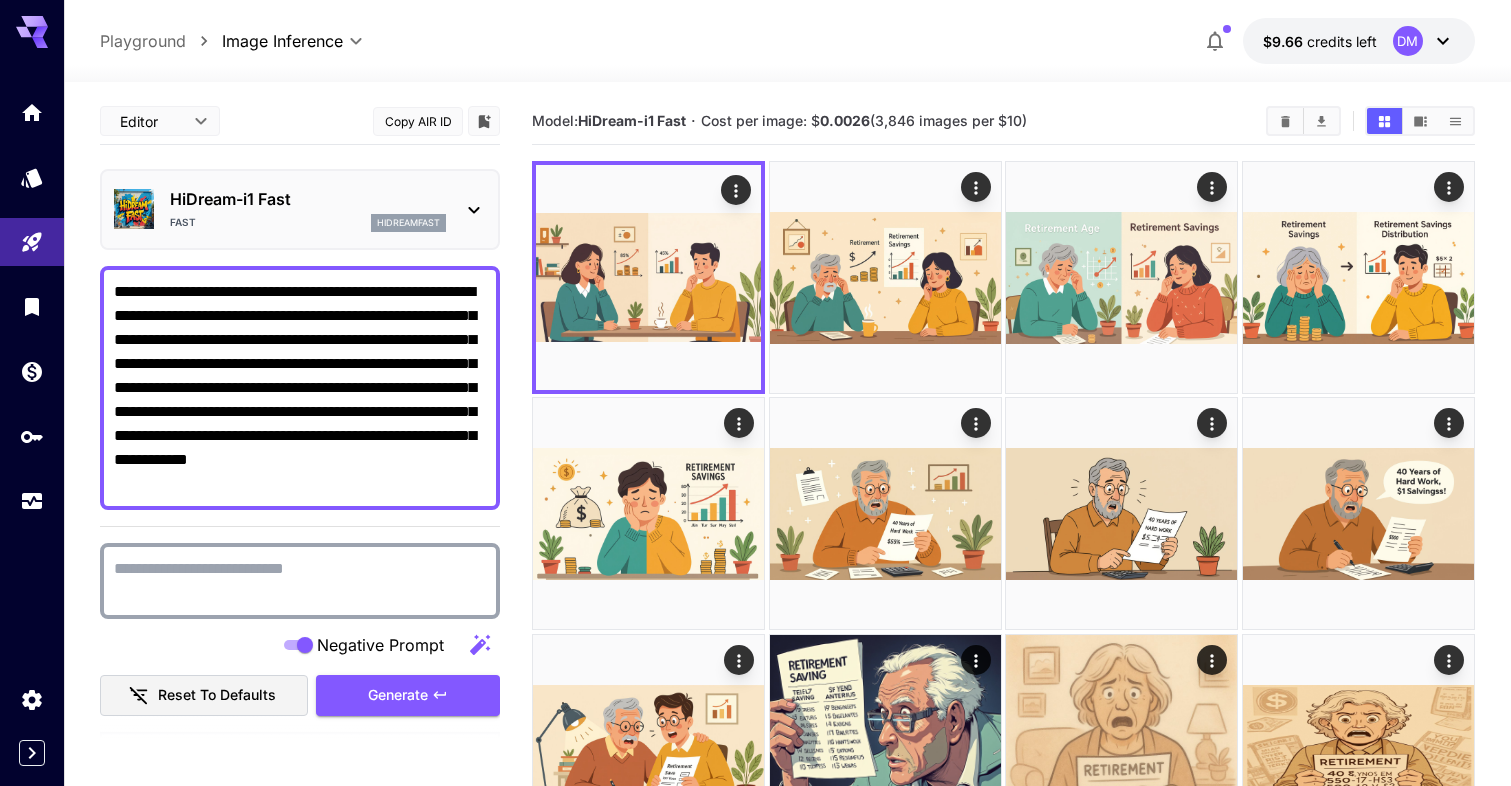 click on "Negative Prompt" at bounding box center [300, 581] 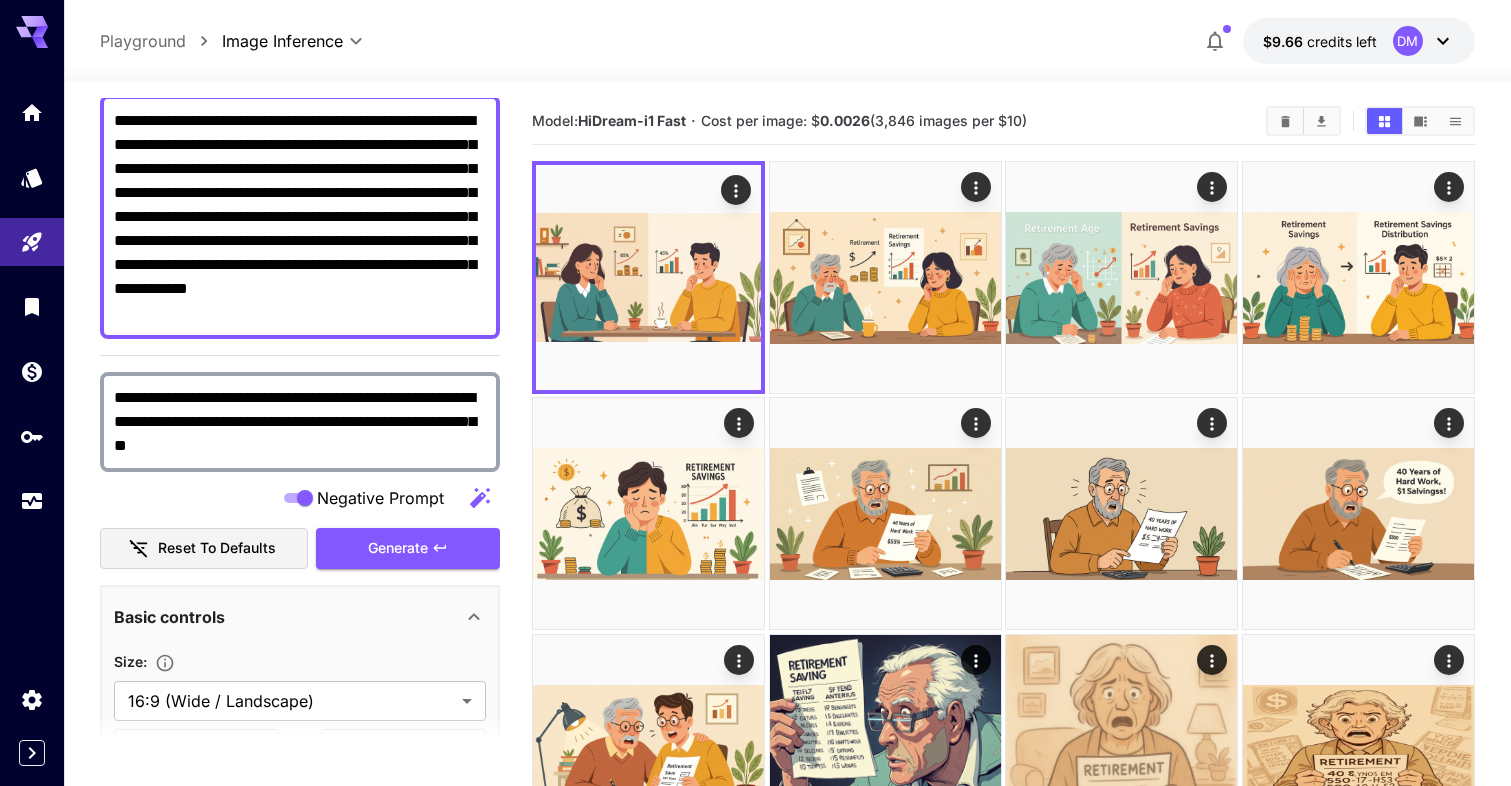 scroll, scrollTop: 217, scrollLeft: 0, axis: vertical 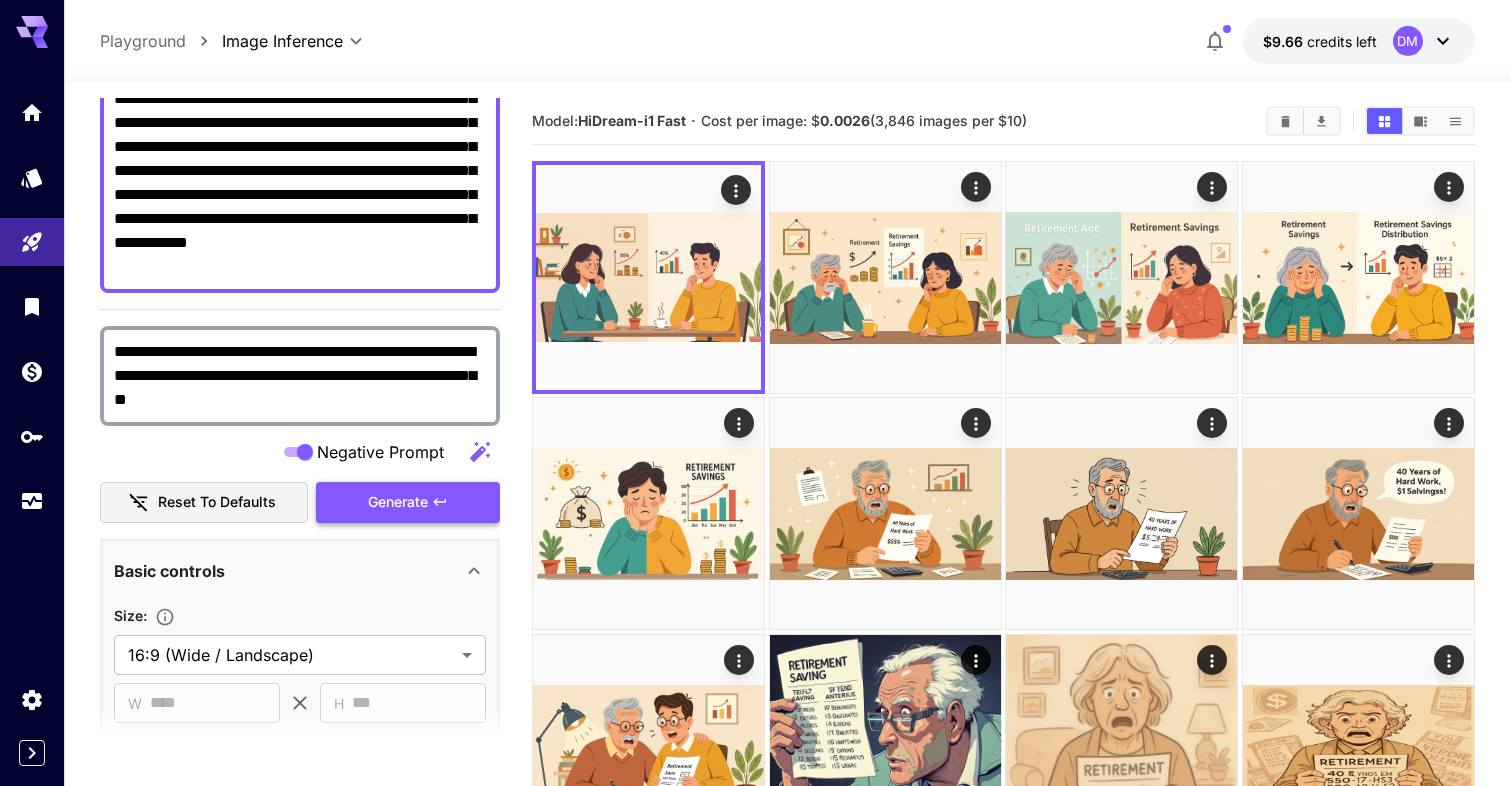 type on "**********" 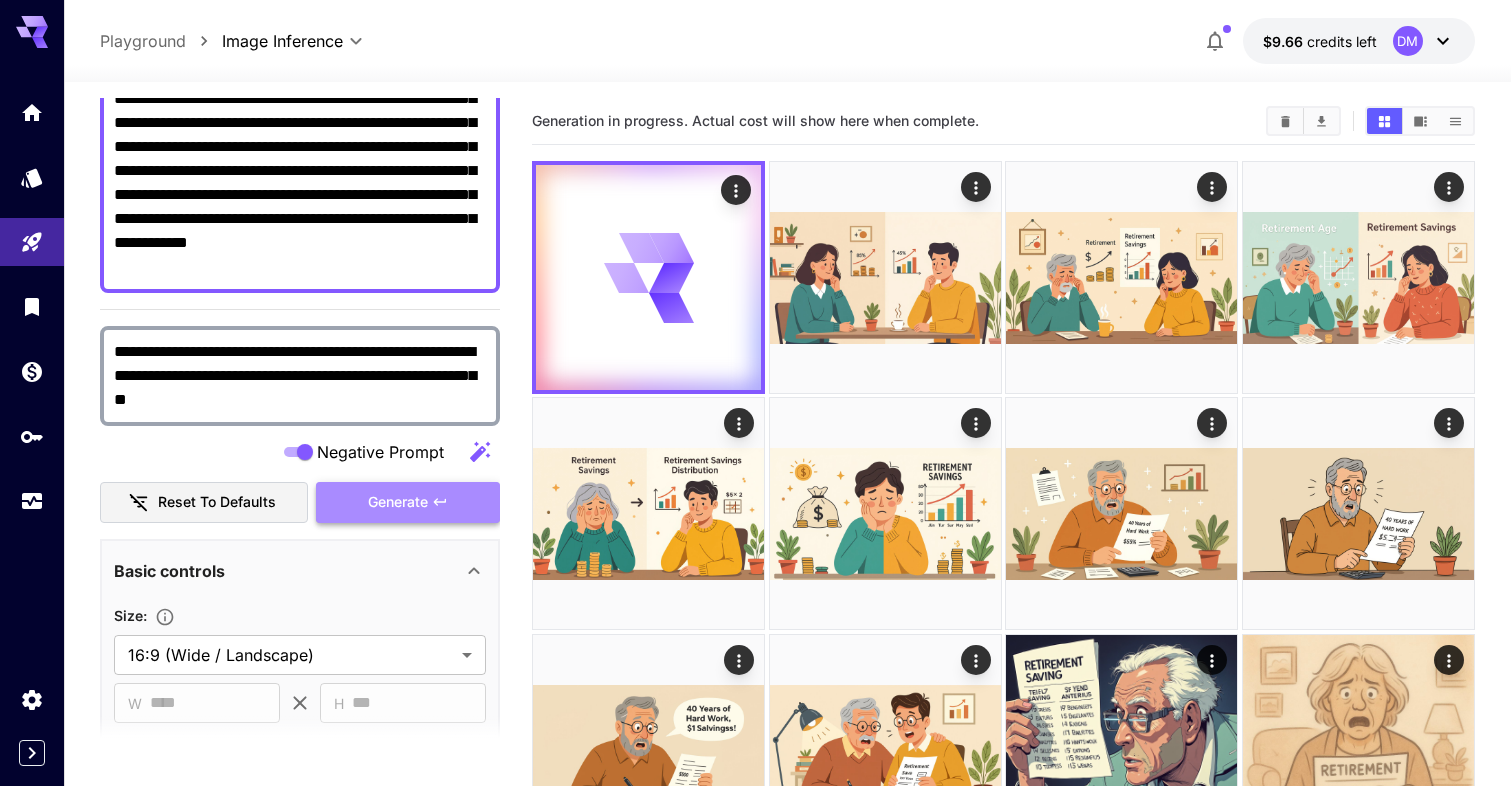 click on "Generate" at bounding box center (398, 502) 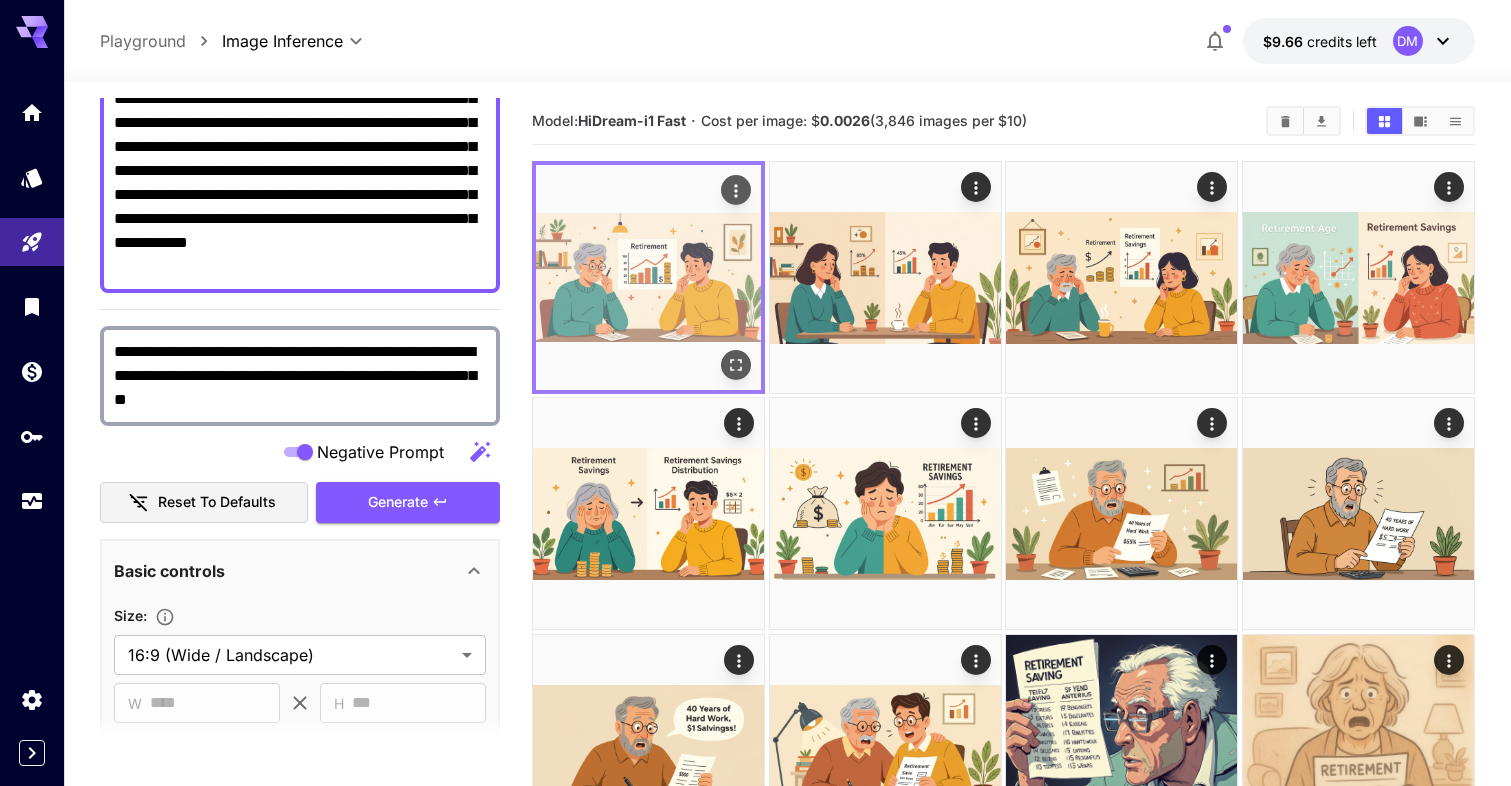 click 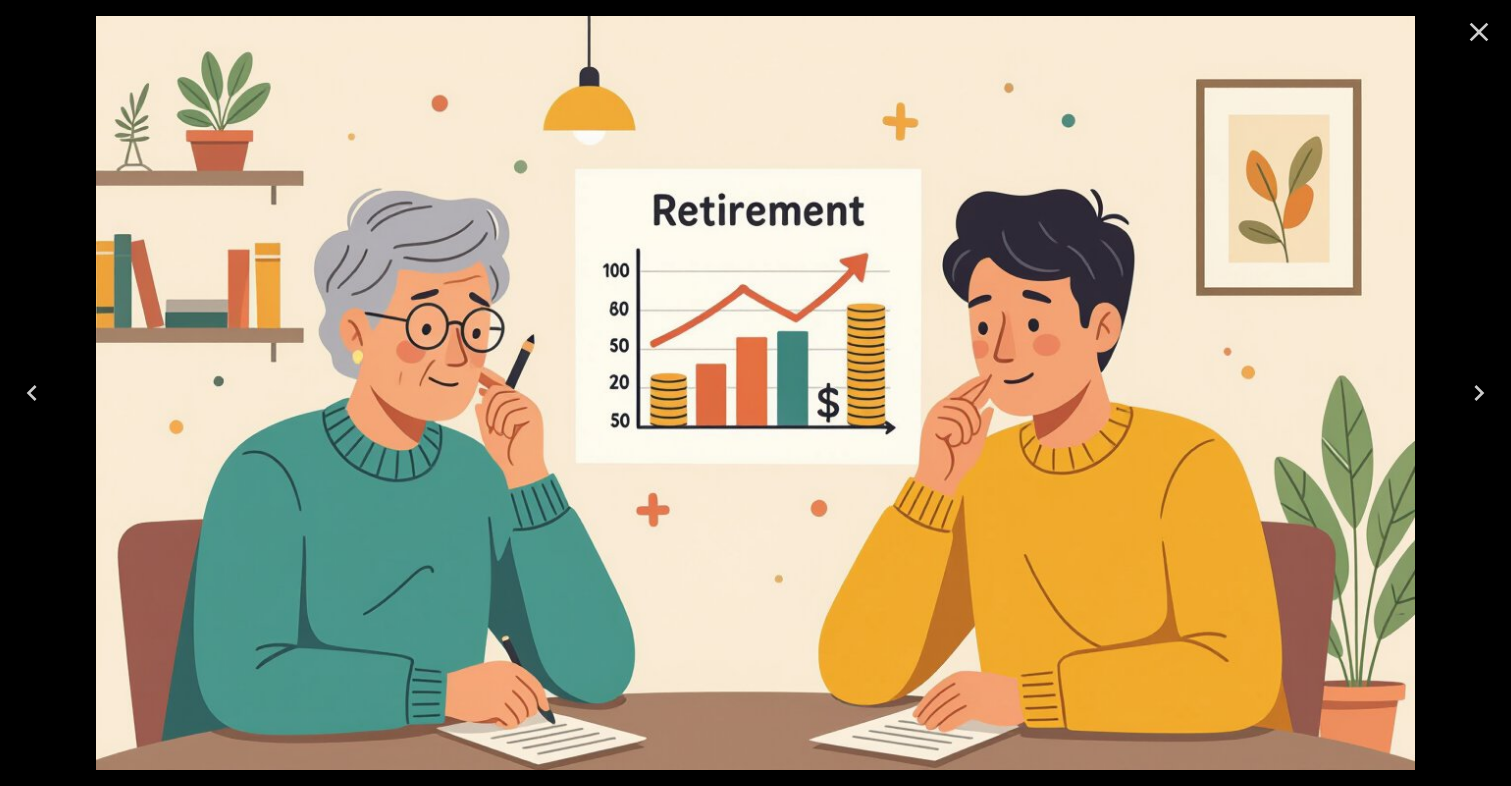 click 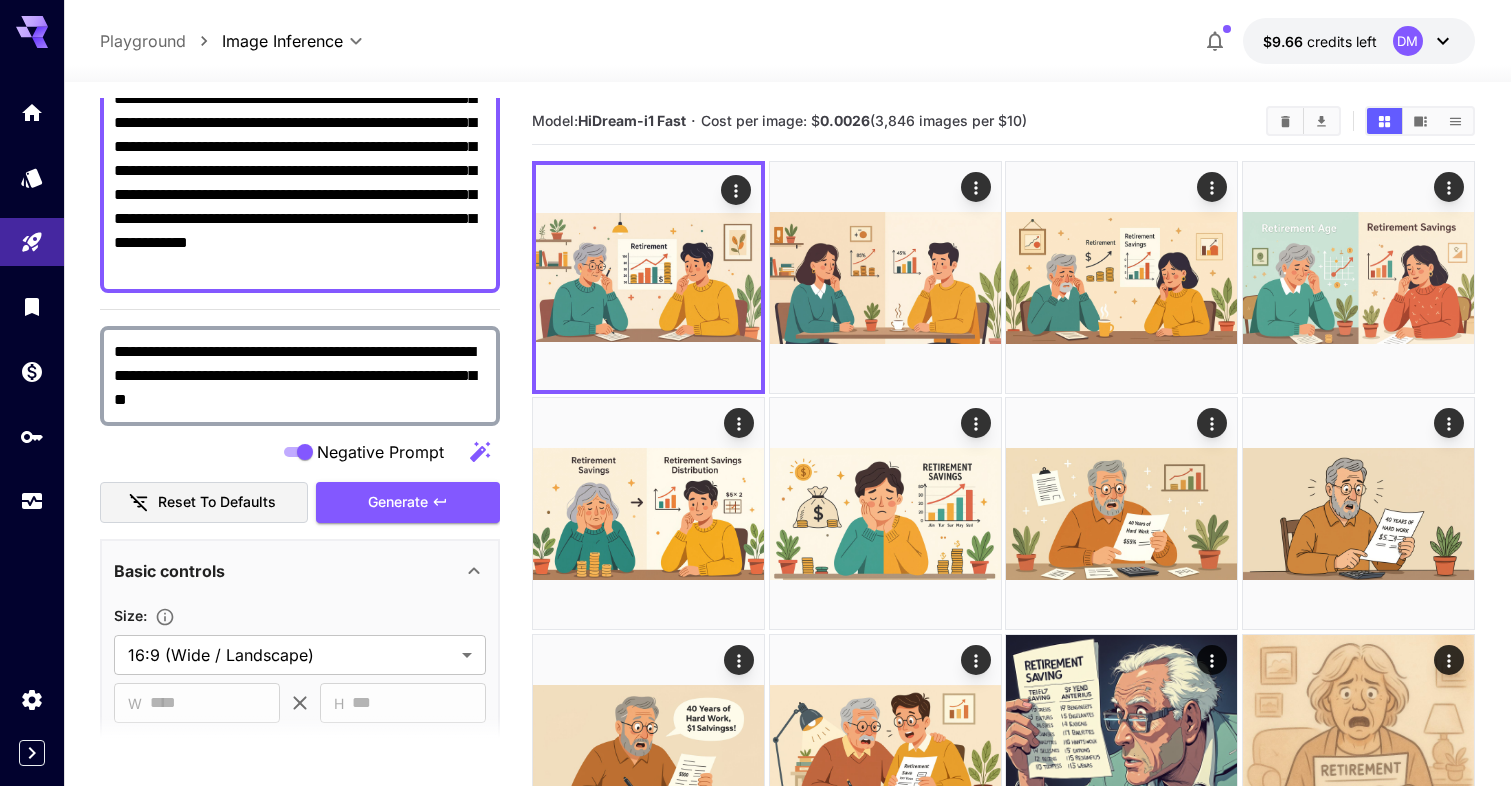 click on "**********" at bounding box center (787, 41) 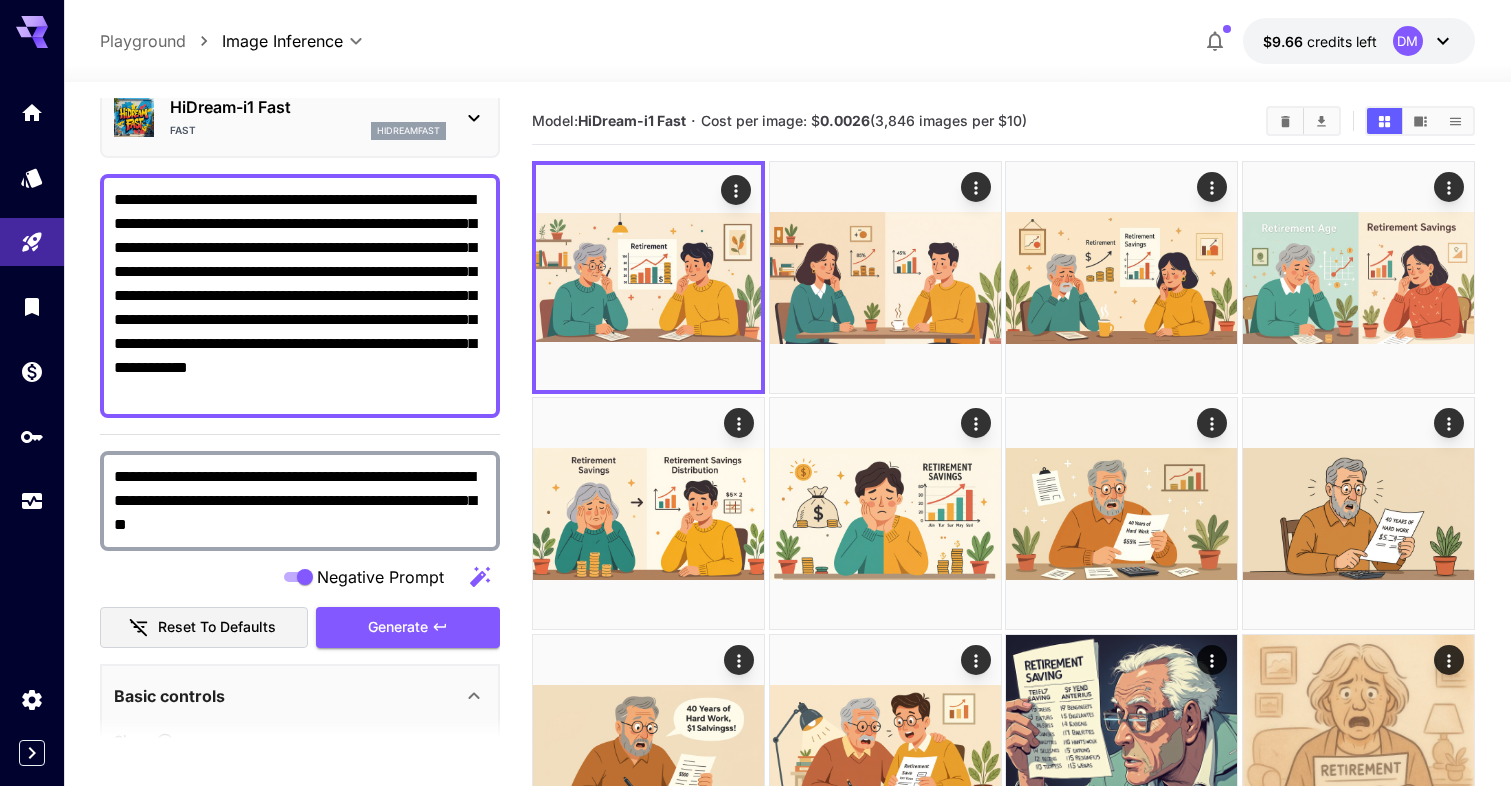 scroll, scrollTop: 90, scrollLeft: 0, axis: vertical 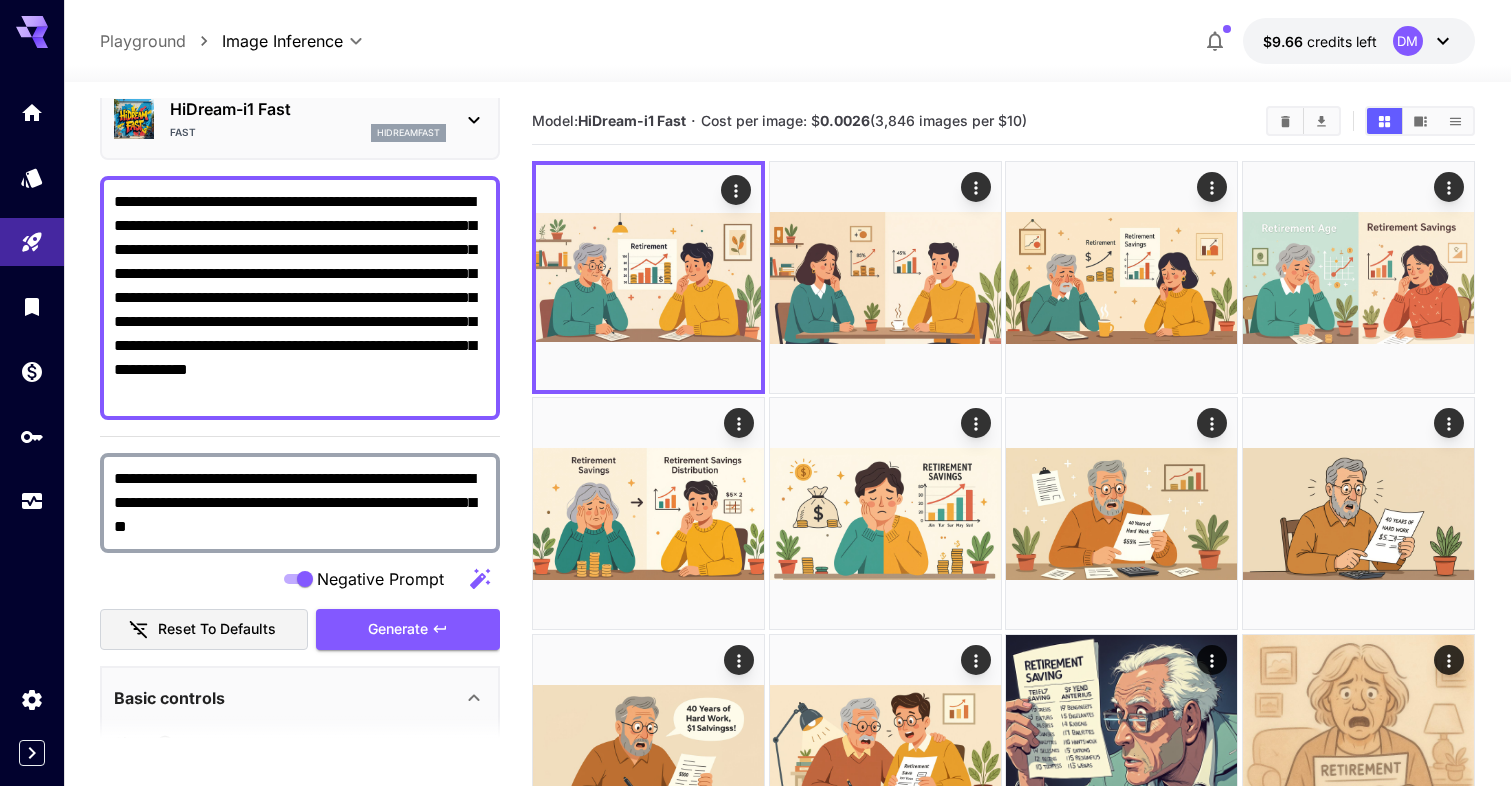 click on "**********" at bounding box center [300, 298] 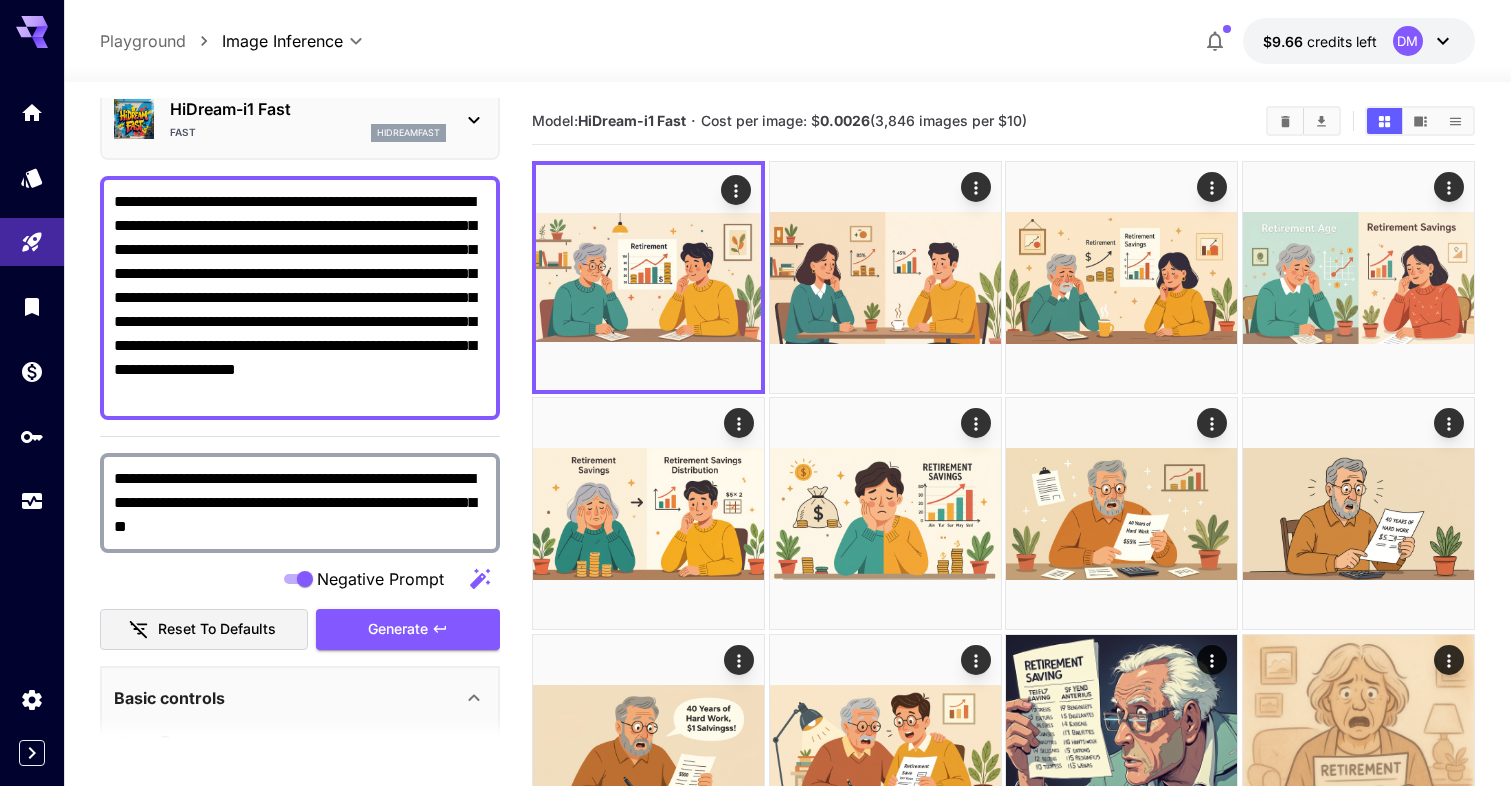drag, startPoint x: 382, startPoint y: 319, endPoint x: 165, endPoint y: 338, distance: 217.83022 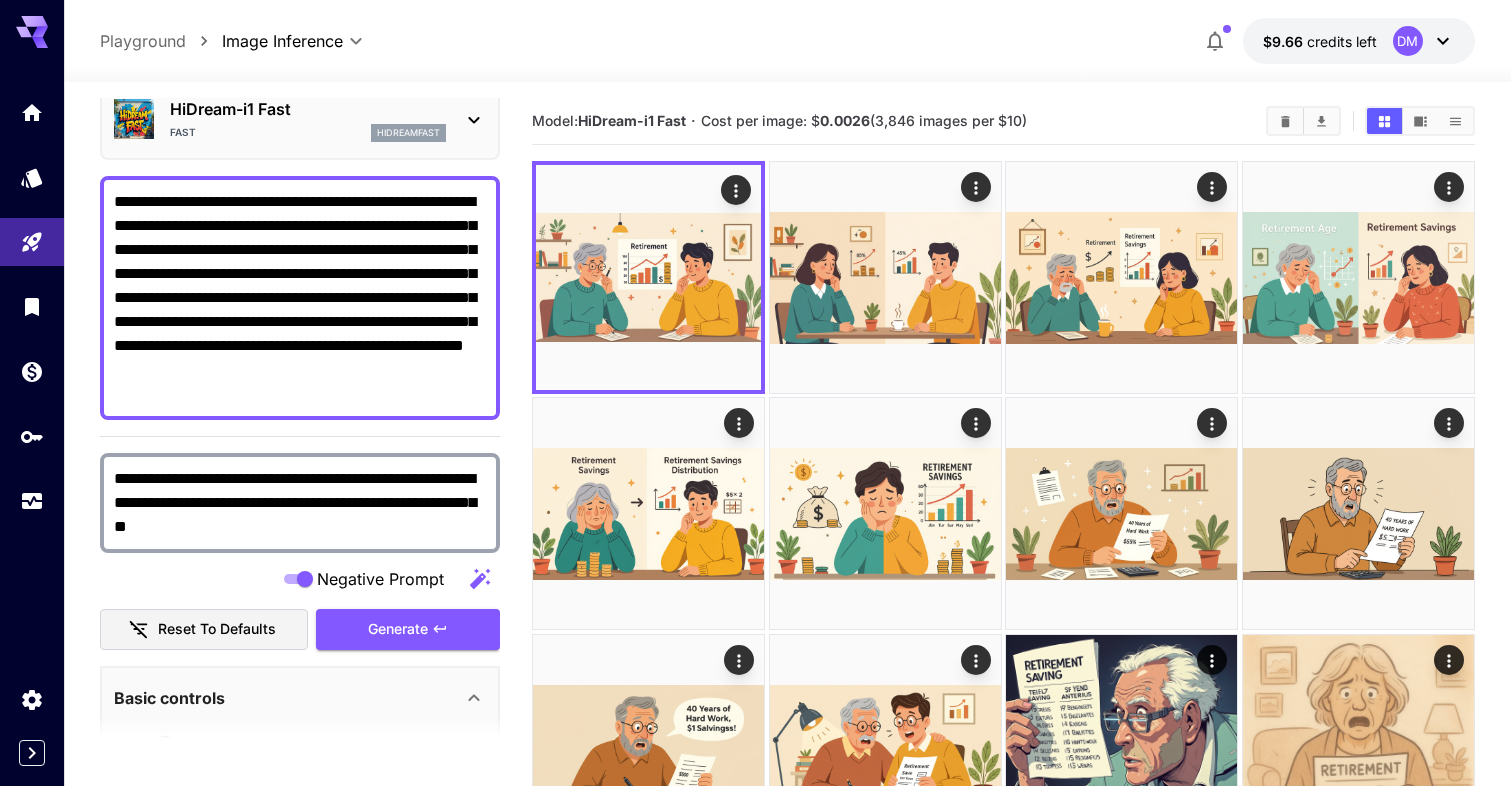 type on "**********" 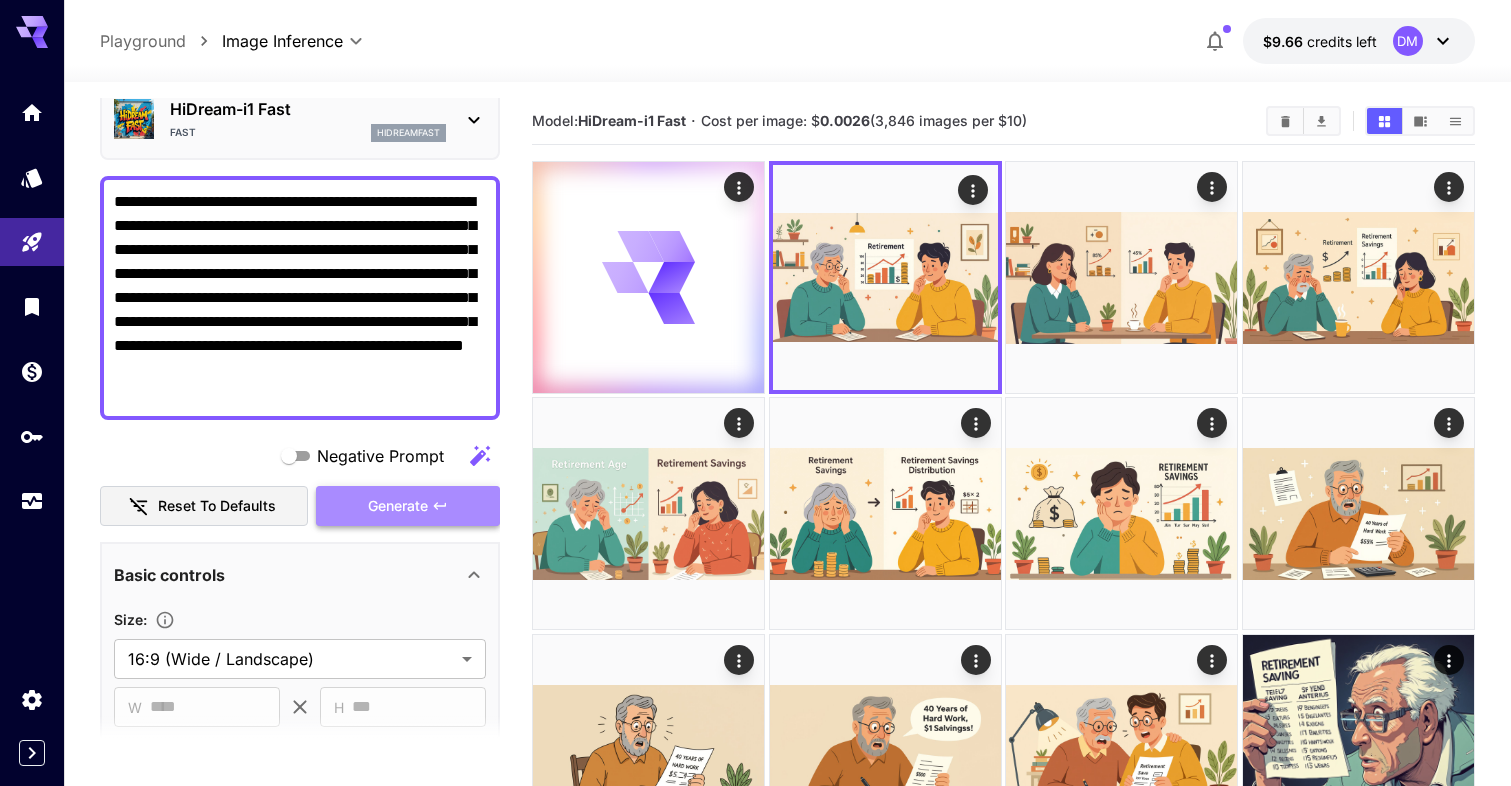click on "Generate" at bounding box center (398, 506) 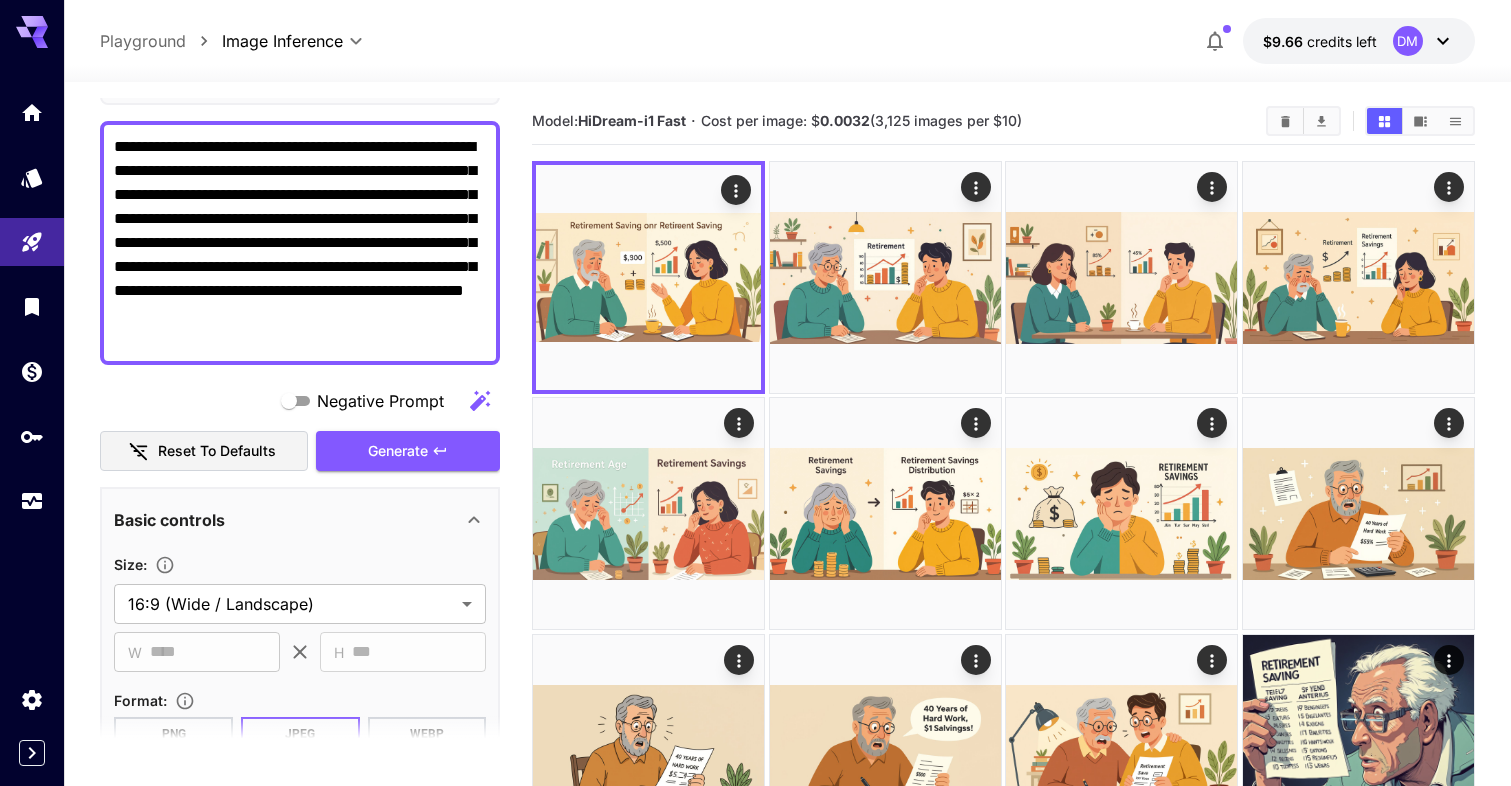 scroll, scrollTop: 144, scrollLeft: 0, axis: vertical 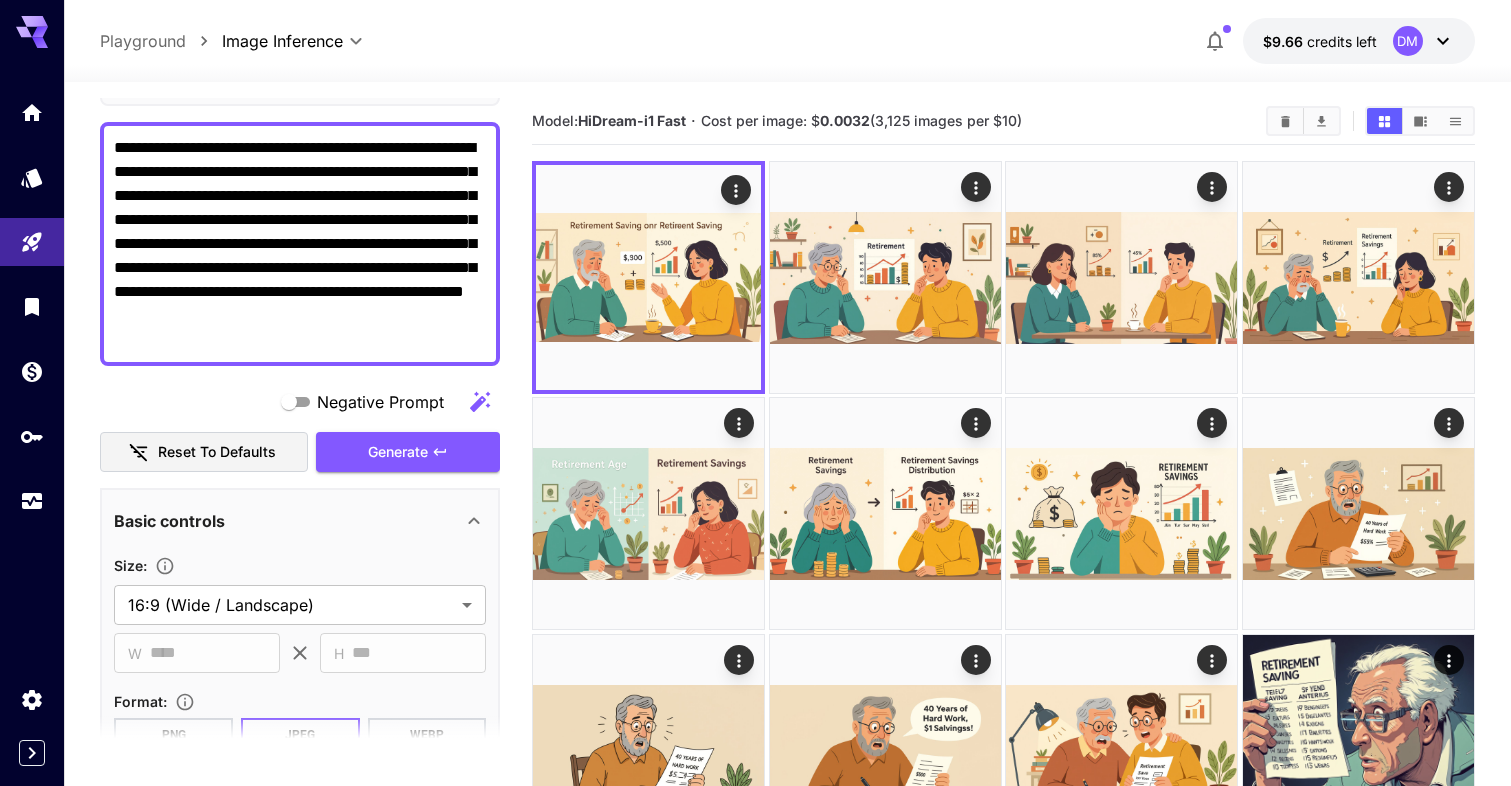click on "**********" at bounding box center (300, 244) 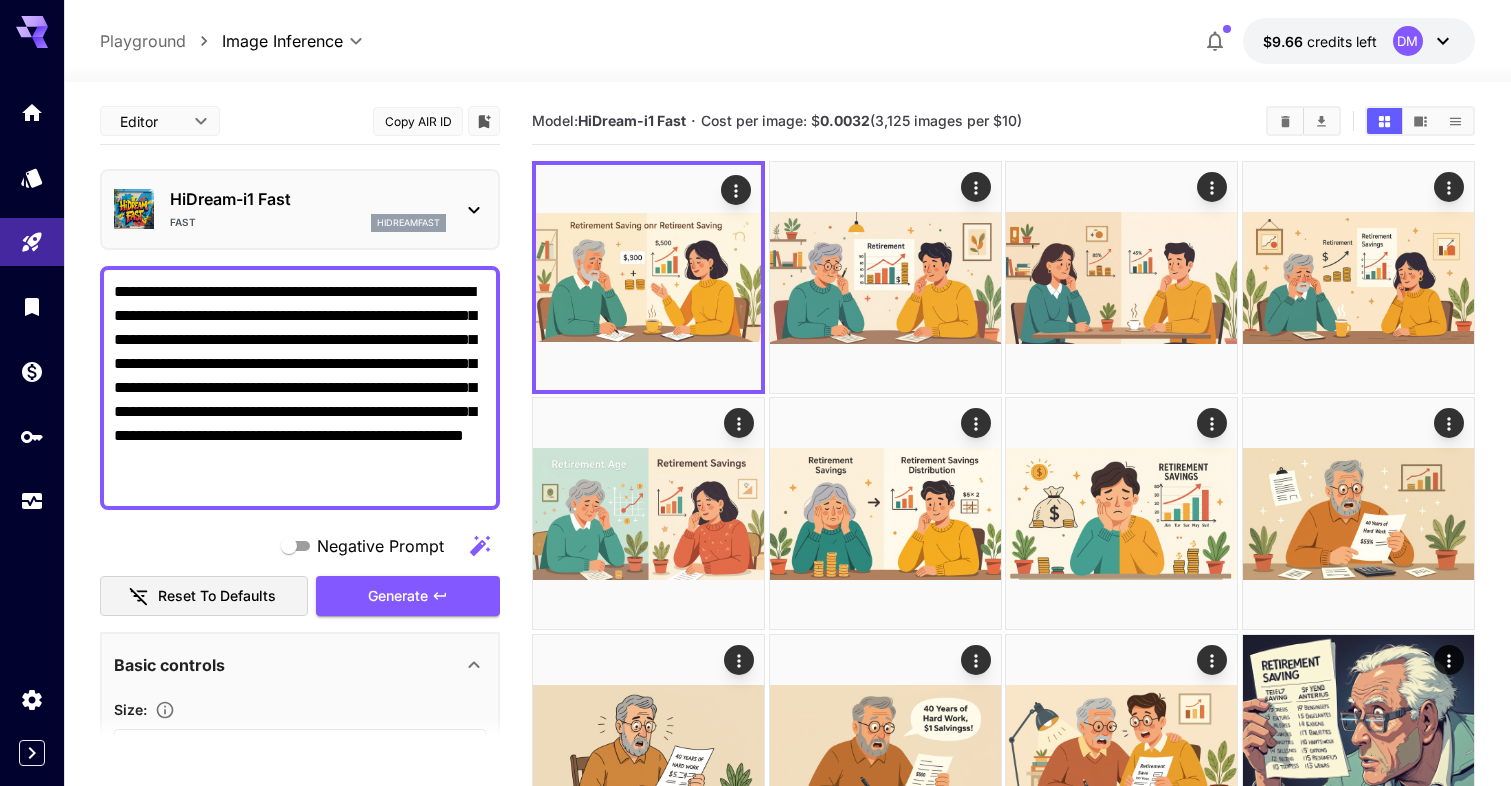 scroll, scrollTop: 0, scrollLeft: 0, axis: both 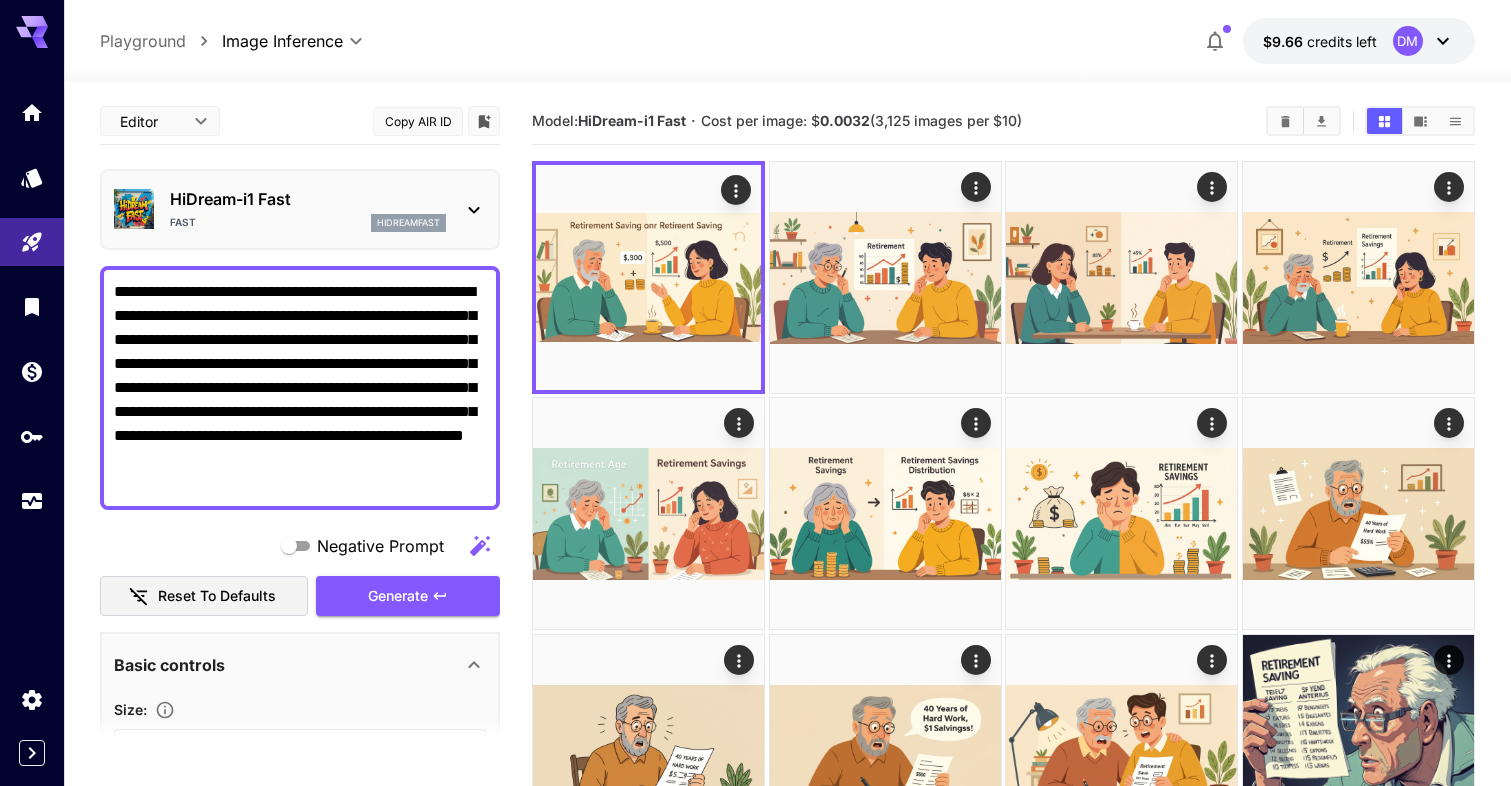 click on "Fast hidreamfast" at bounding box center [308, 223] 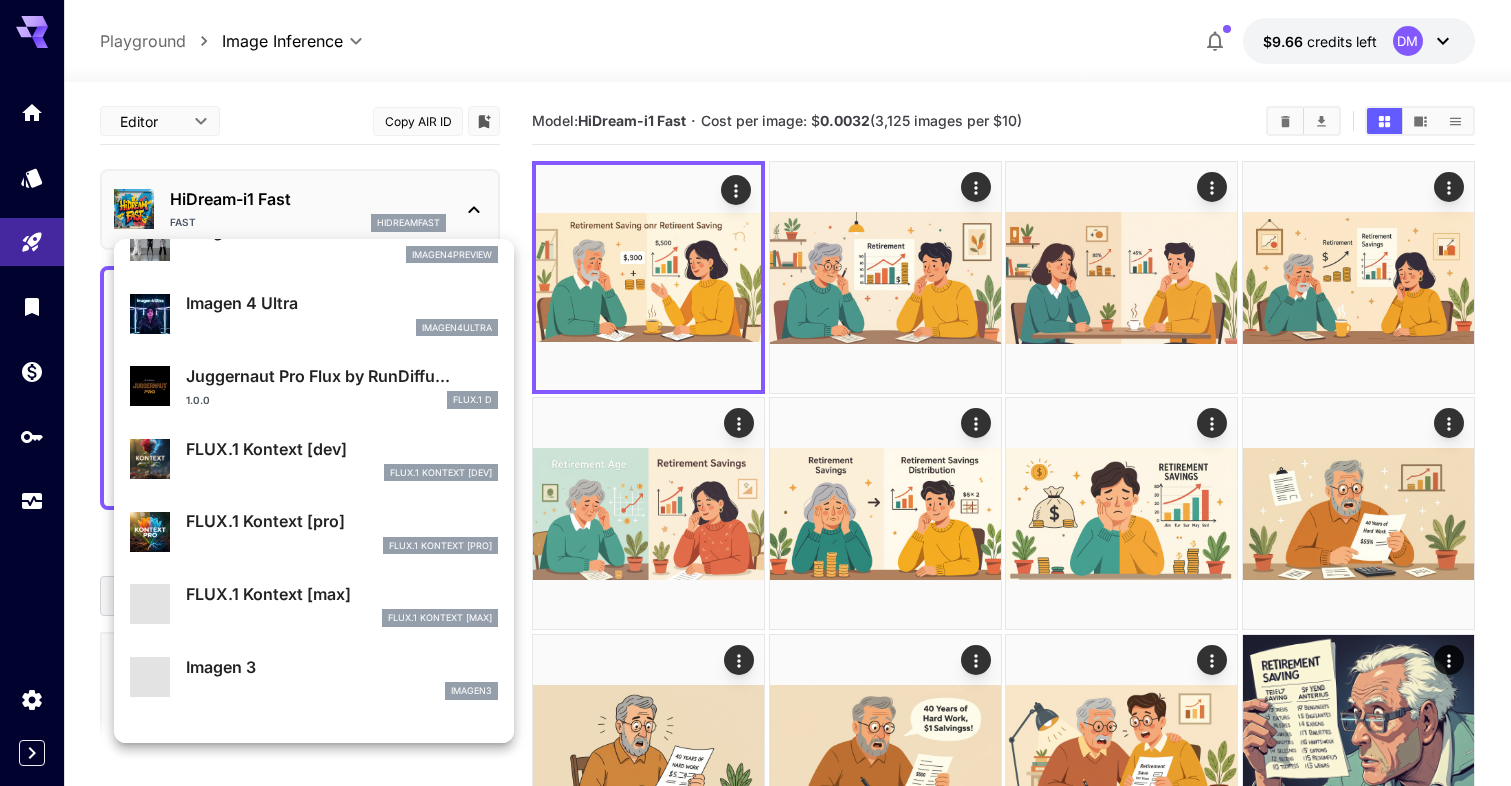 scroll, scrollTop: 614, scrollLeft: 0, axis: vertical 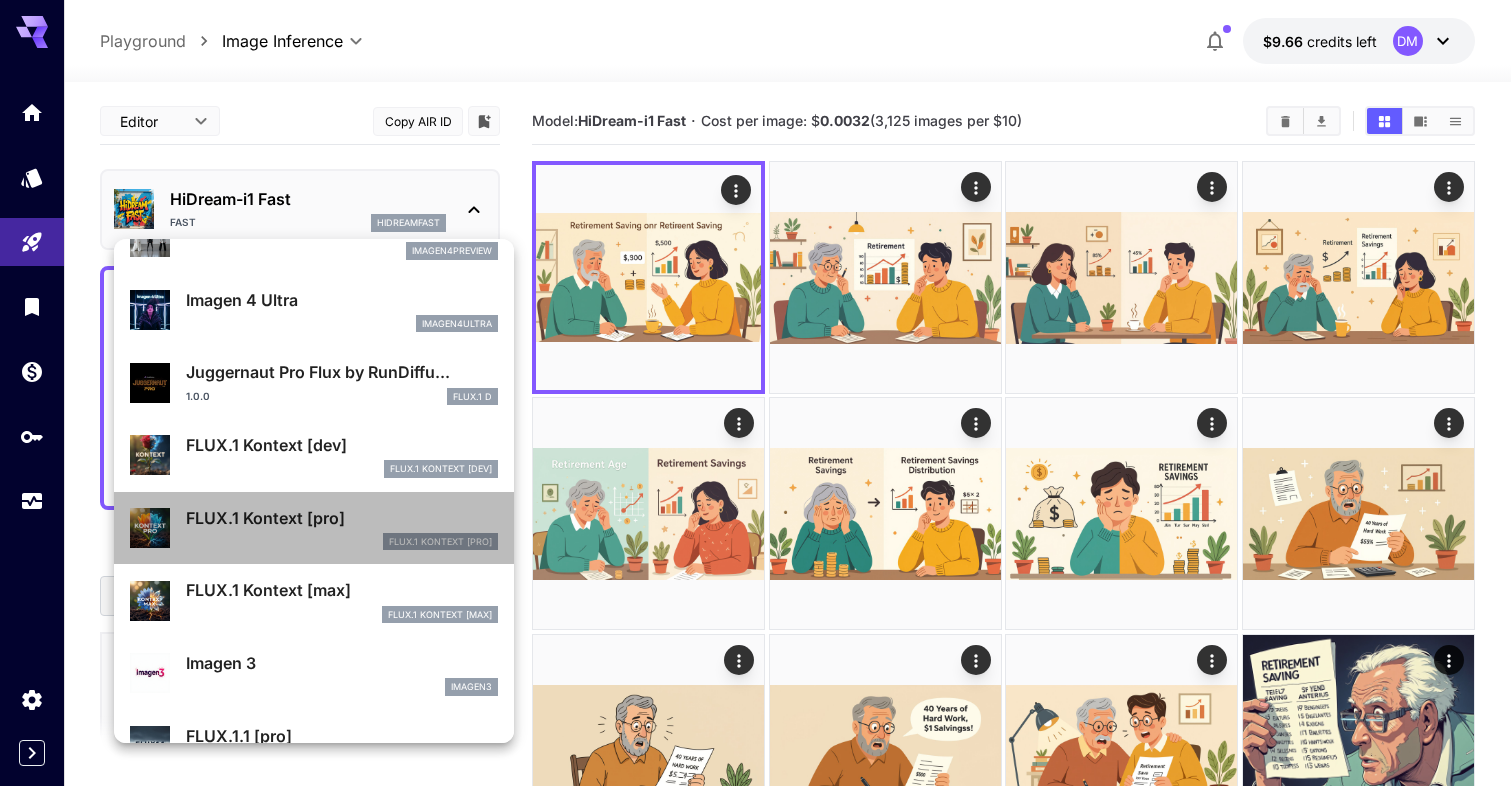 click on "FLUX.1 Kontext [pro]" at bounding box center [342, 518] 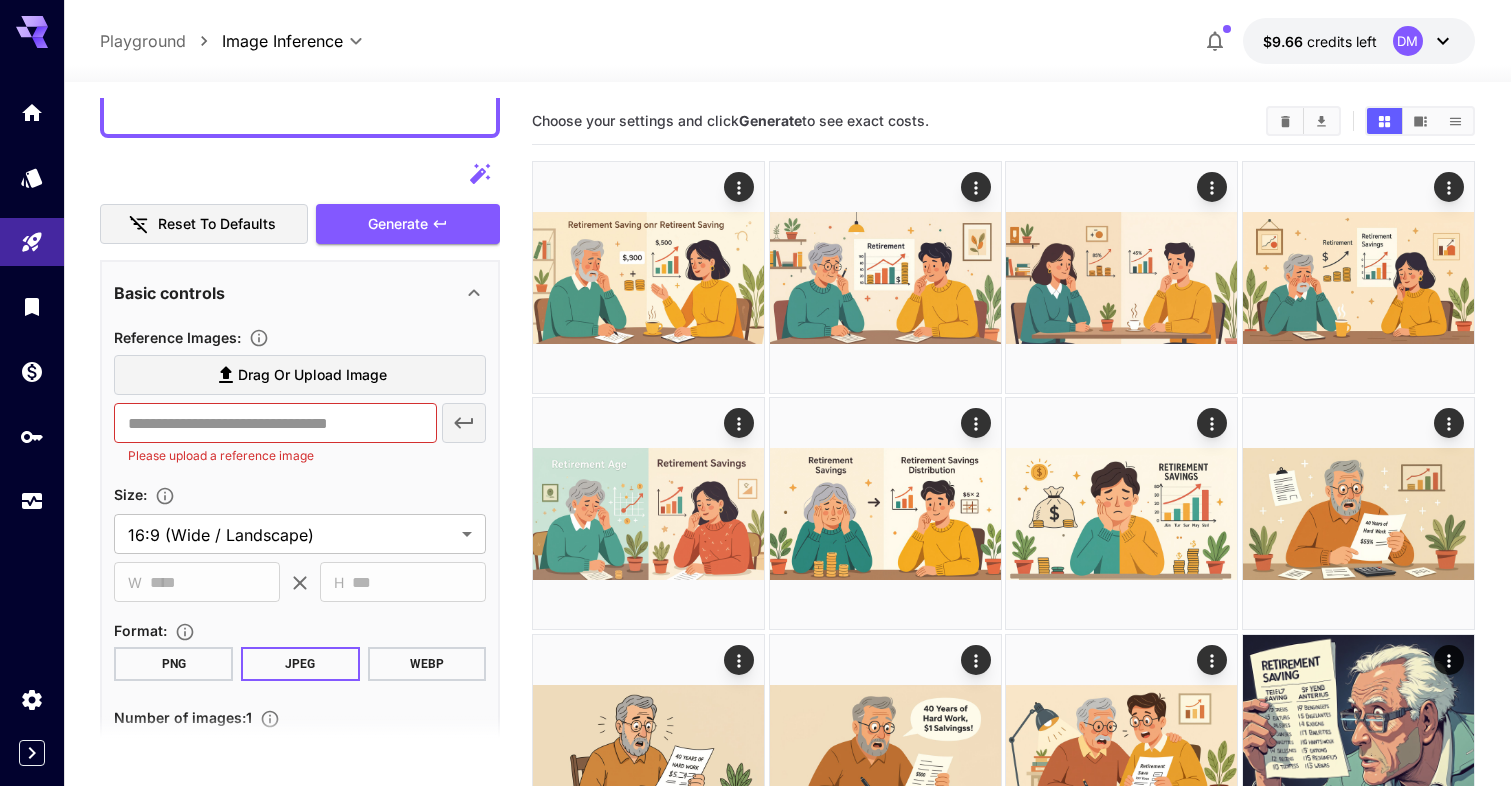 scroll, scrollTop: 371, scrollLeft: 0, axis: vertical 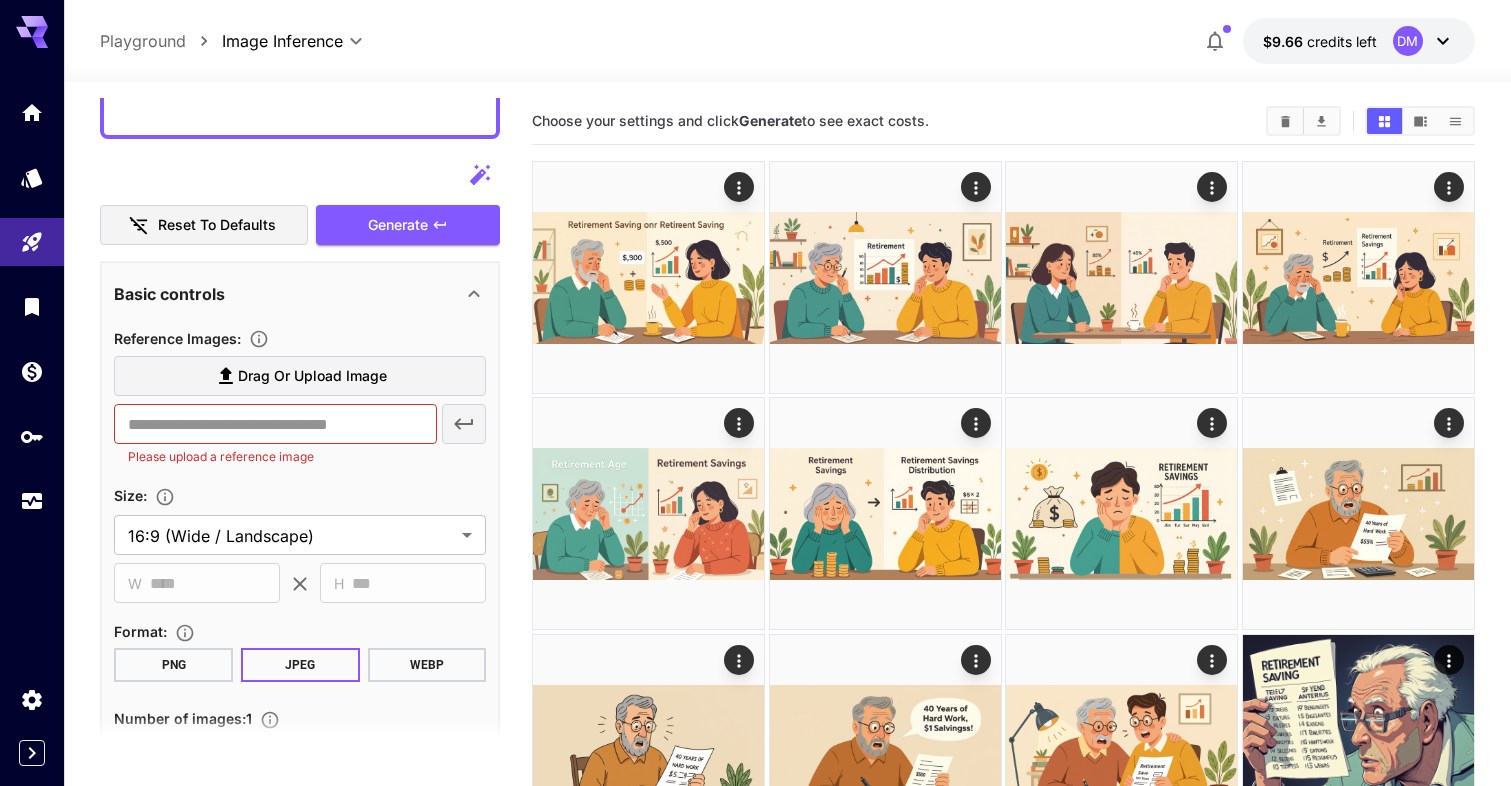 click on "Drag or upload image" at bounding box center [312, 376] 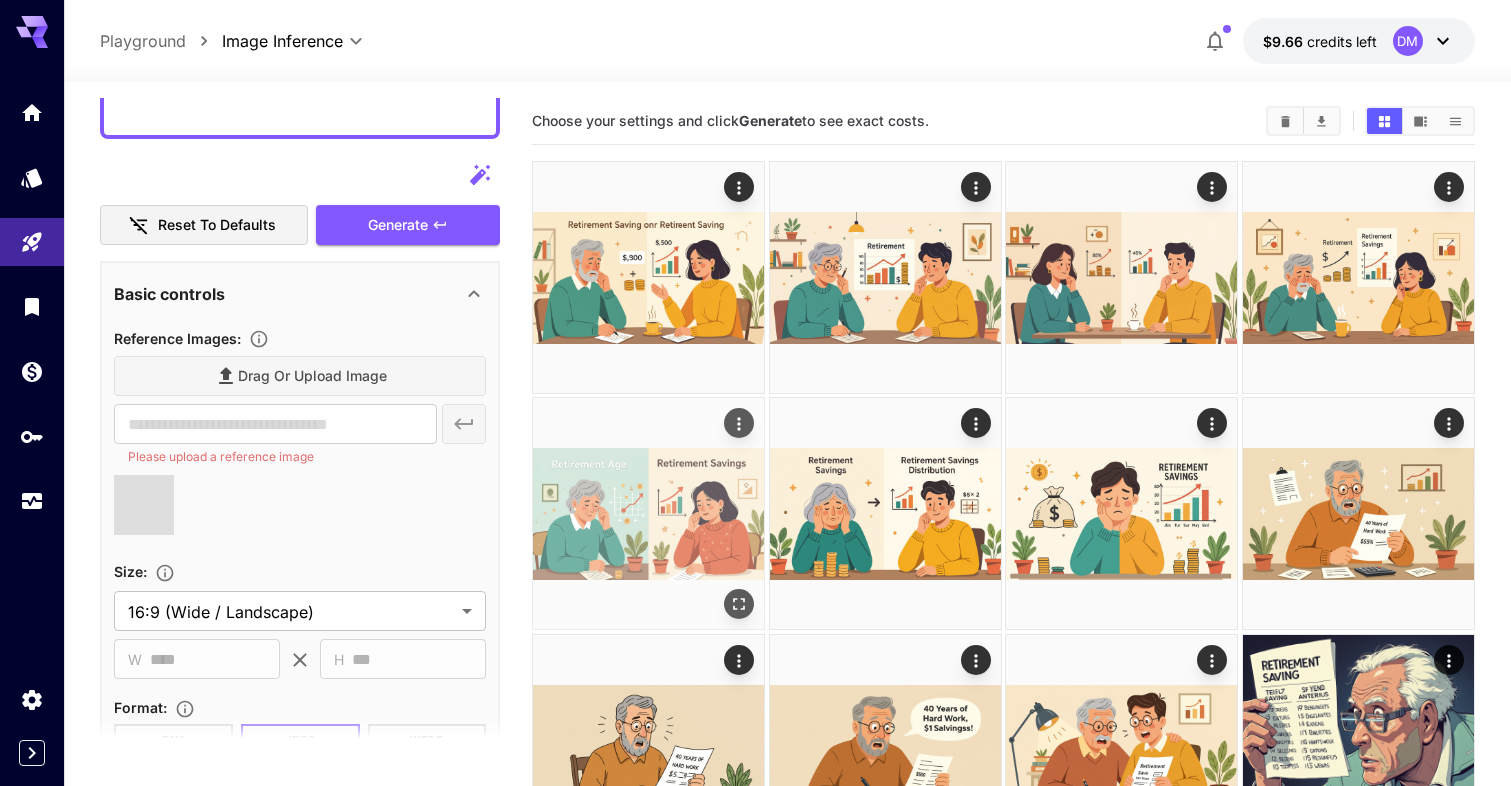 type on "**********" 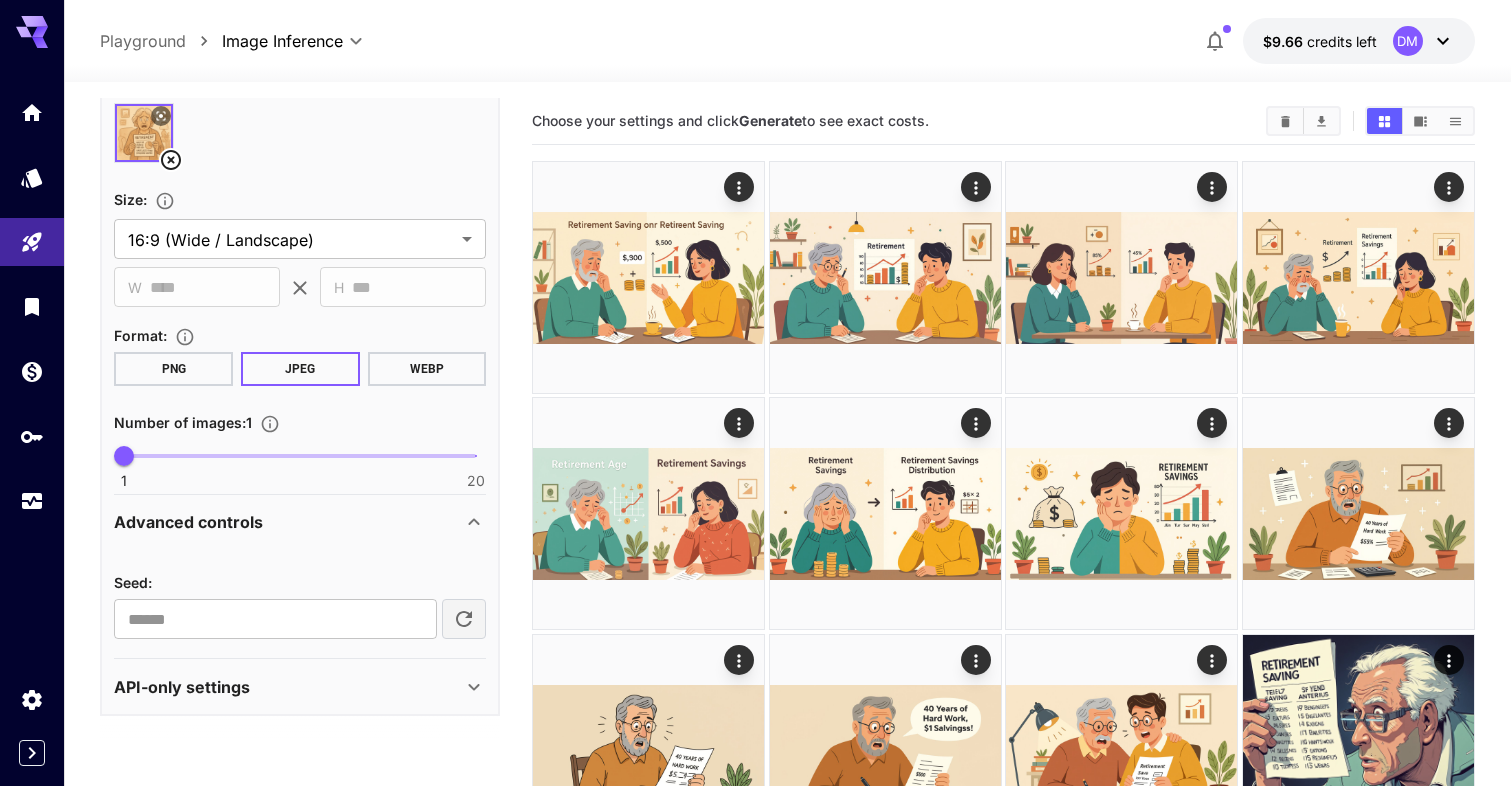 scroll, scrollTop: 718, scrollLeft: 0, axis: vertical 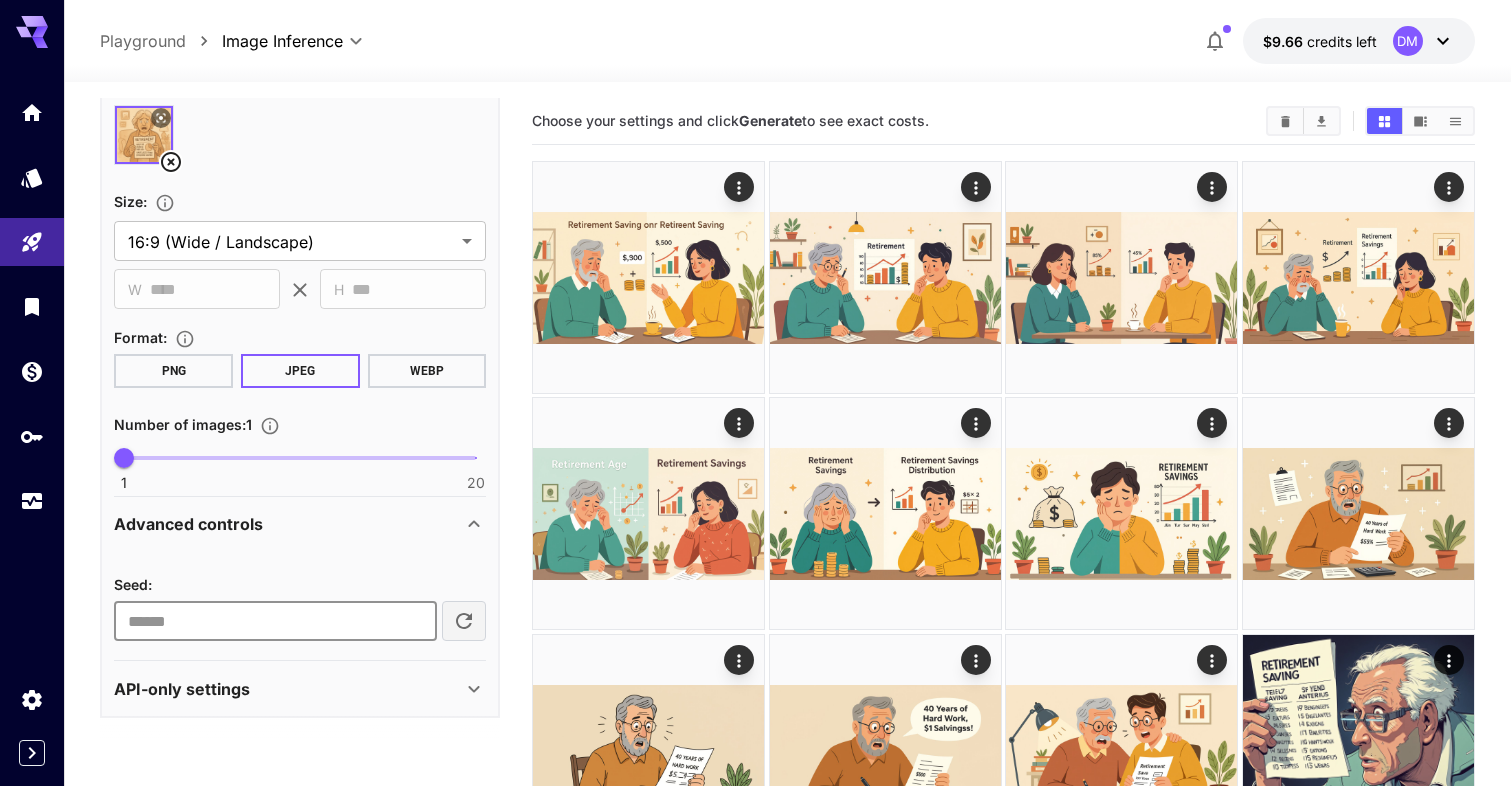 click on "**********" at bounding box center (275, 621) 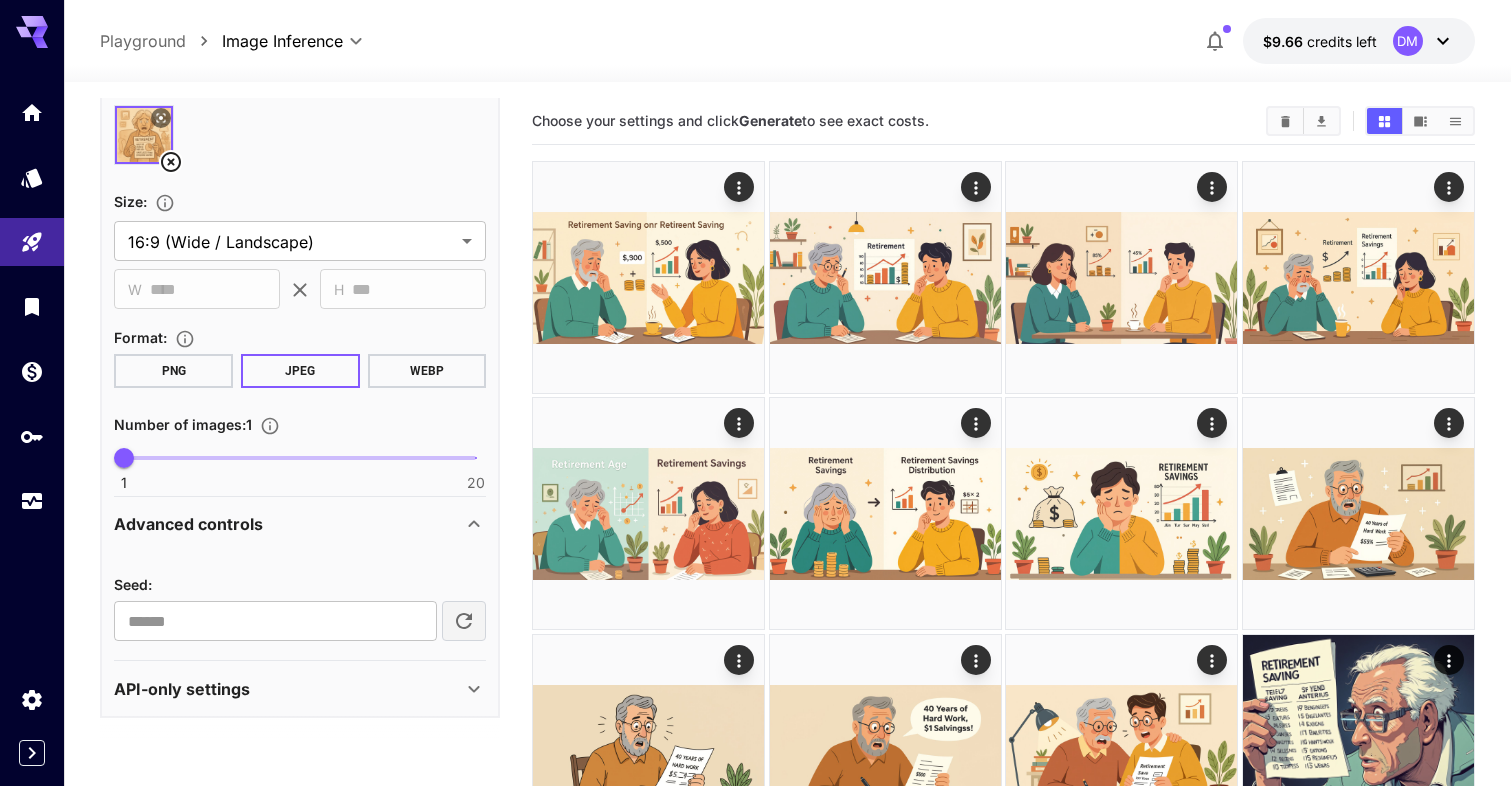 click on "**********" at bounding box center (300, 316) 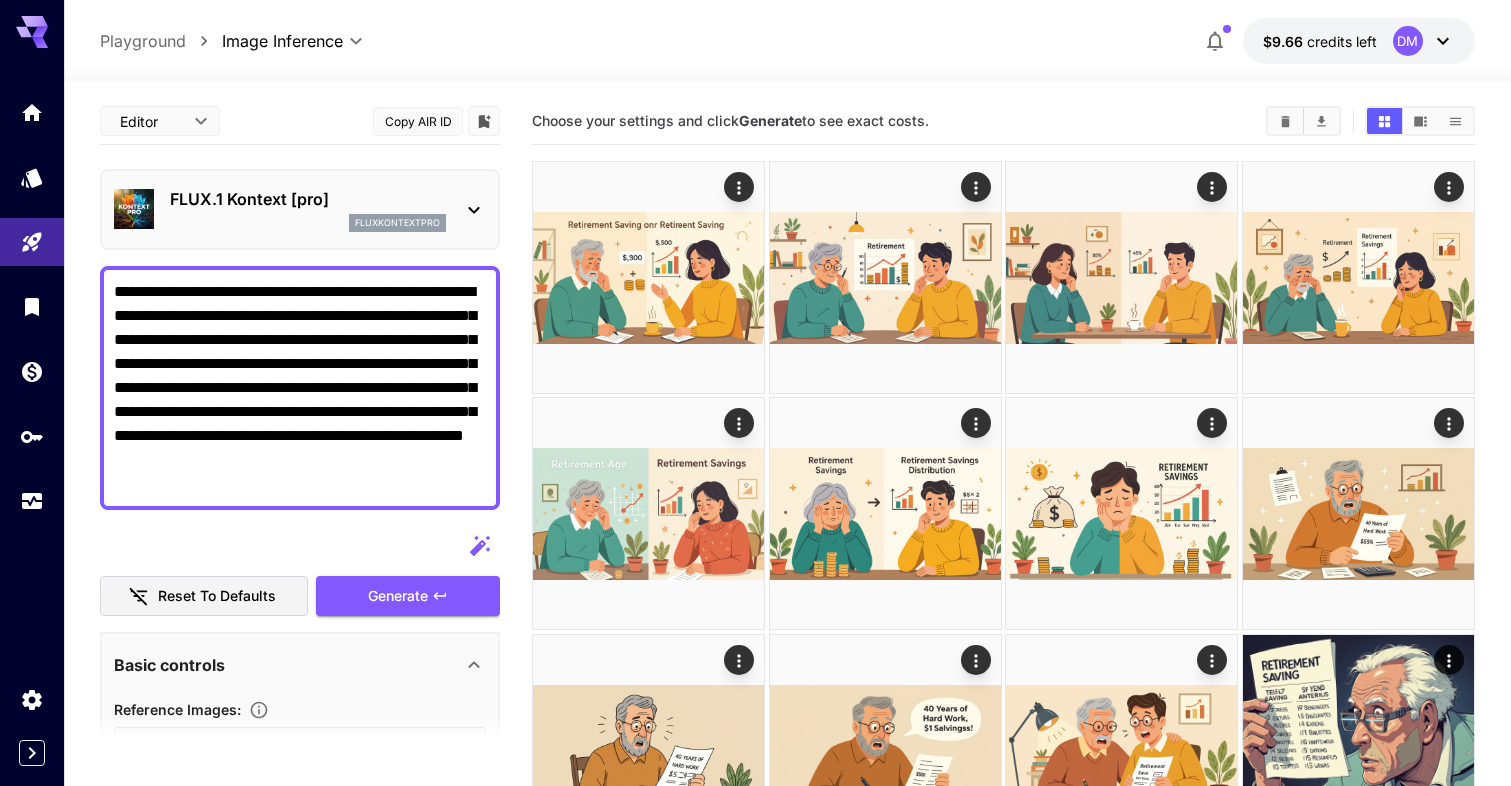 scroll, scrollTop: 0, scrollLeft: 0, axis: both 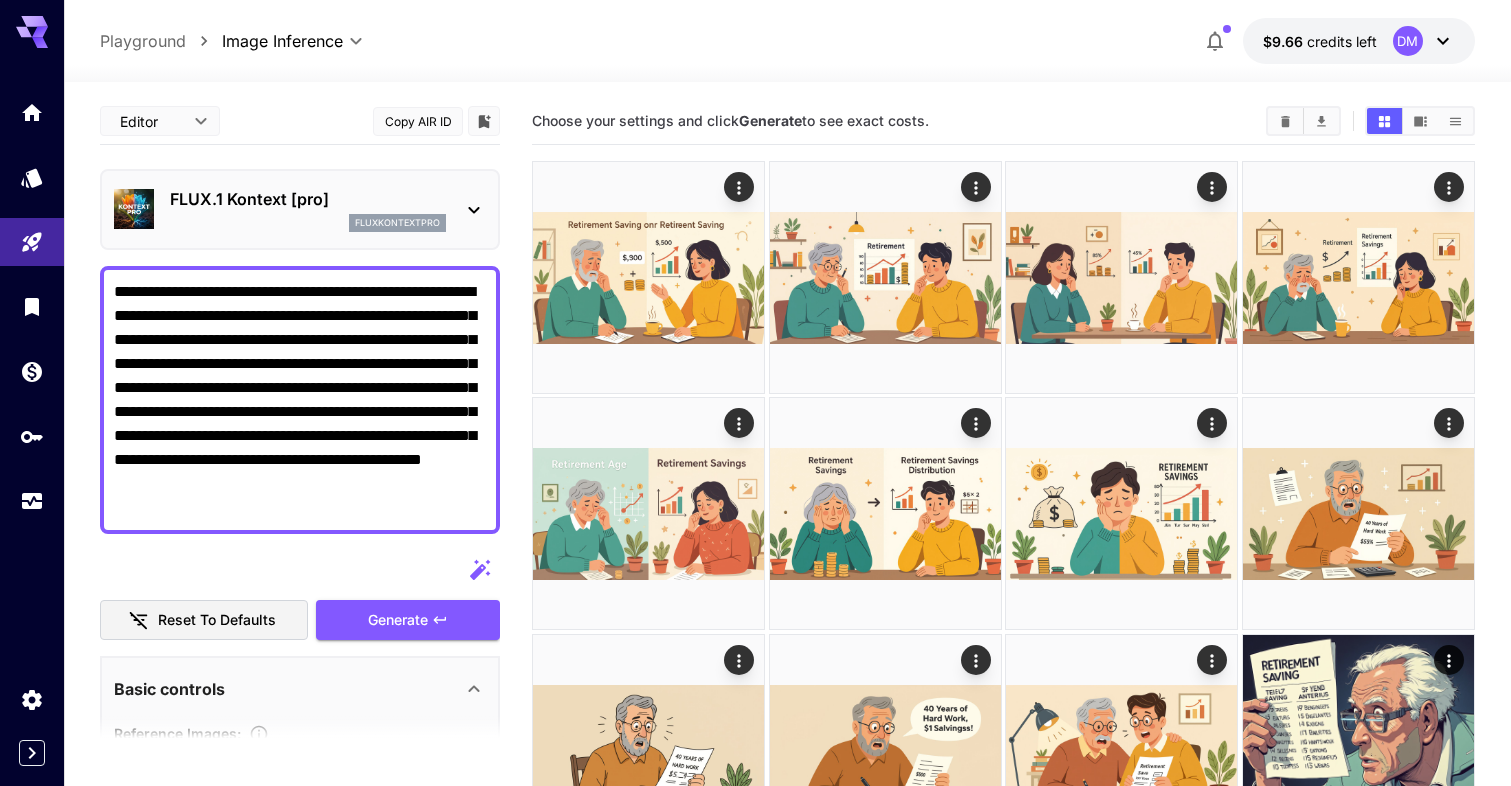 drag, startPoint x: 279, startPoint y: 383, endPoint x: 181, endPoint y: 451, distance: 119.28118 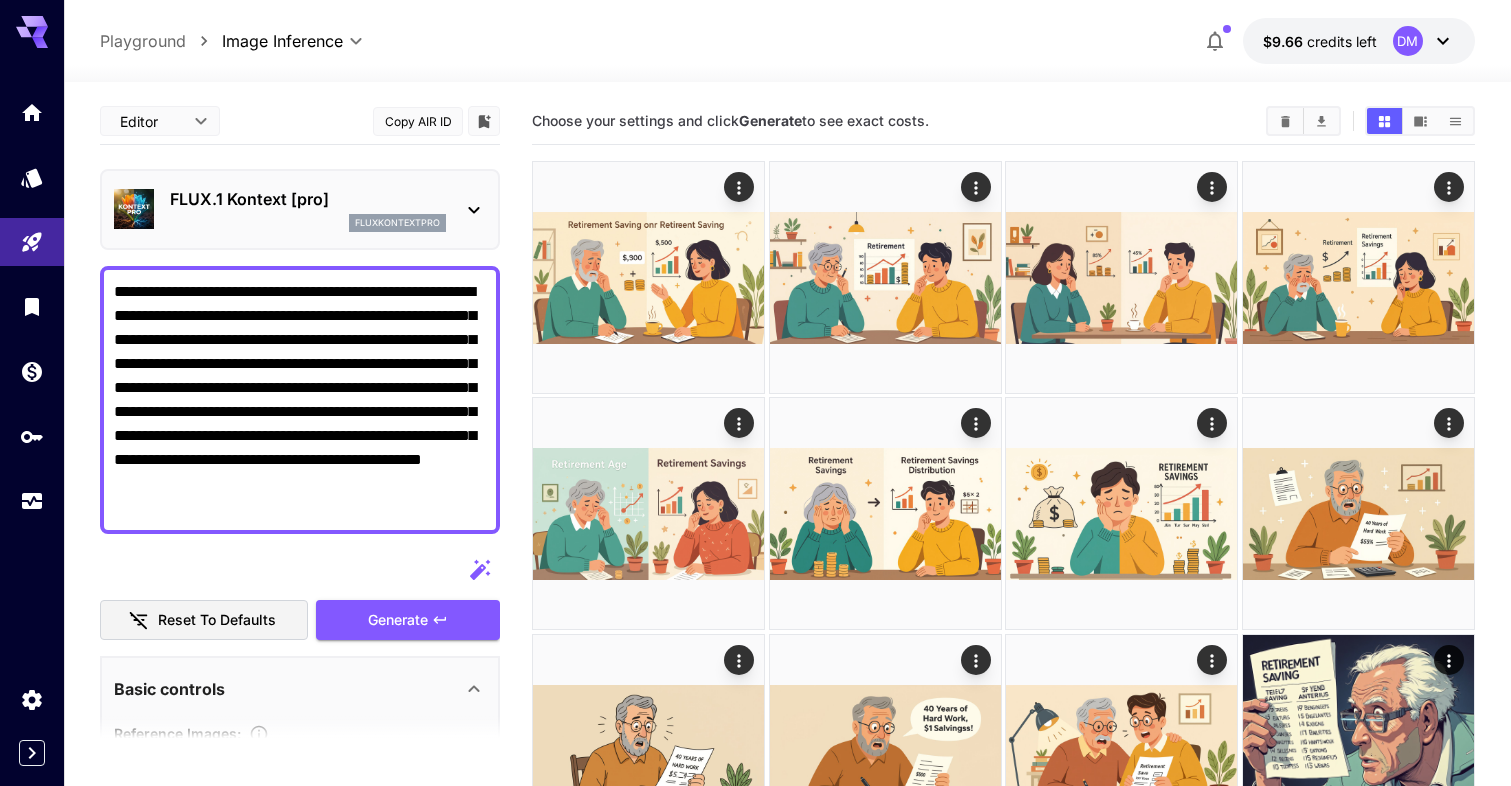 click on "**********" at bounding box center [300, 400] 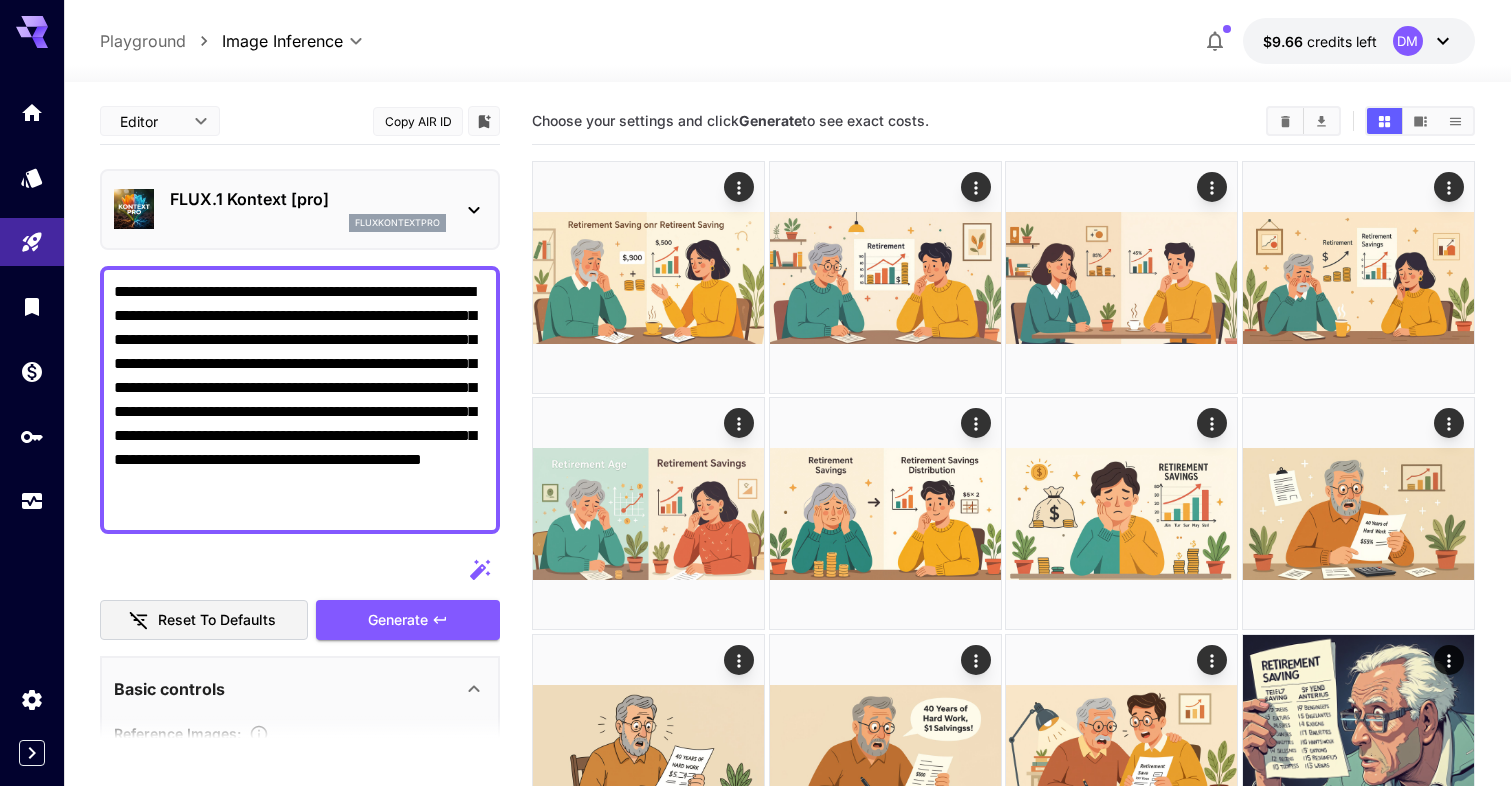 drag, startPoint x: 289, startPoint y: 385, endPoint x: 189, endPoint y: 456, distance: 122.641754 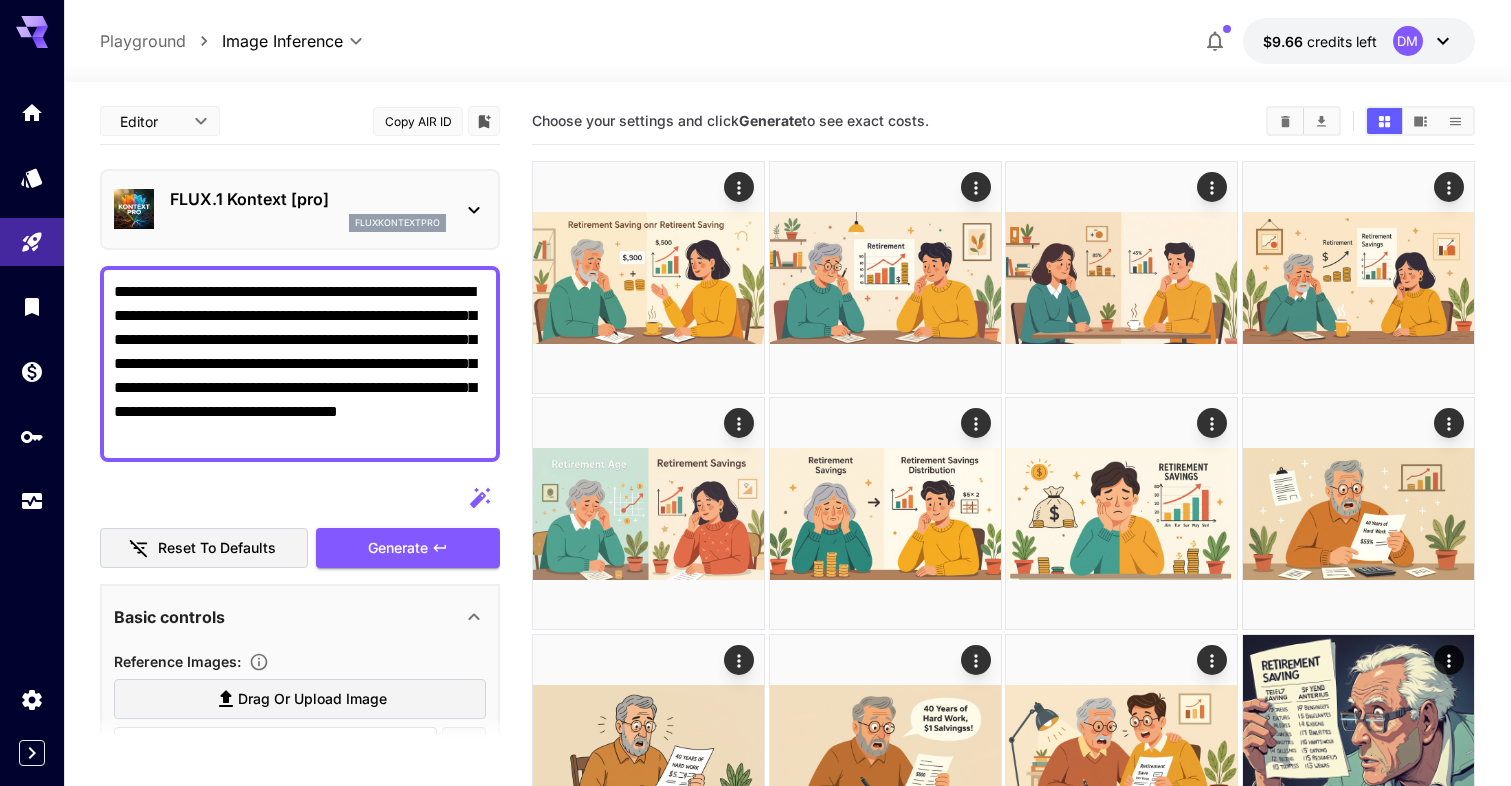 scroll, scrollTop: 0, scrollLeft: 0, axis: both 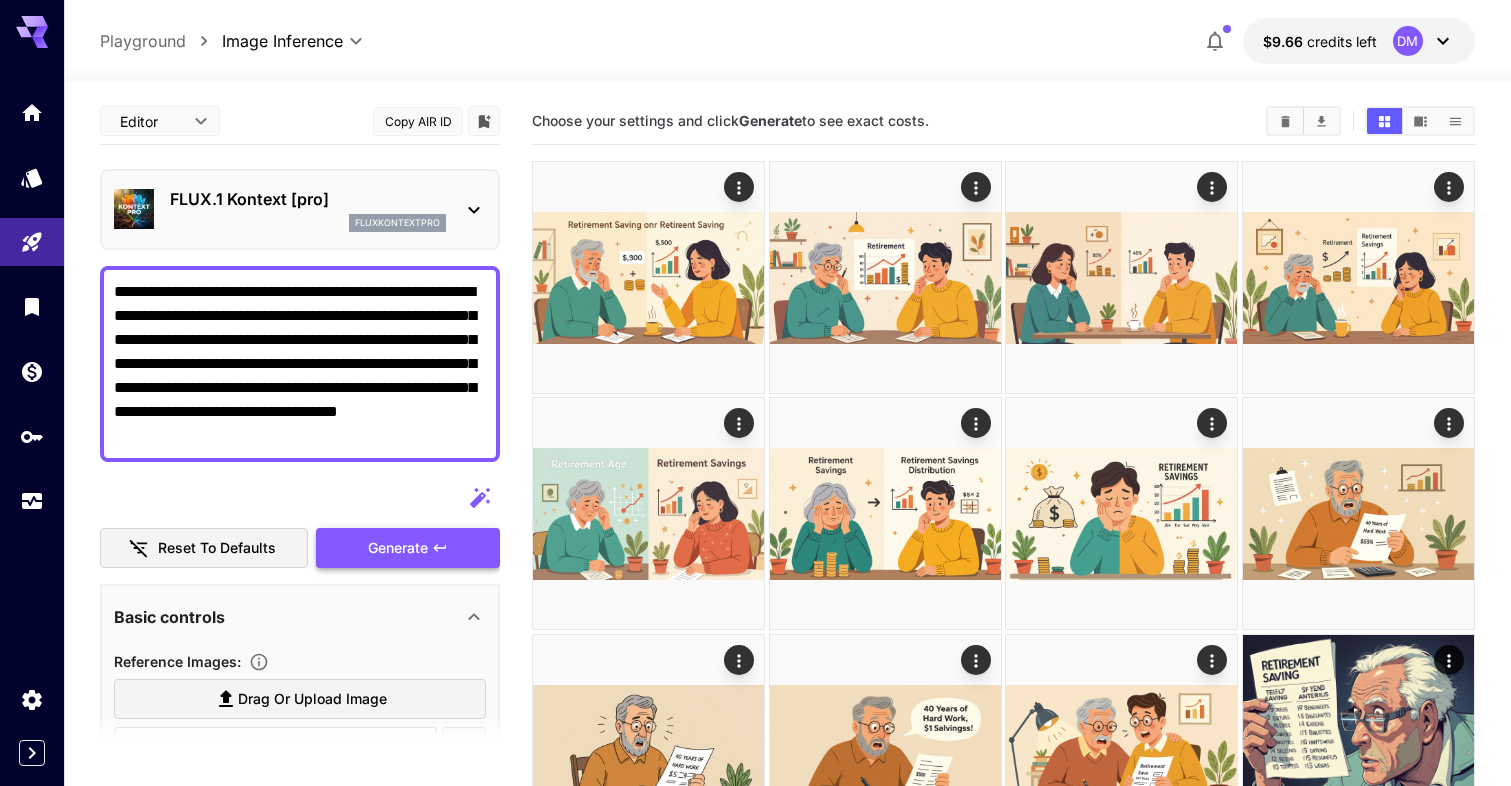 click on "Generate" at bounding box center (408, 548) 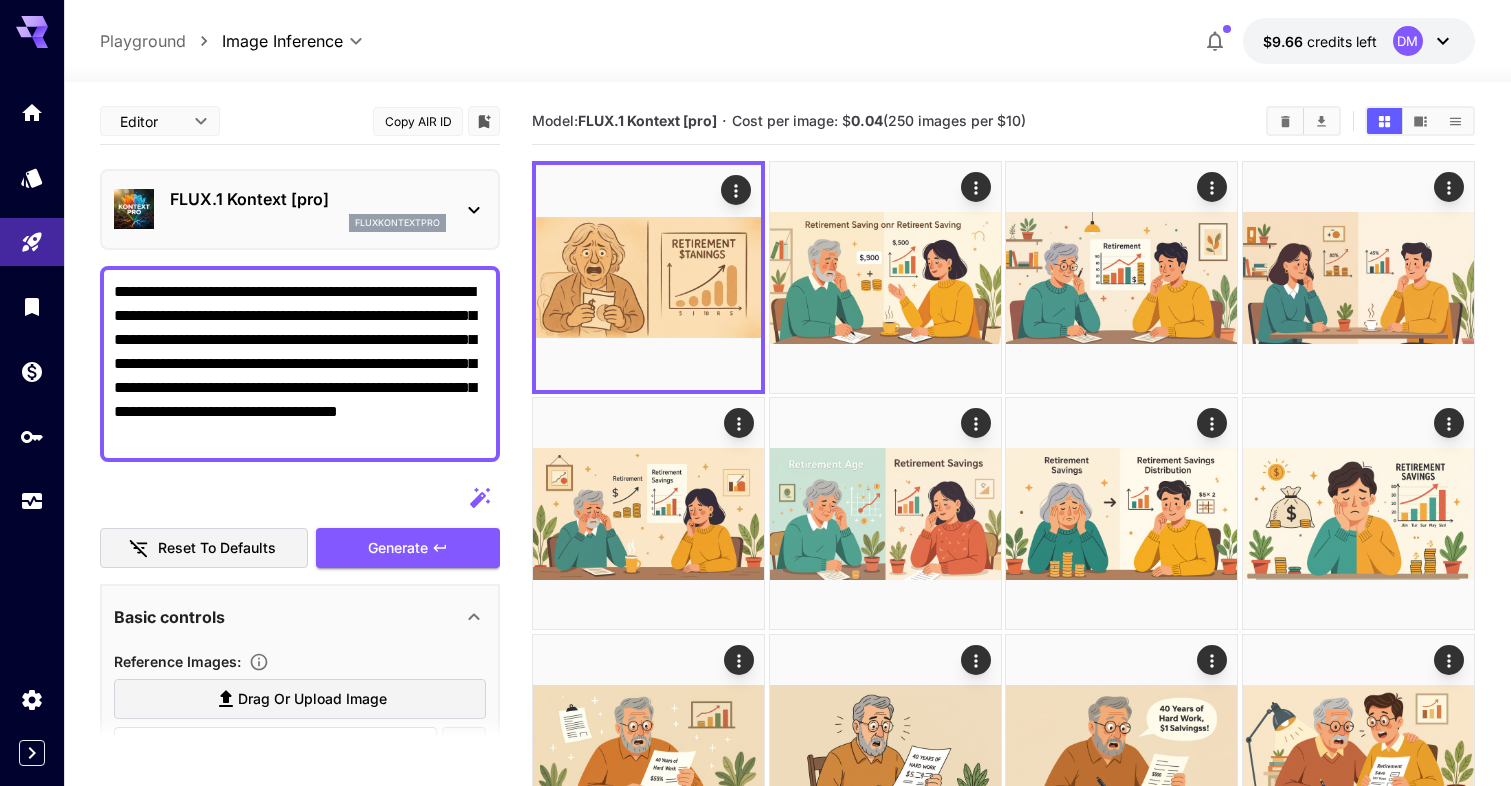drag, startPoint x: 165, startPoint y: 311, endPoint x: 282, endPoint y: 377, distance: 134.33168 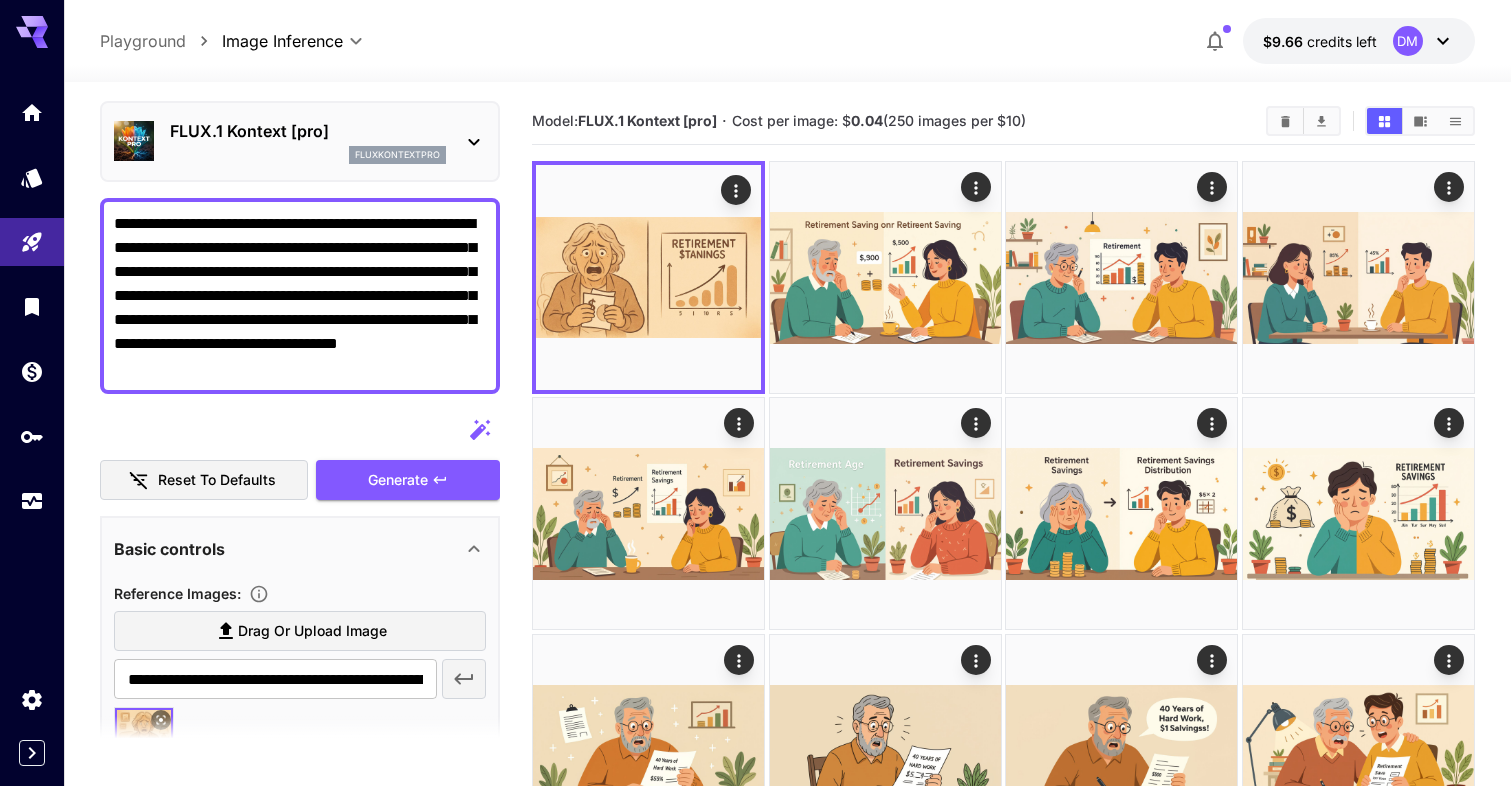 scroll, scrollTop: 94, scrollLeft: 0, axis: vertical 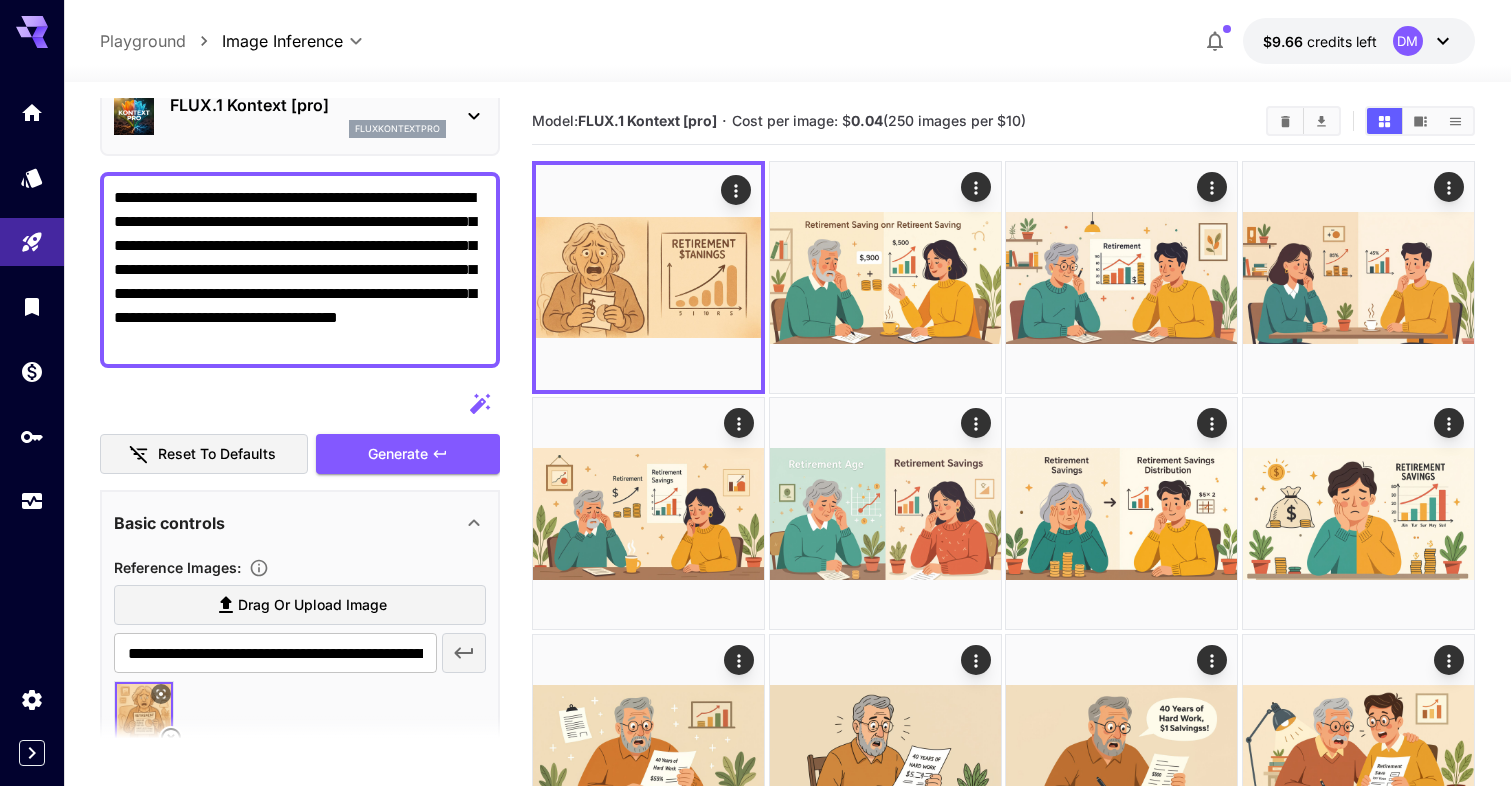 drag, startPoint x: 289, startPoint y: 294, endPoint x: 450, endPoint y: 347, distance: 169.49927 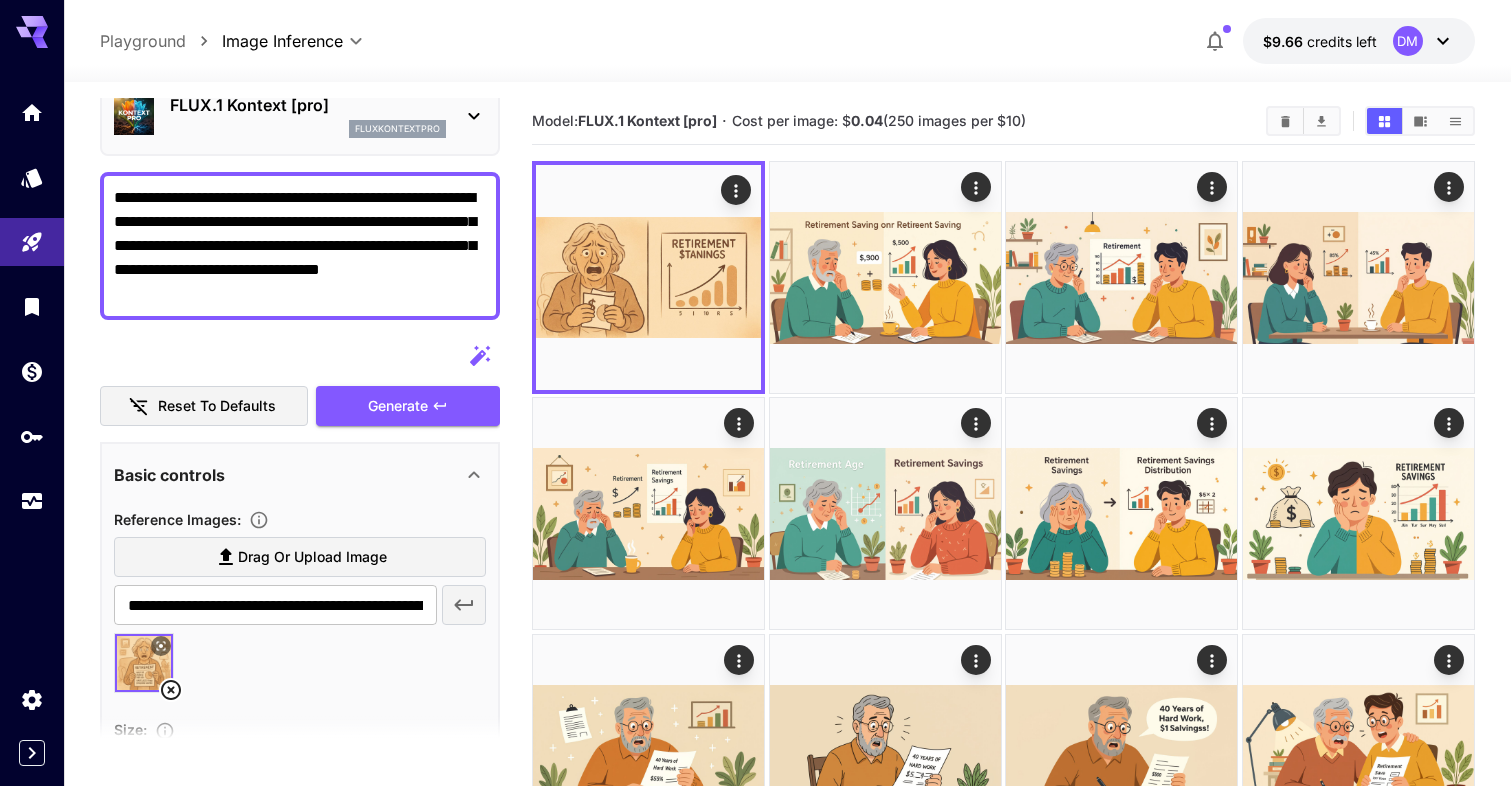 drag, startPoint x: 165, startPoint y: 221, endPoint x: 315, endPoint y: 306, distance: 172.4094 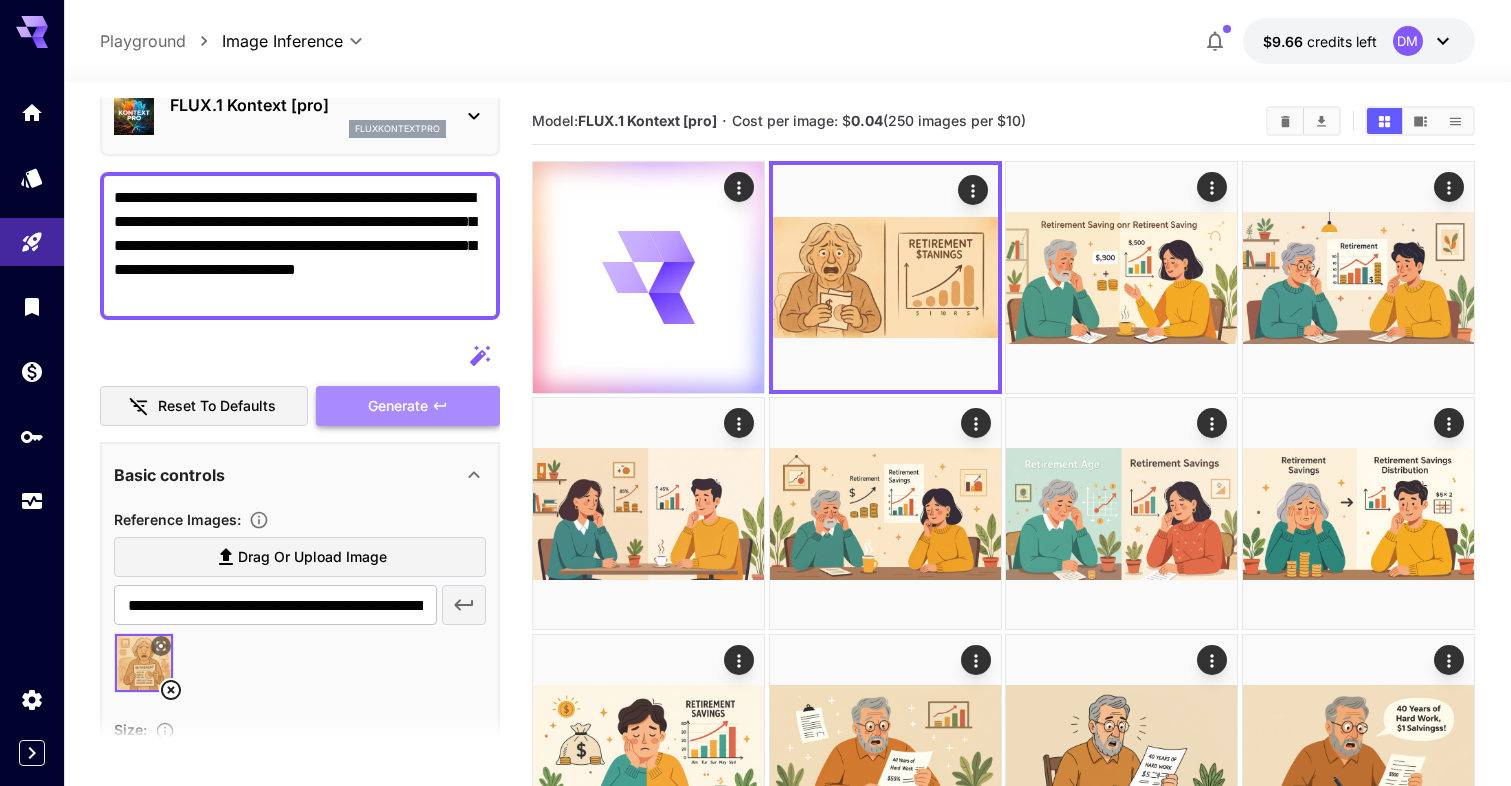 click on "Generate" at bounding box center (398, 406) 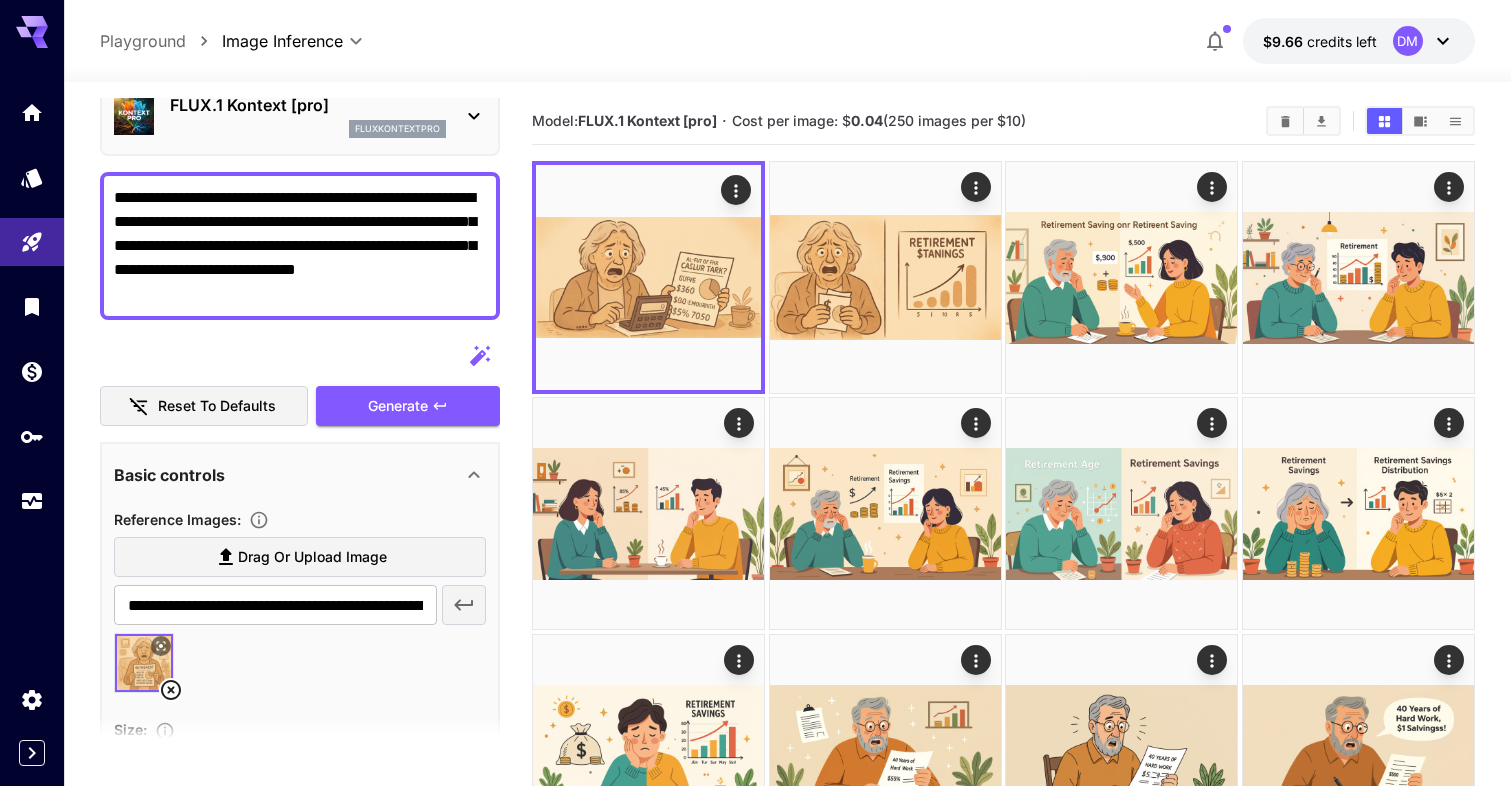 drag, startPoint x: 190, startPoint y: 193, endPoint x: 289, endPoint y: 192, distance: 99.00505 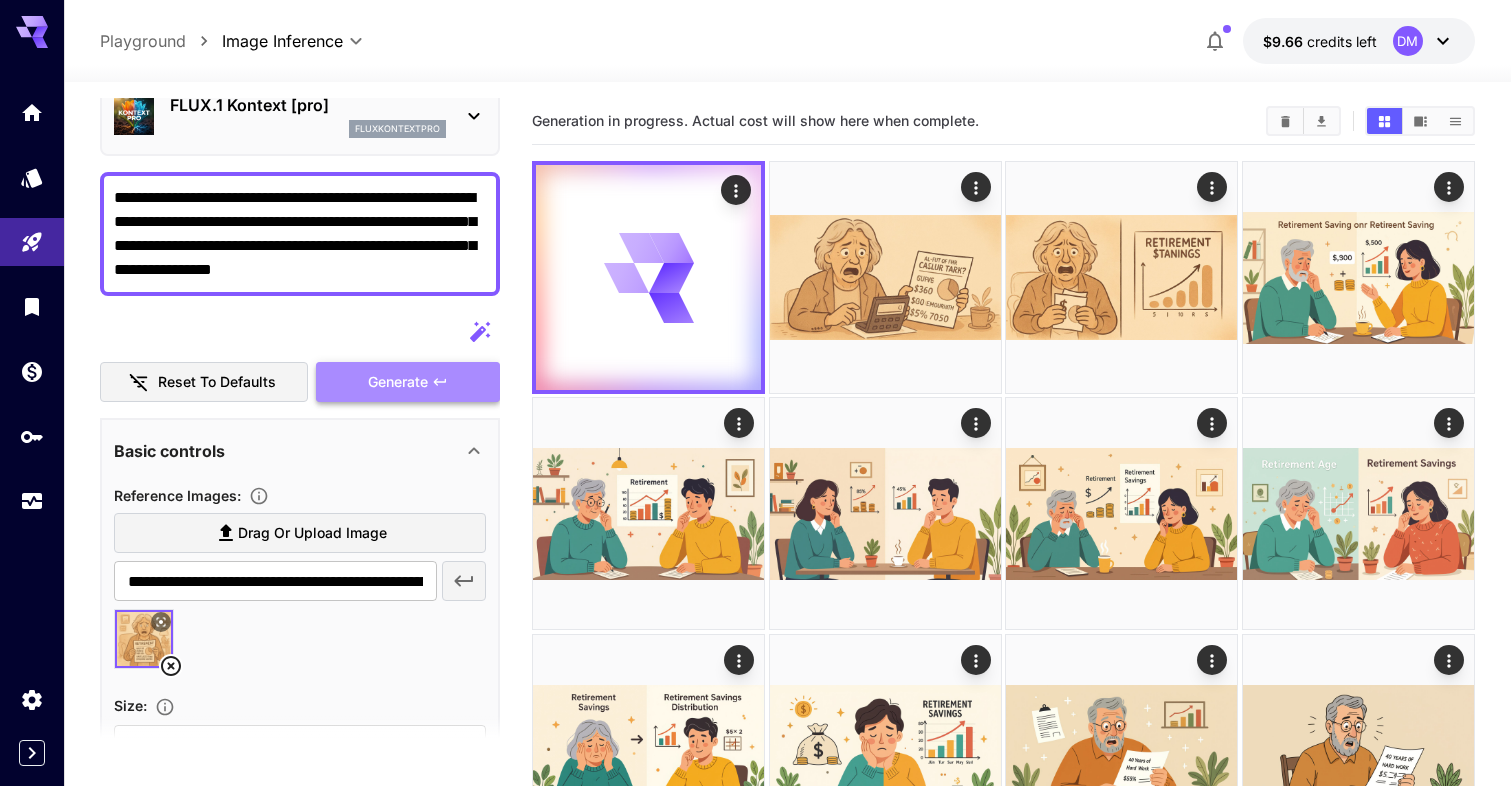 click on "Generate" at bounding box center (398, 382) 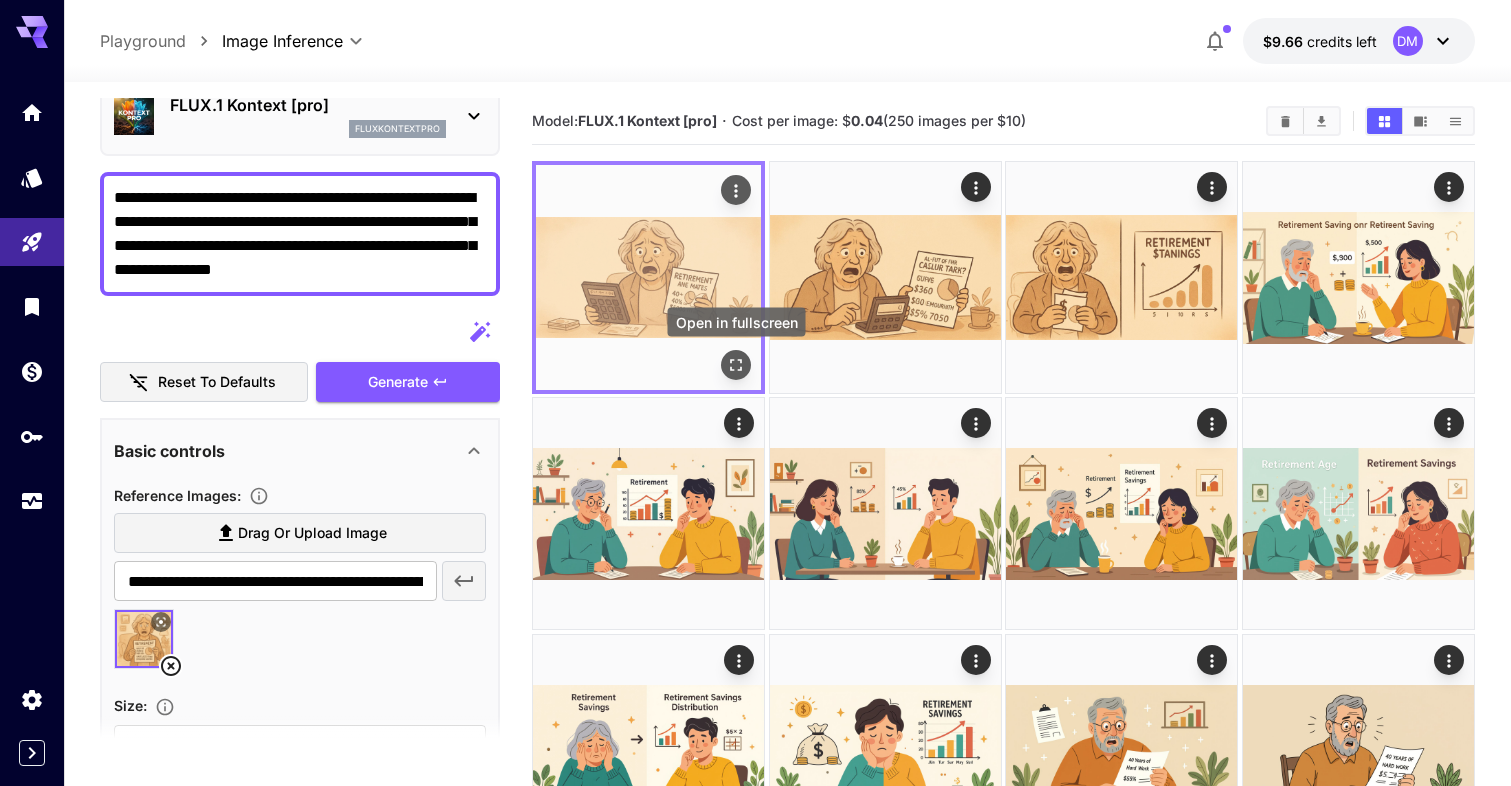 click 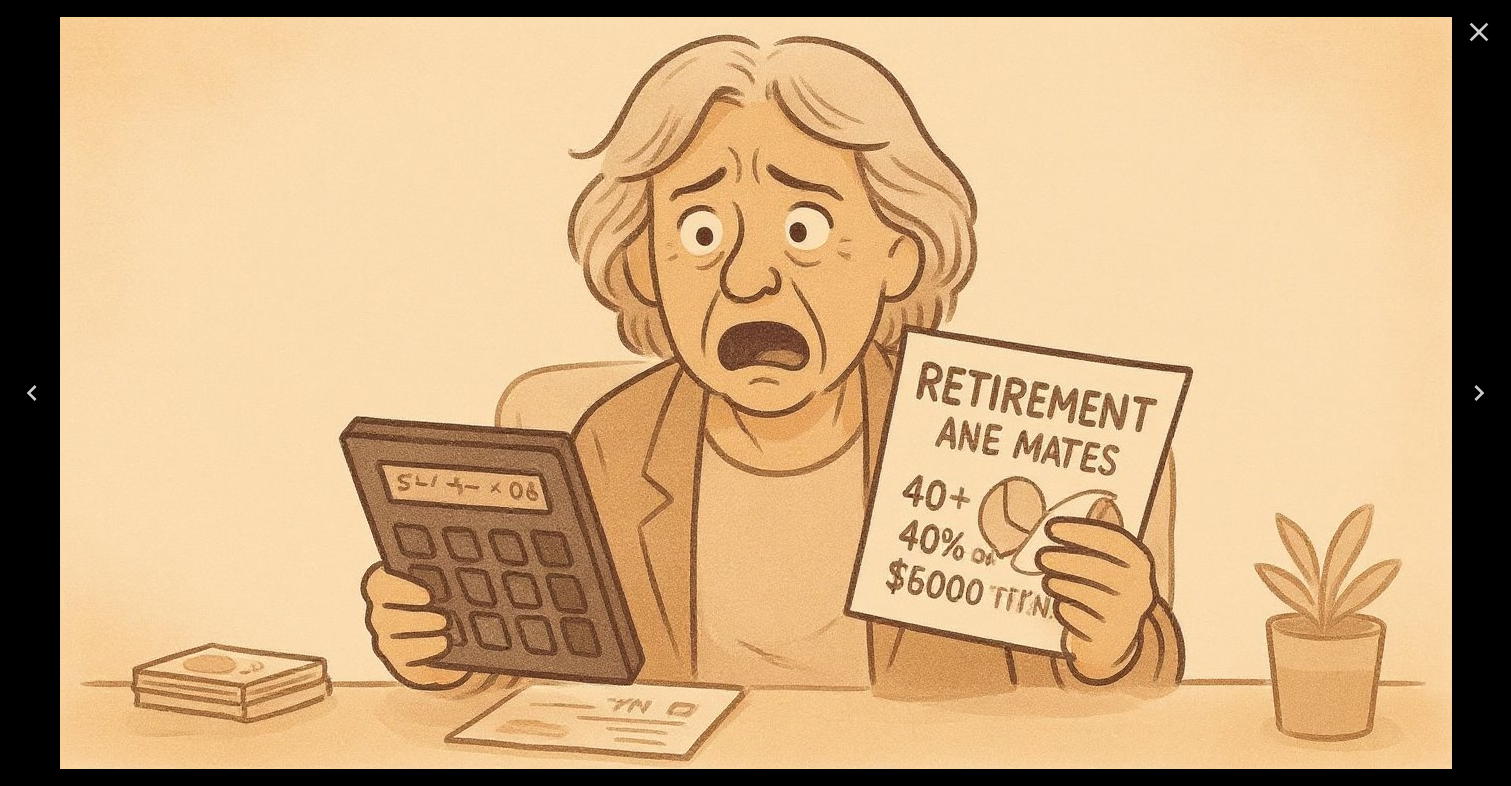 click 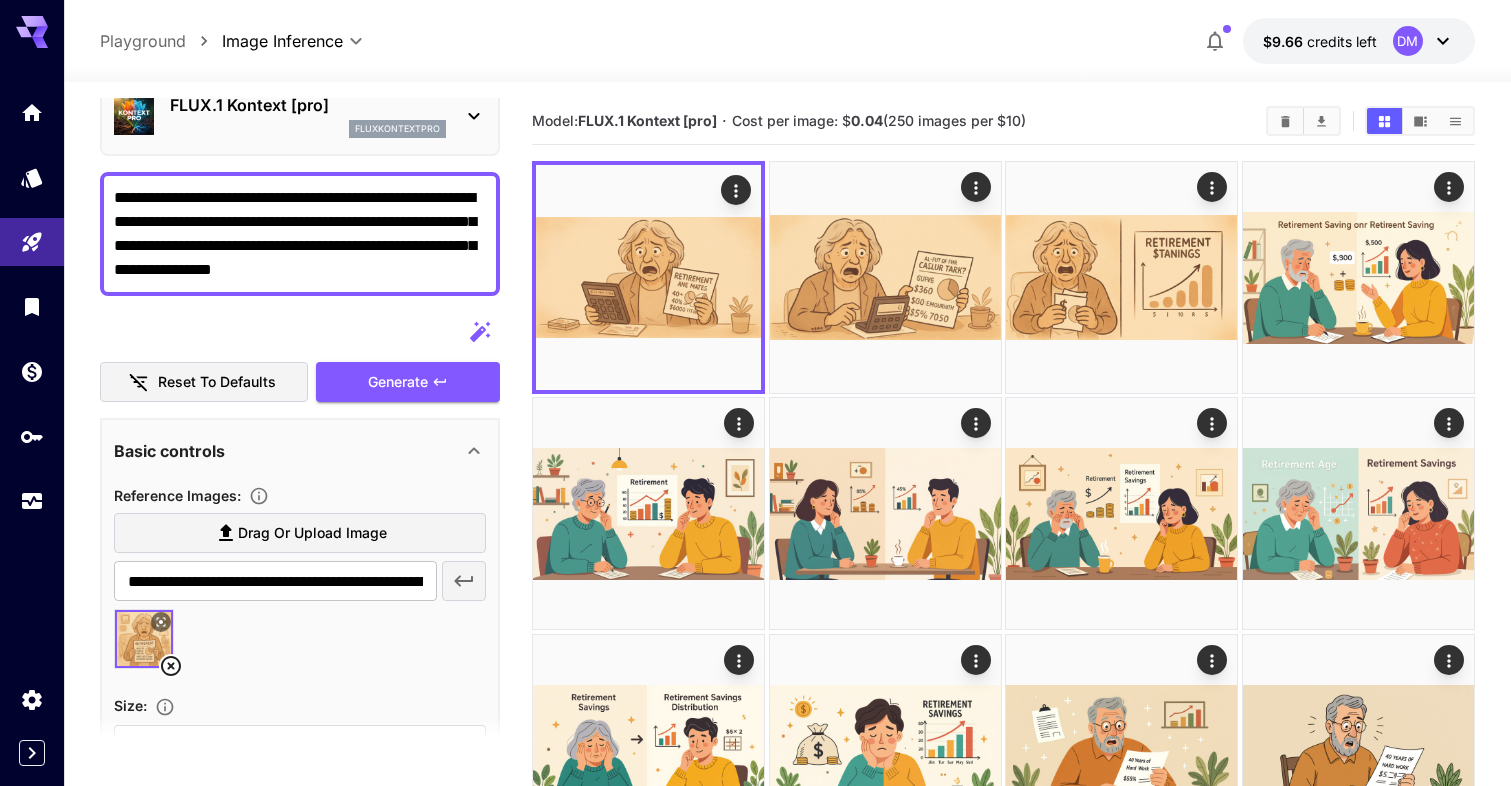 click on "**********" at bounding box center (300, 234) 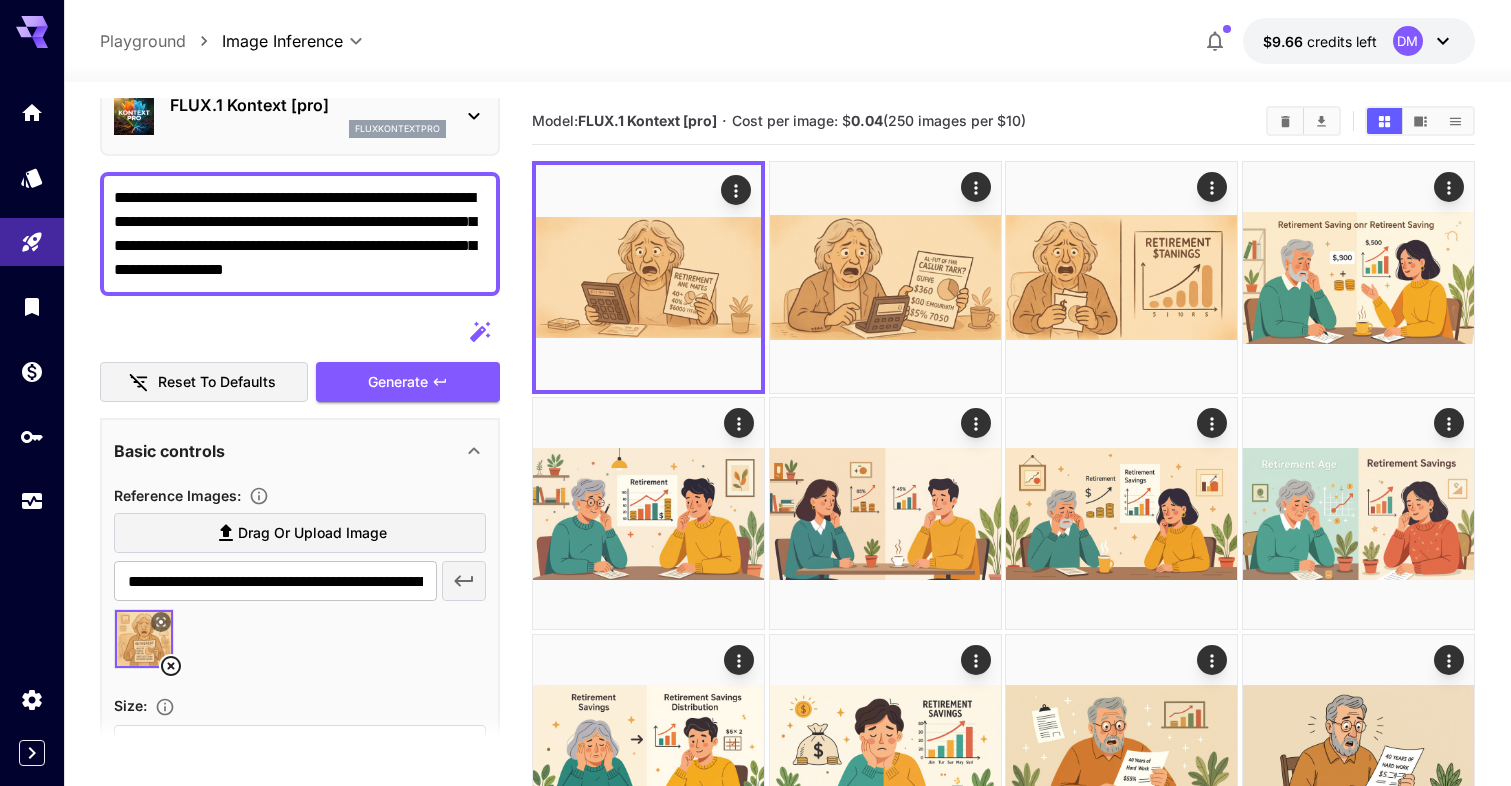 paste on "**********" 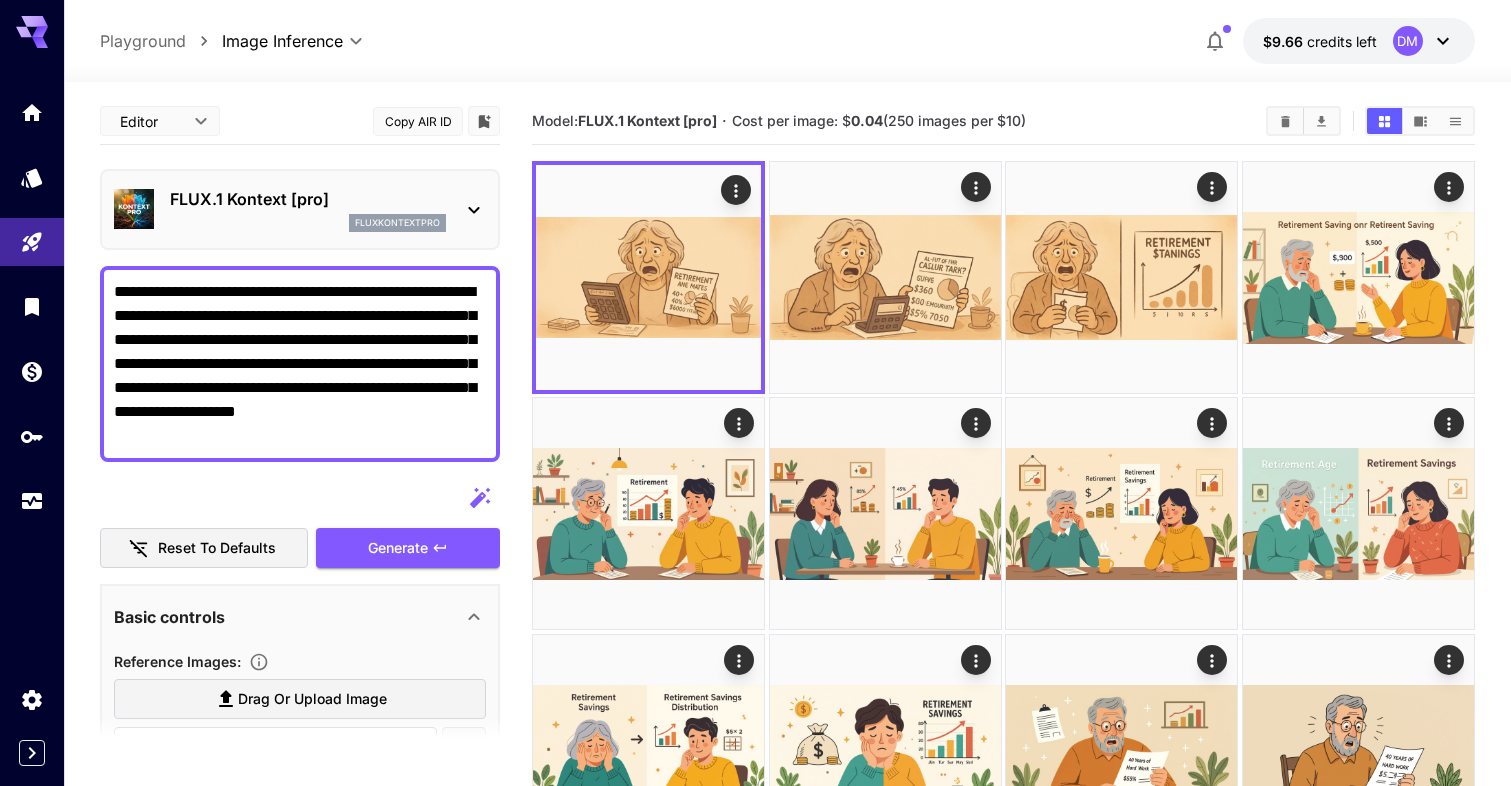 scroll, scrollTop: 0, scrollLeft: 0, axis: both 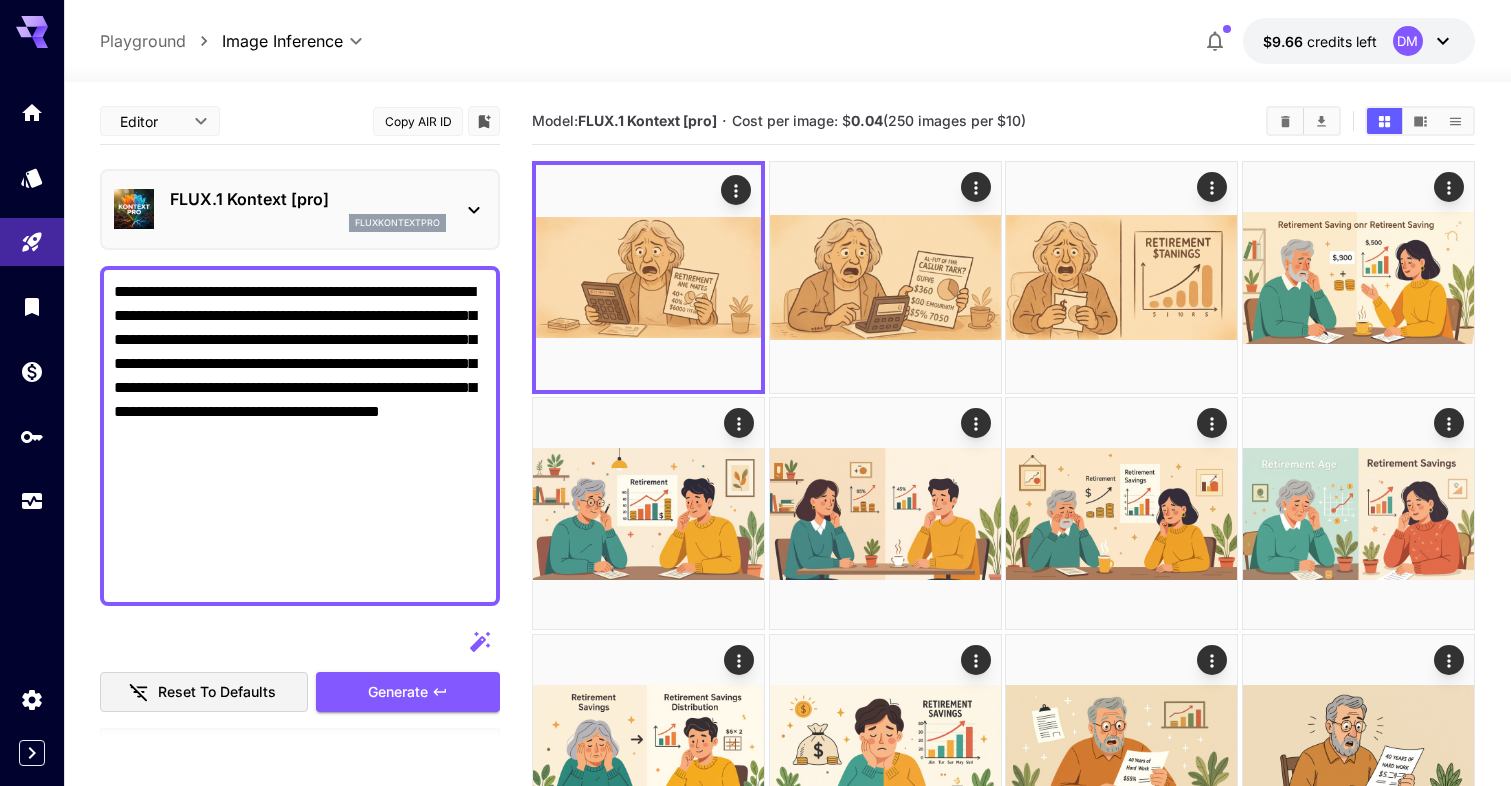 click on "**********" at bounding box center (300, 436) 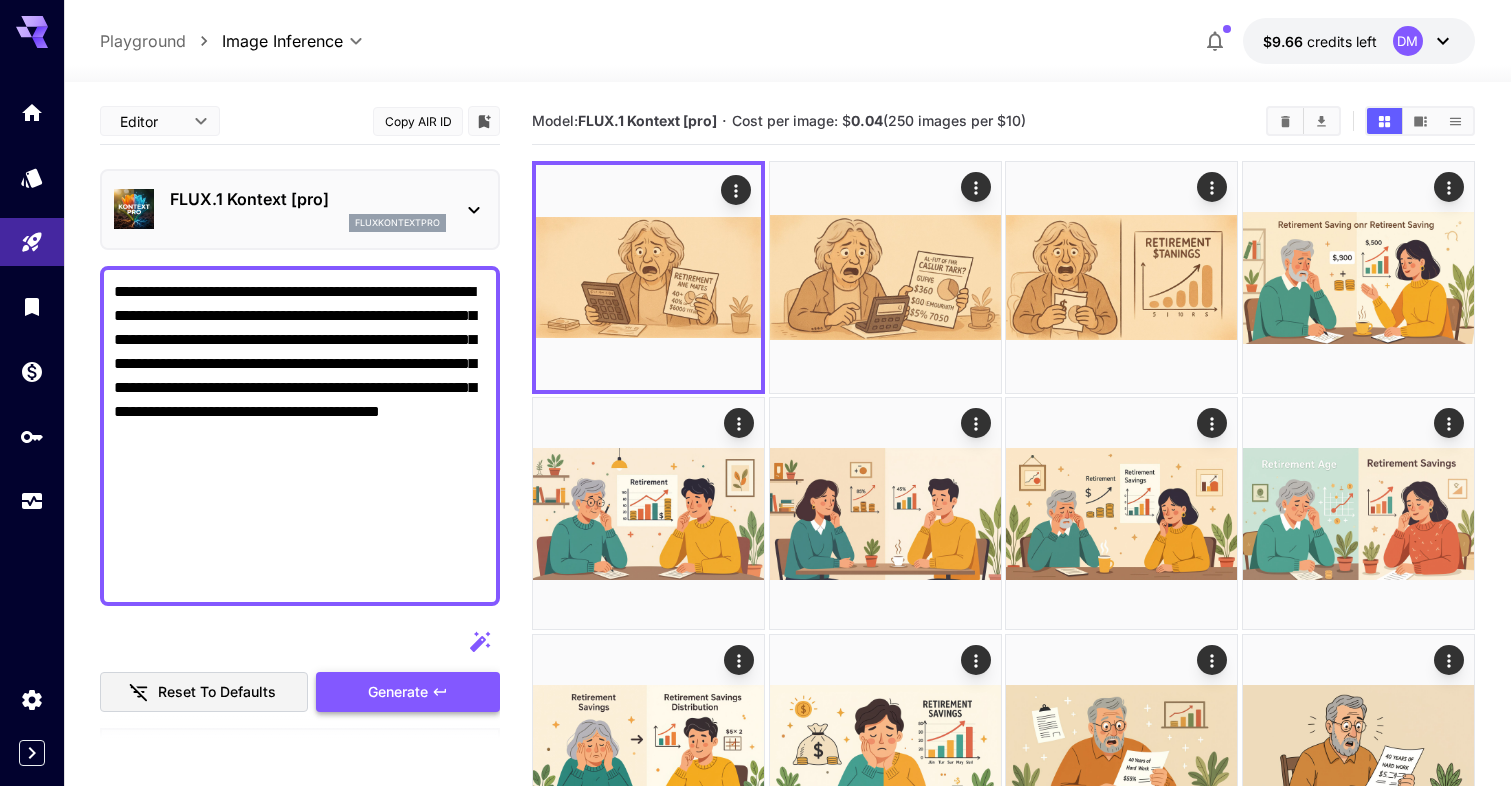type on "**********" 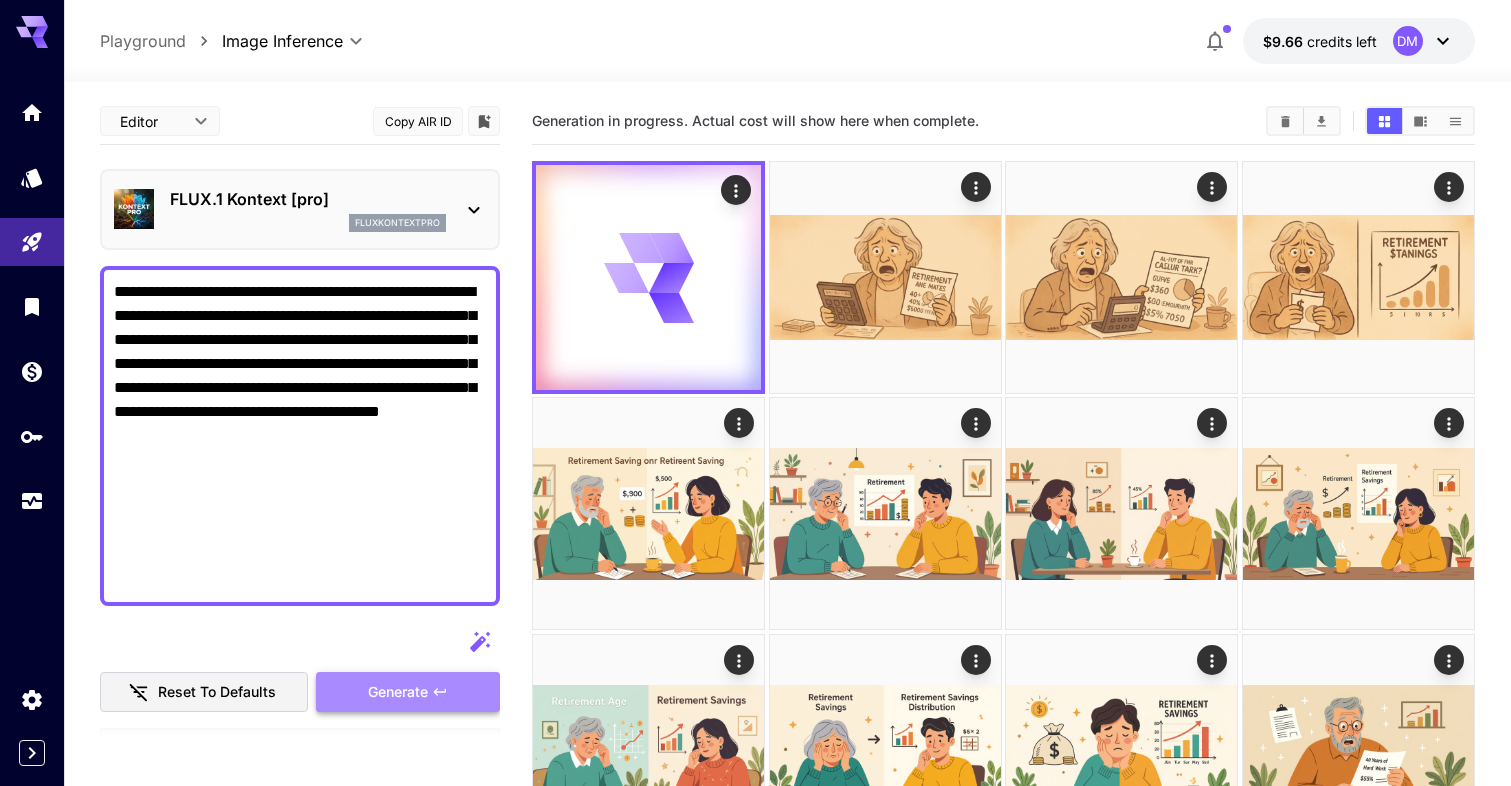 click on "Generate" at bounding box center [398, 692] 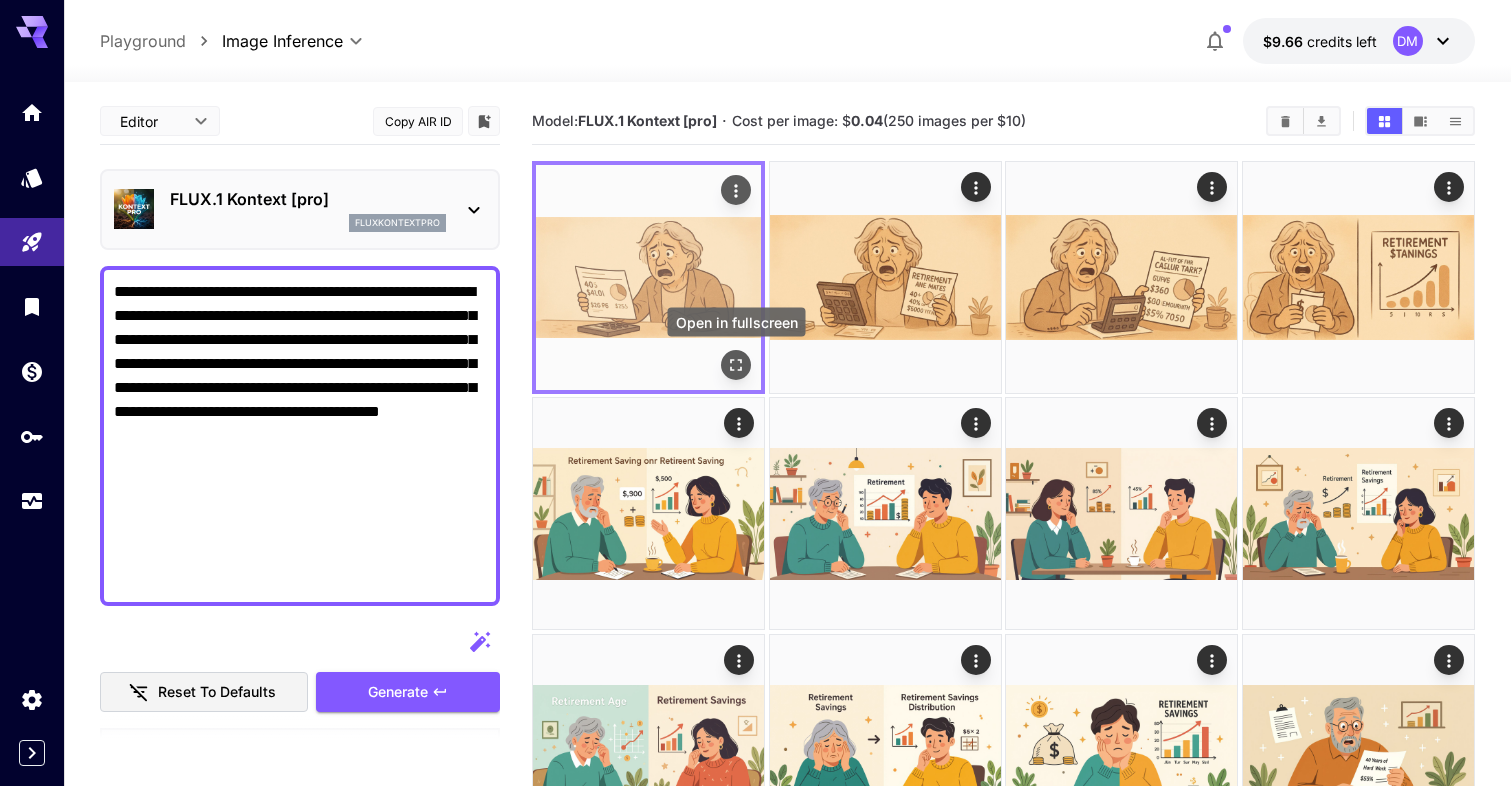 click 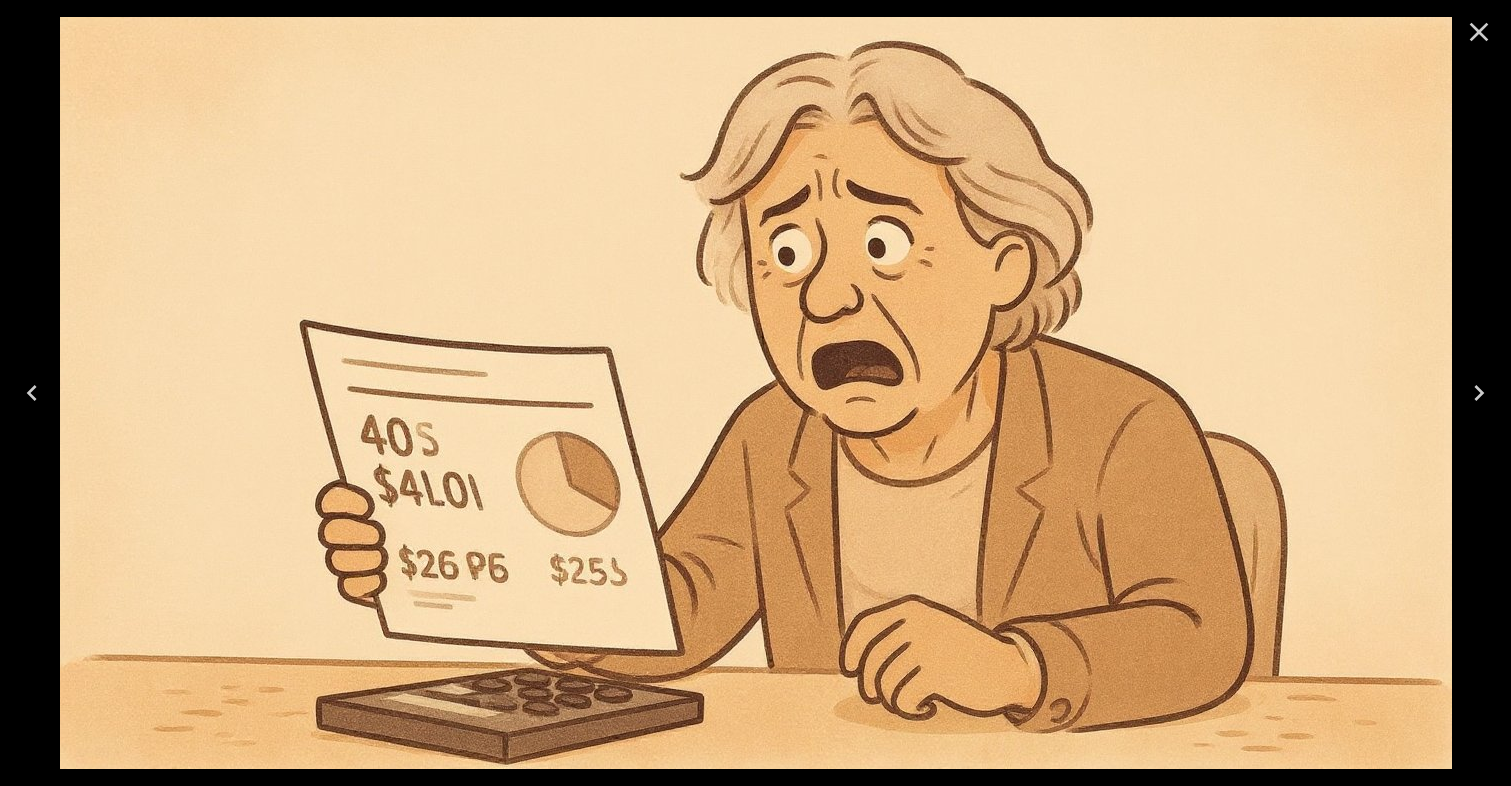 click 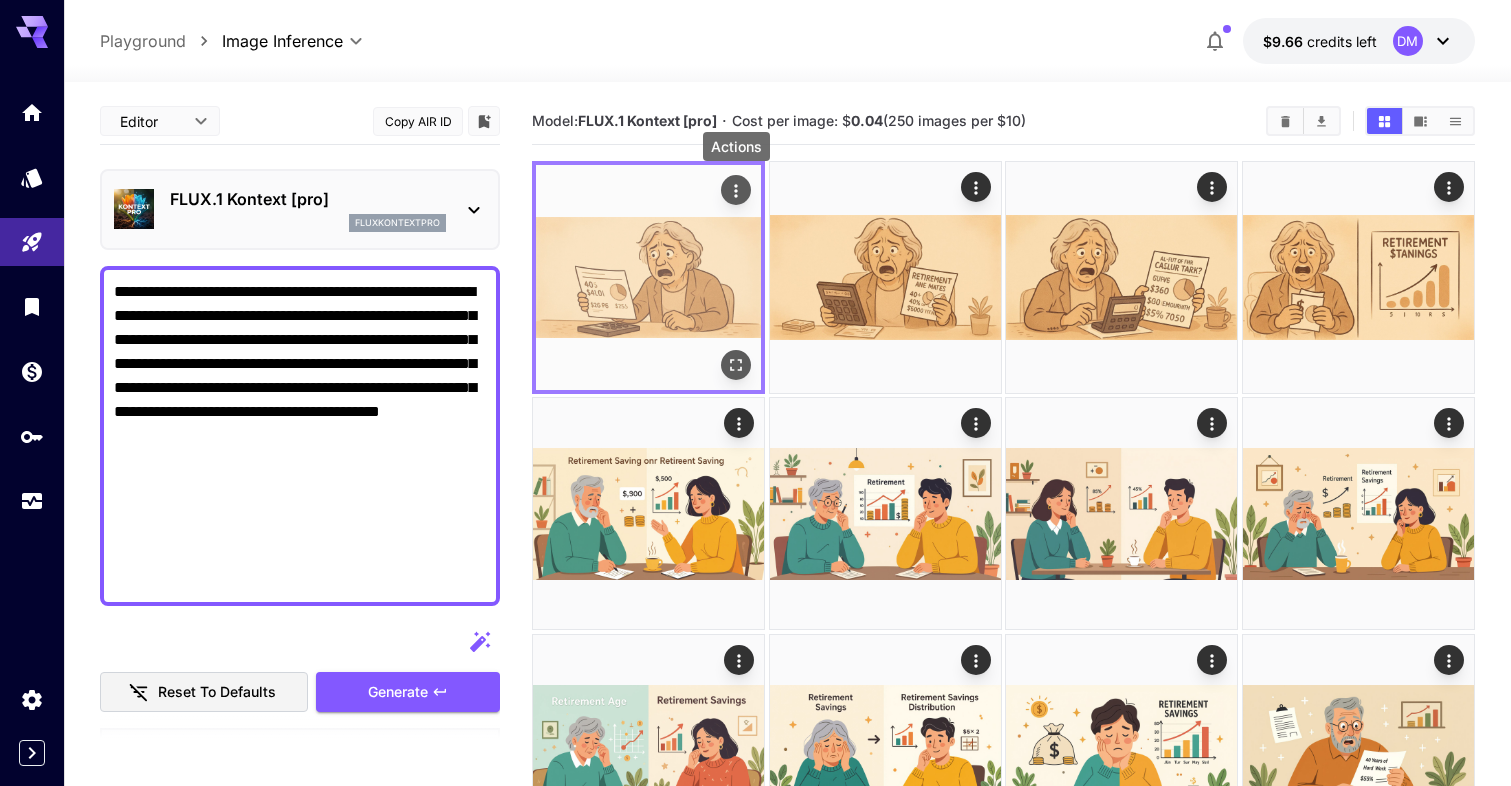 click 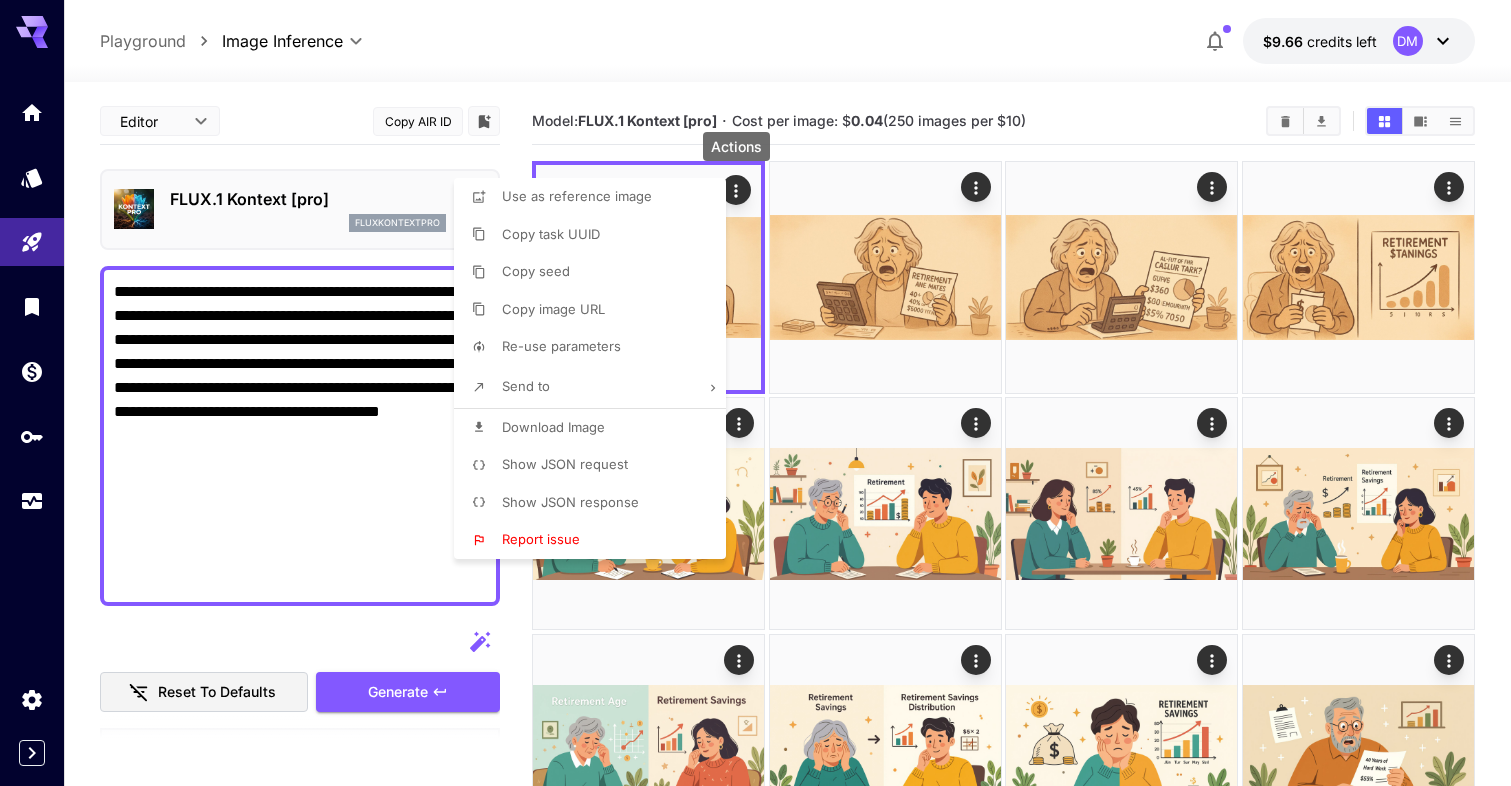 click on "Download Image" at bounding box center (553, 427) 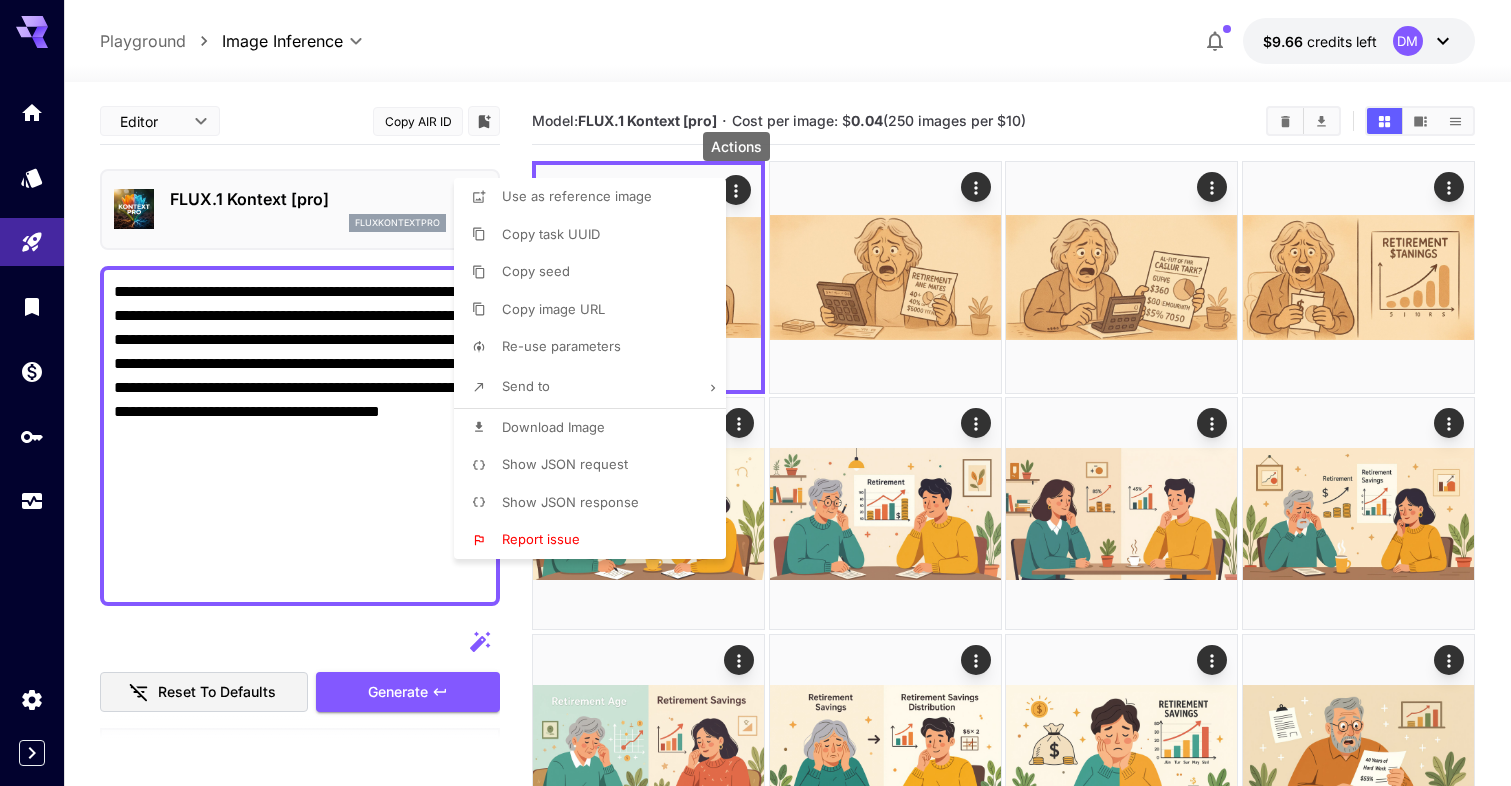 click at bounding box center (755, 393) 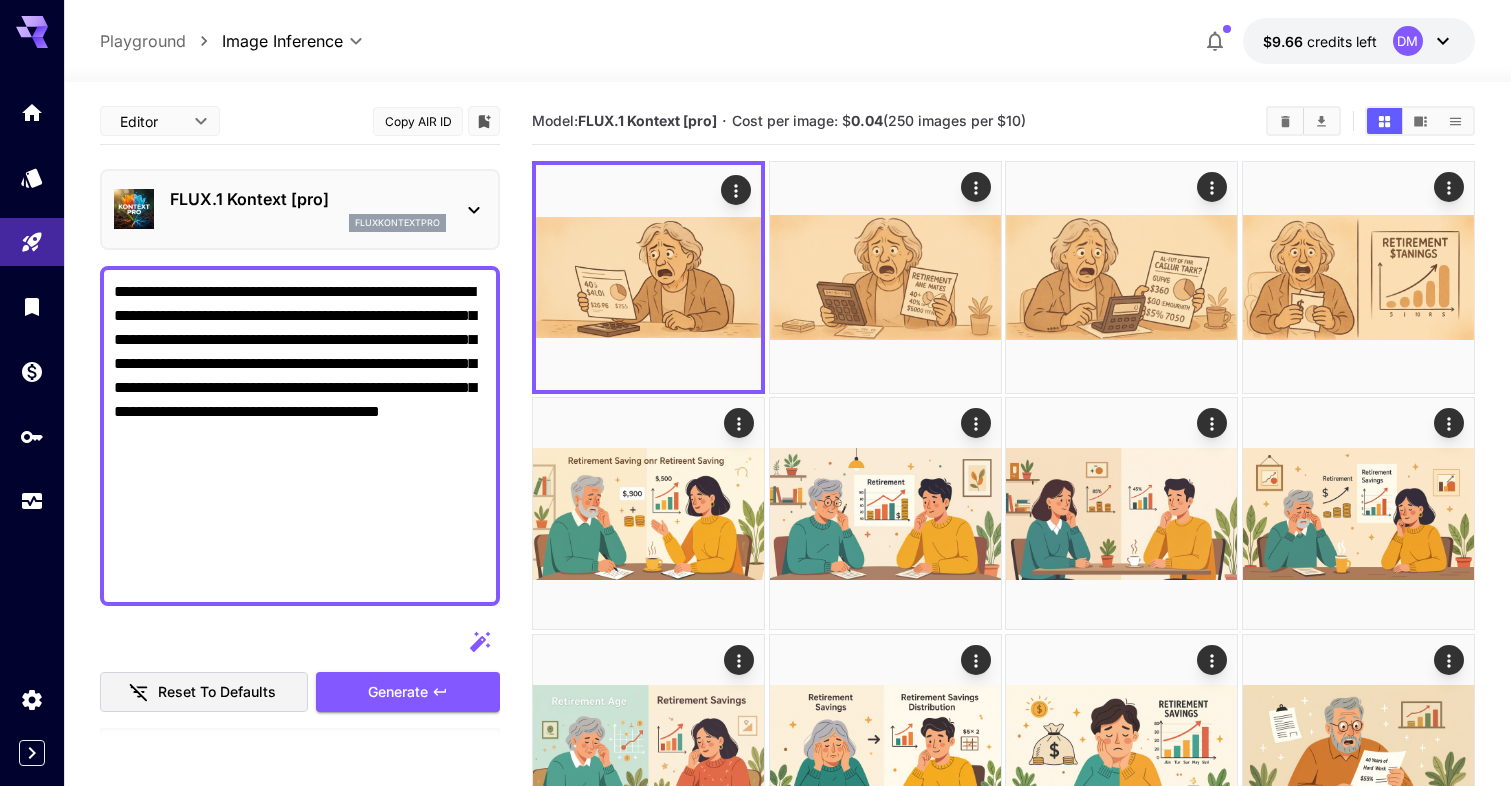 click on "FLUX.1 Kontext [pro] fluxkontextpro" at bounding box center [308, 209] 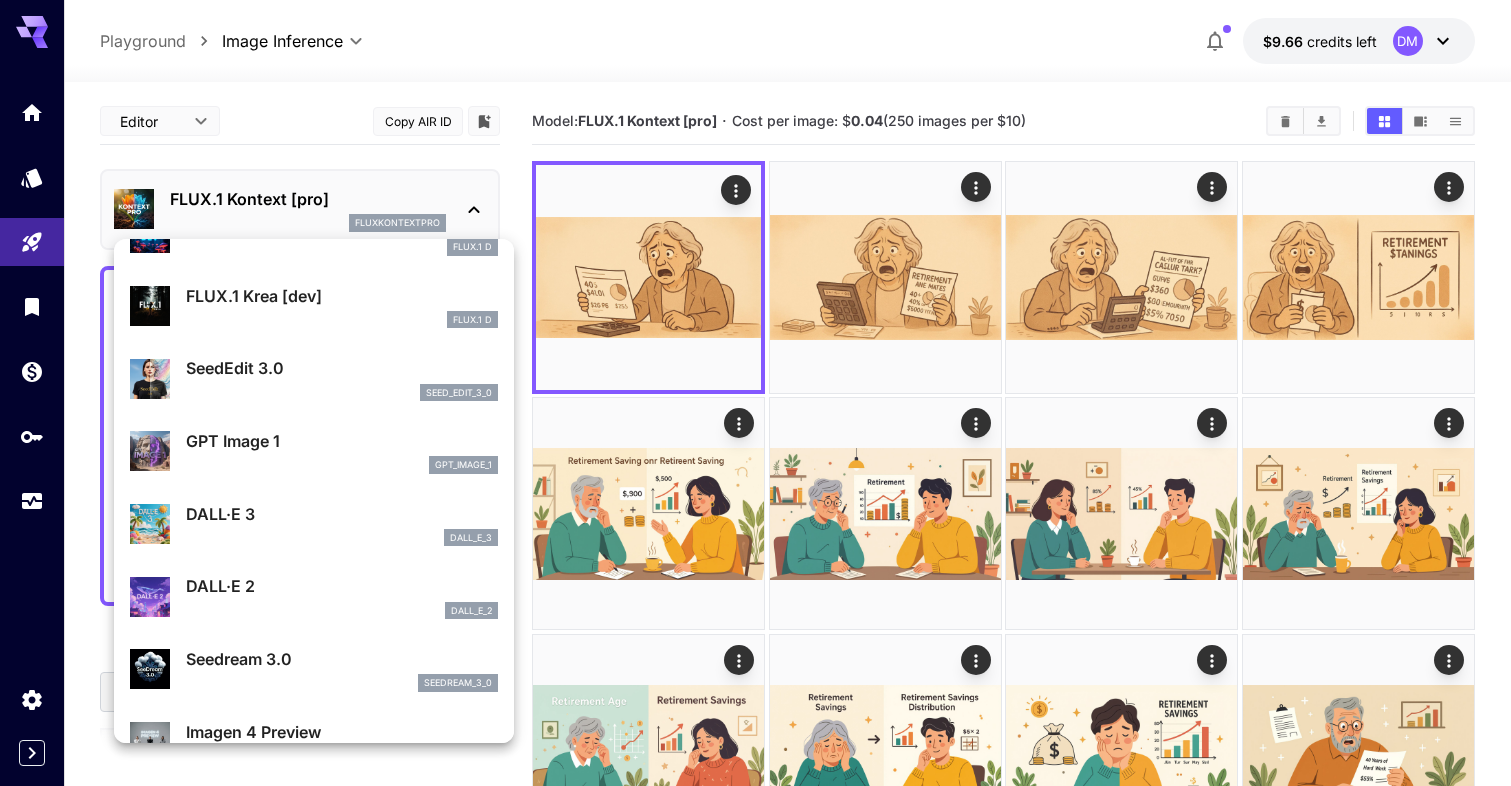 scroll, scrollTop: 88, scrollLeft: 0, axis: vertical 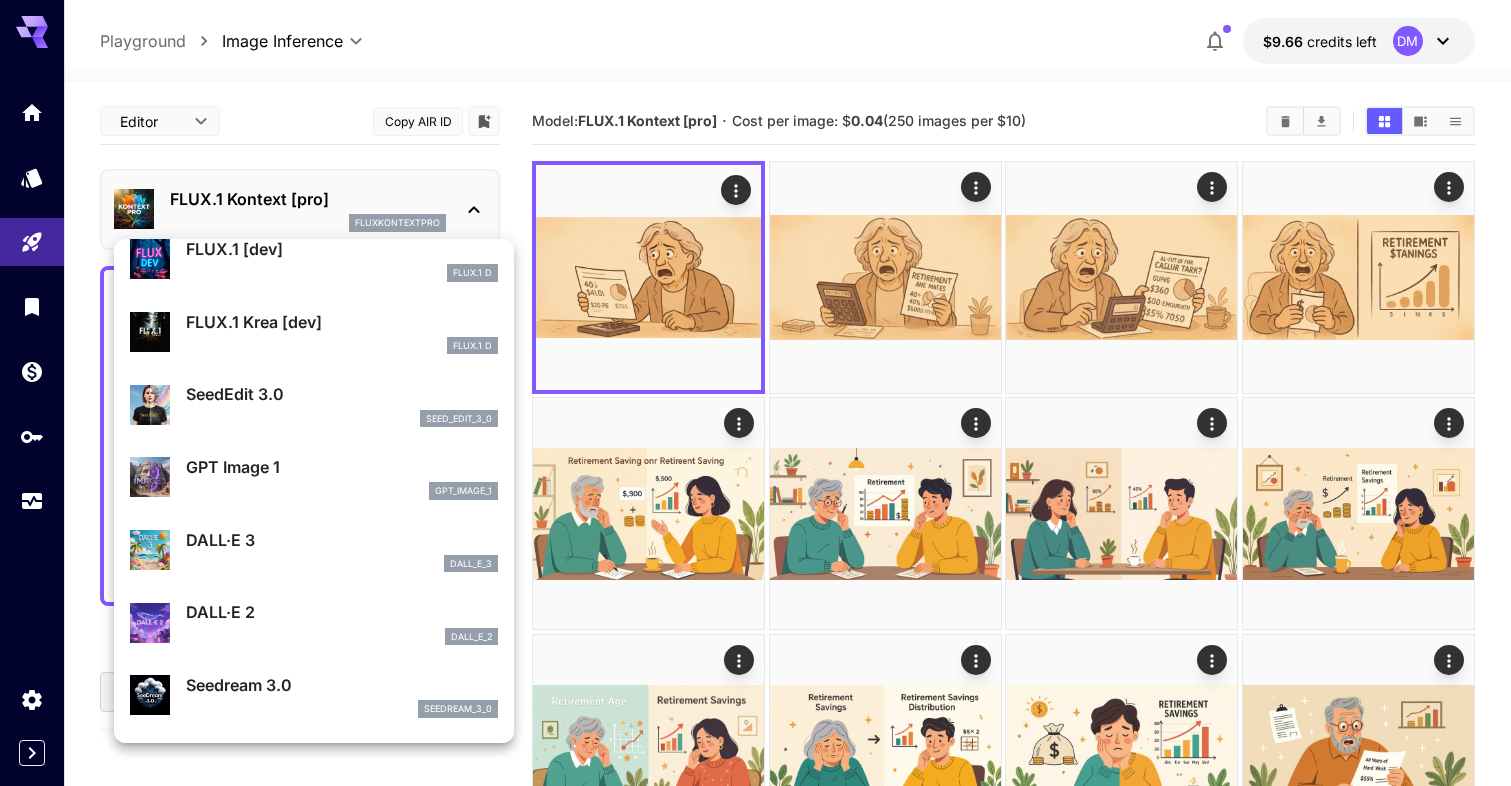 click on "SeedEdit 3.0" at bounding box center [342, 394] 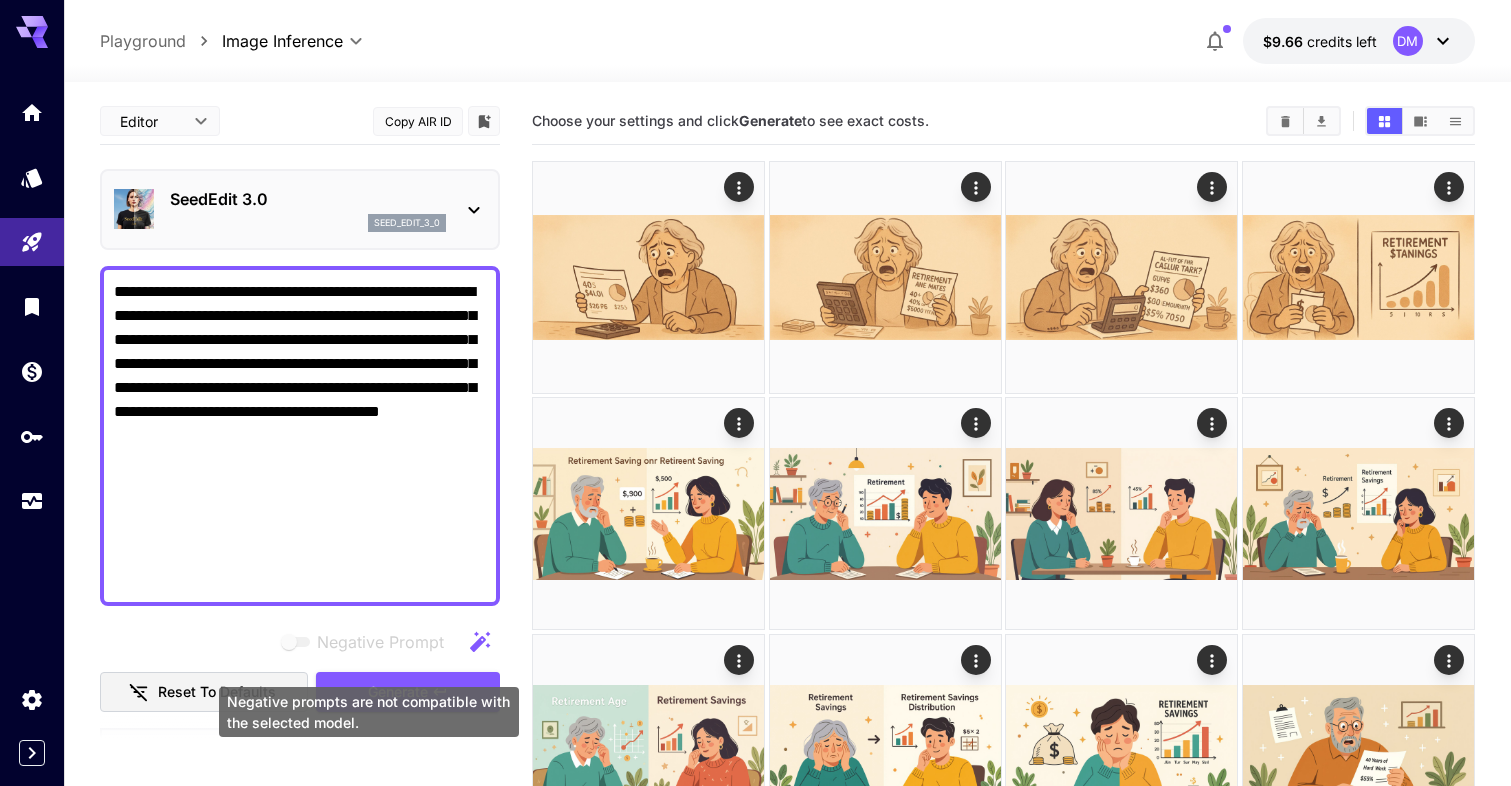 scroll, scrollTop: 426, scrollLeft: 0, axis: vertical 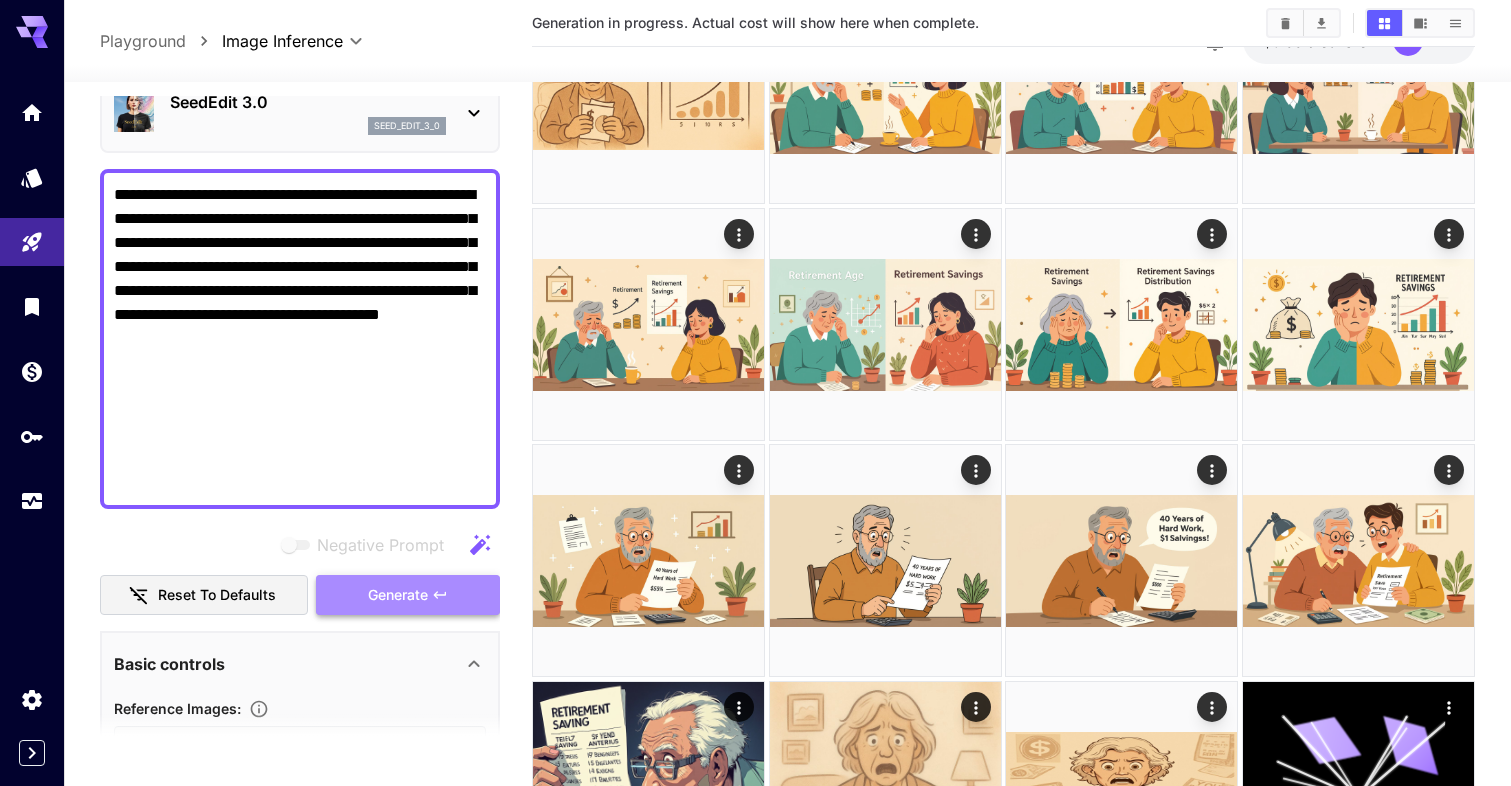 click on "Generate" at bounding box center (398, 595) 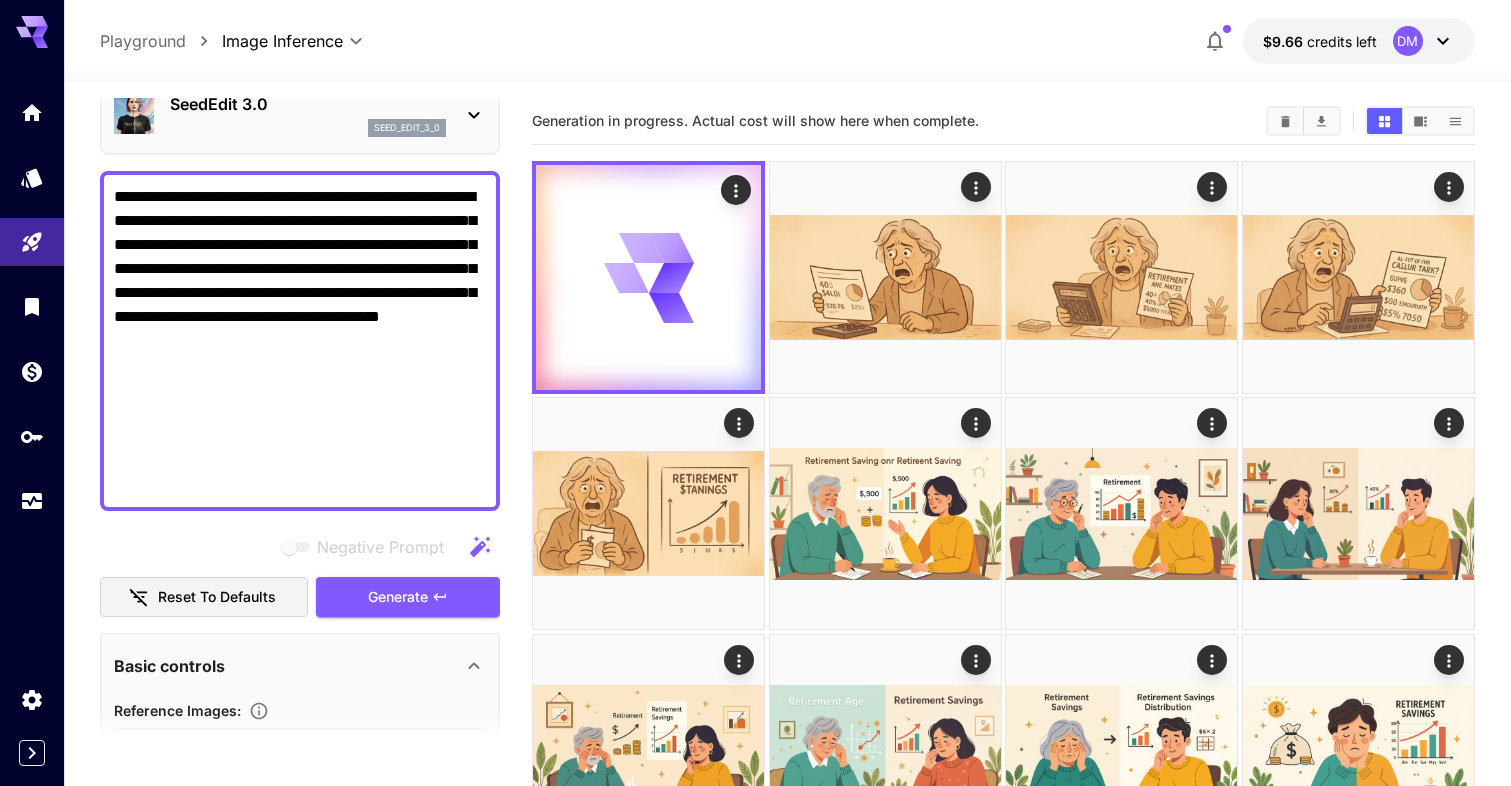 scroll, scrollTop: 0, scrollLeft: 0, axis: both 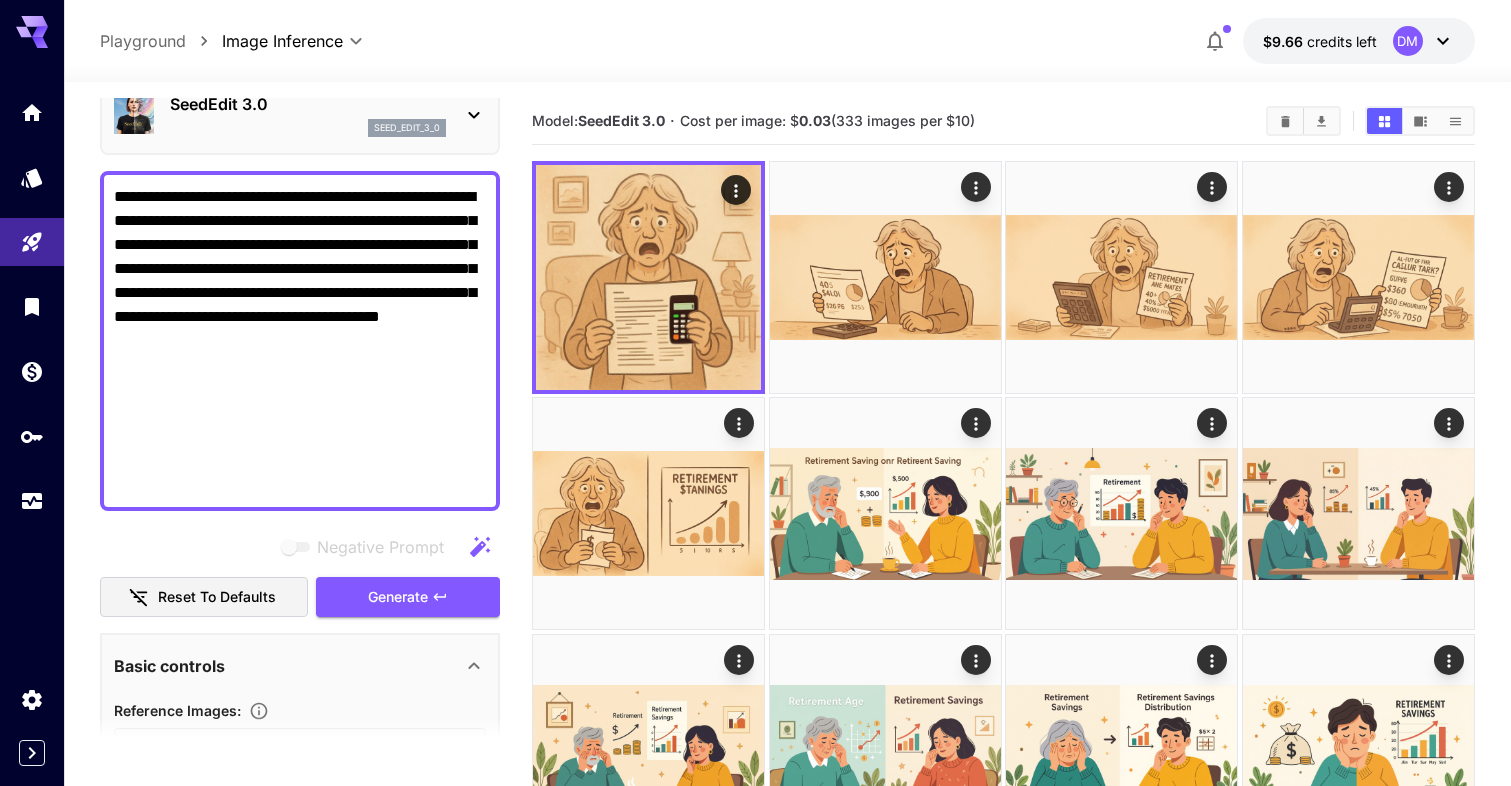 click on "SeedEdit 3.0 seed_edit_3_0" at bounding box center (308, 114) 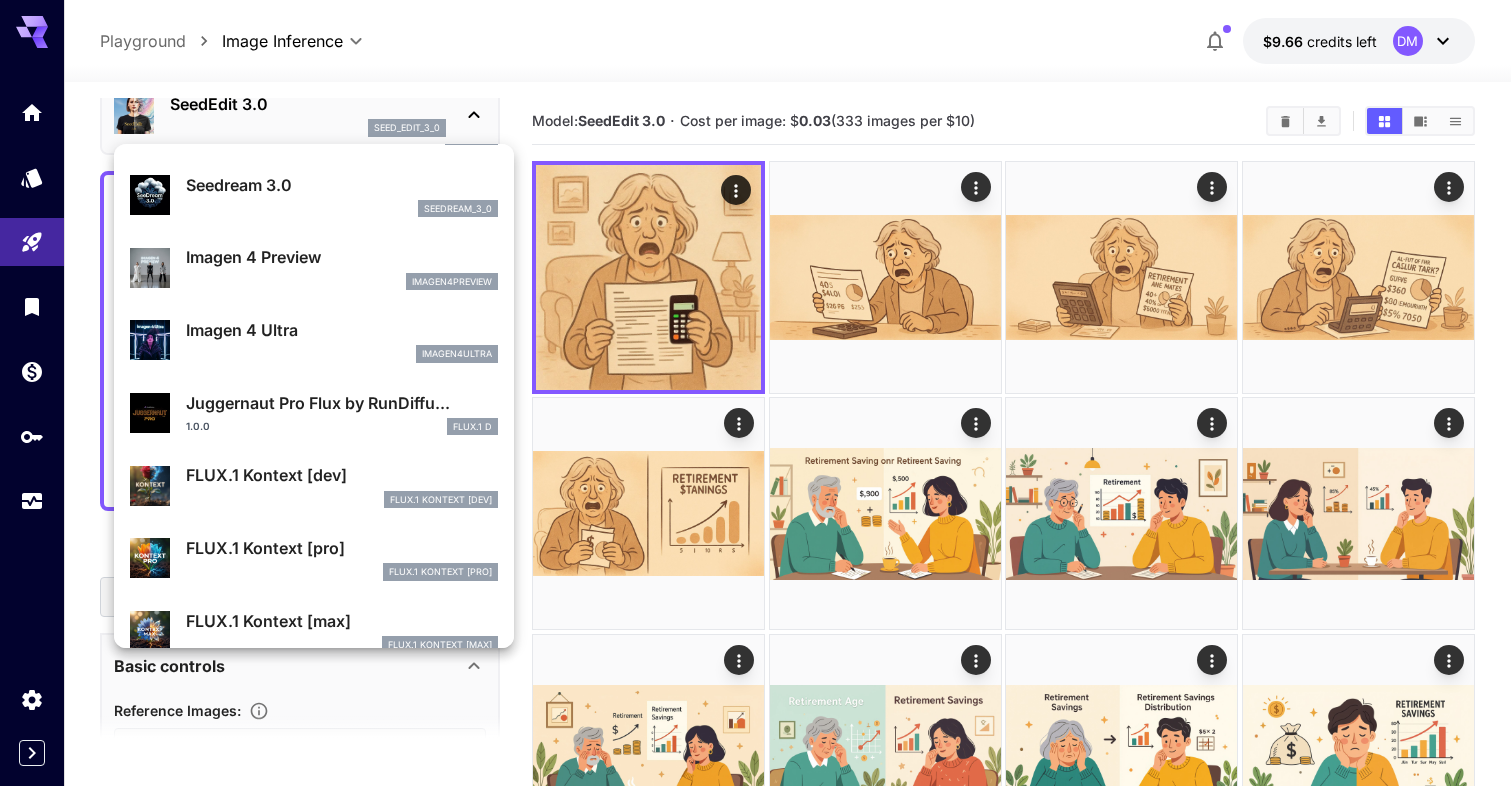 scroll, scrollTop: 525, scrollLeft: 0, axis: vertical 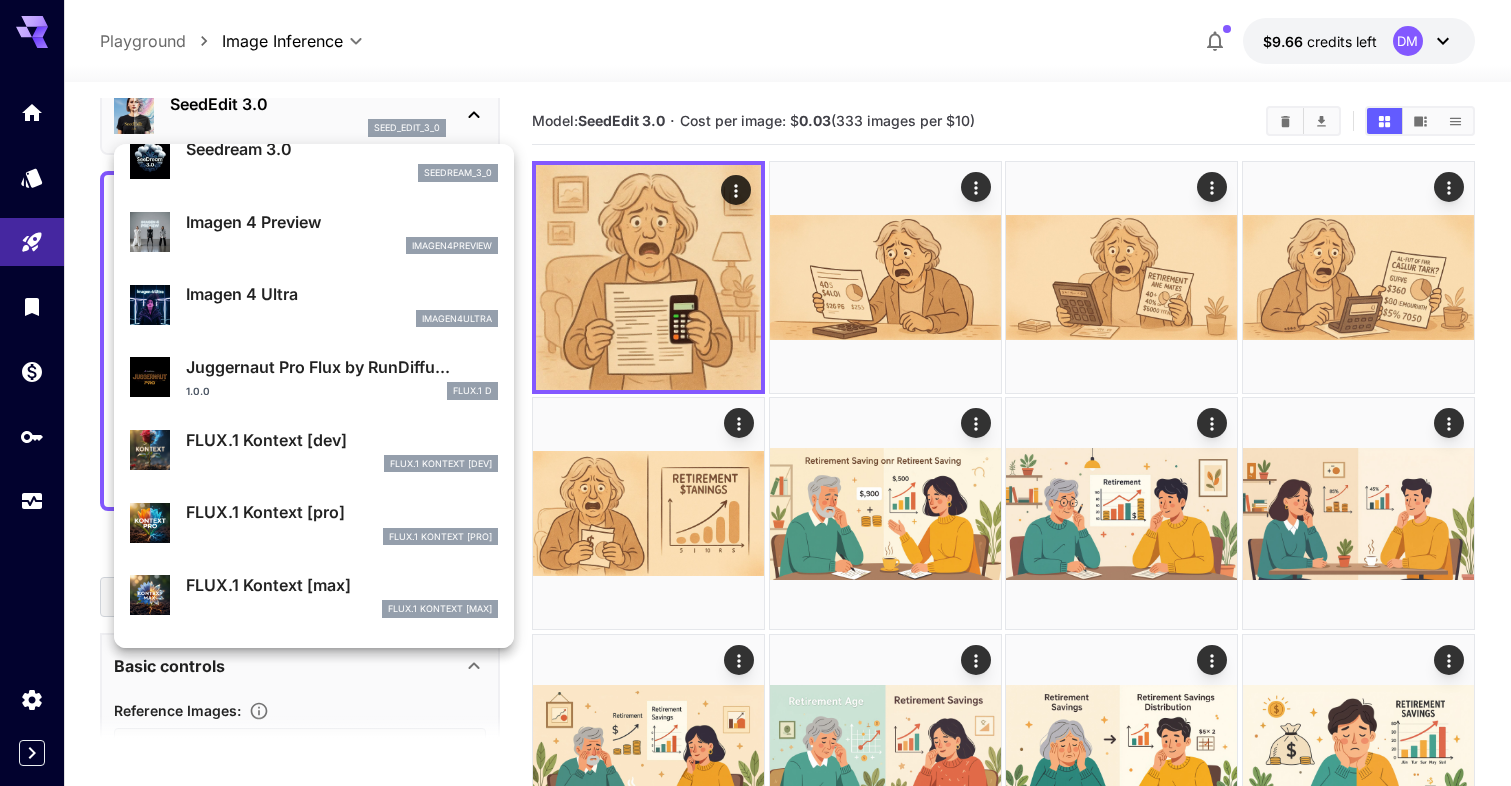 click on "FLUX.1 Kontext [dev] FlUX.1 Kontext [dev]" at bounding box center (342, 450) 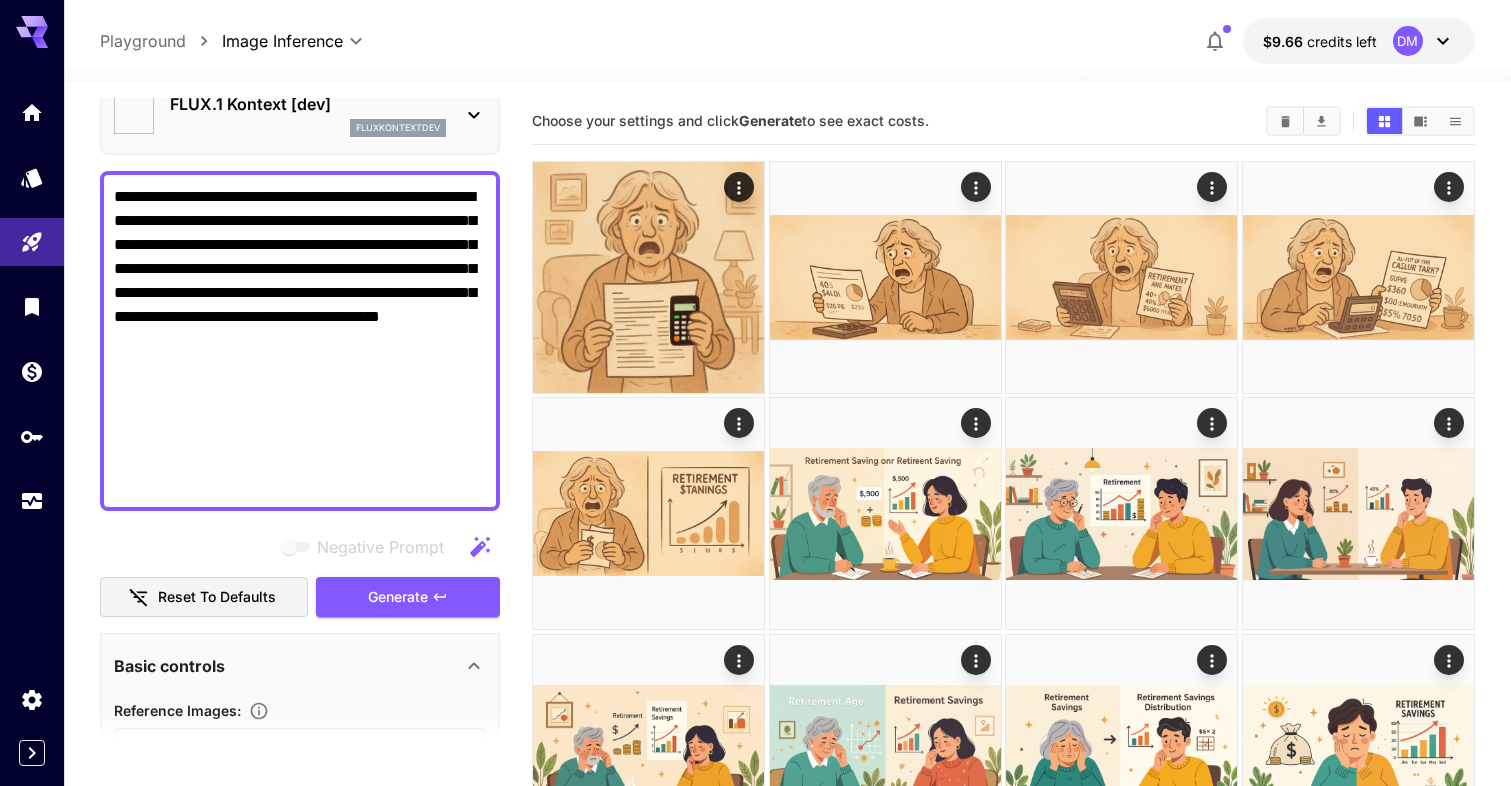 type on "****" 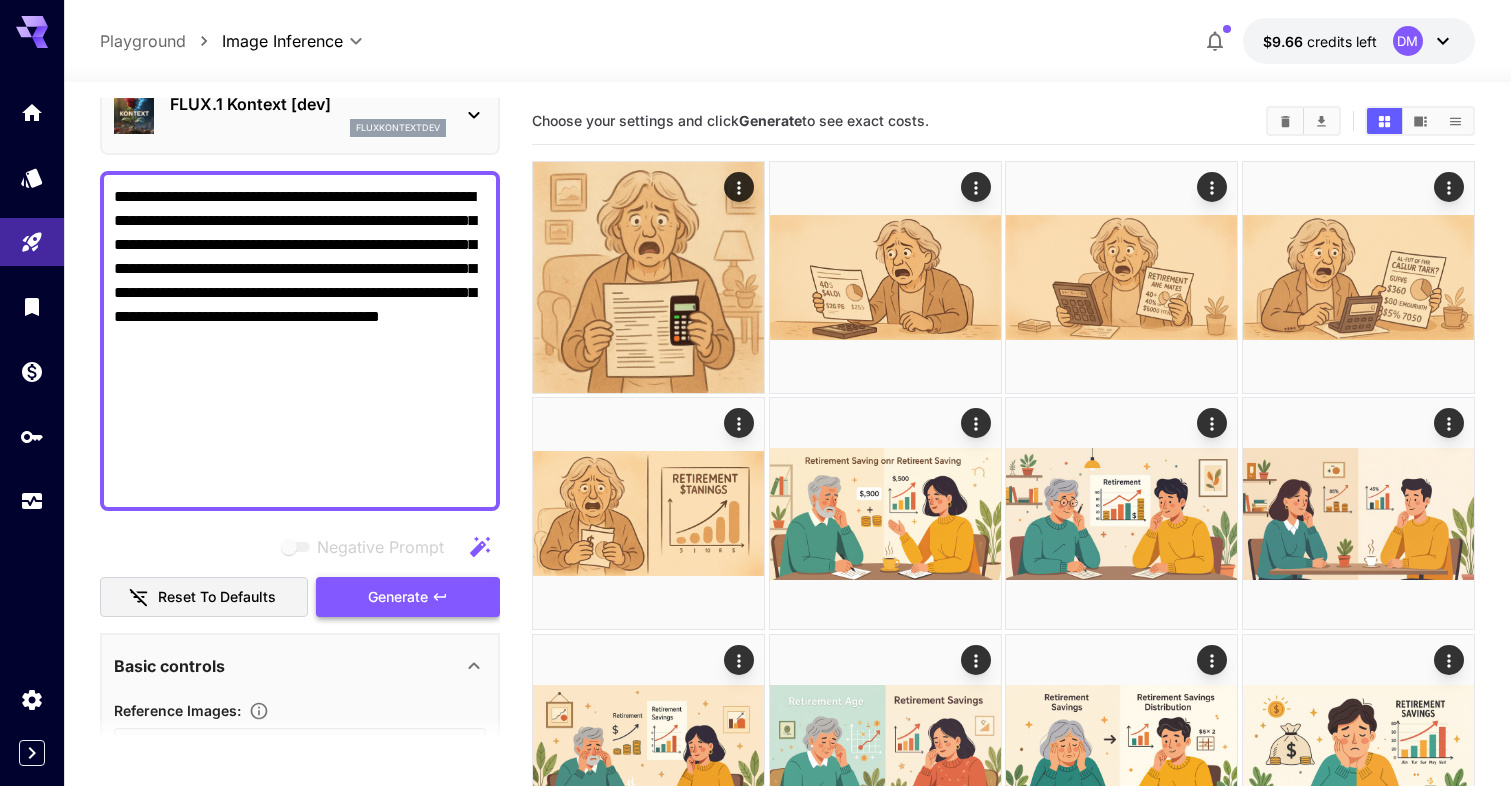 click on "Generate" at bounding box center (398, 597) 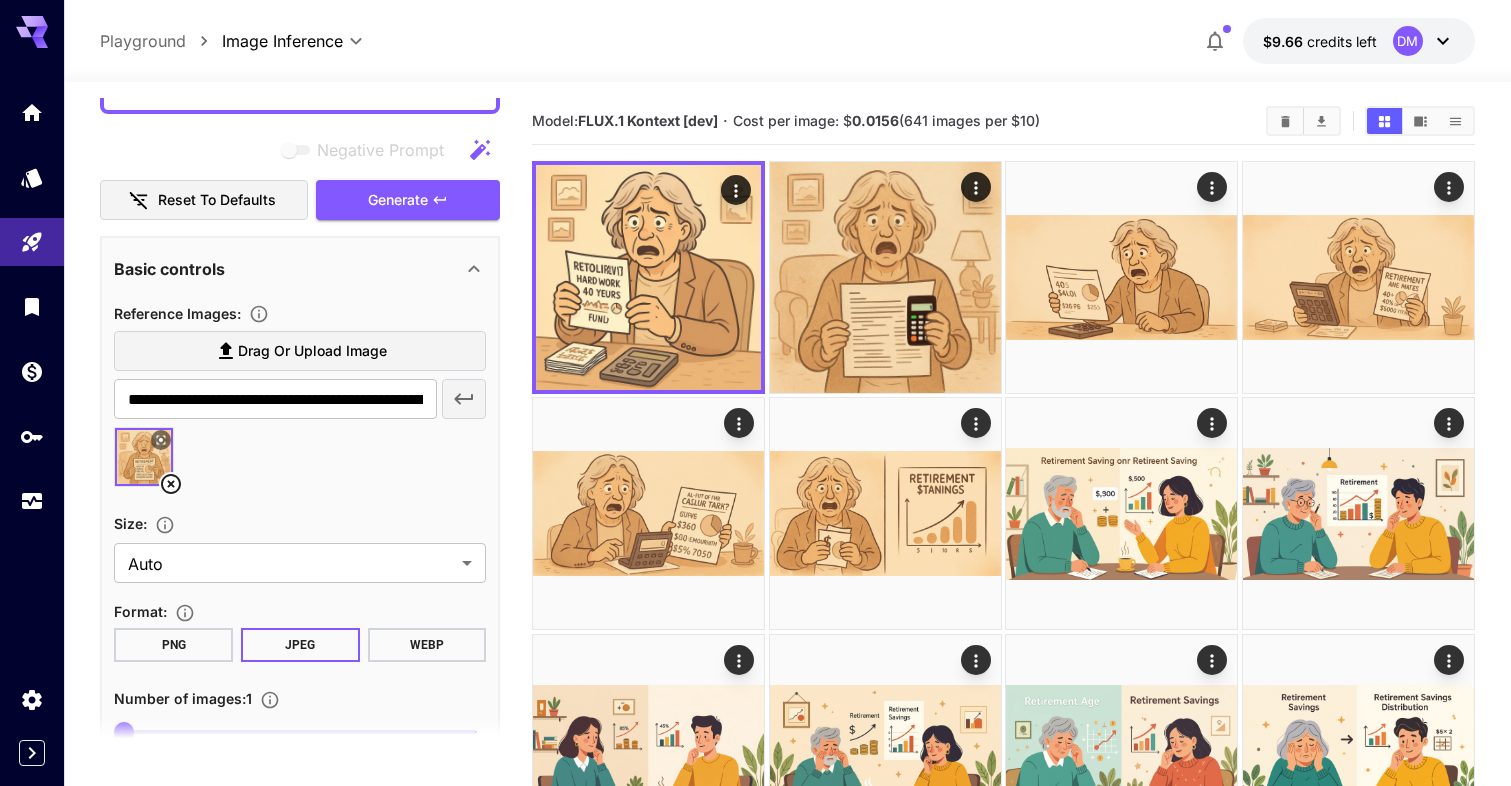 scroll, scrollTop: 491, scrollLeft: 0, axis: vertical 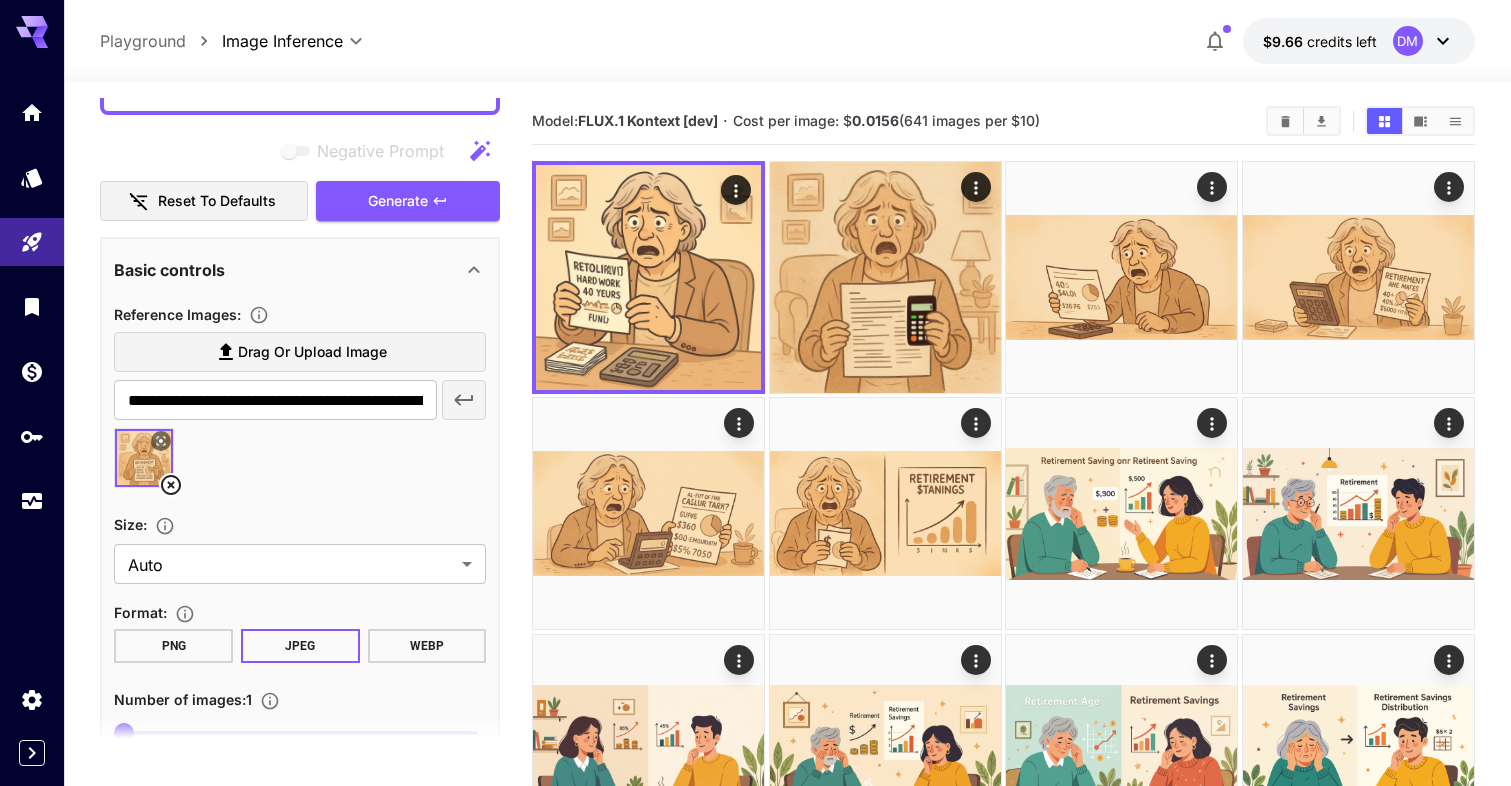 click 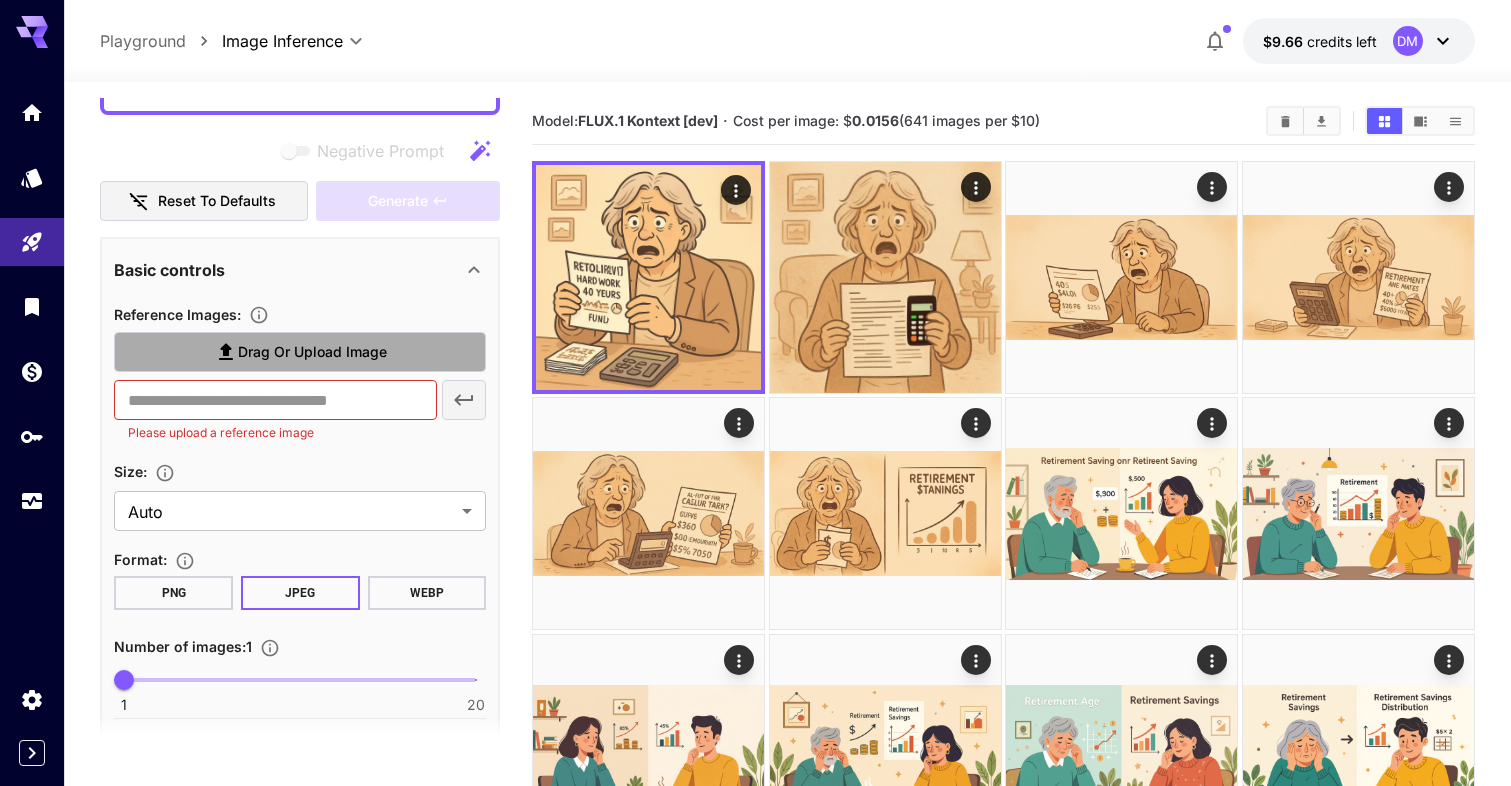 click on "Drag or upload image" at bounding box center (312, 352) 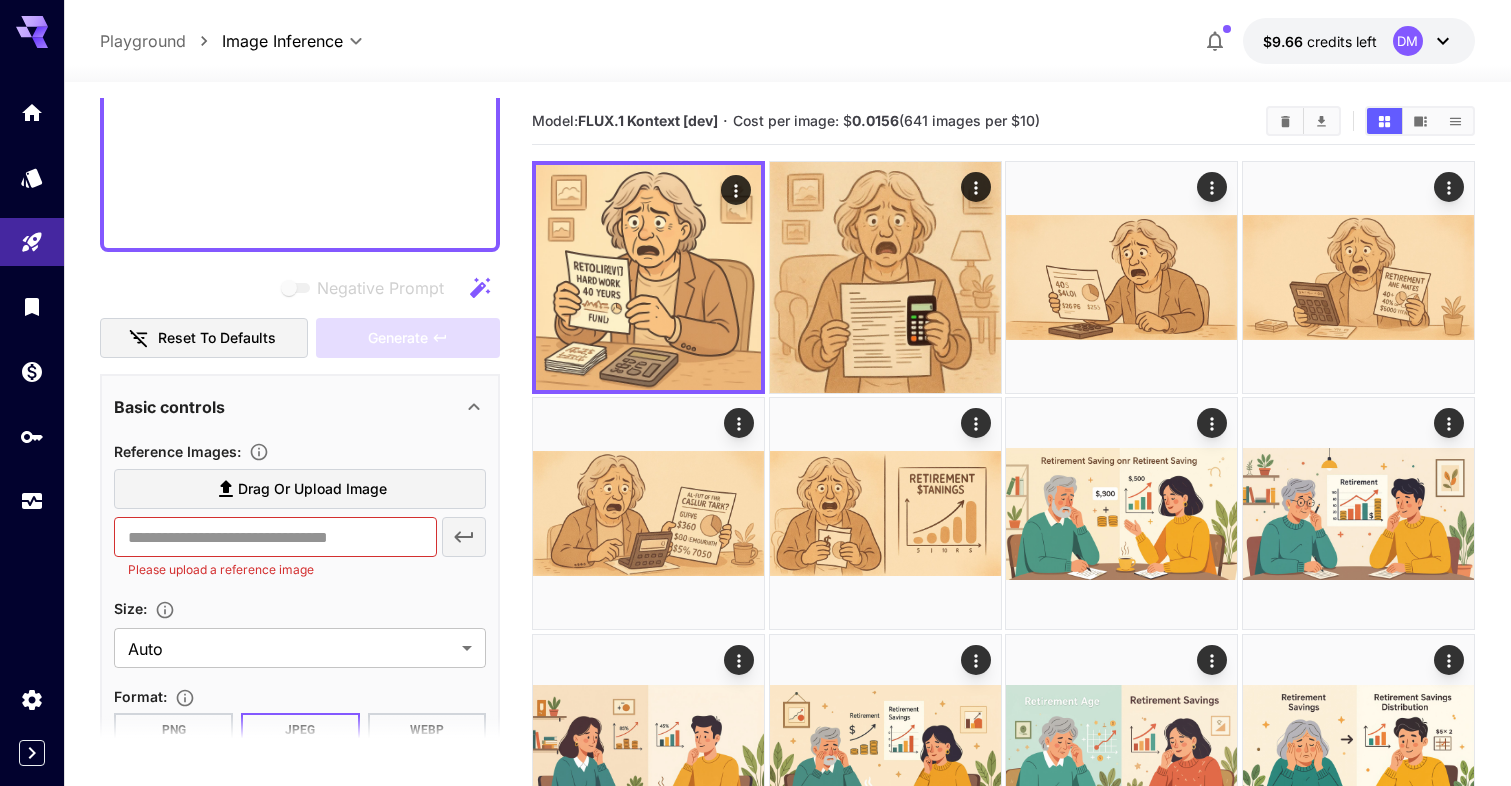 scroll, scrollTop: 63, scrollLeft: 0, axis: vertical 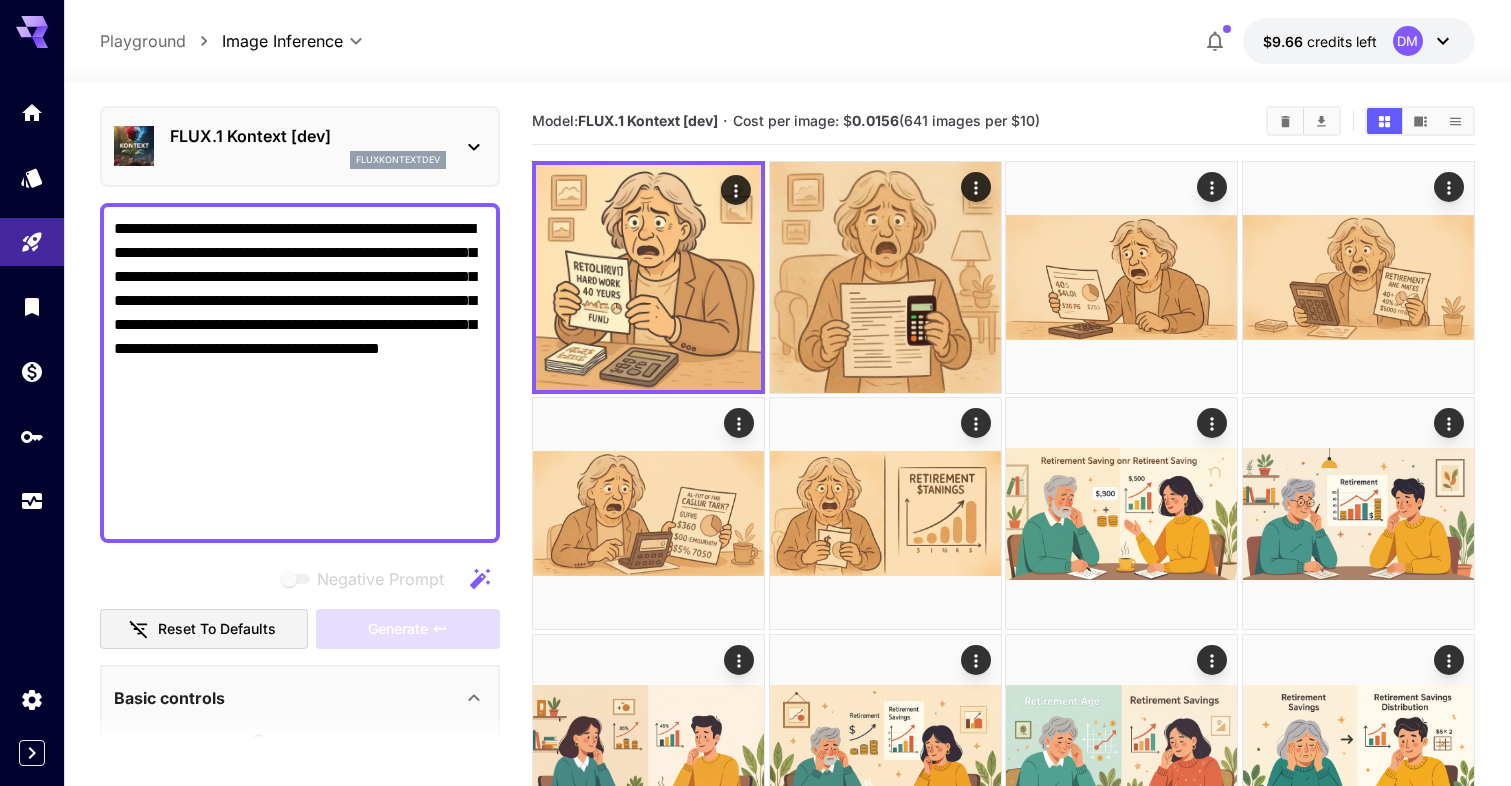 click on "**********" at bounding box center (300, 373) 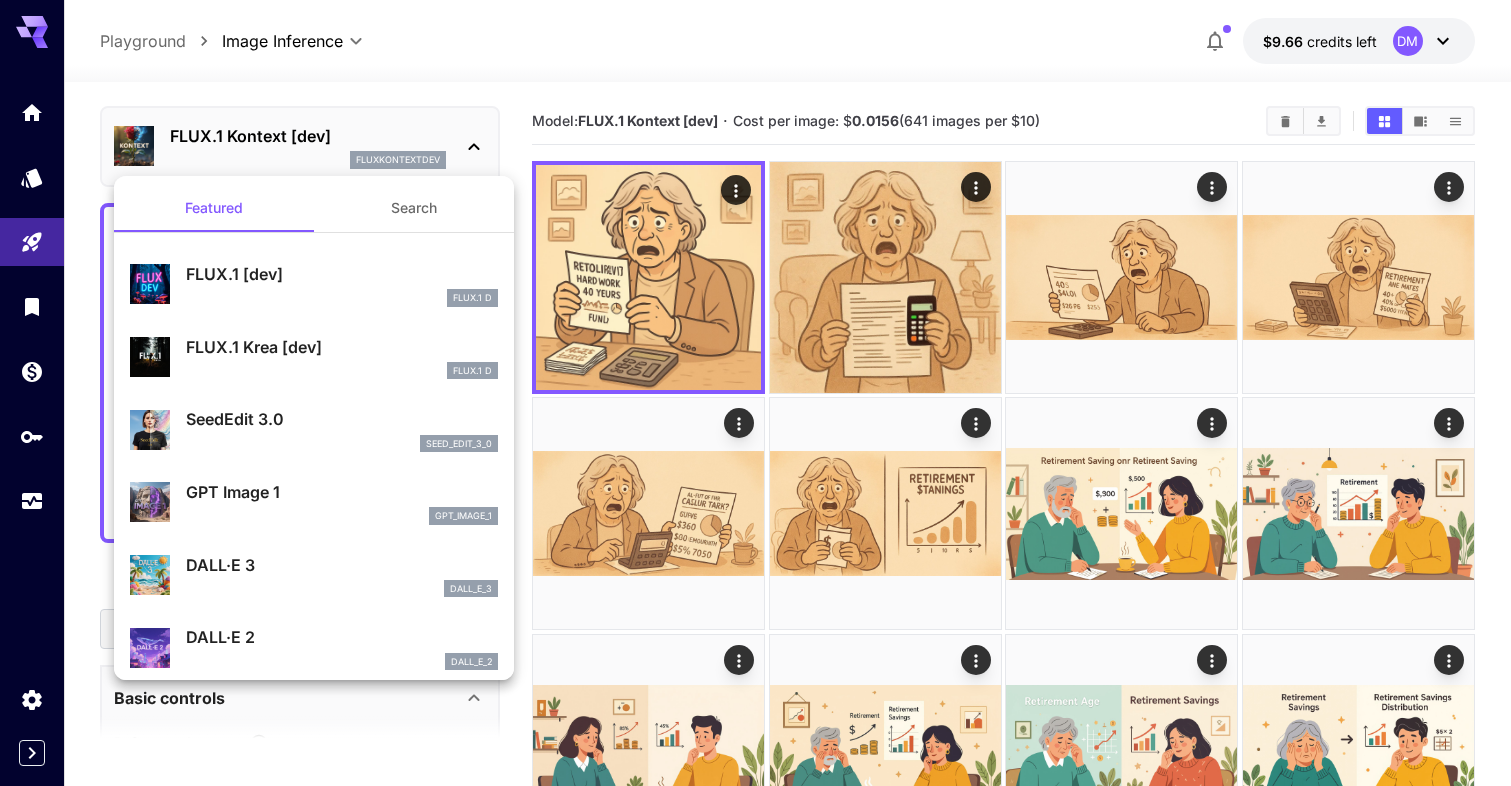 click on "FLUX.1 Krea [dev]" at bounding box center (342, 347) 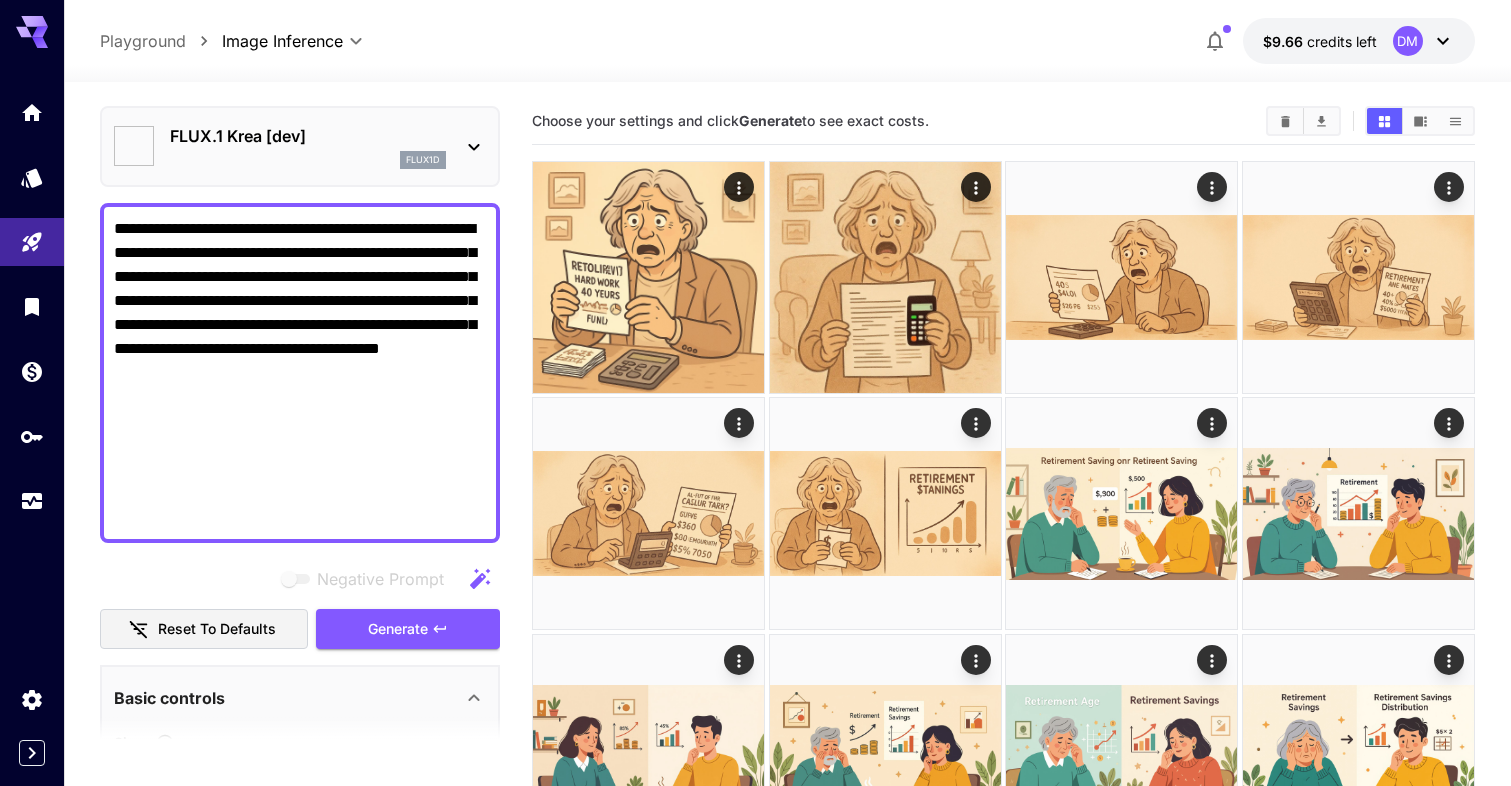 type on "***" 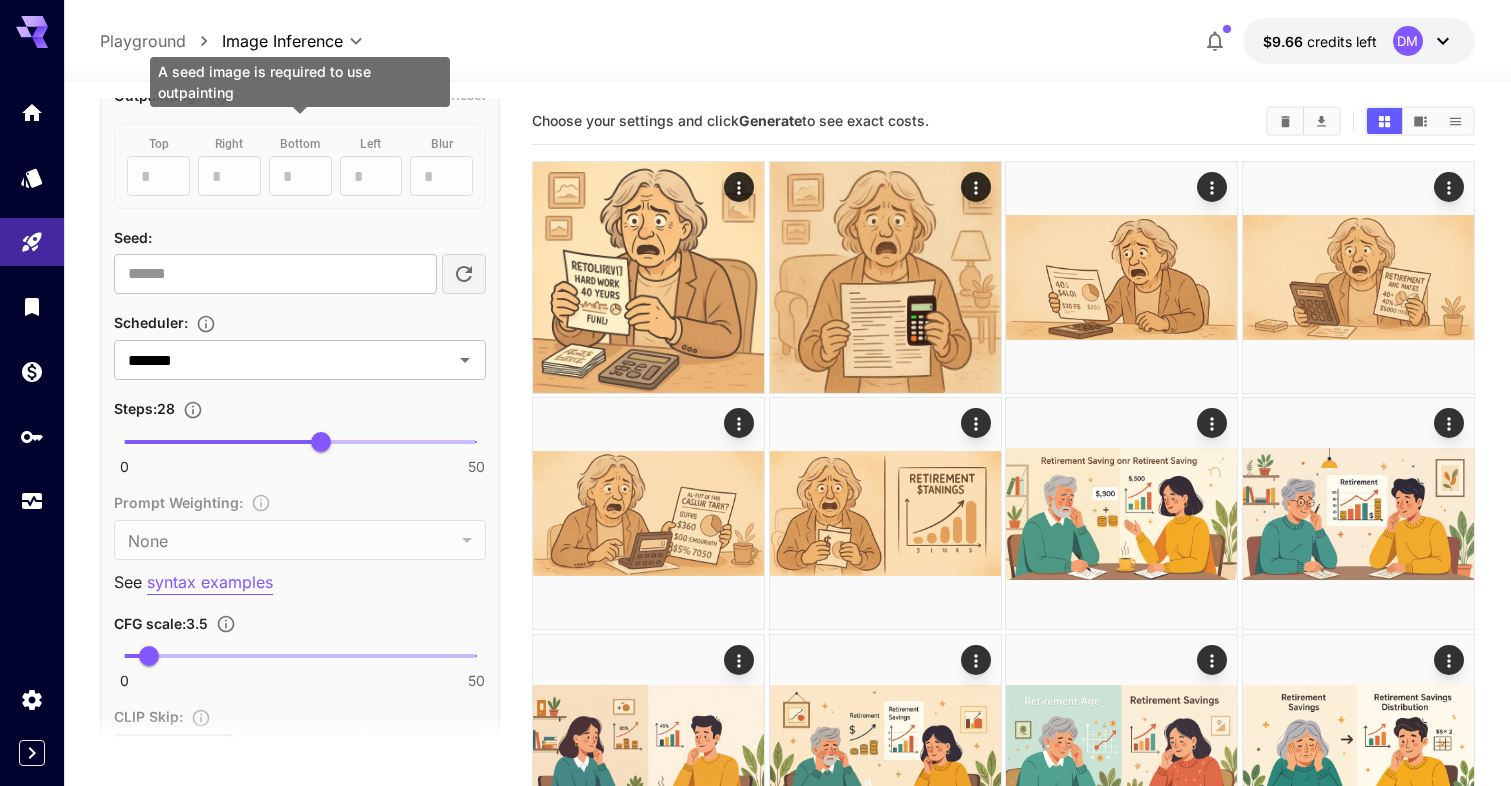 scroll, scrollTop: 1364, scrollLeft: 0, axis: vertical 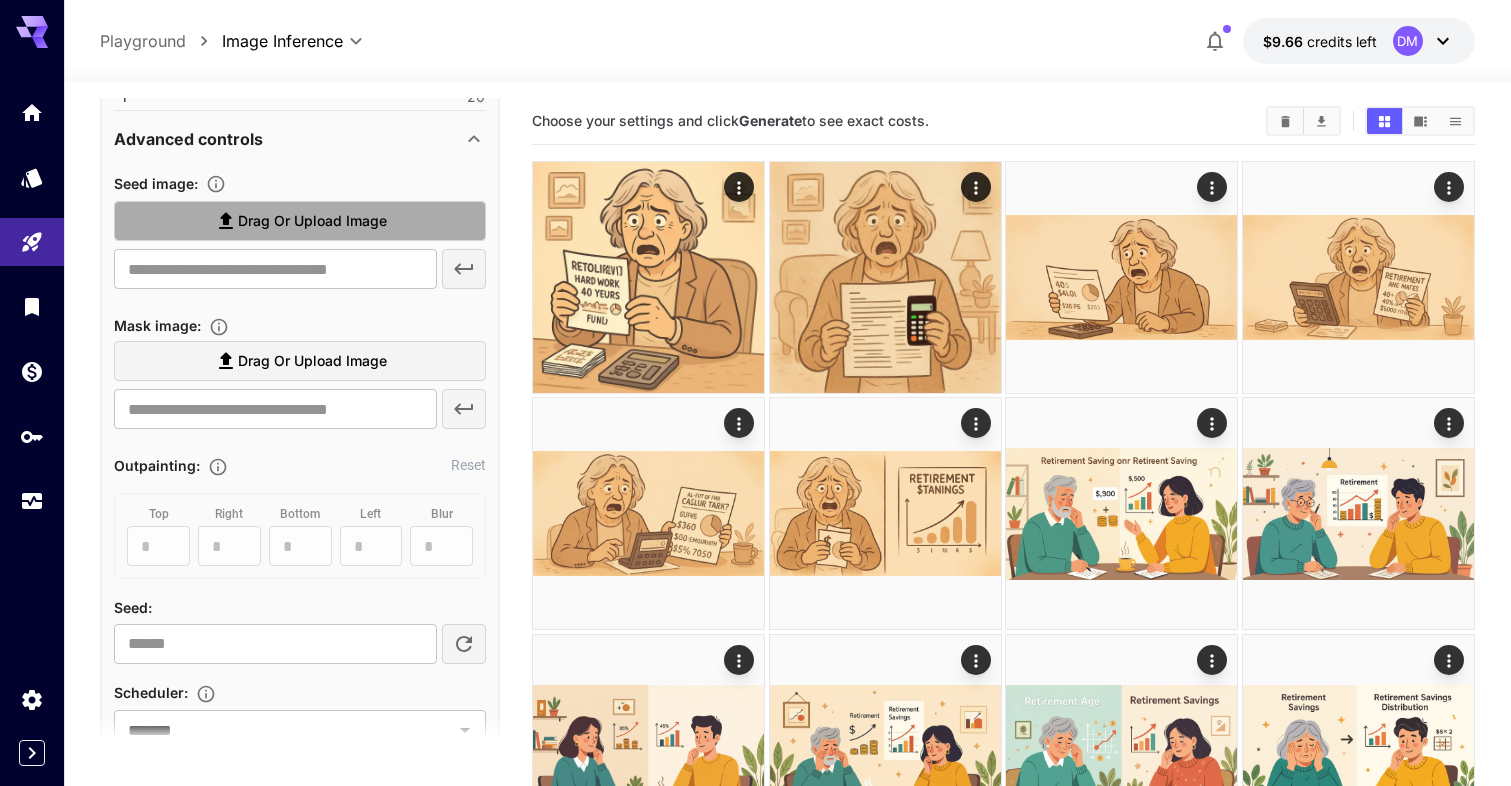 click on "Drag or upload image" at bounding box center (312, 221) 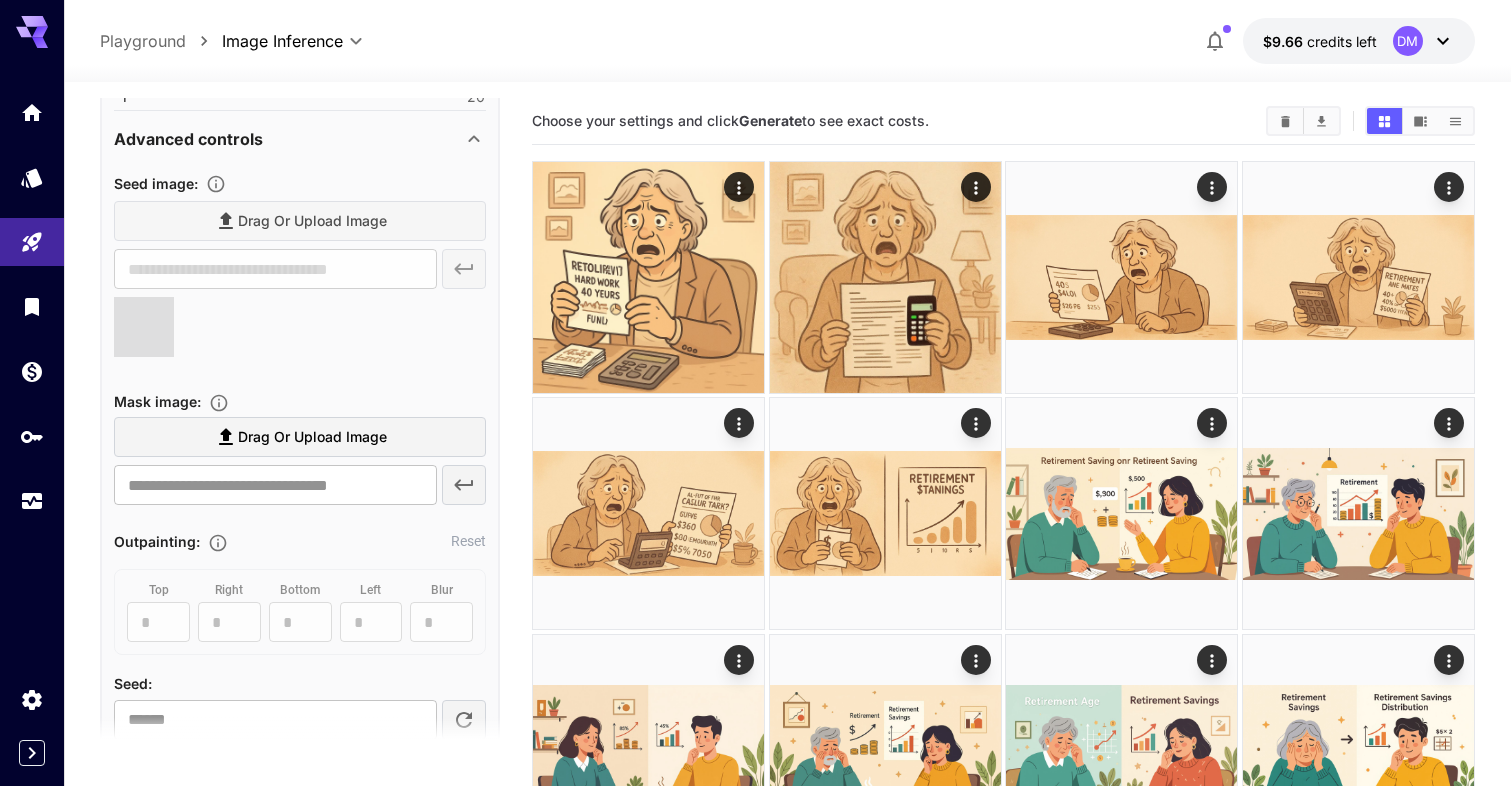 type on "**********" 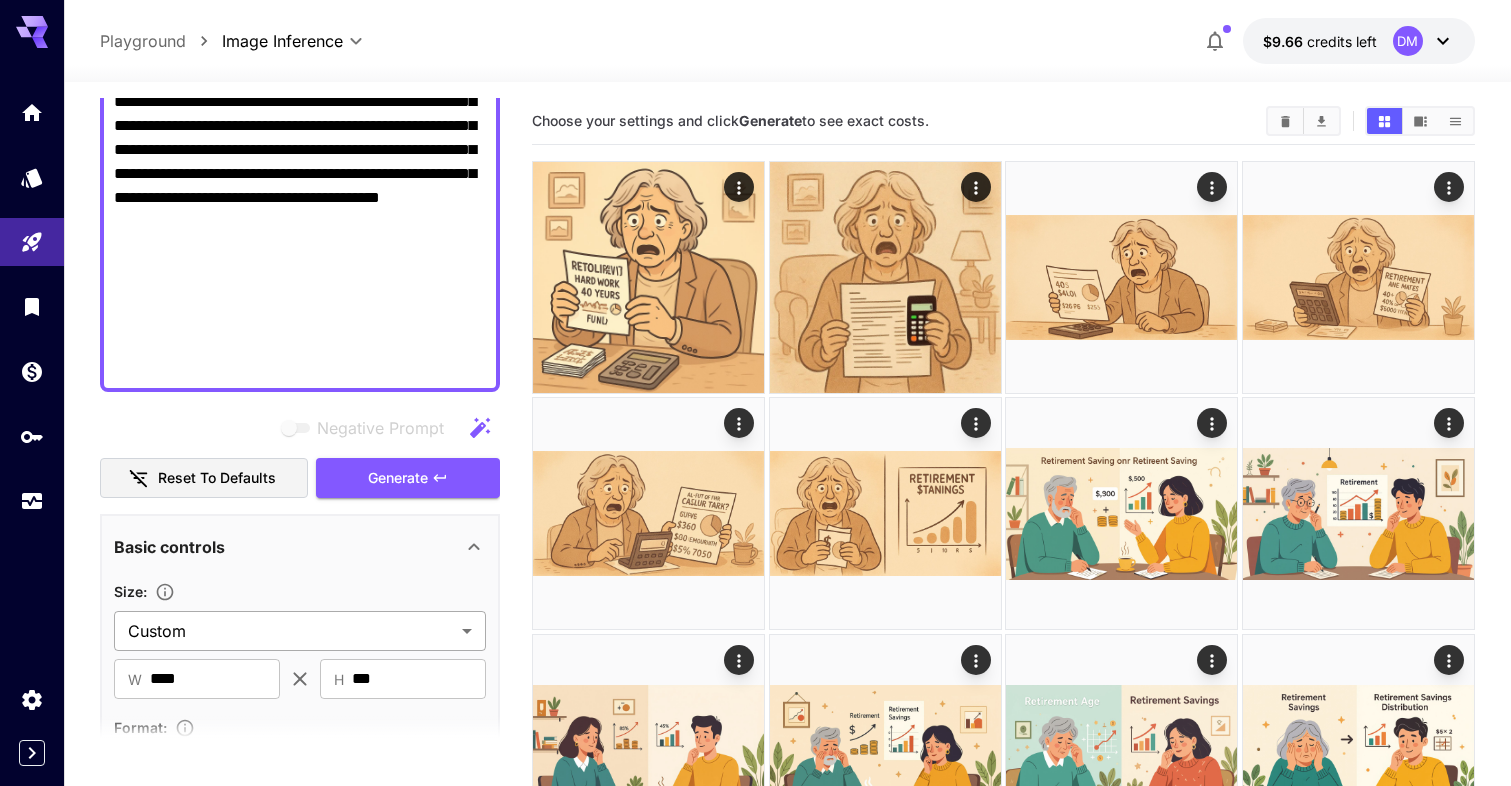 scroll, scrollTop: 214, scrollLeft: 0, axis: vertical 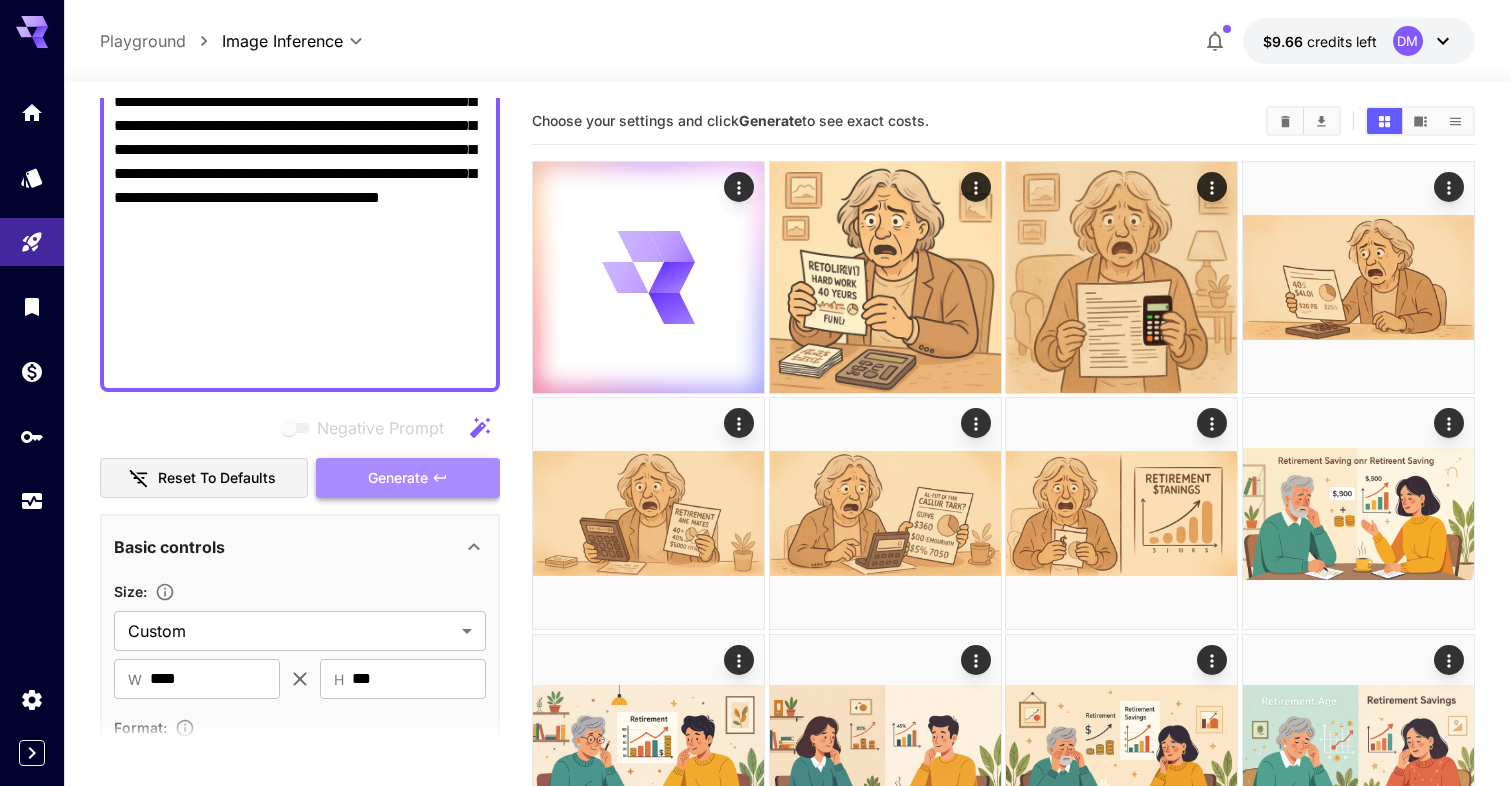 click on "Generate" at bounding box center [408, 478] 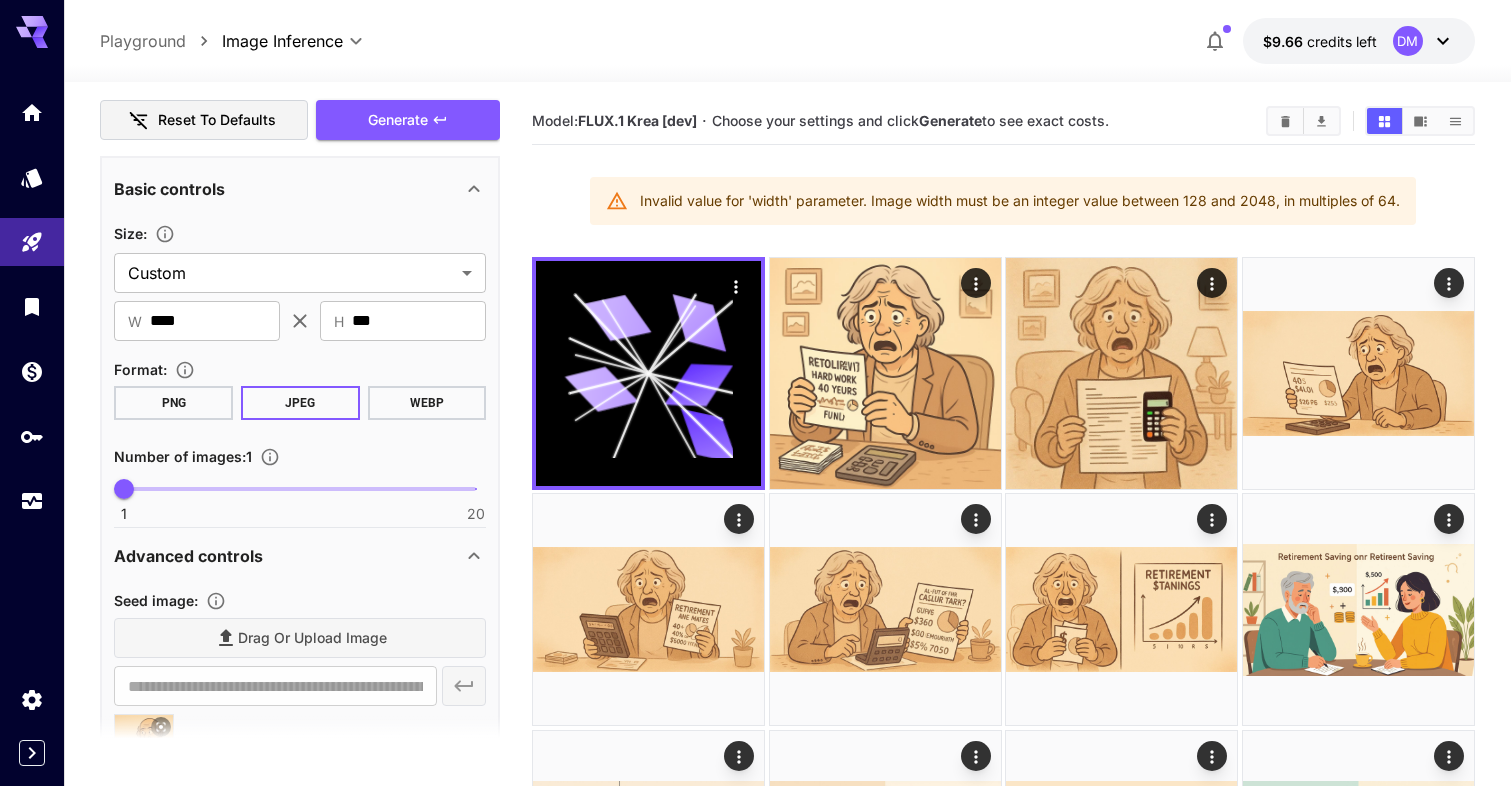 scroll, scrollTop: 692, scrollLeft: 0, axis: vertical 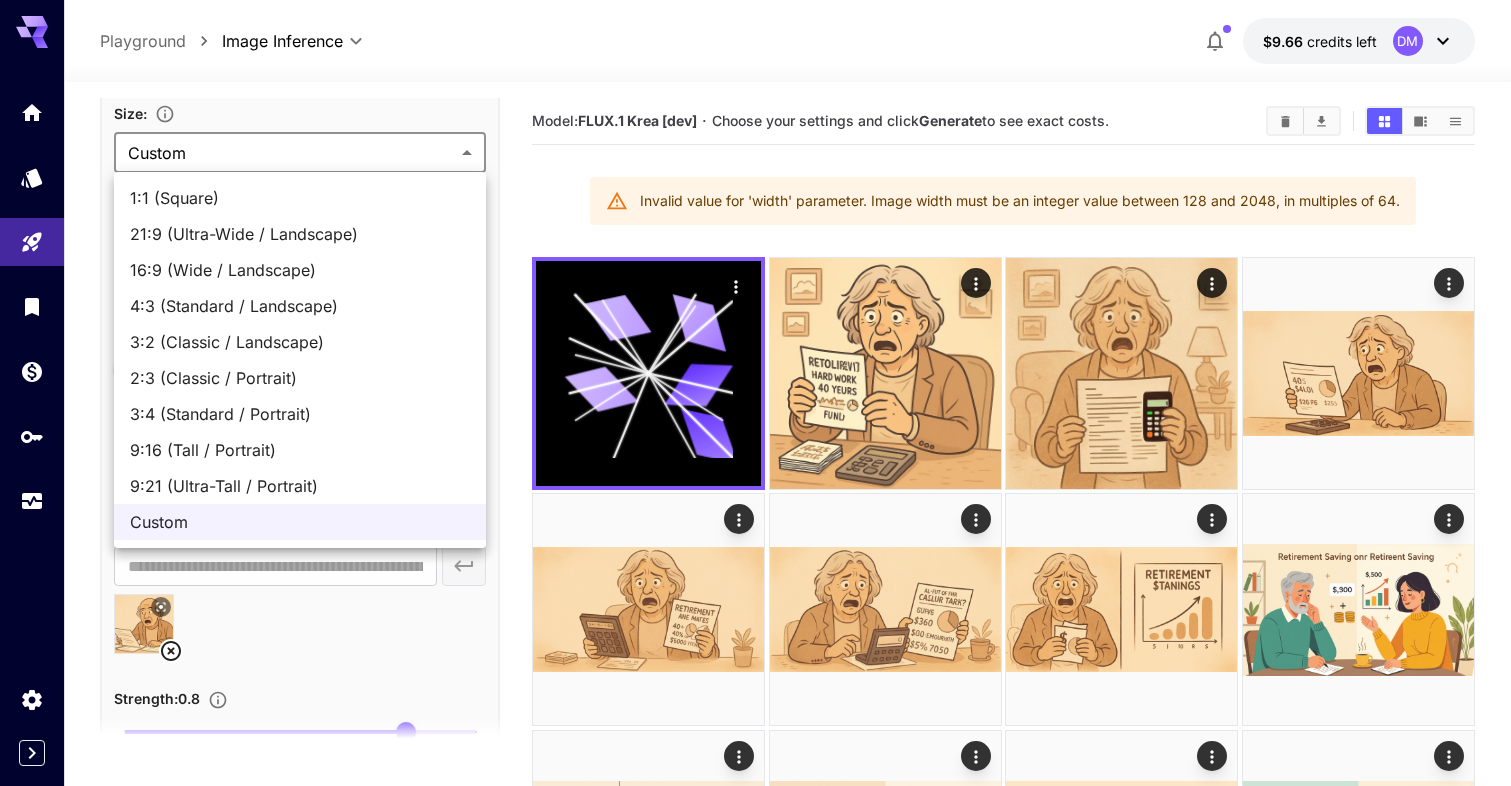 click on "**********" at bounding box center [755, 1457] 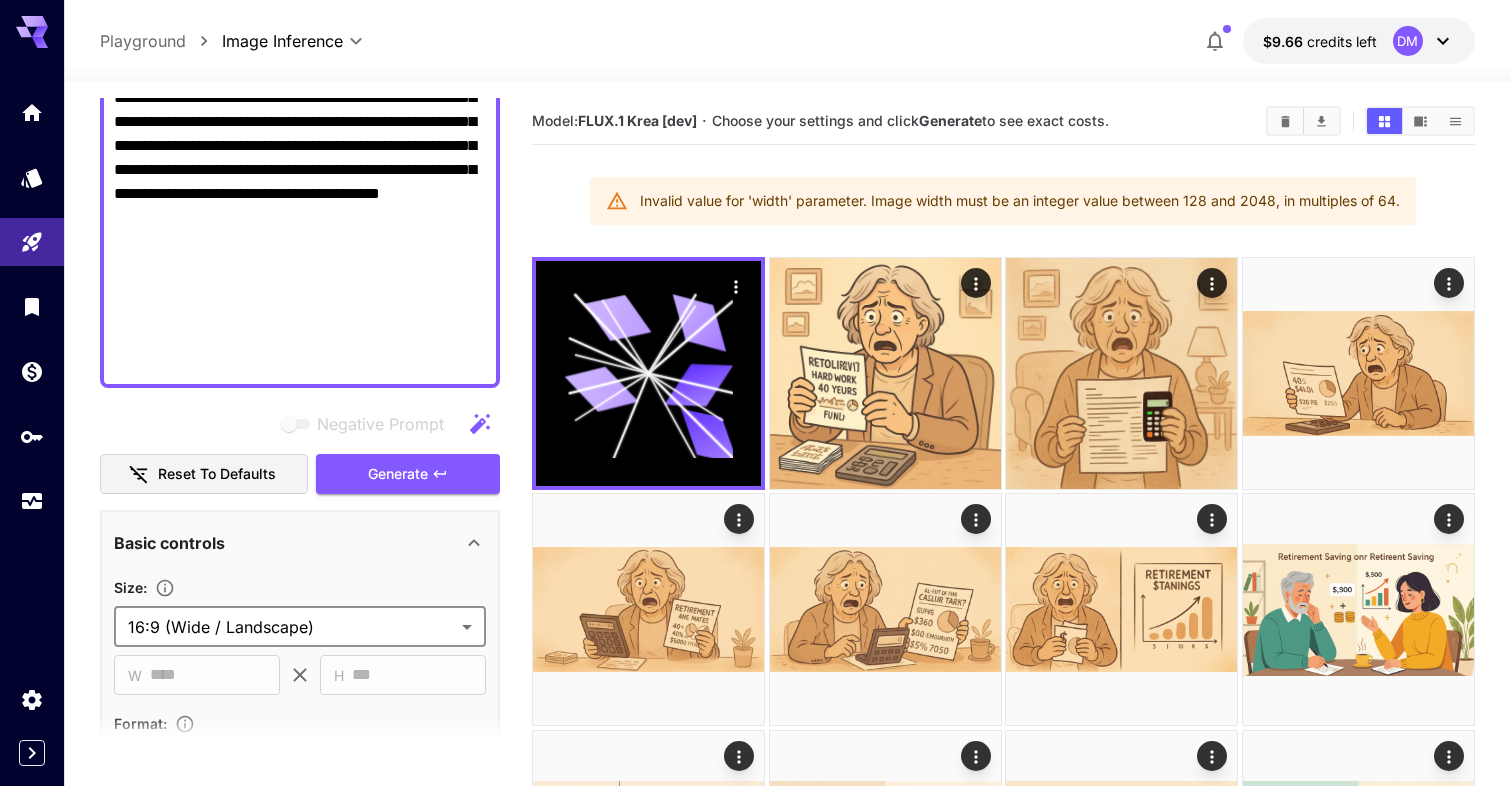 scroll, scrollTop: 212, scrollLeft: 0, axis: vertical 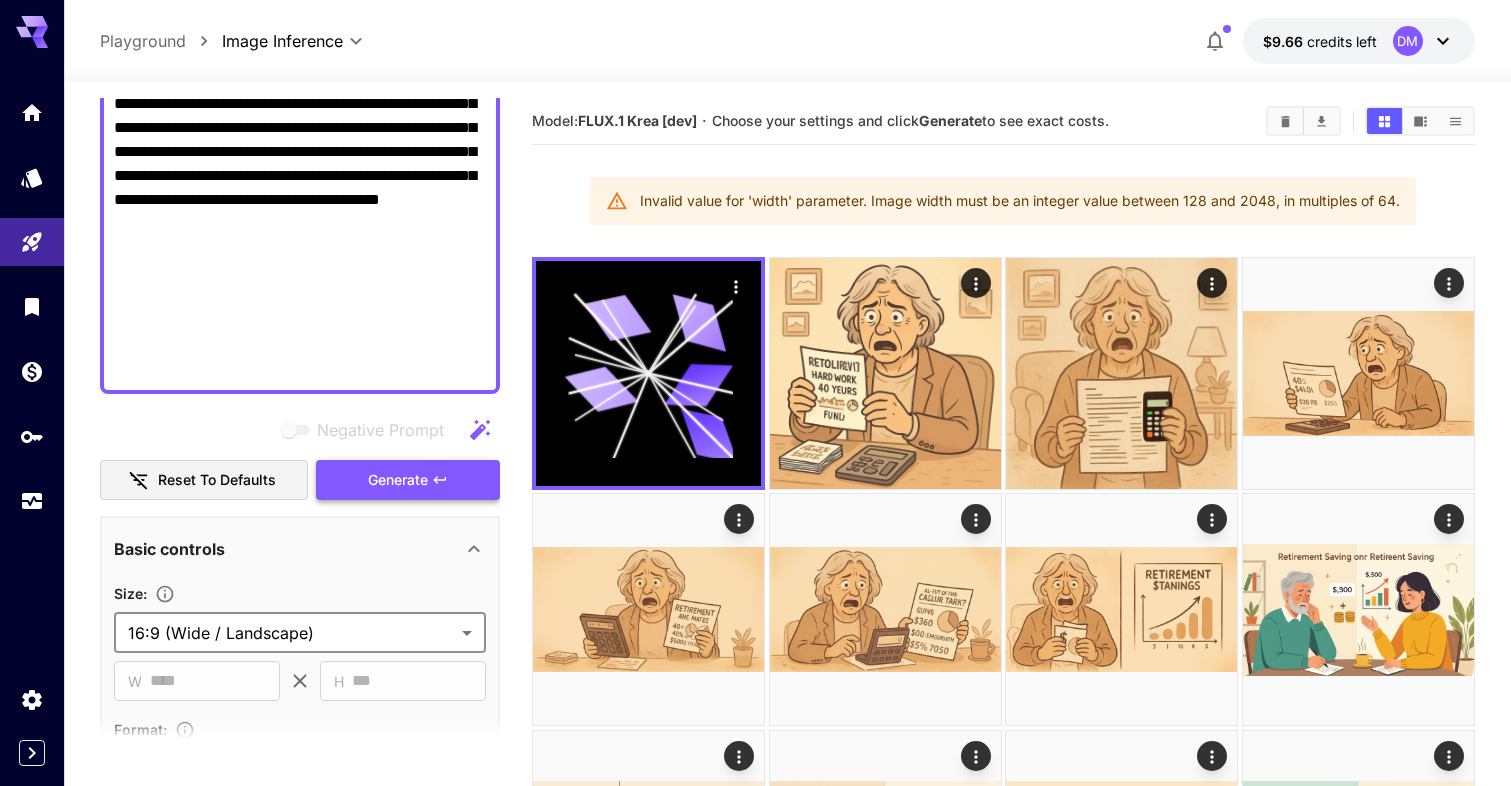 click on "Generate" at bounding box center [408, 480] 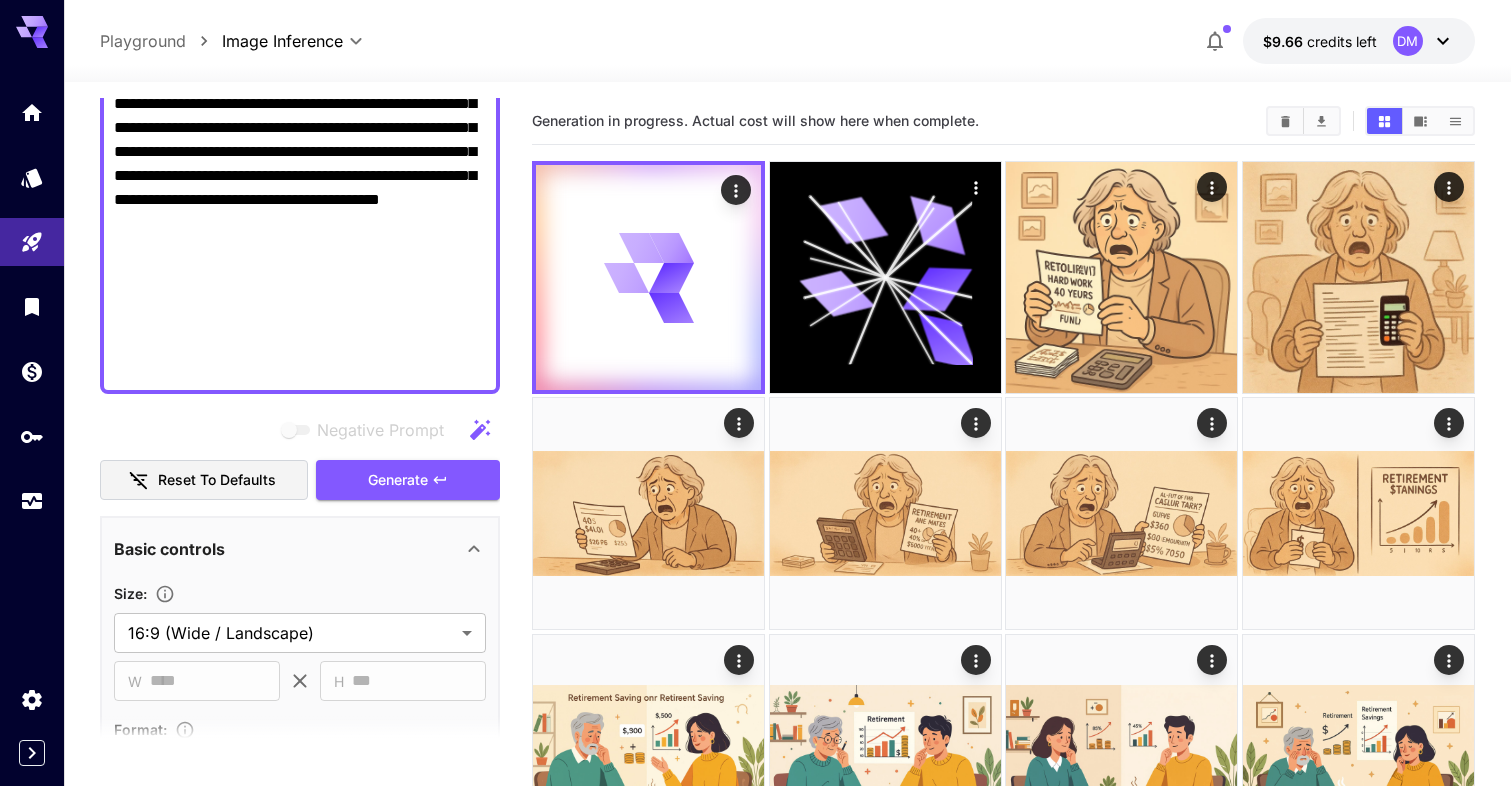 scroll, scrollTop: 0, scrollLeft: 0, axis: both 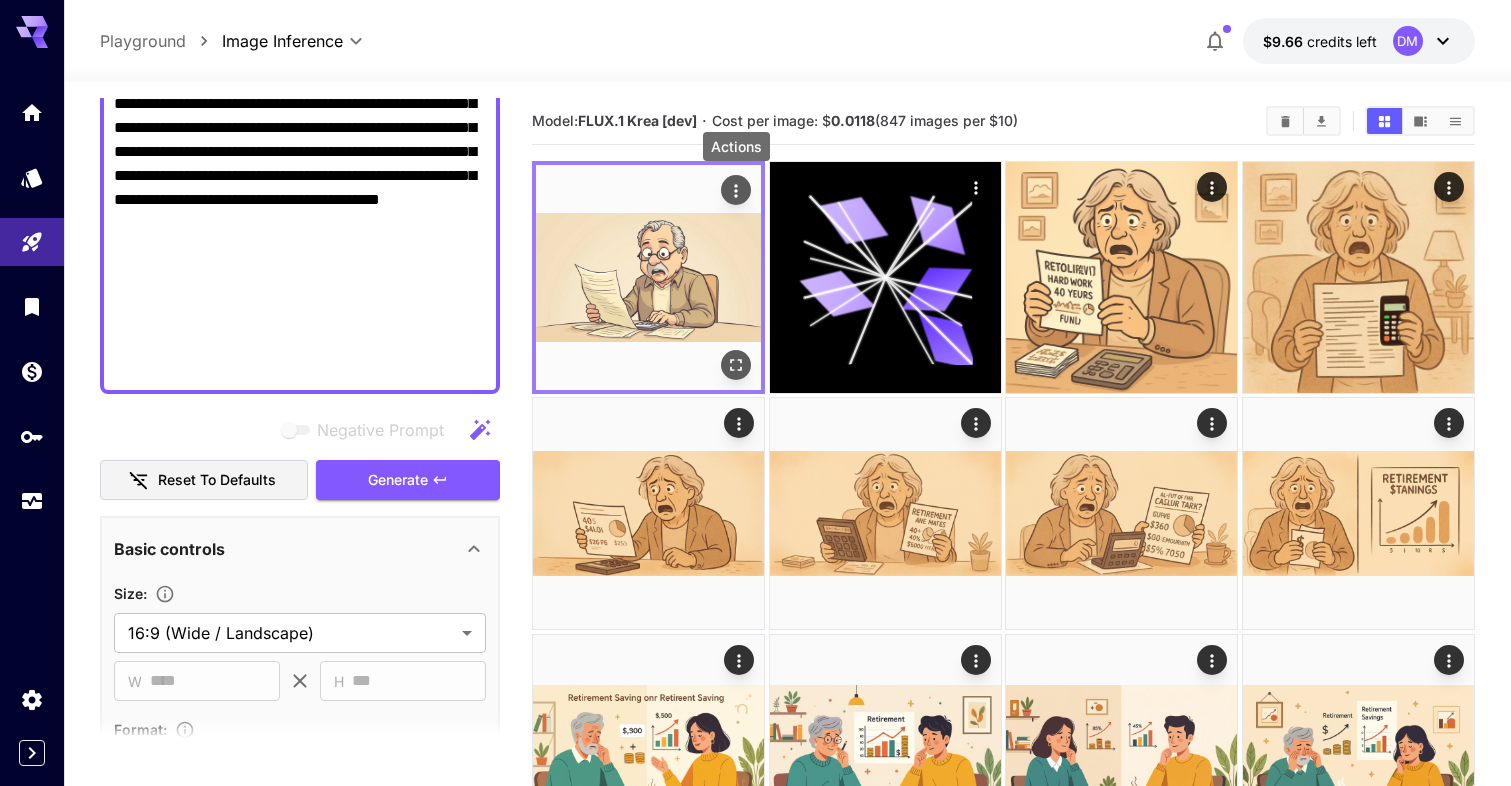 click 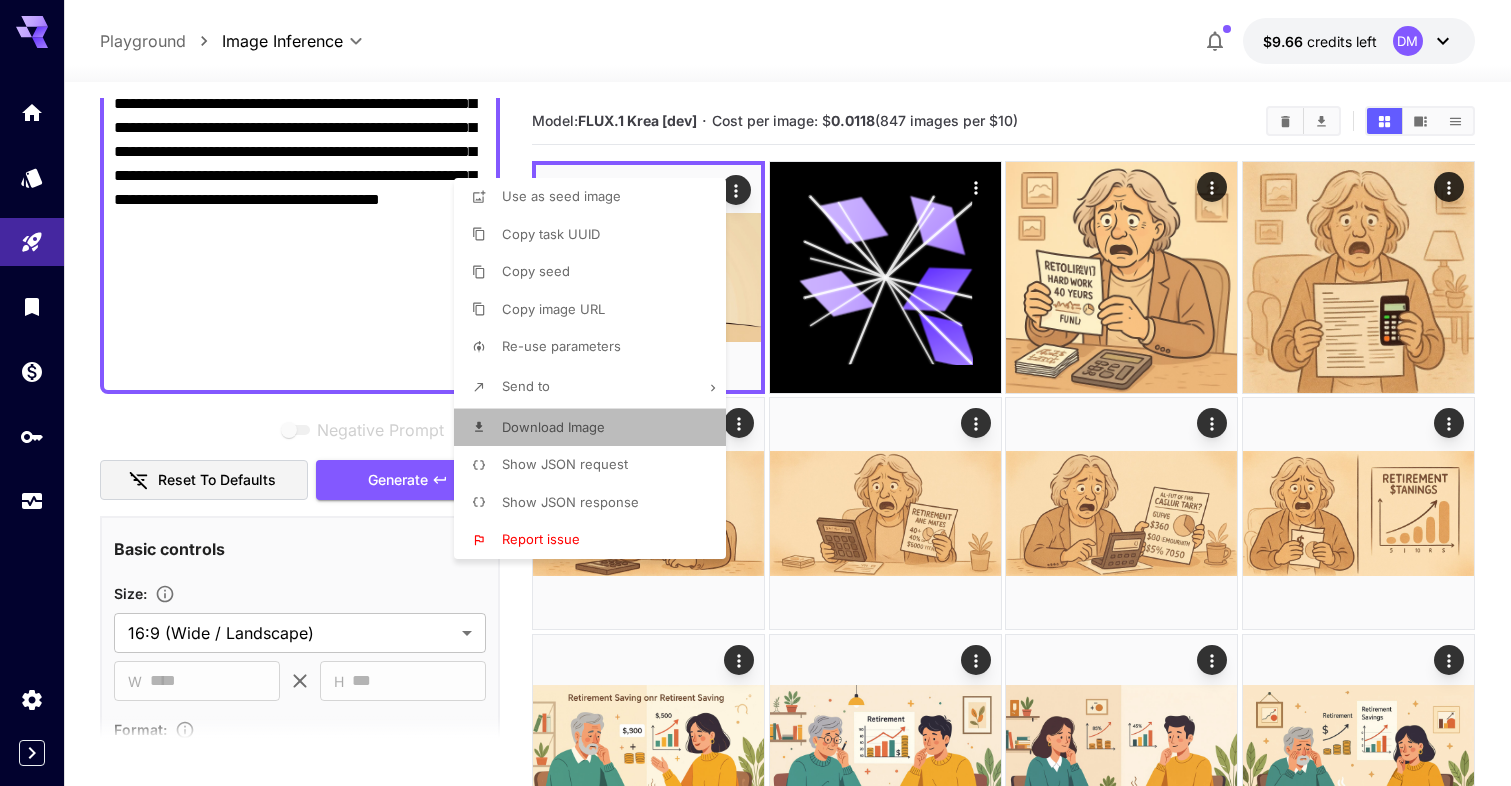 click on "Download Image" at bounding box center (553, 427) 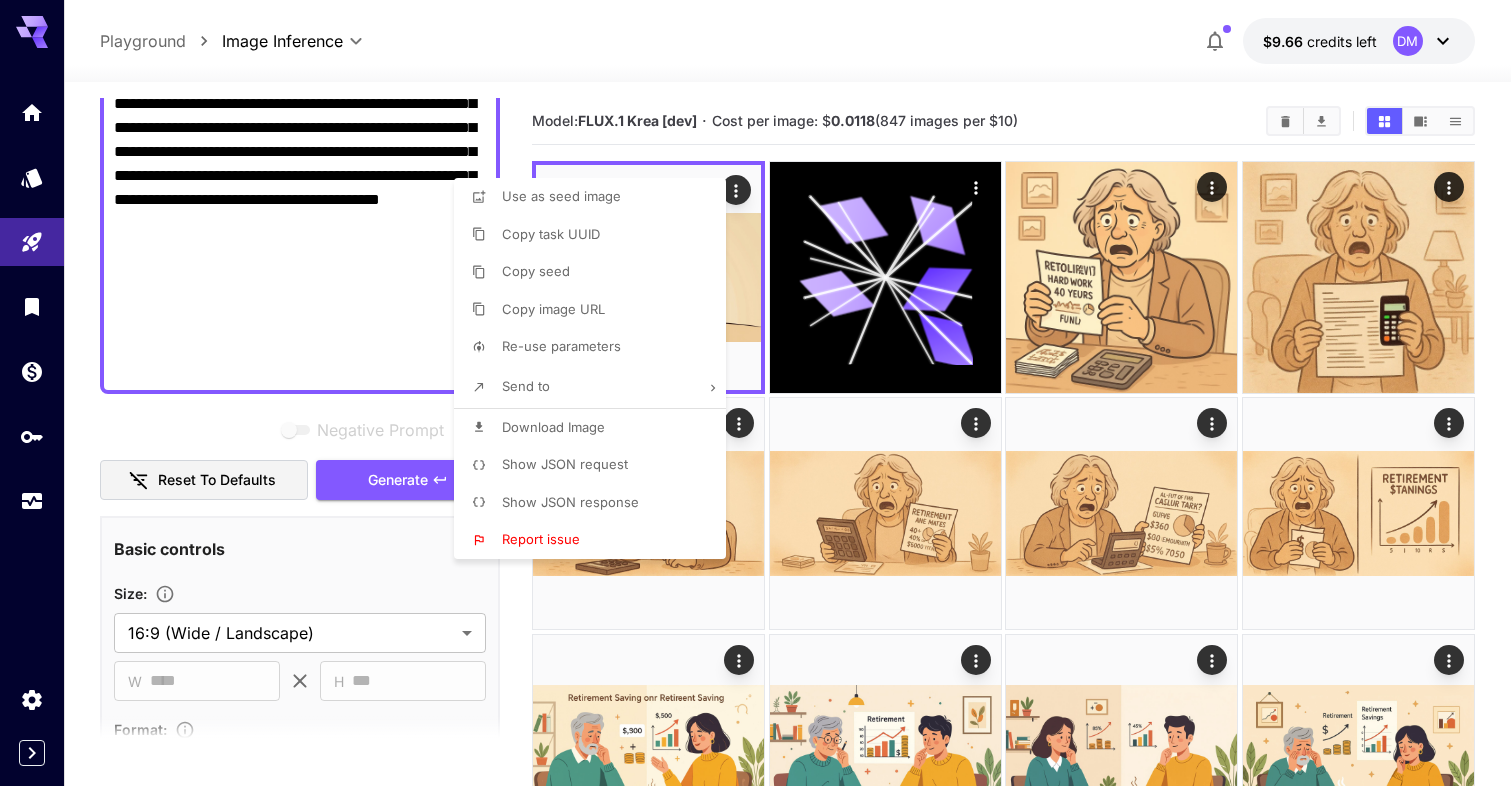 click at bounding box center [755, 393] 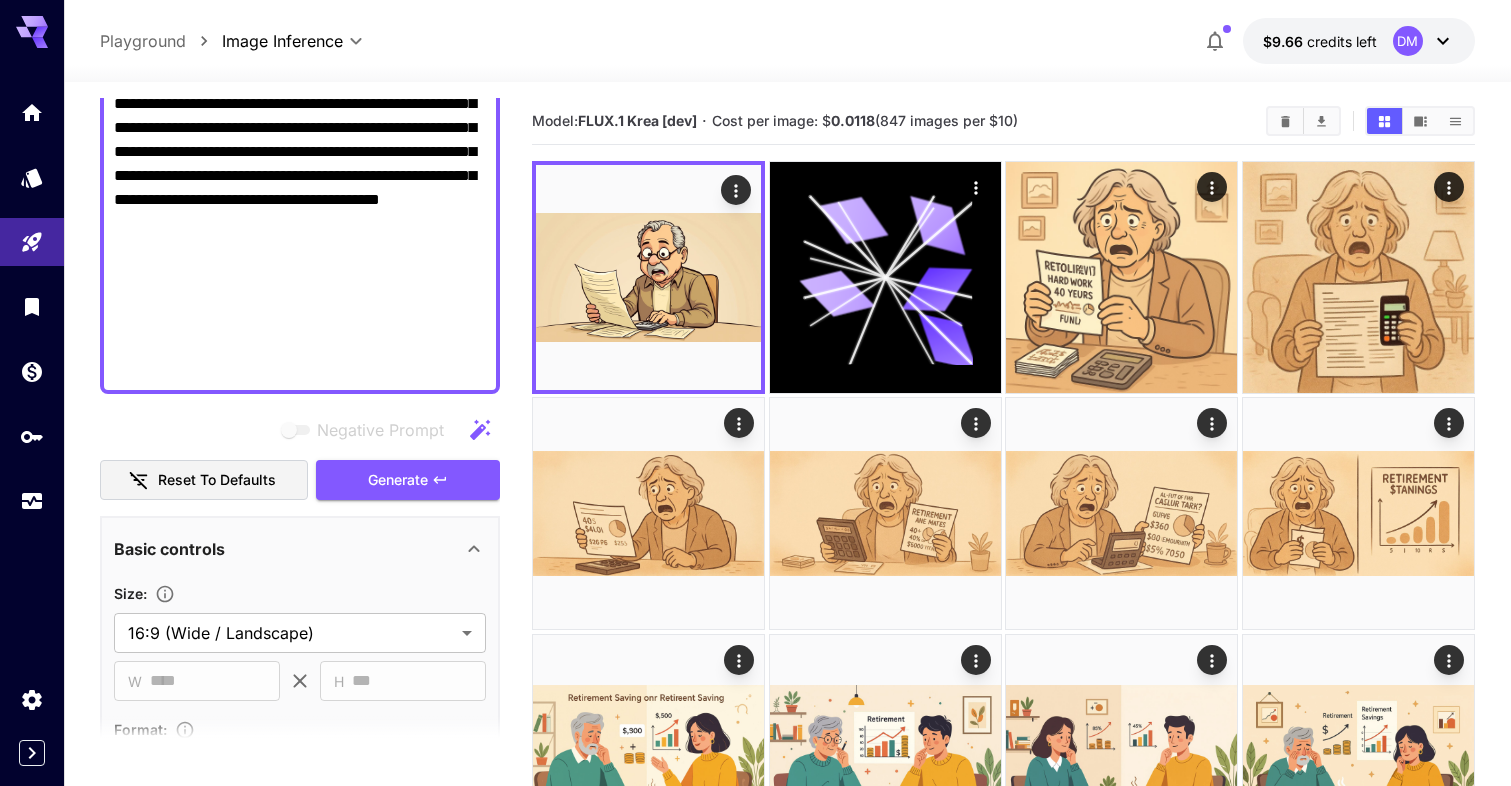 click on "**********" at bounding box center [300, 224] 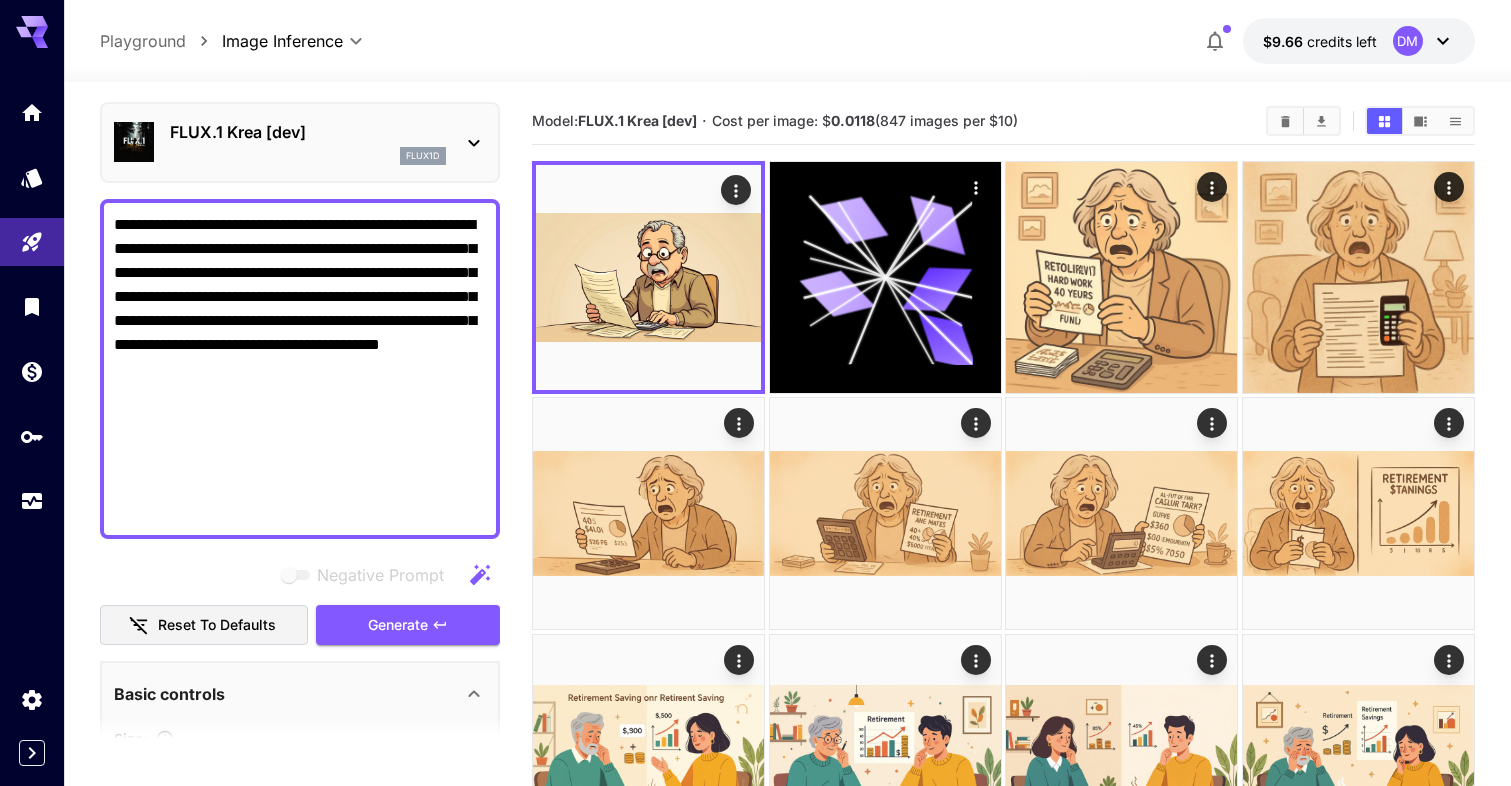 scroll, scrollTop: 66, scrollLeft: 0, axis: vertical 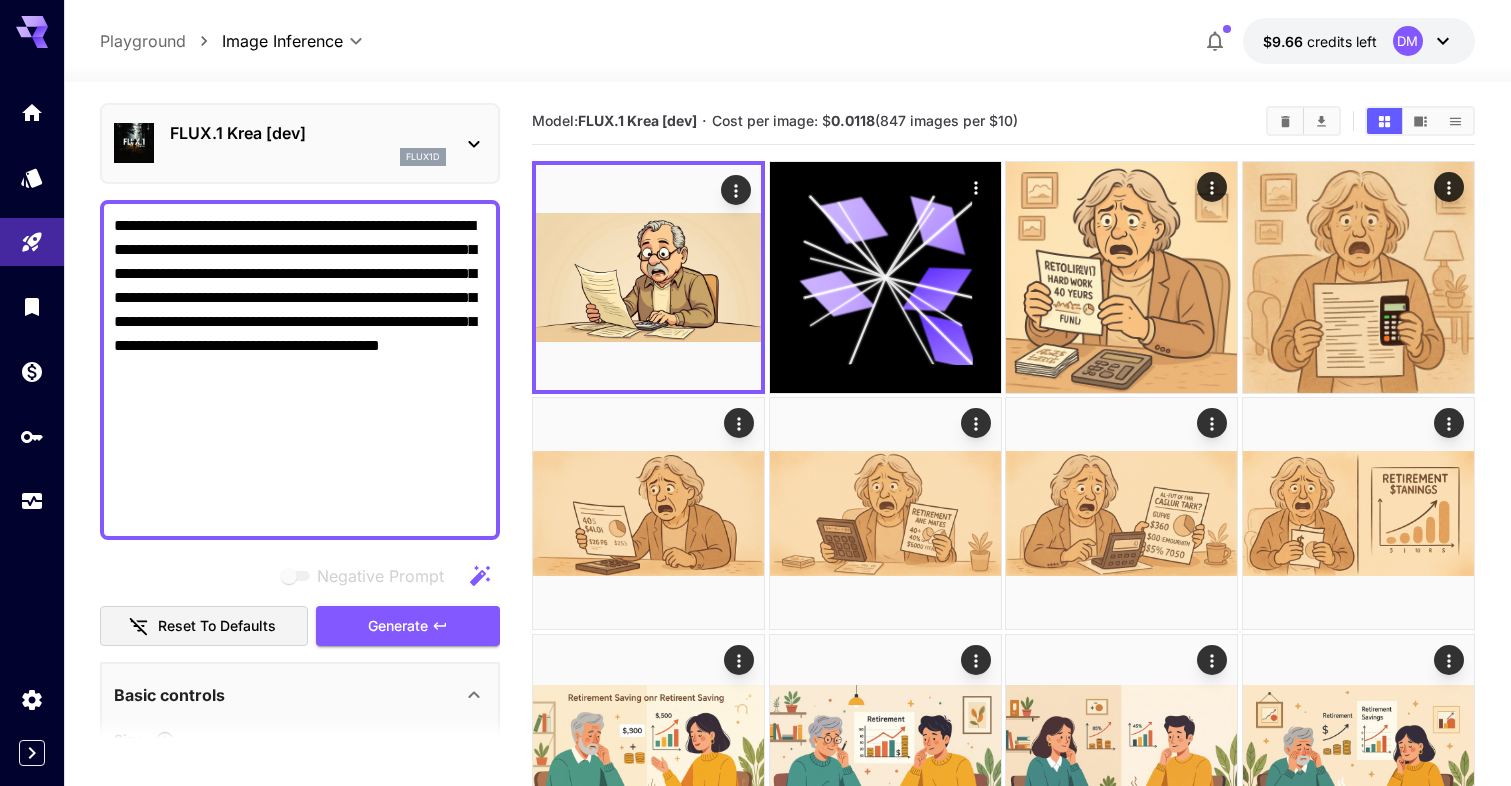 drag, startPoint x: 275, startPoint y: 223, endPoint x: 437, endPoint y: 219, distance: 162.04938 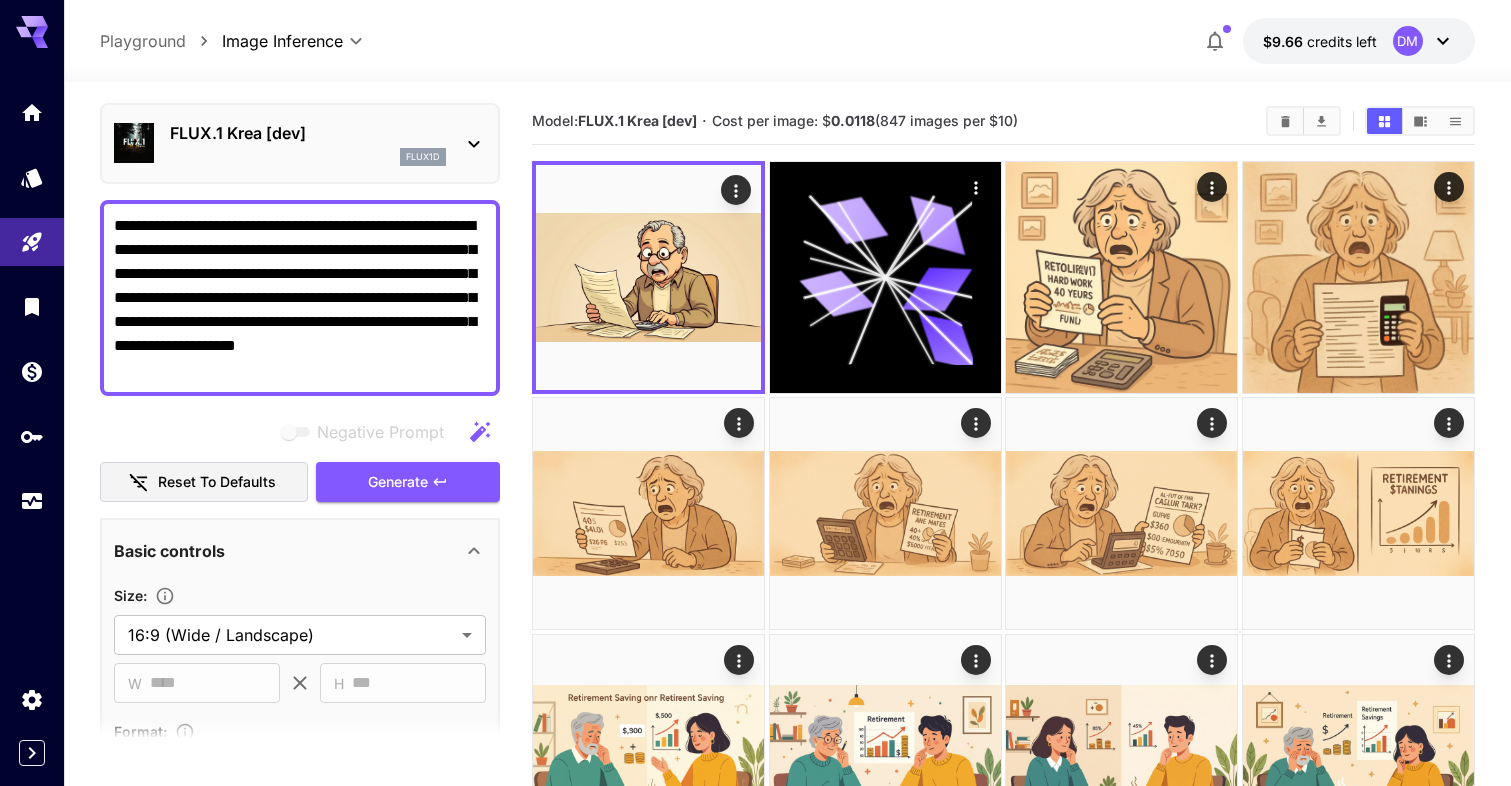 click on "**********" at bounding box center [300, 298] 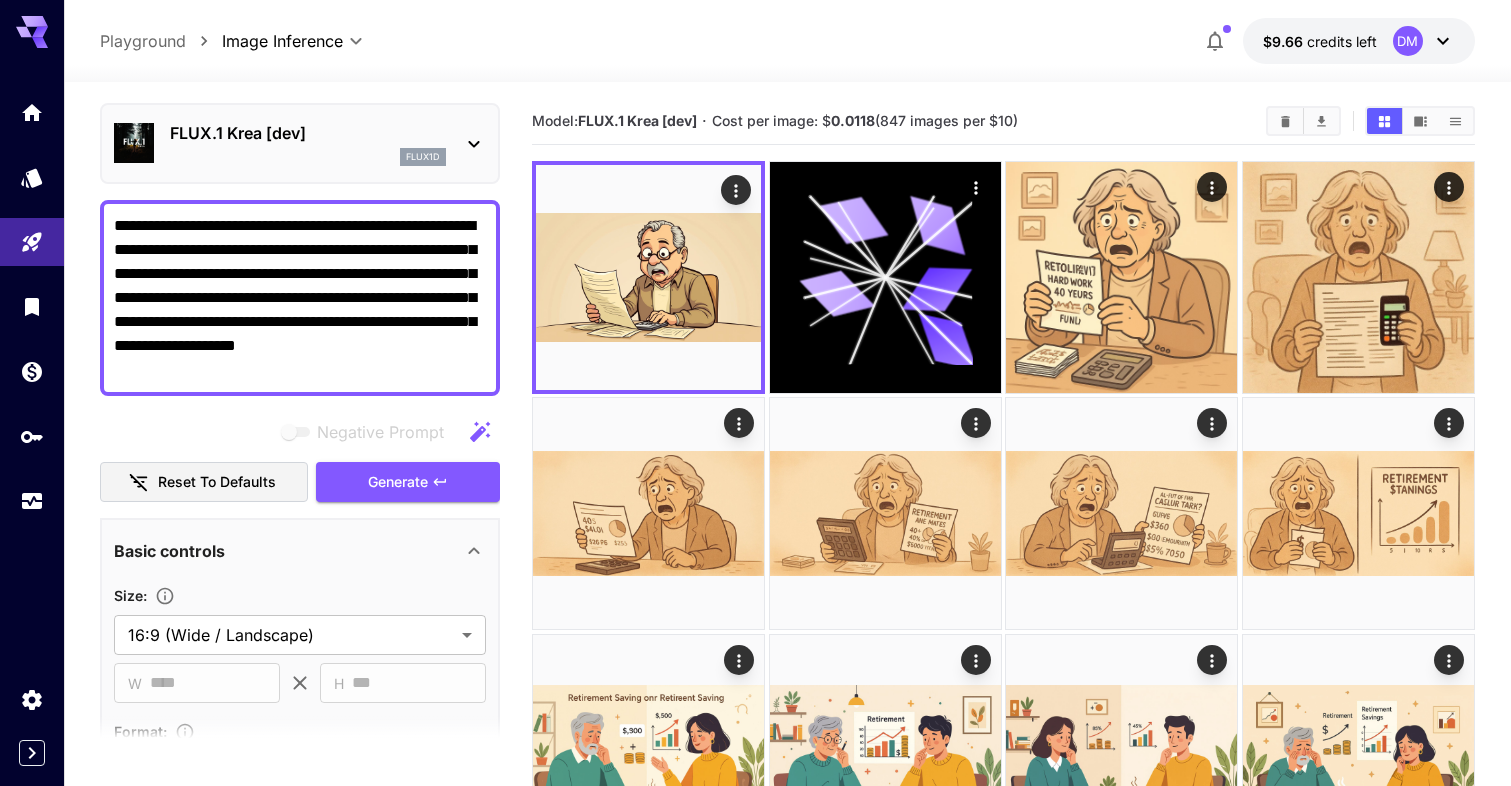 drag, startPoint x: 405, startPoint y: 224, endPoint x: 438, endPoint y: 285, distance: 69.354164 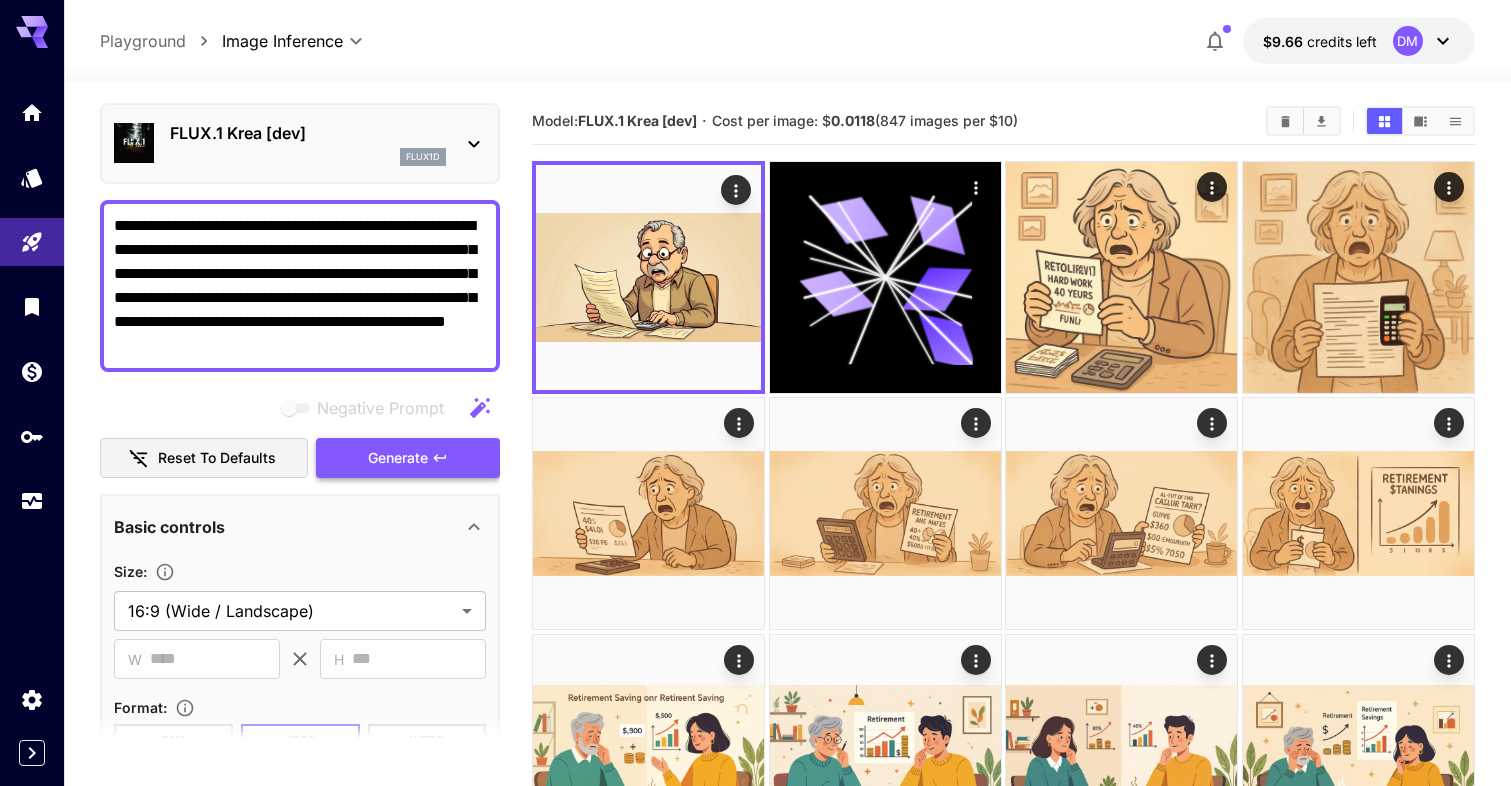 type on "**********" 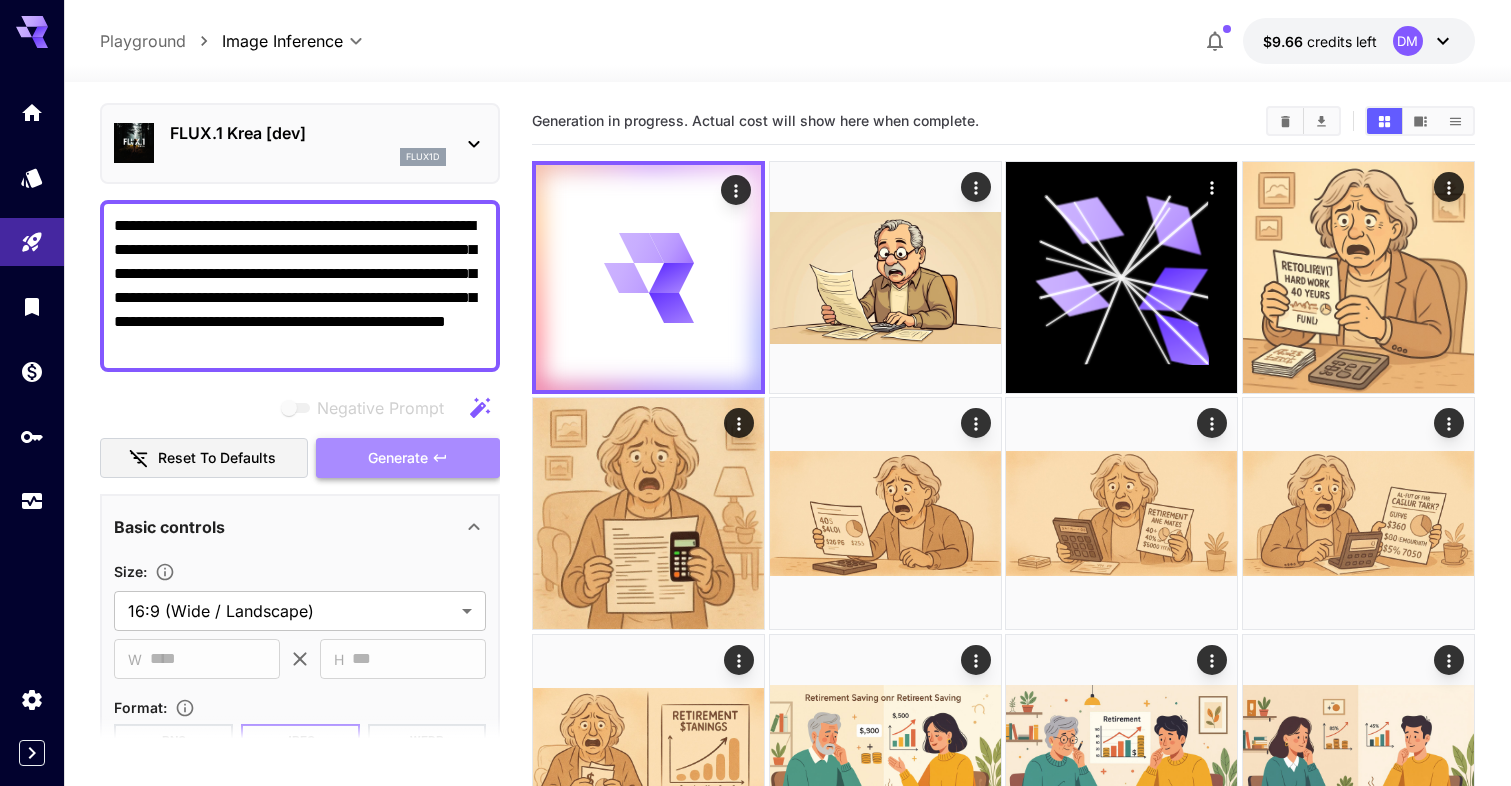 click on "Generate" at bounding box center (408, 458) 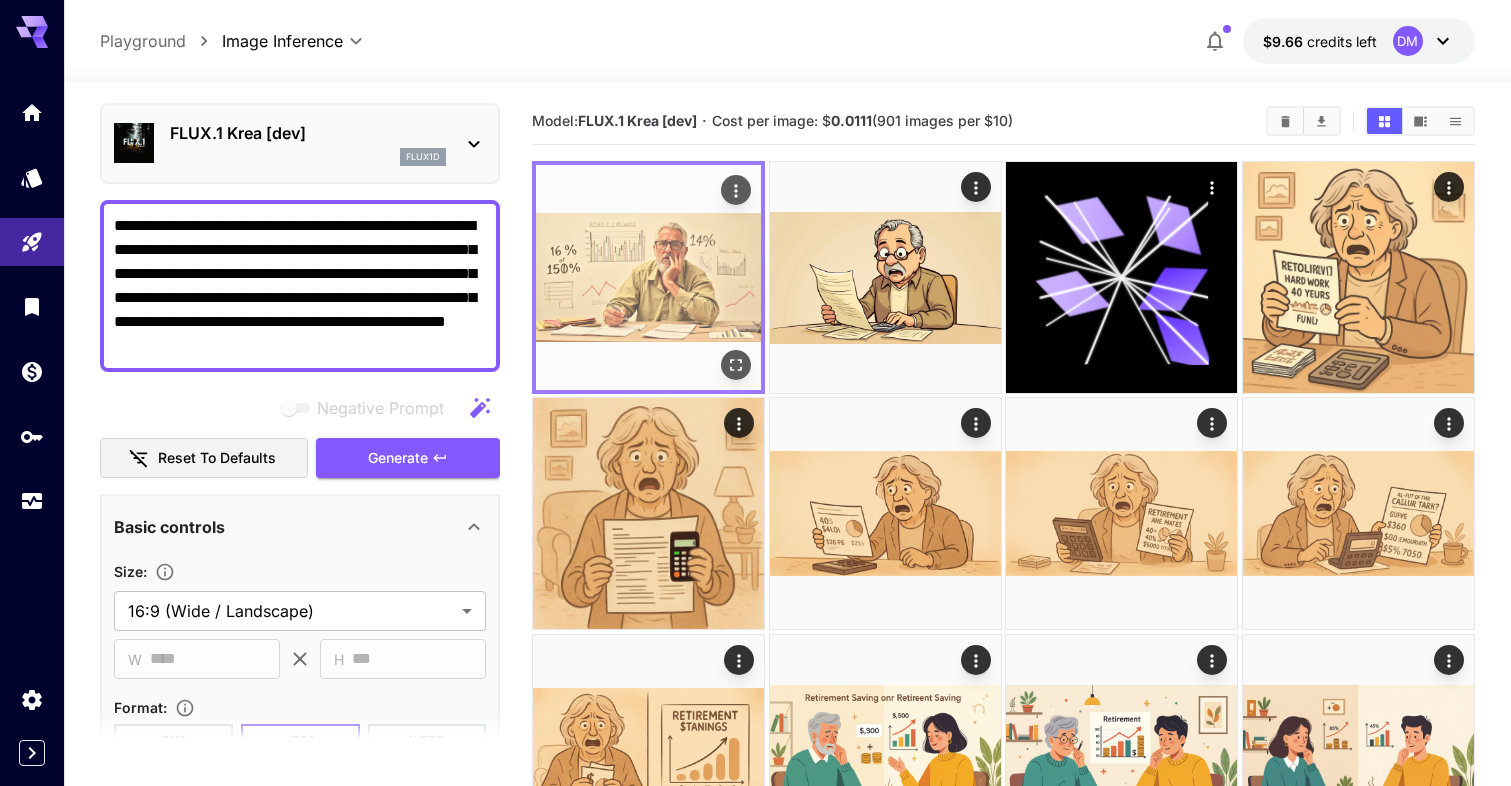 click at bounding box center [648, 277] 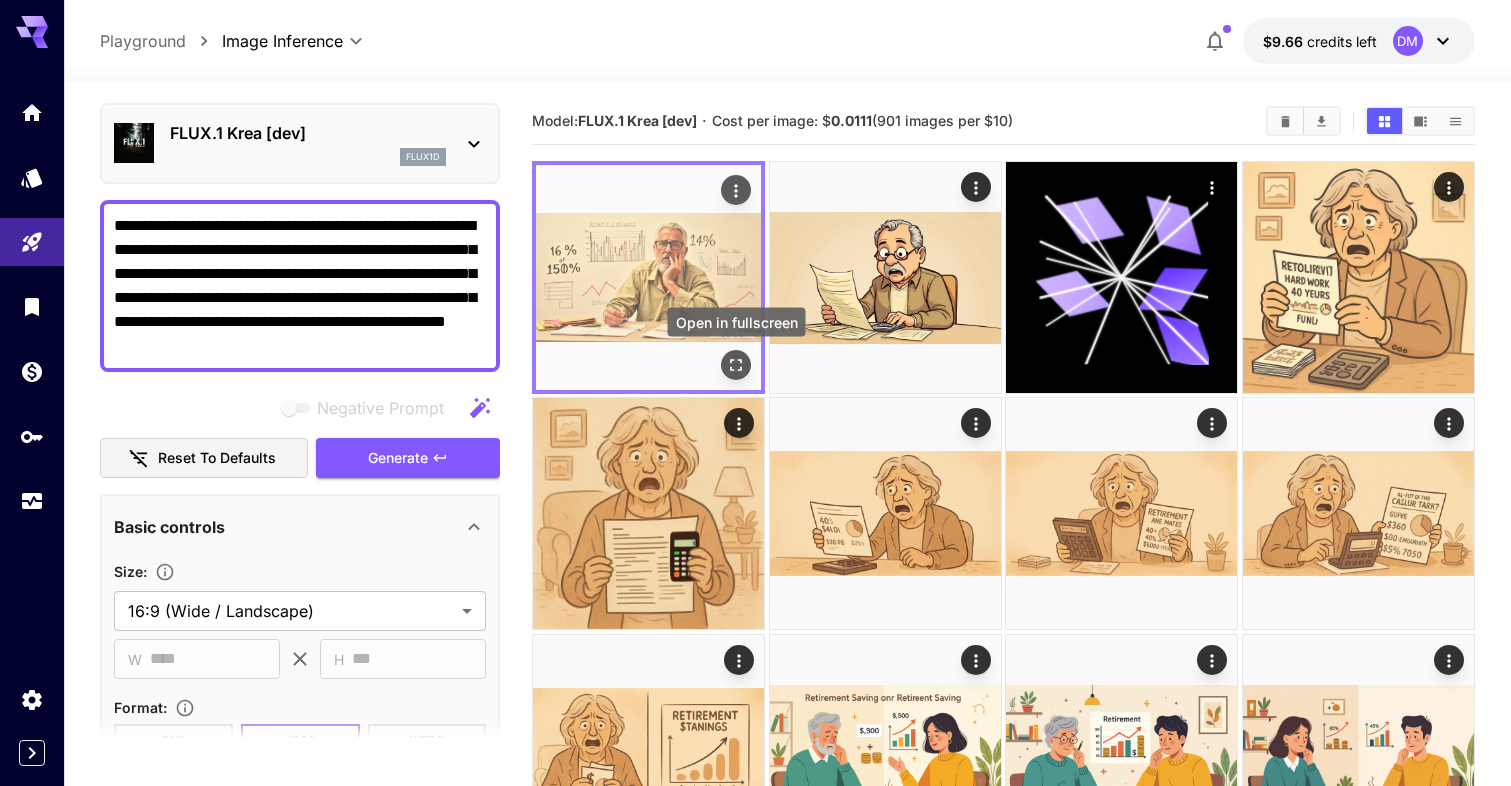 click 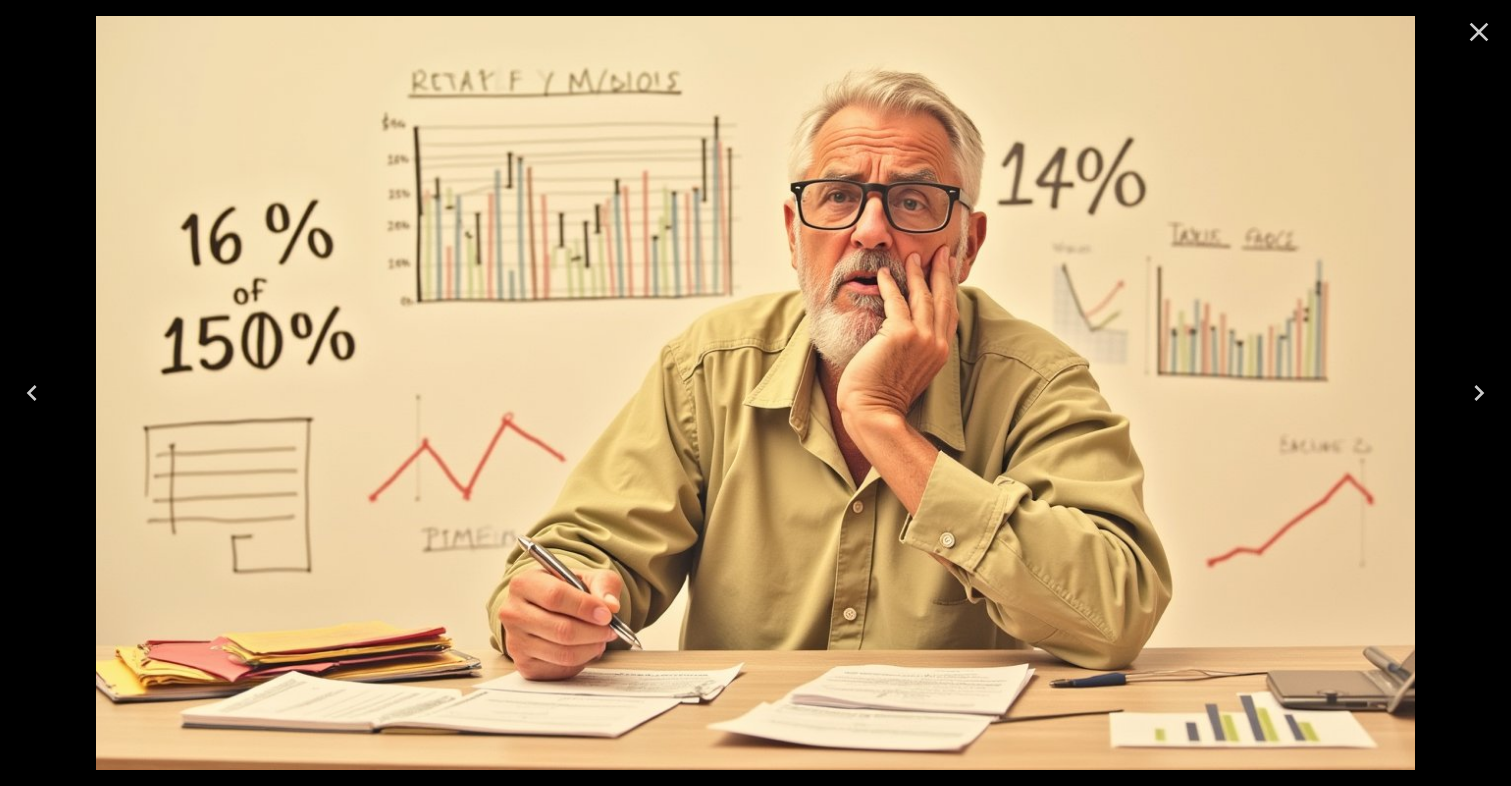 click 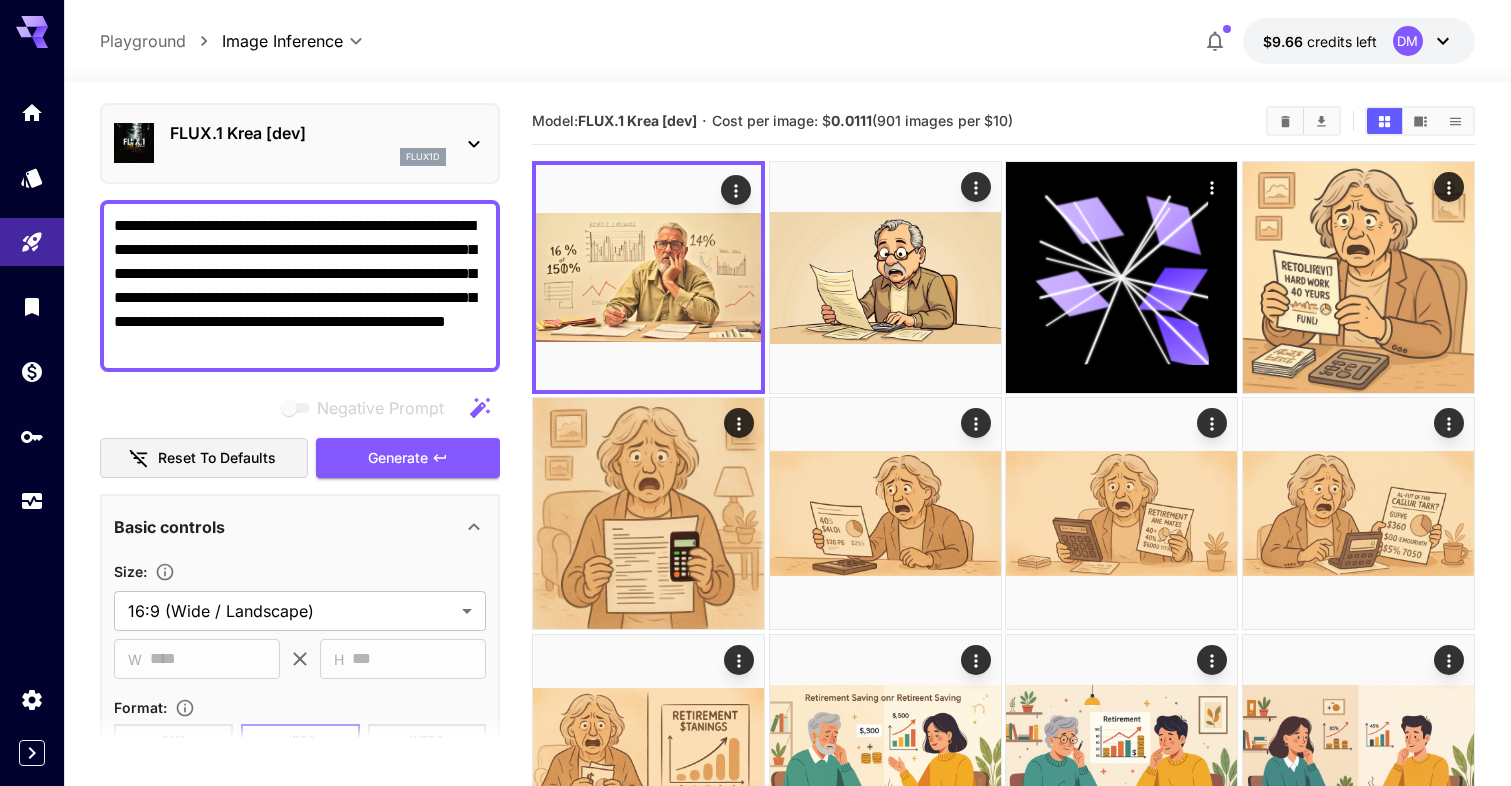 click on "FLUX.1 Krea [dev]" at bounding box center (308, 133) 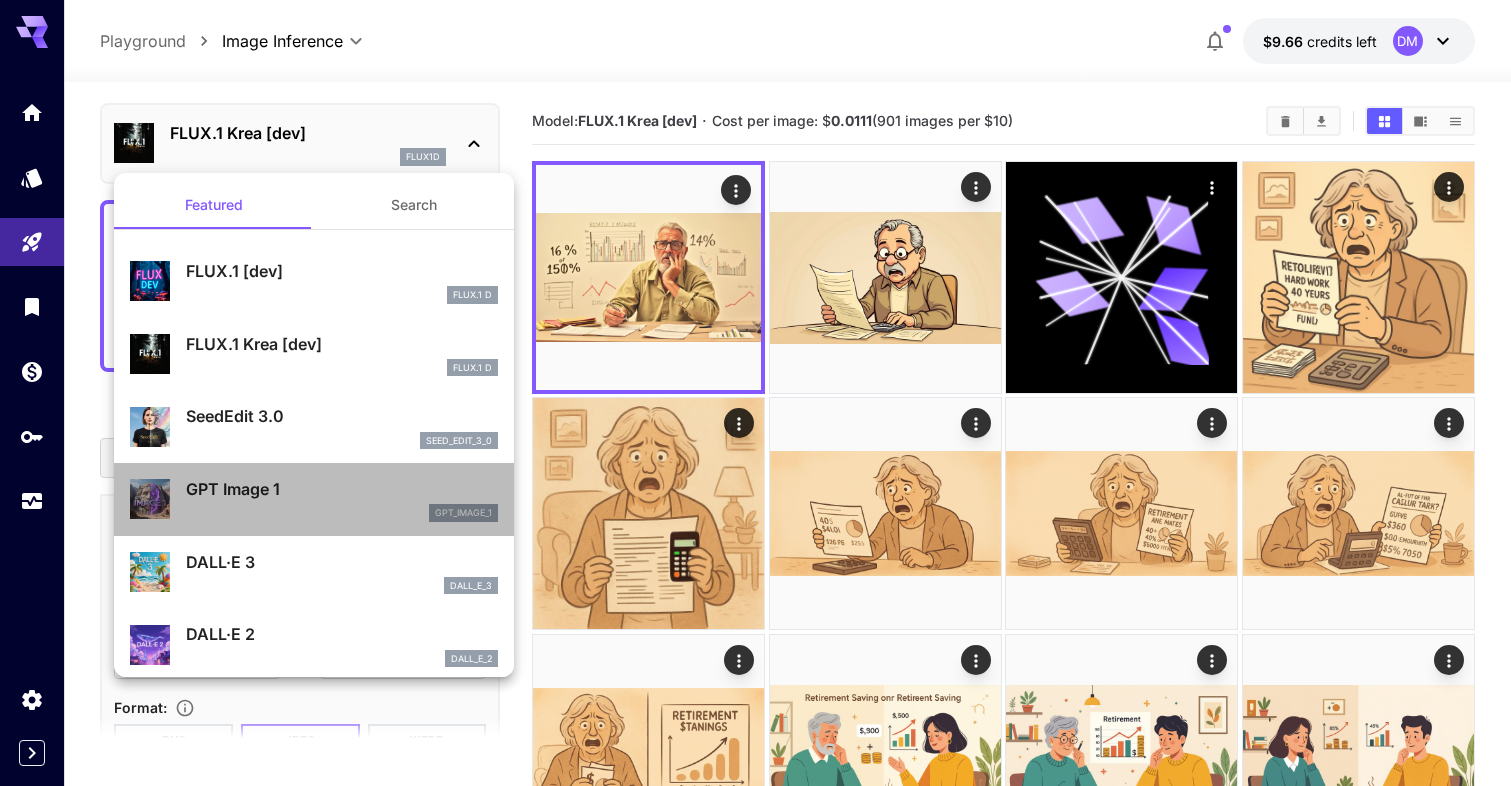 click on "GPT Image 1" at bounding box center [342, 489] 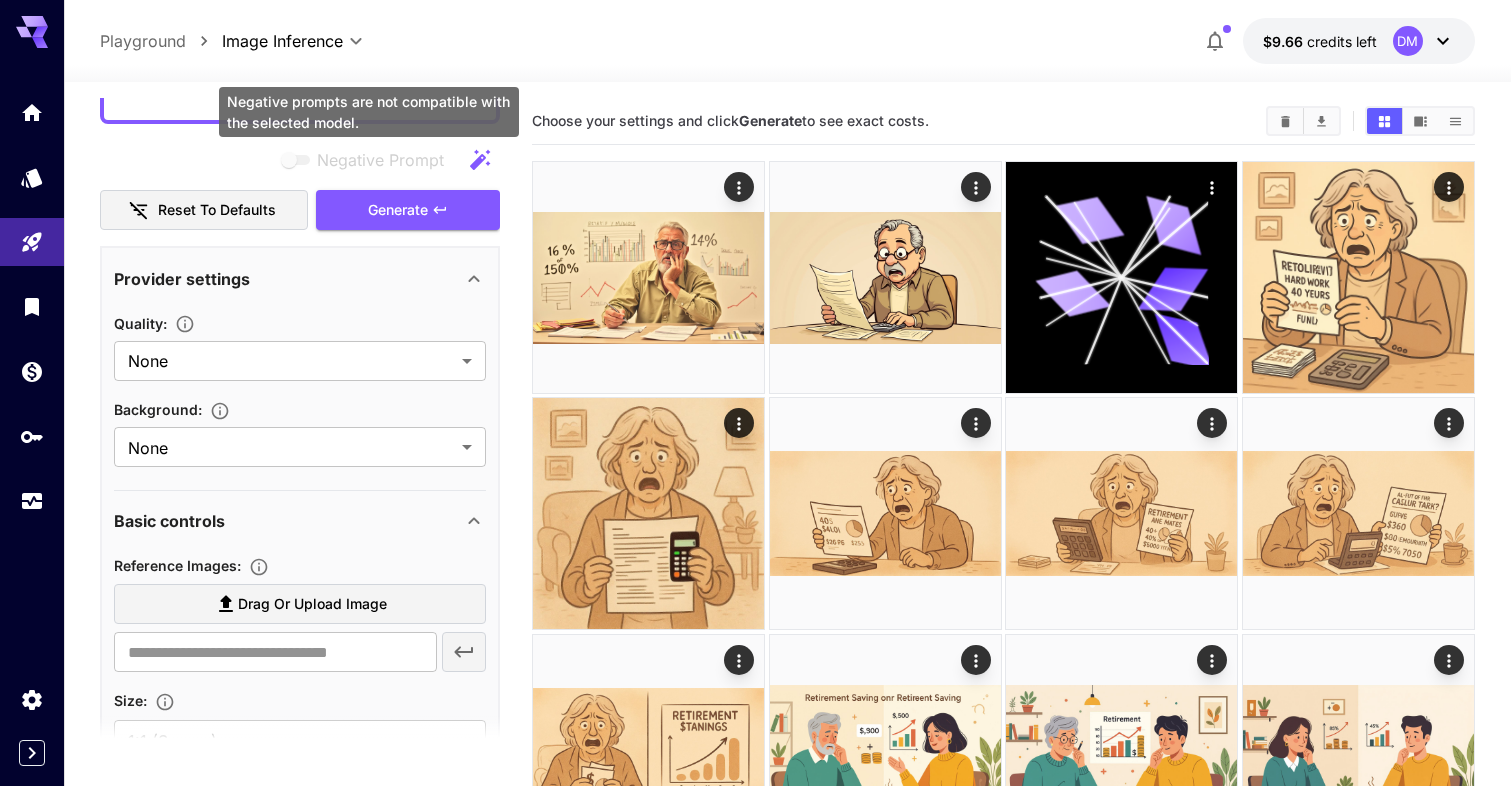 scroll, scrollTop: 310, scrollLeft: 0, axis: vertical 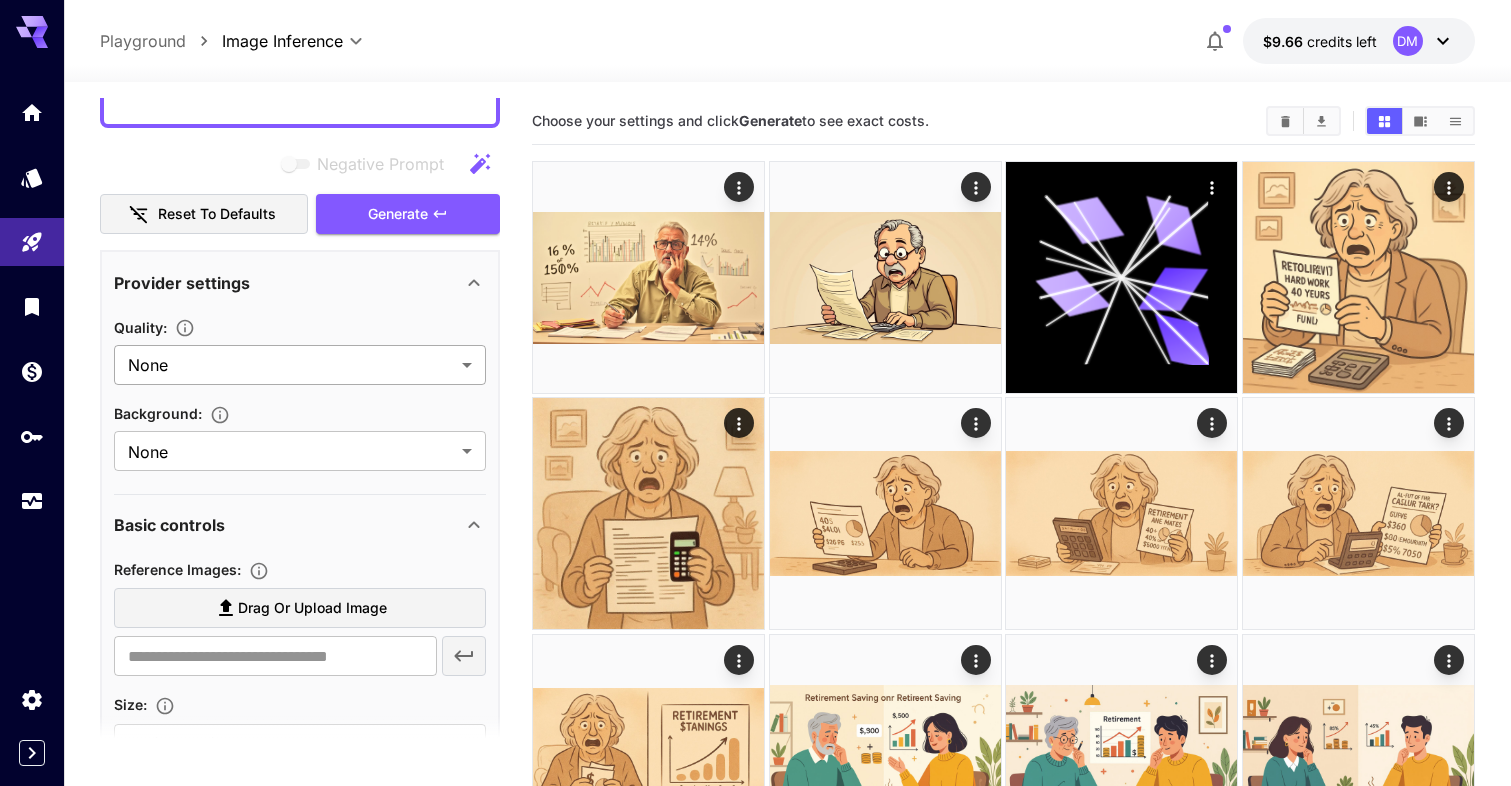 click on "**********" at bounding box center (755, 1527) 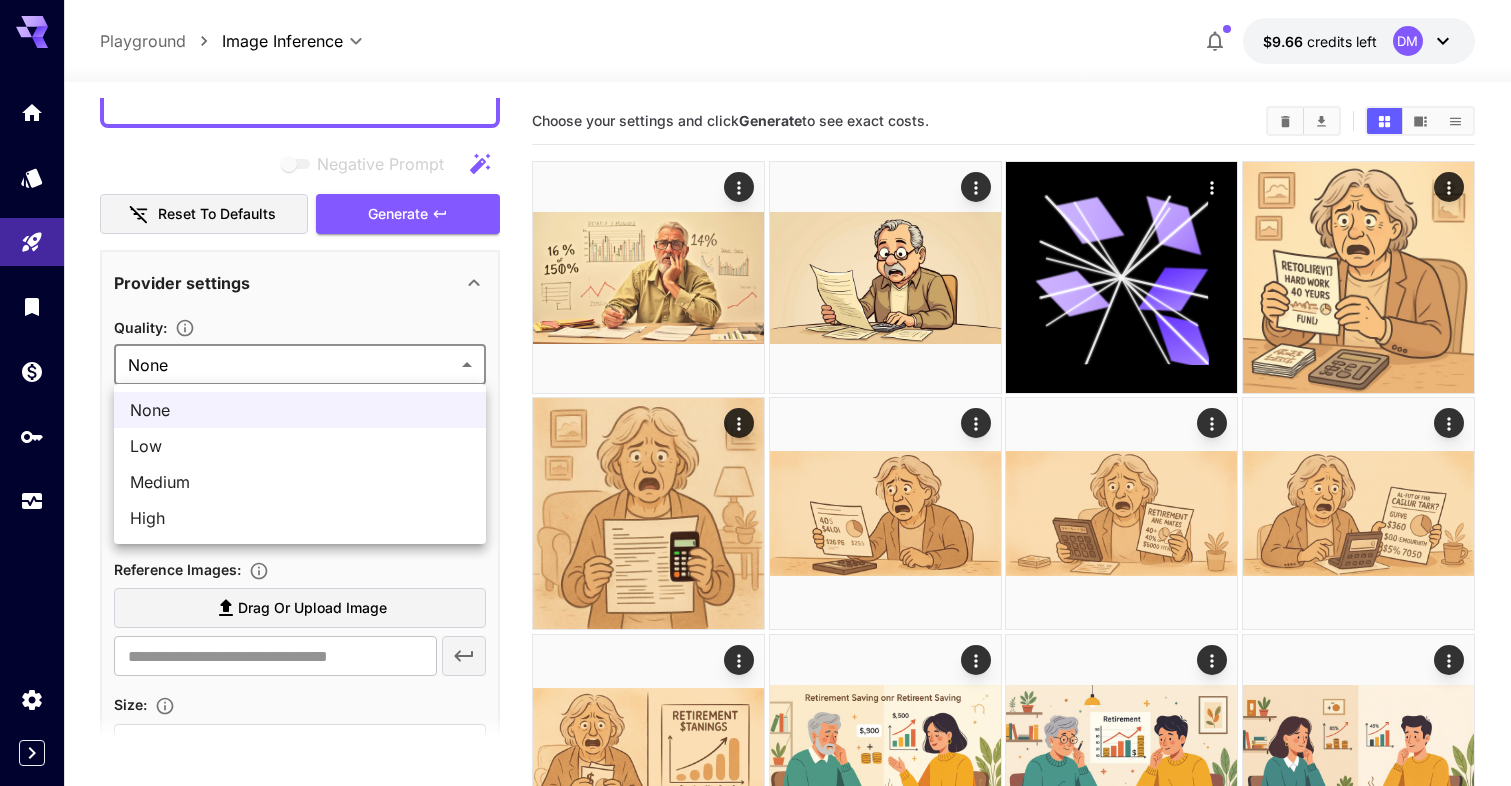 click at bounding box center (755, 393) 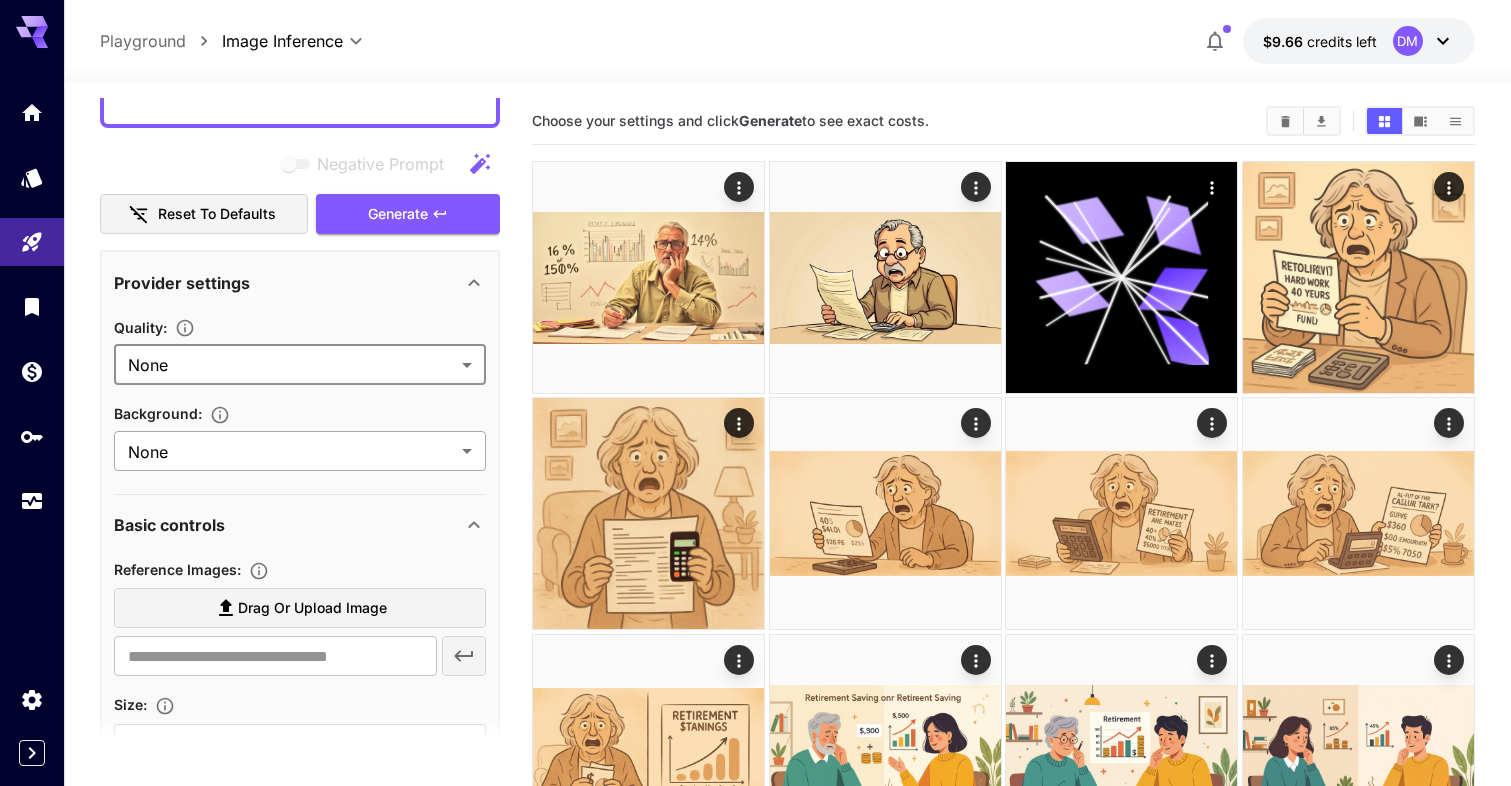 click on "**********" at bounding box center (755, 1527) 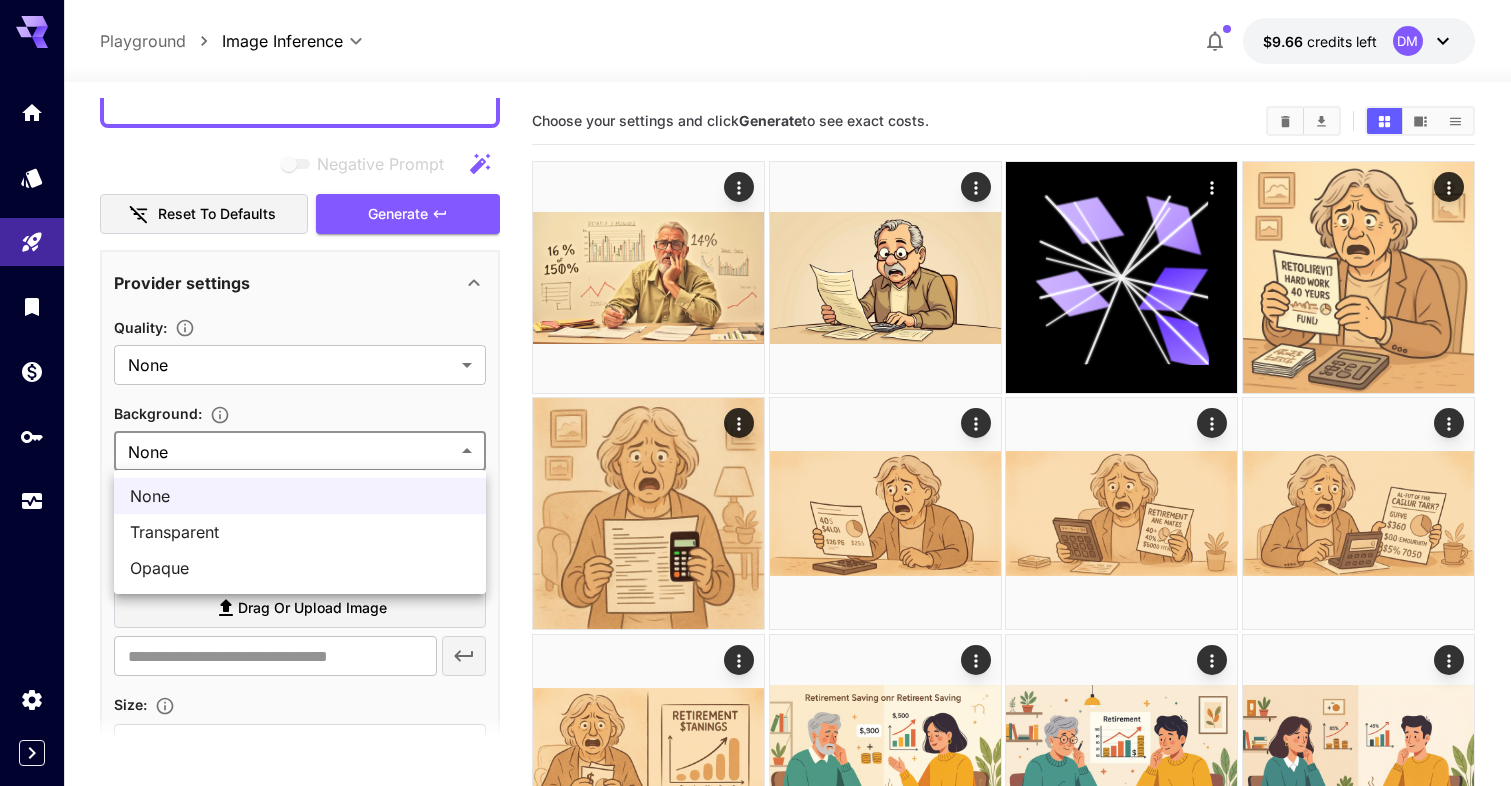 click at bounding box center (755, 393) 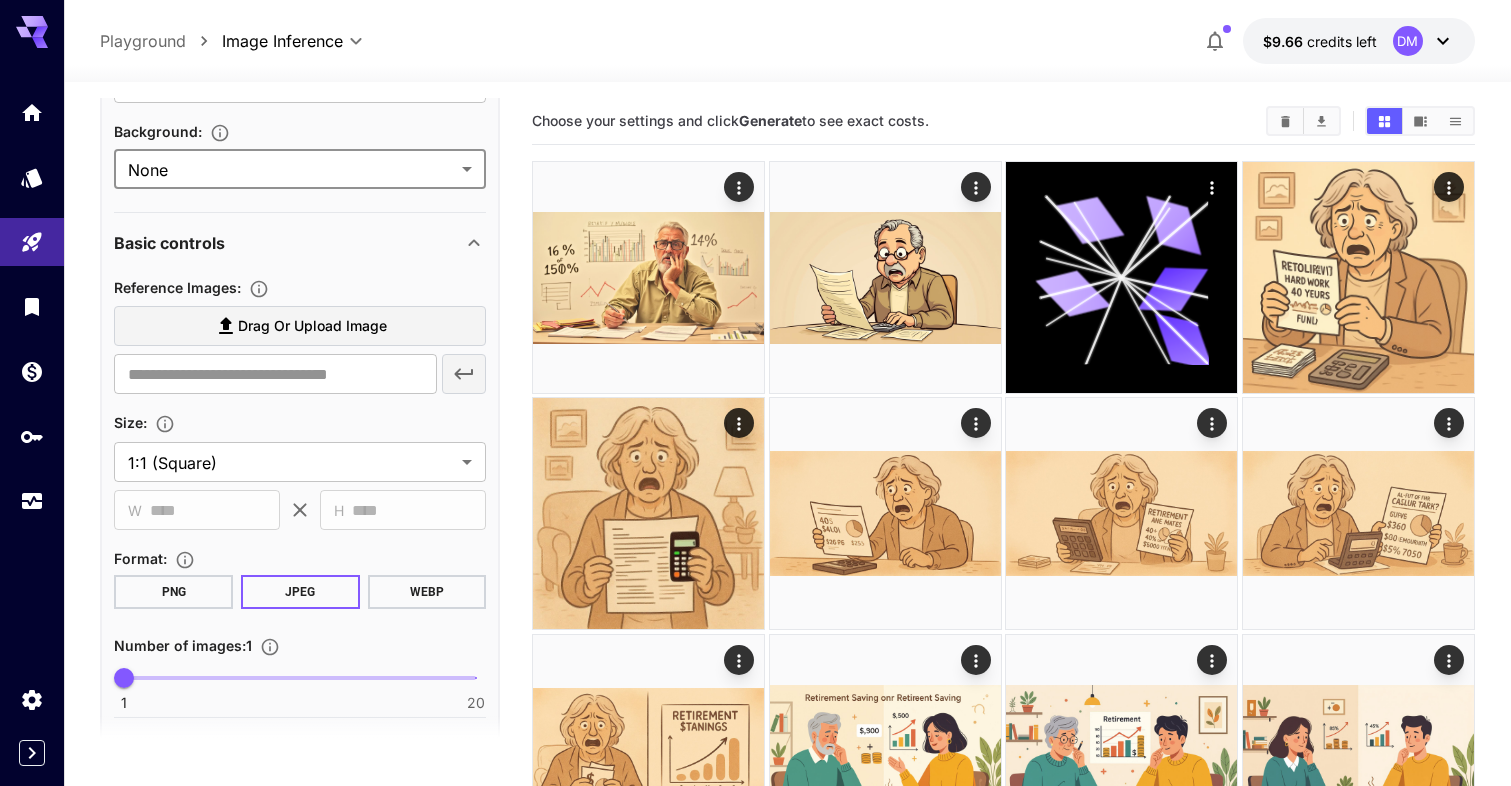 scroll, scrollTop: 601, scrollLeft: 0, axis: vertical 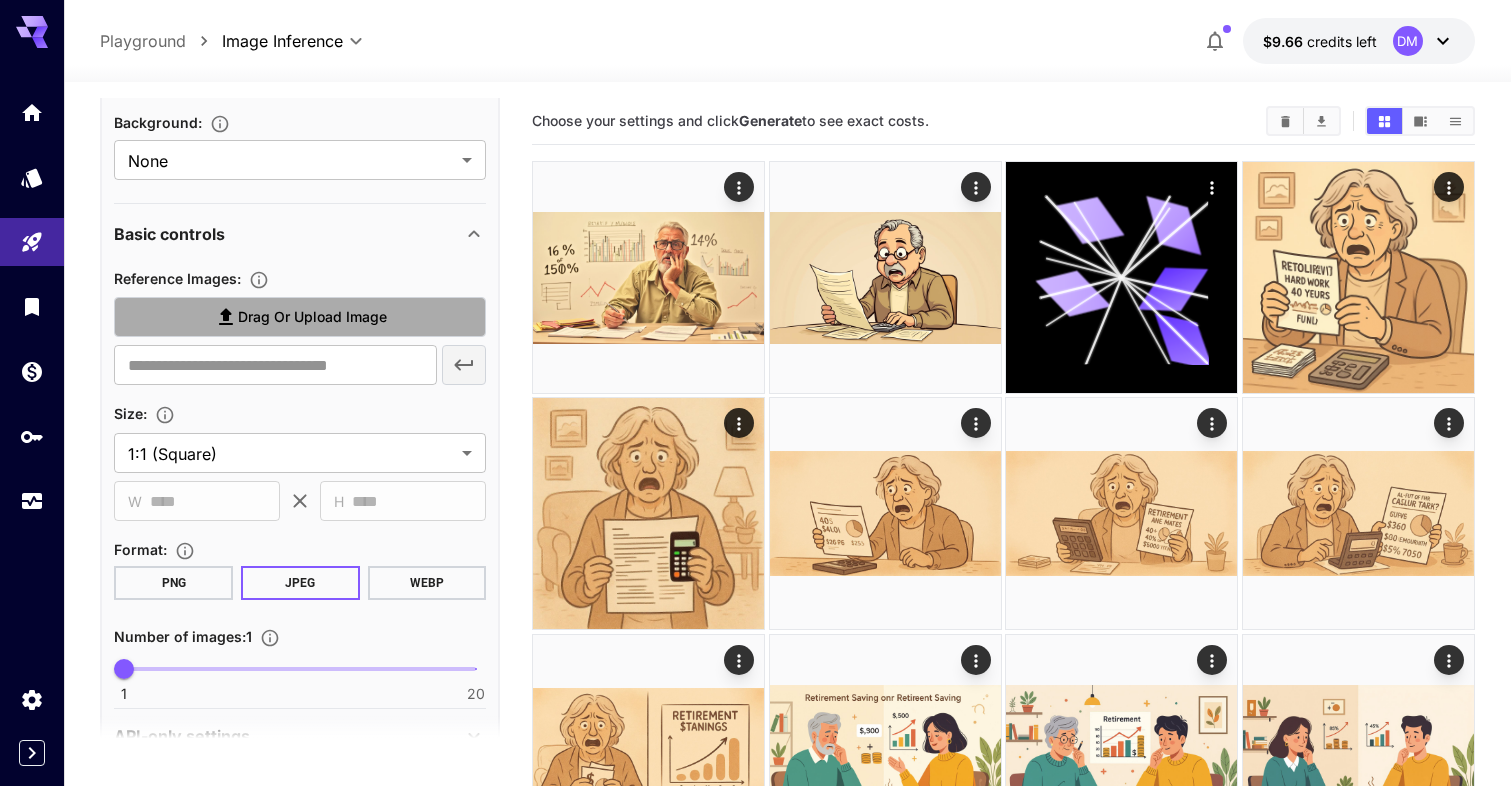 click 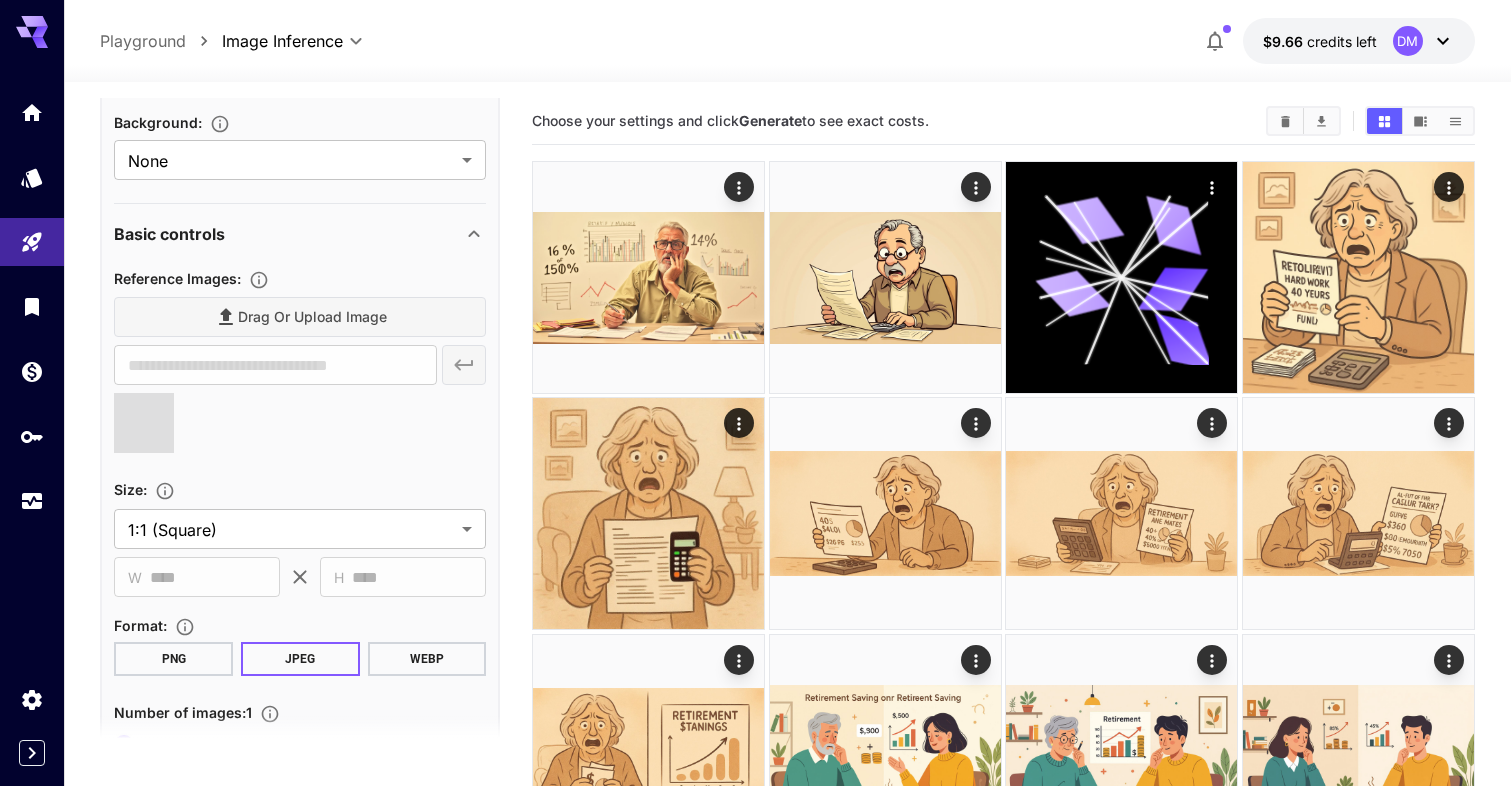 type on "**********" 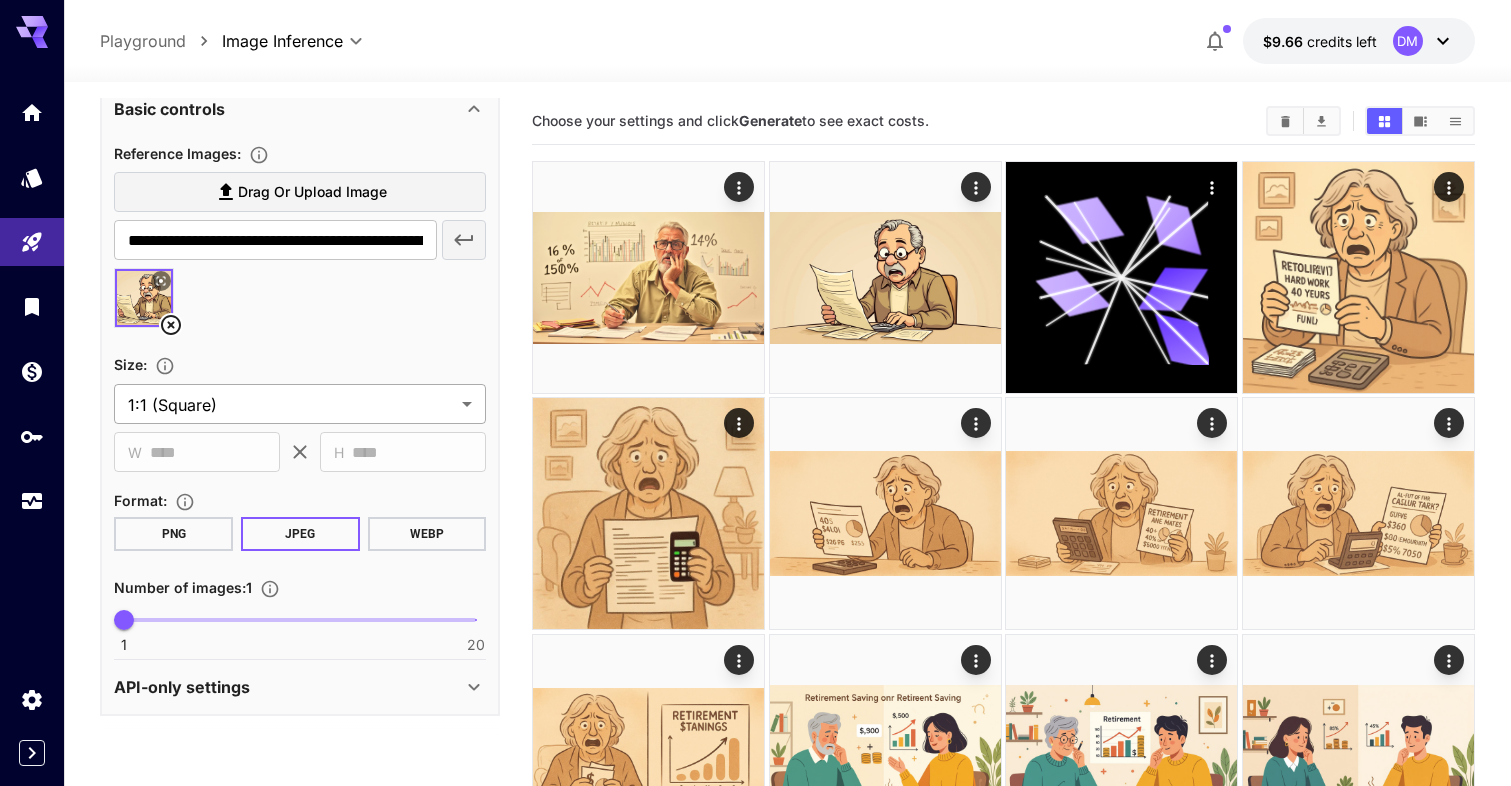 scroll, scrollTop: 725, scrollLeft: 0, axis: vertical 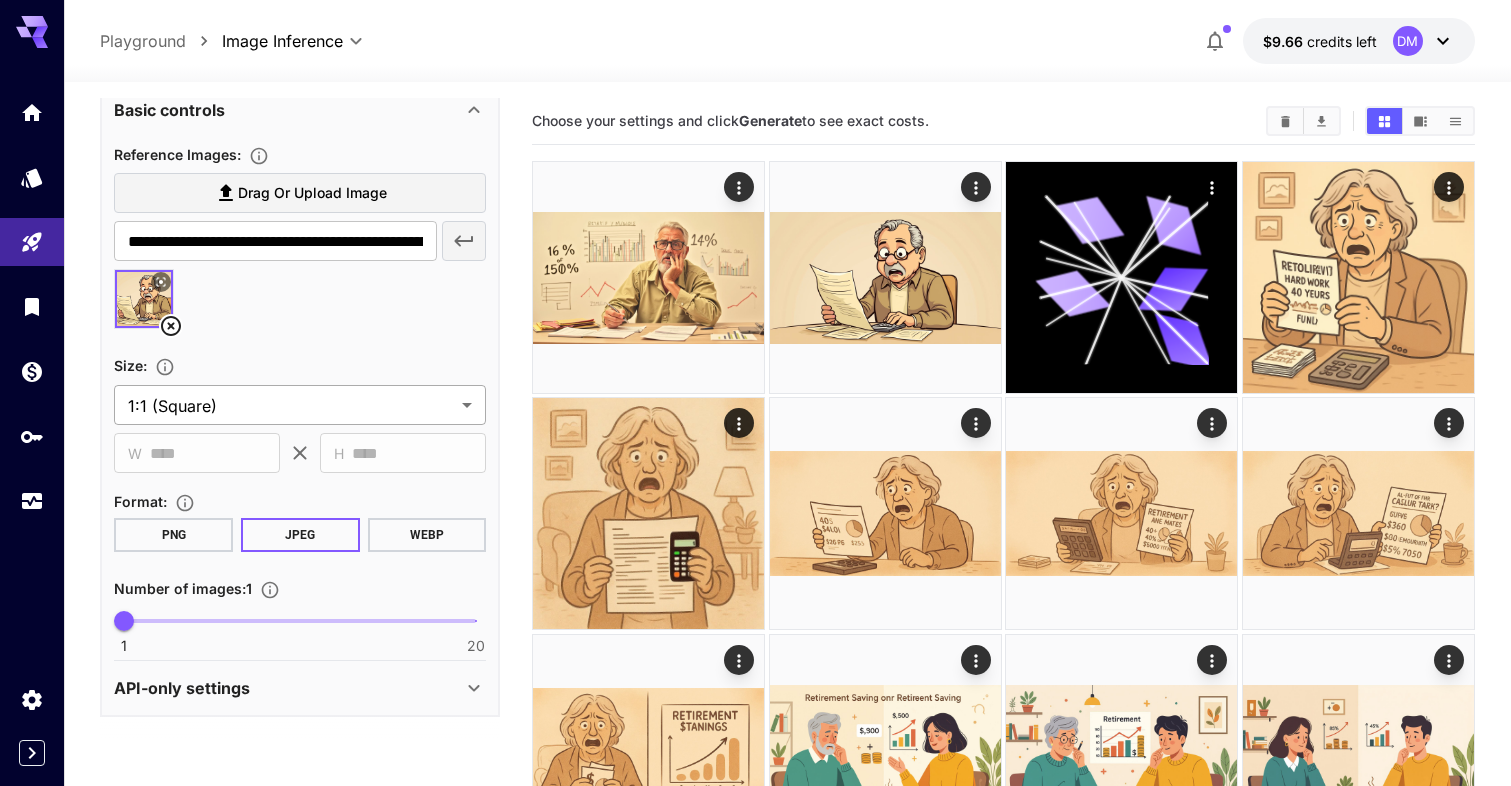 click on "**********" at bounding box center (755, 1527) 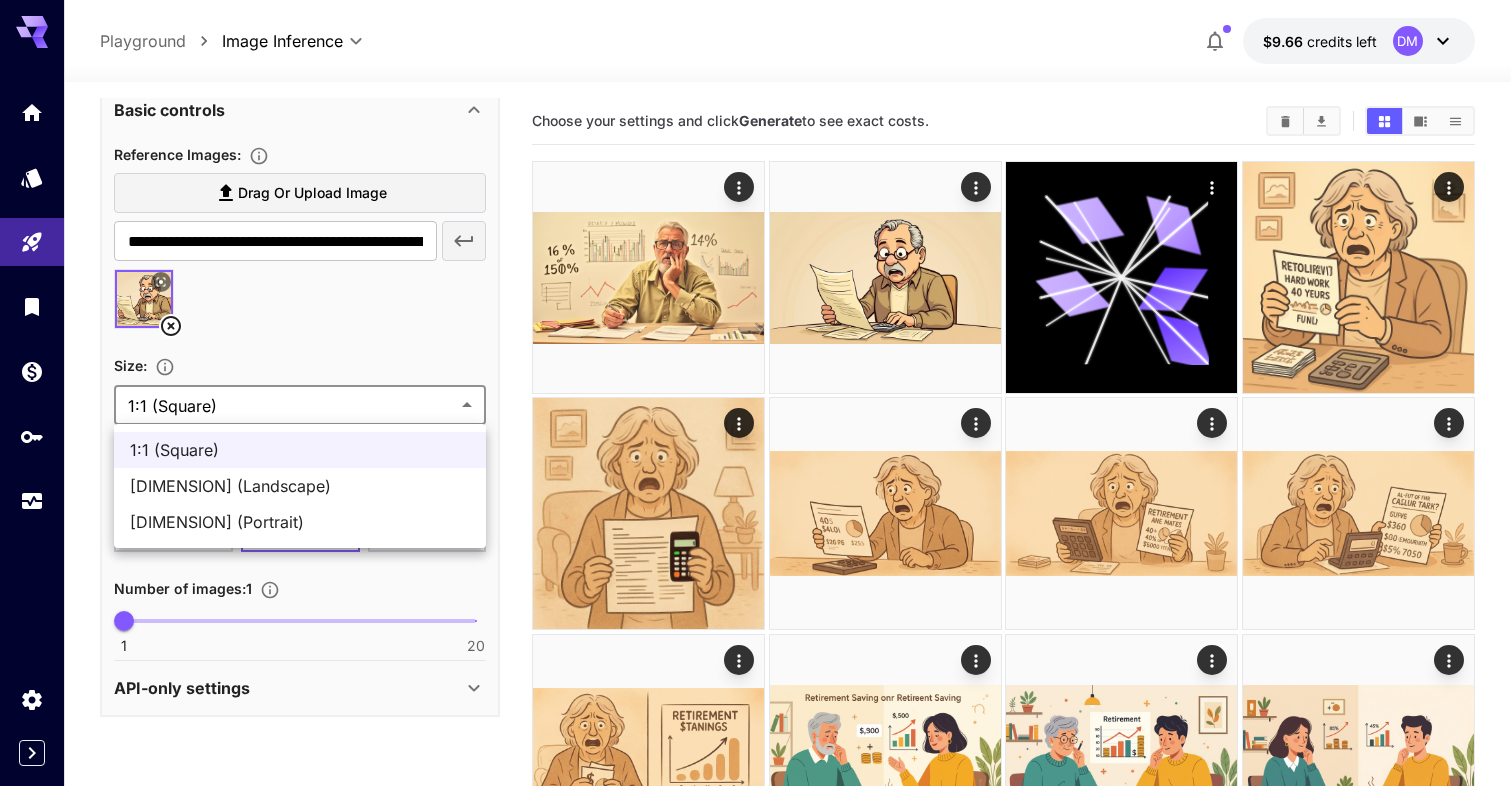 click on "3:2 (Landscape)" at bounding box center (300, 486) 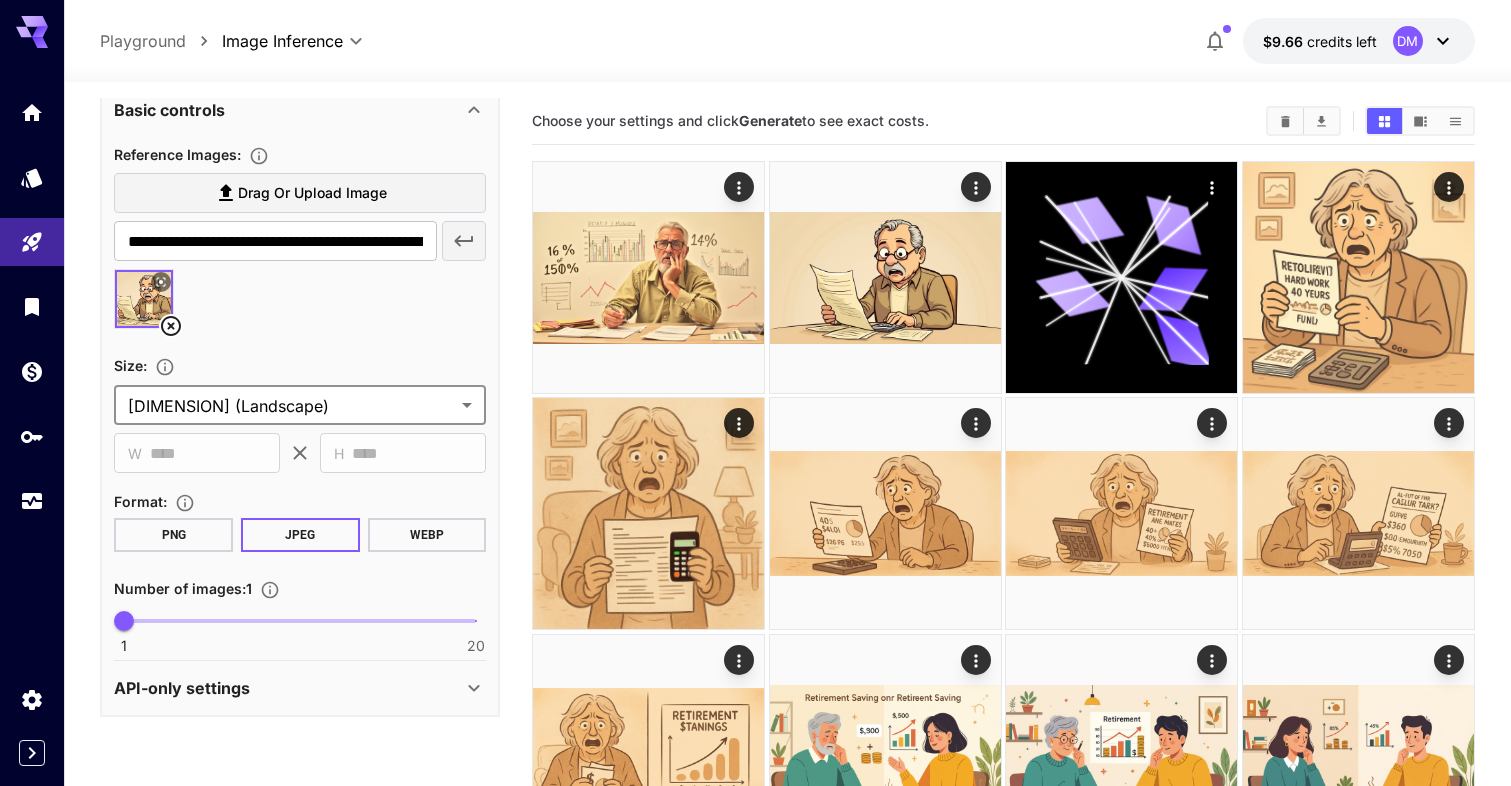 type on "**********" 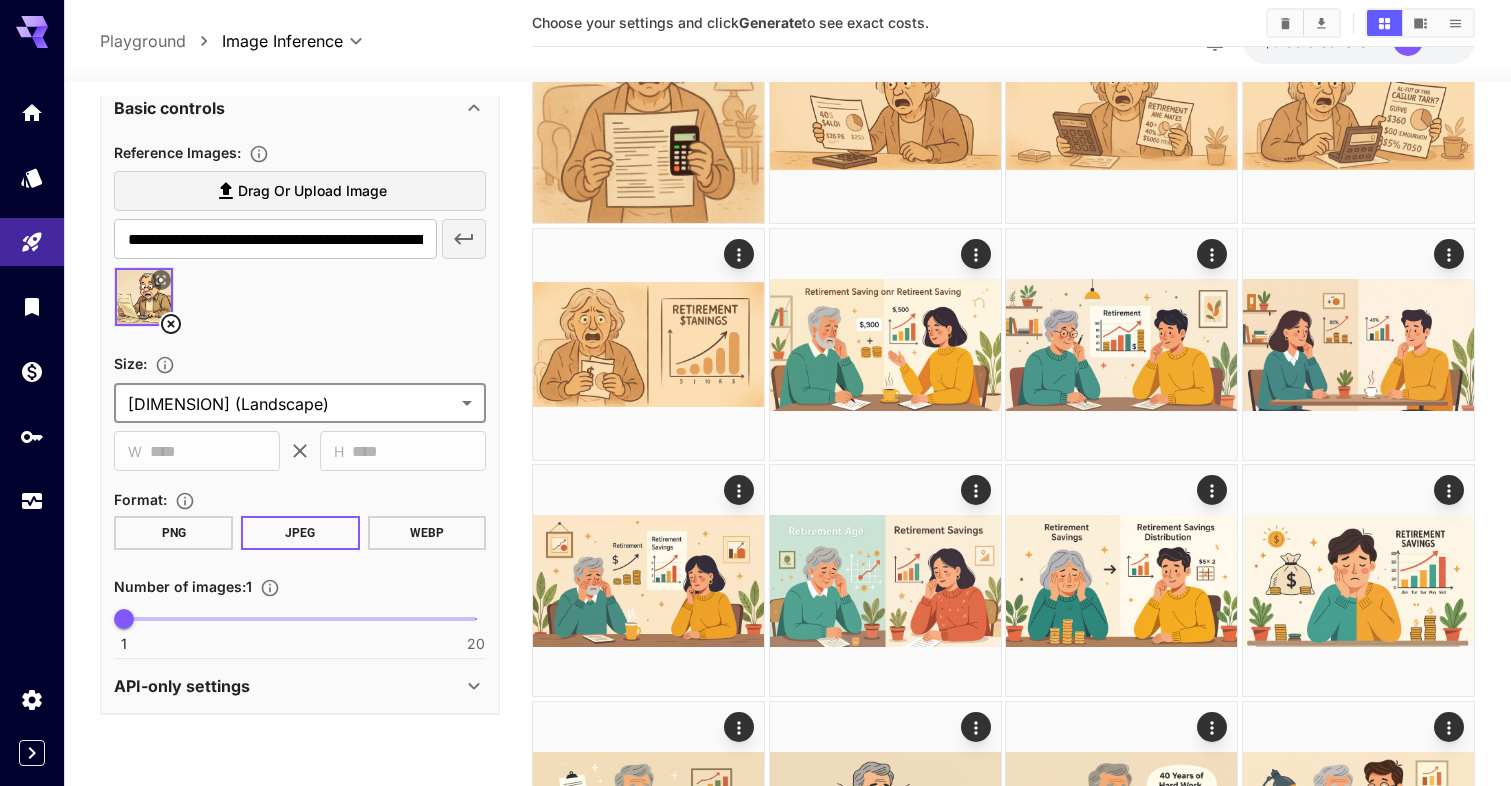 scroll, scrollTop: 505, scrollLeft: 0, axis: vertical 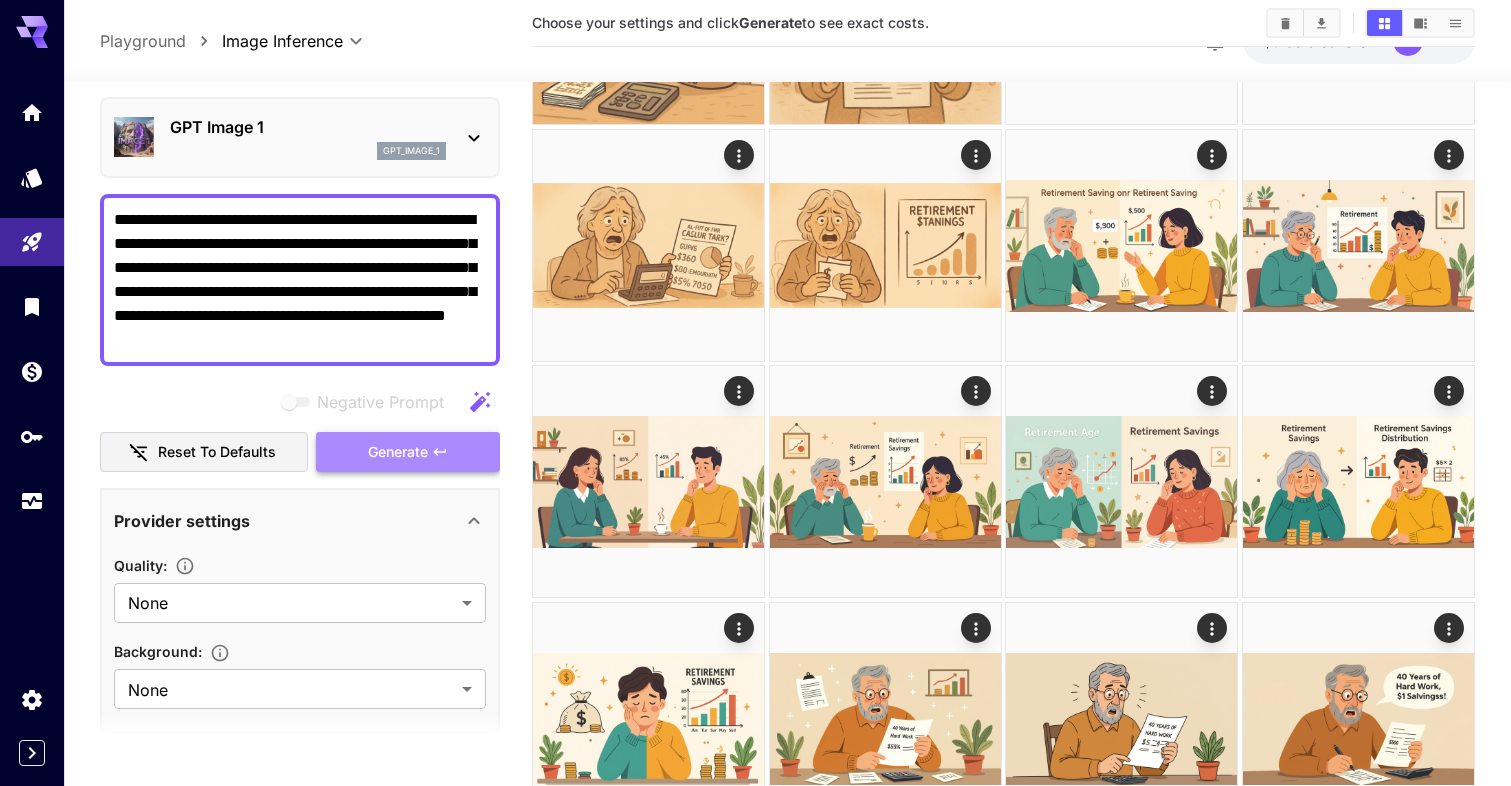 click on "Generate" at bounding box center [398, 452] 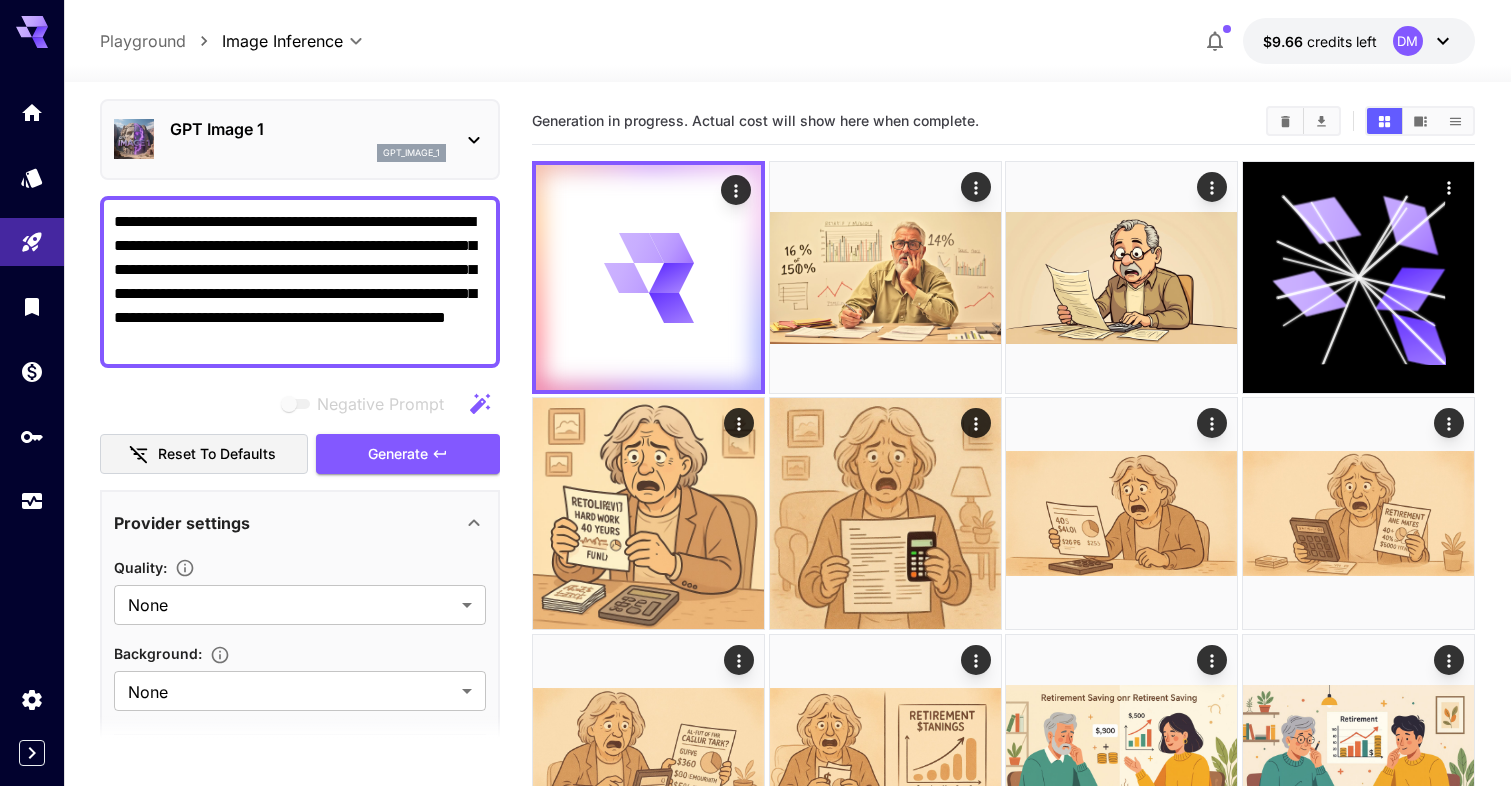 scroll, scrollTop: 0, scrollLeft: 0, axis: both 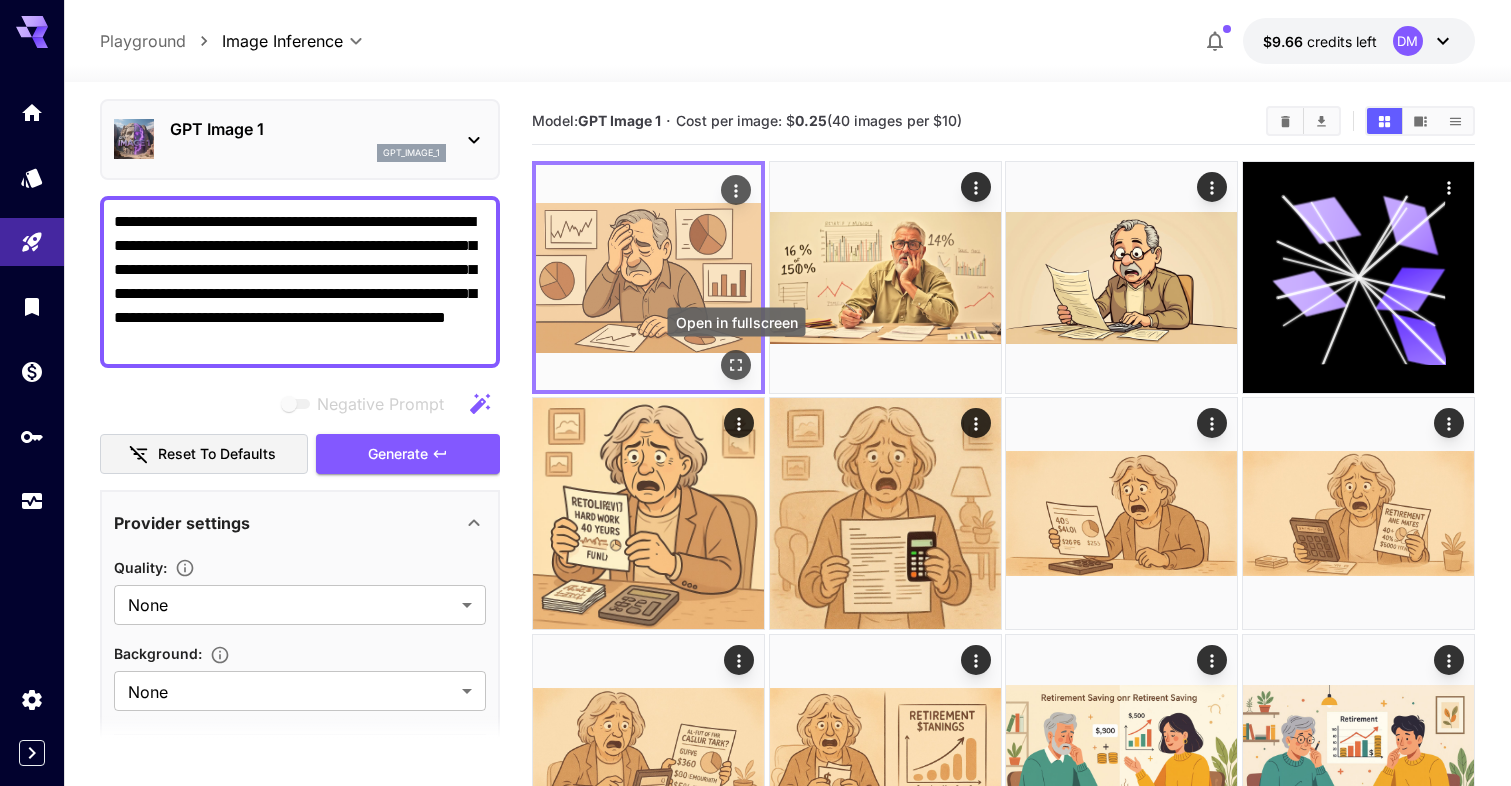 click 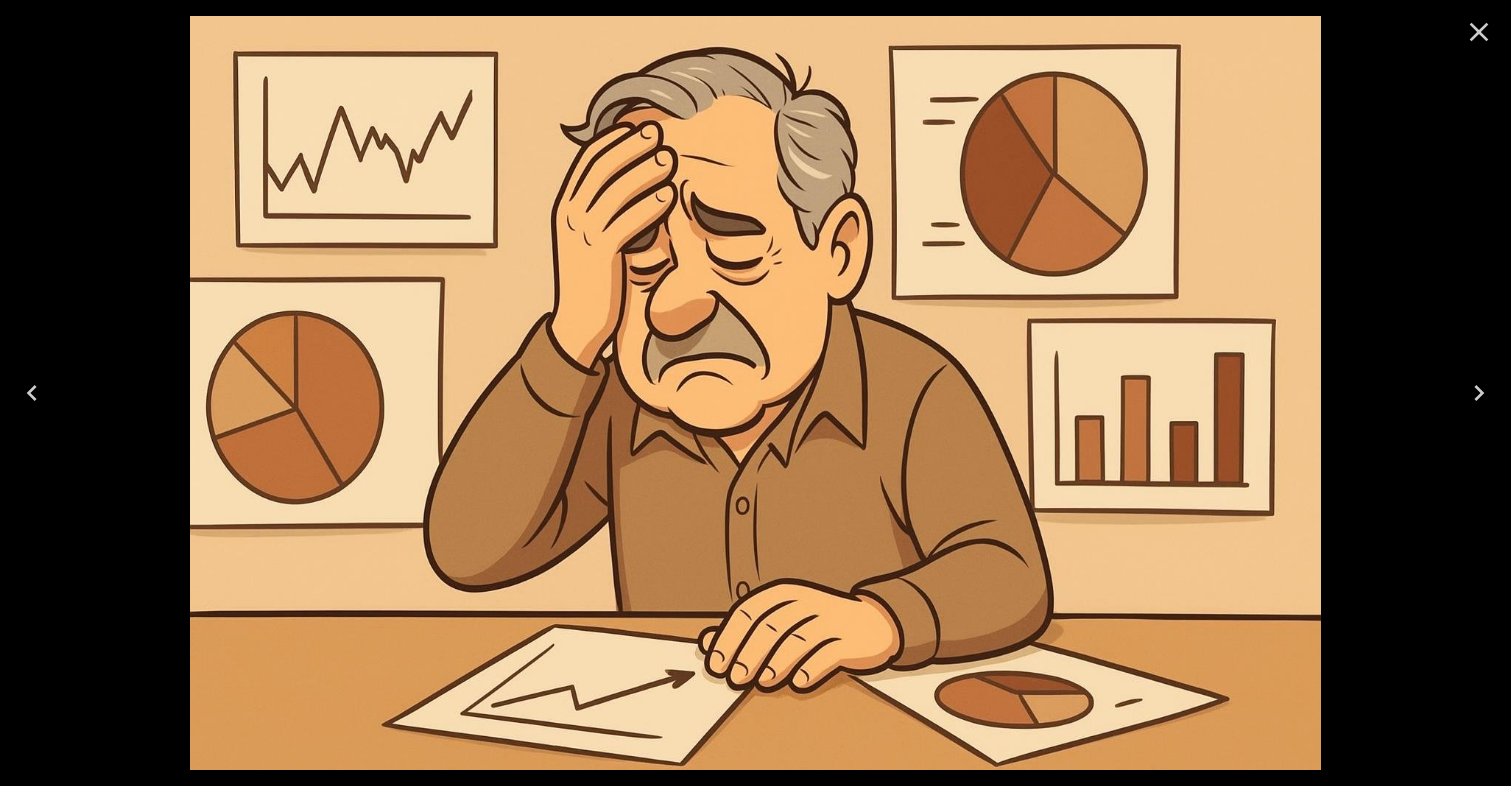 scroll, scrollTop: 0, scrollLeft: 0, axis: both 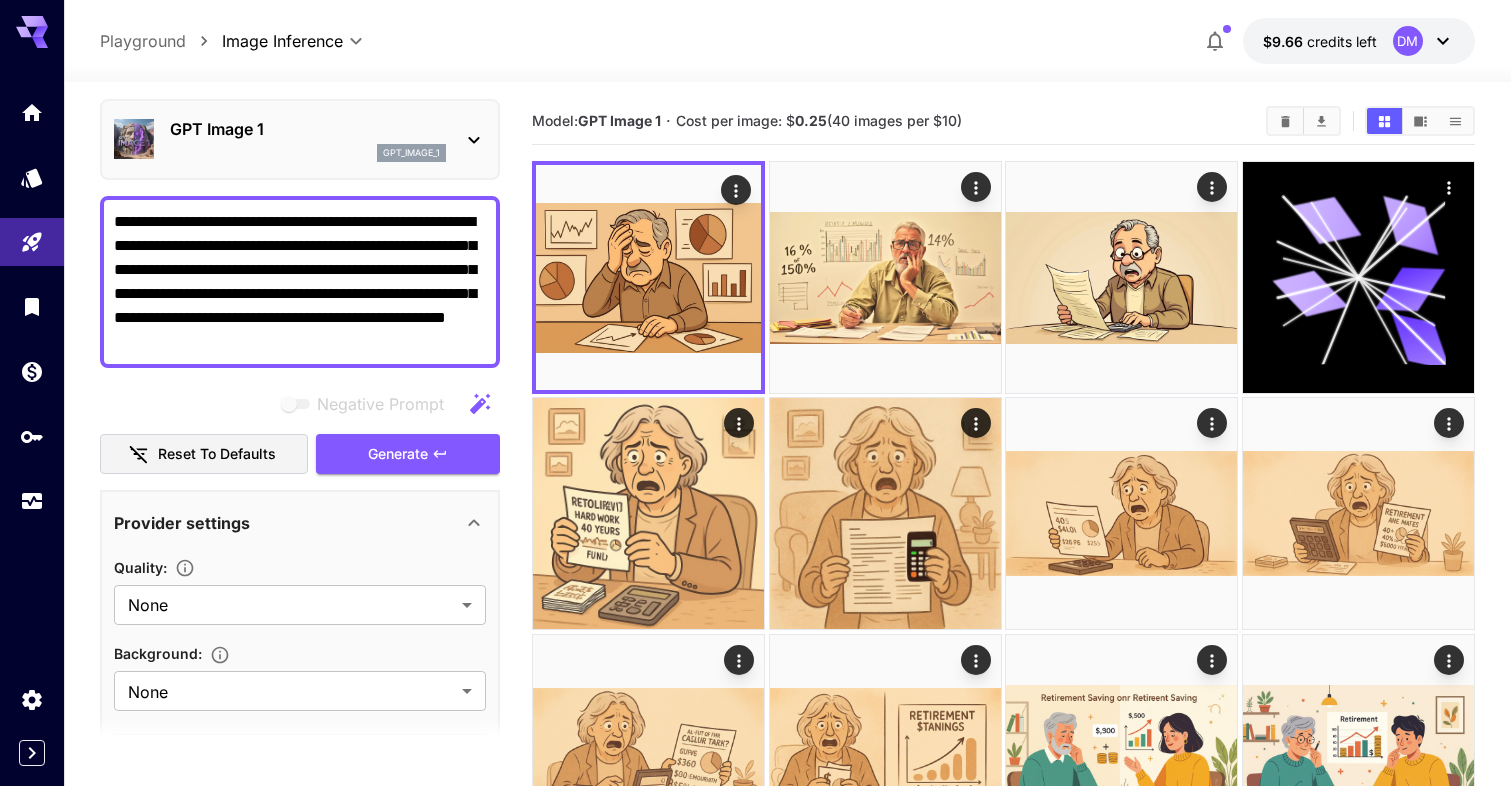 drag, startPoint x: 114, startPoint y: 221, endPoint x: 472, endPoint y: 341, distance: 377.57648 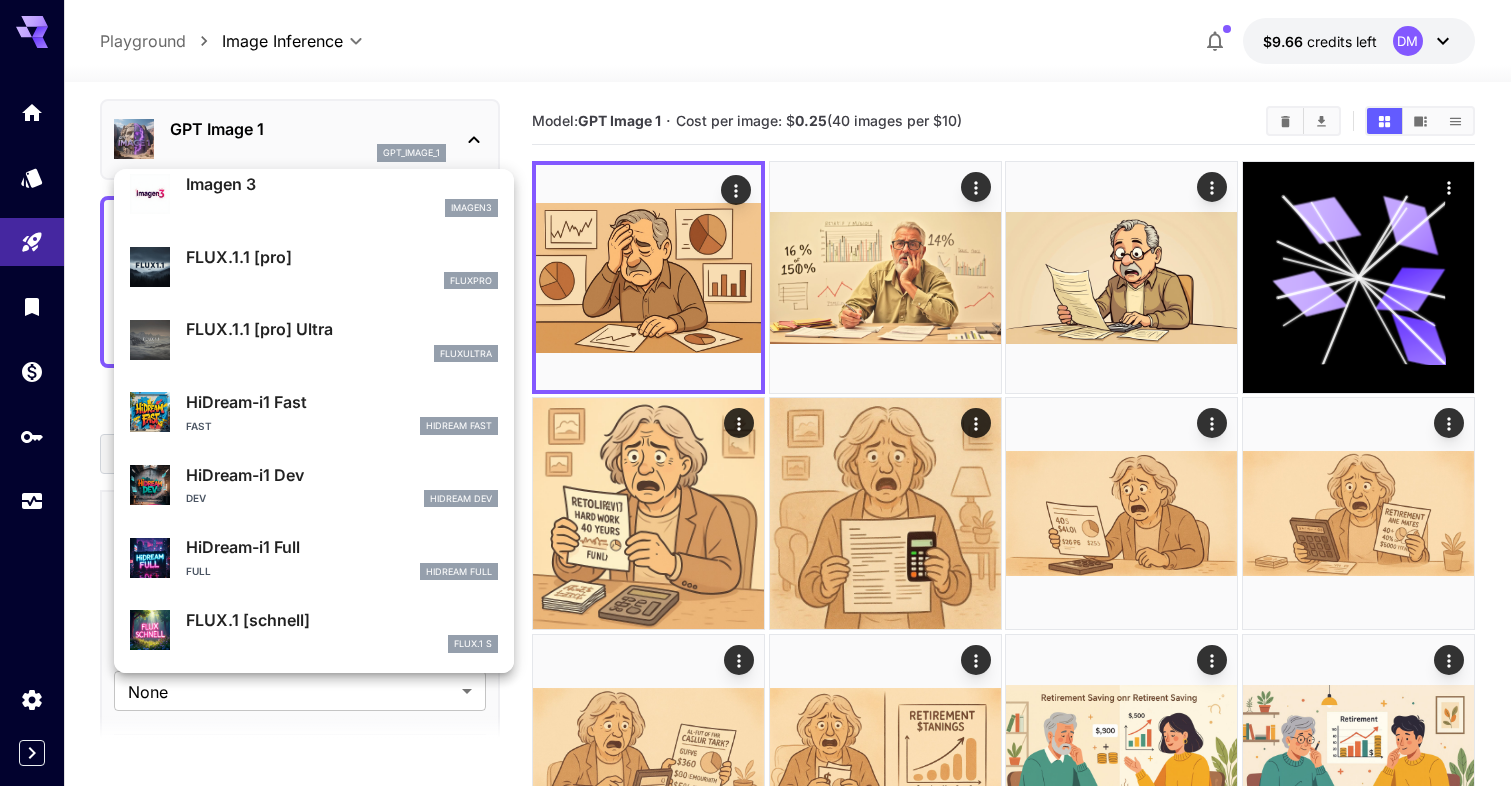 scroll, scrollTop: 1017, scrollLeft: 0, axis: vertical 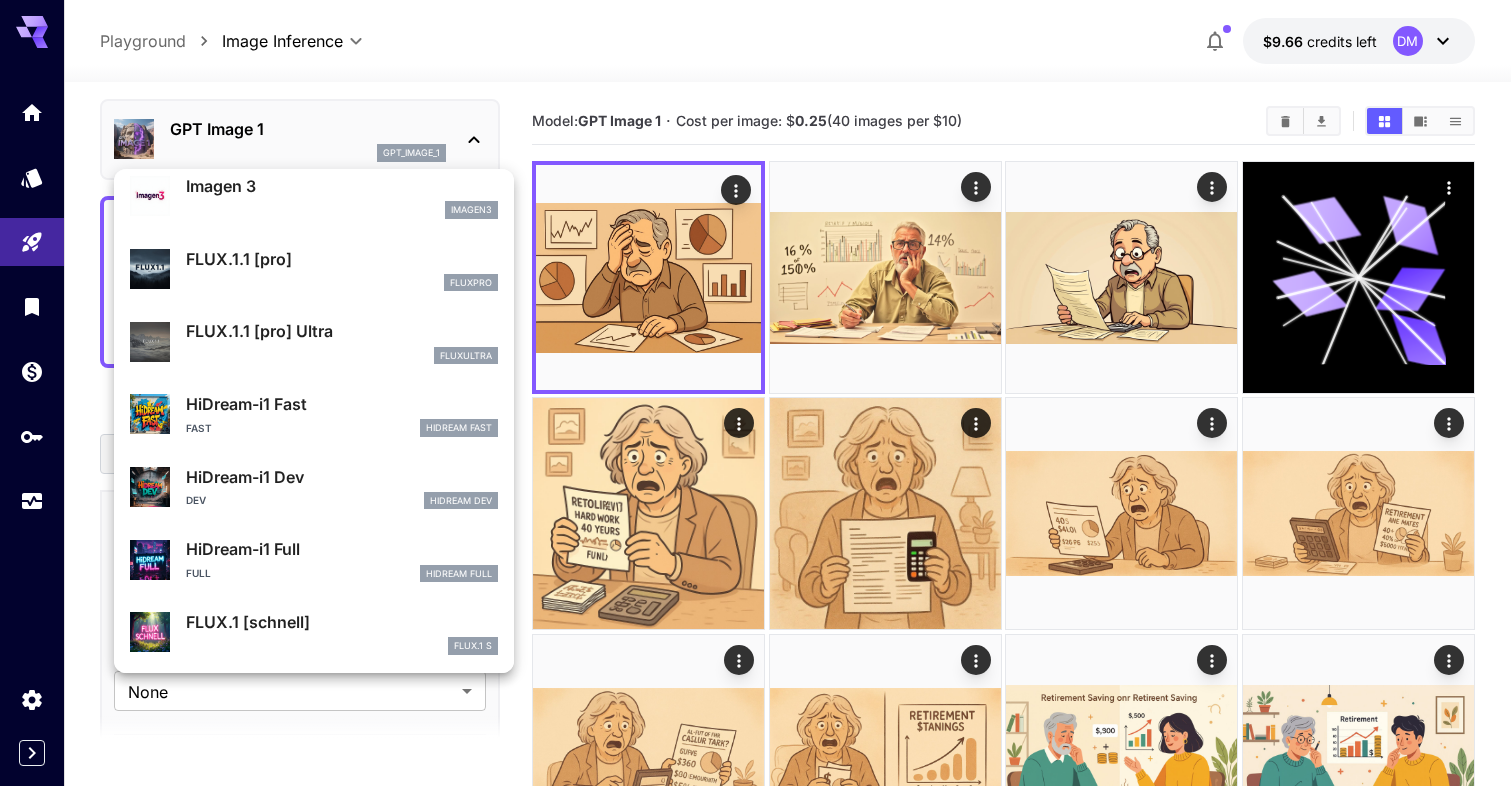click on "HiDream-i1 Fast" at bounding box center (342, 404) 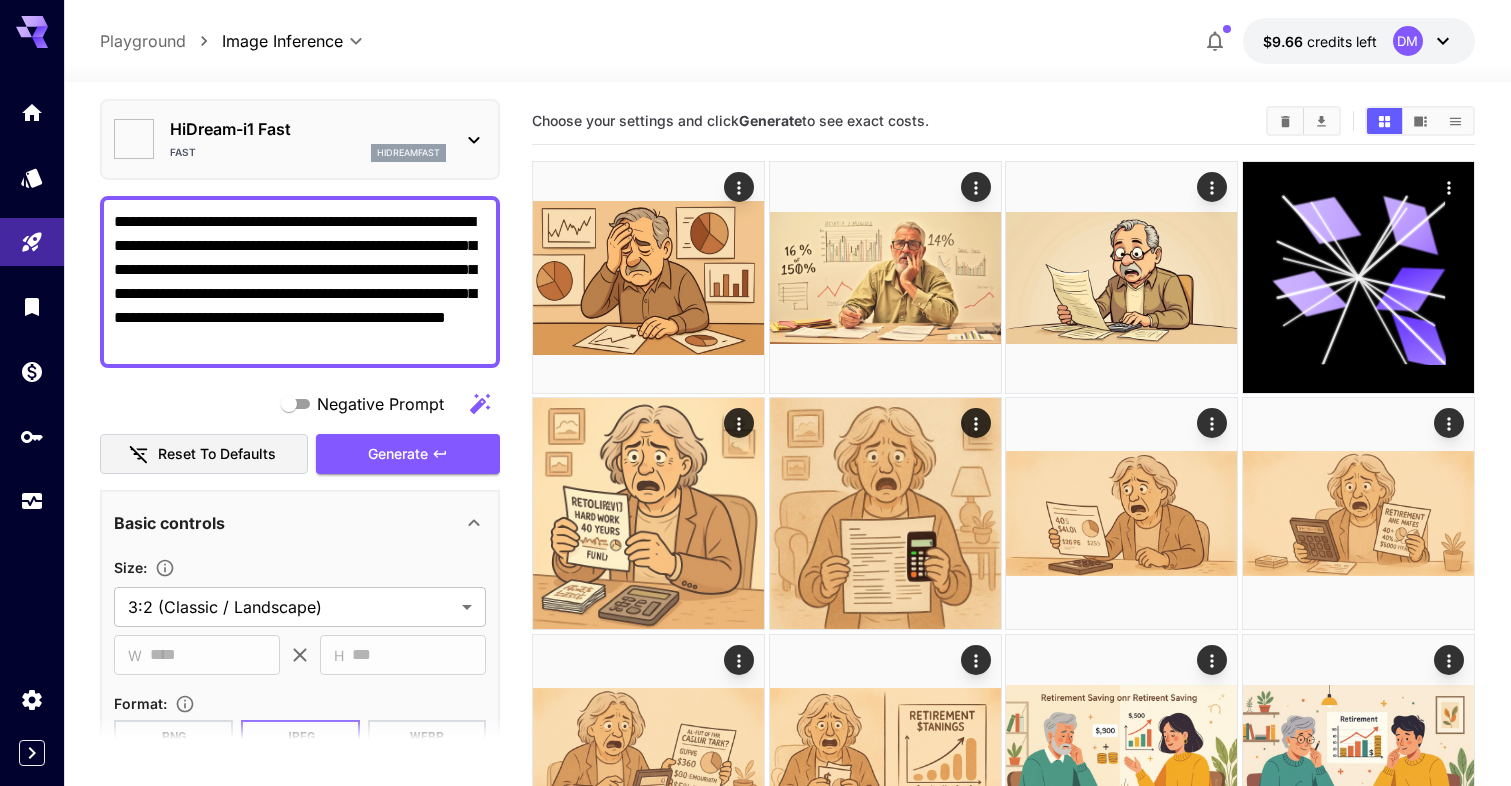 type on "**********" 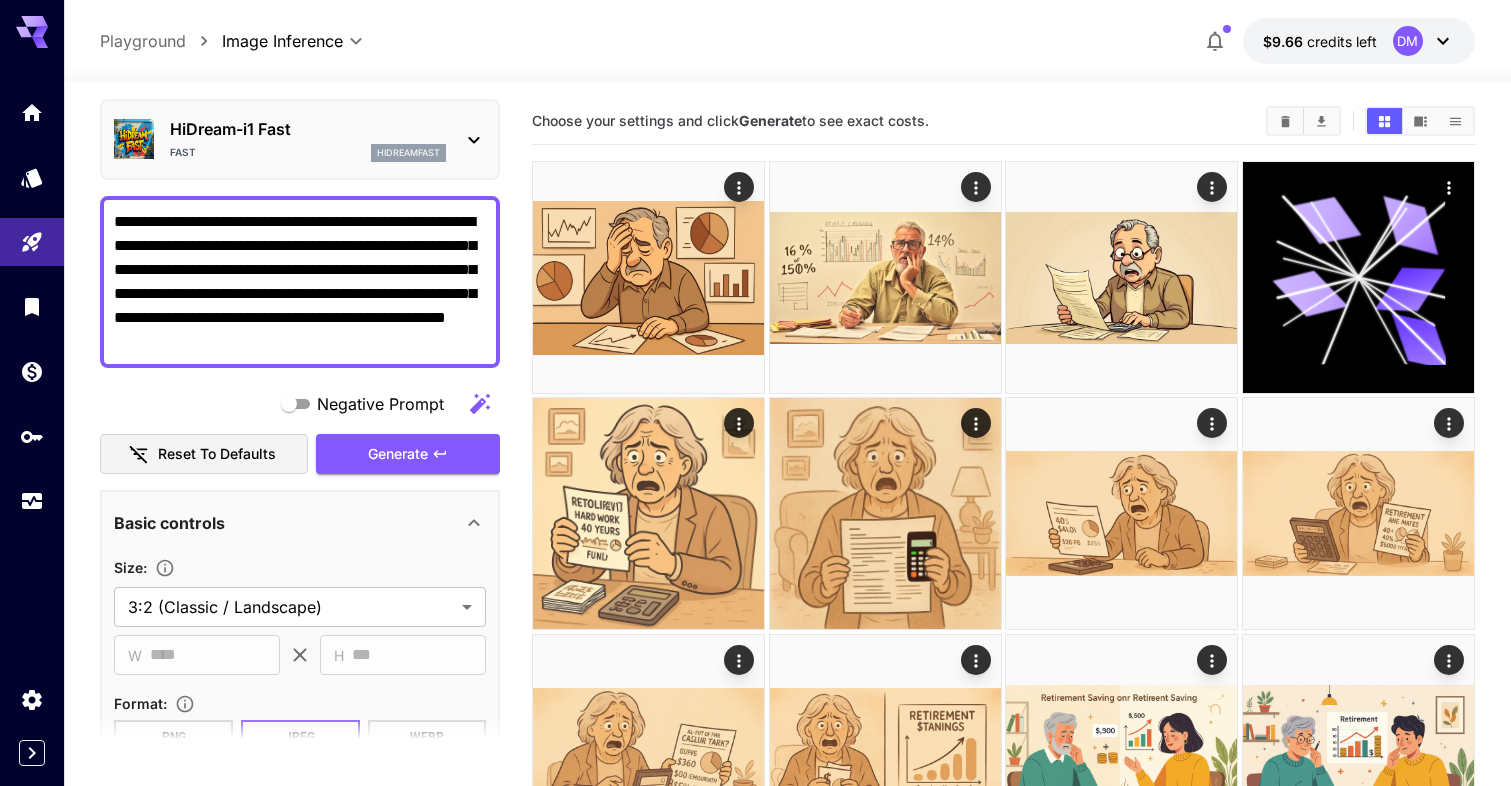 click on "**********" at bounding box center (300, 282) 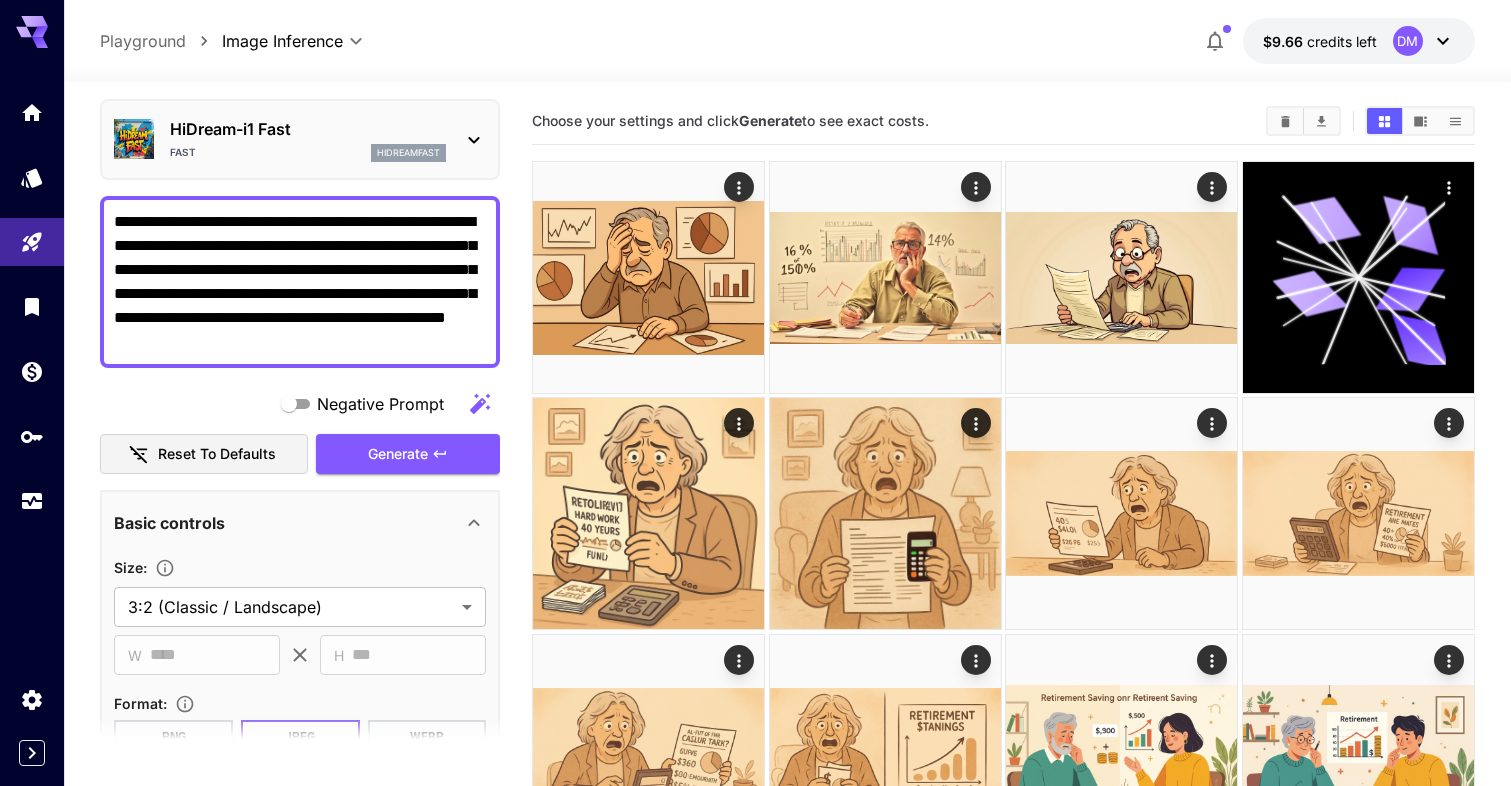 paste on "**********" 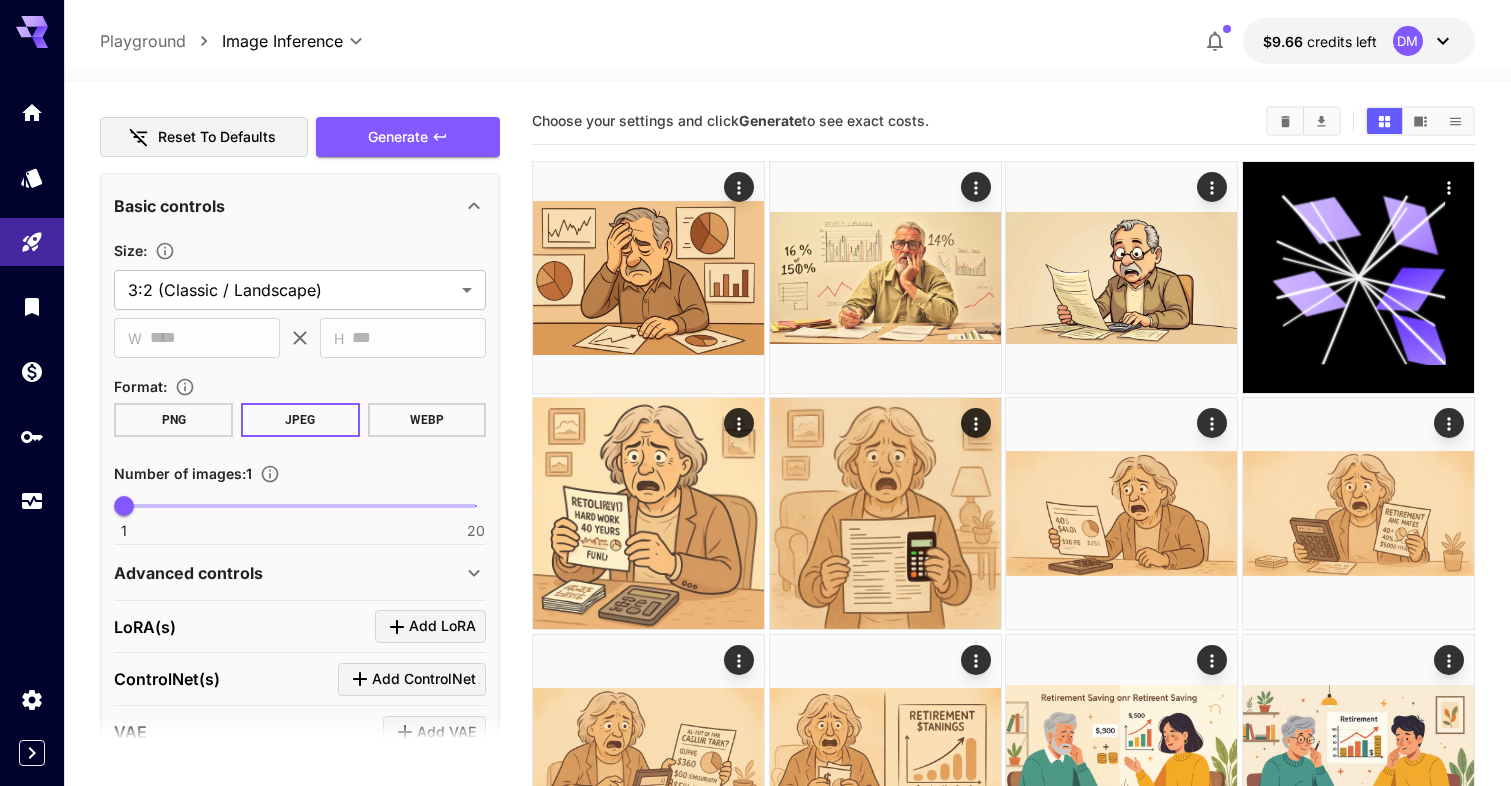 scroll, scrollTop: 455, scrollLeft: 0, axis: vertical 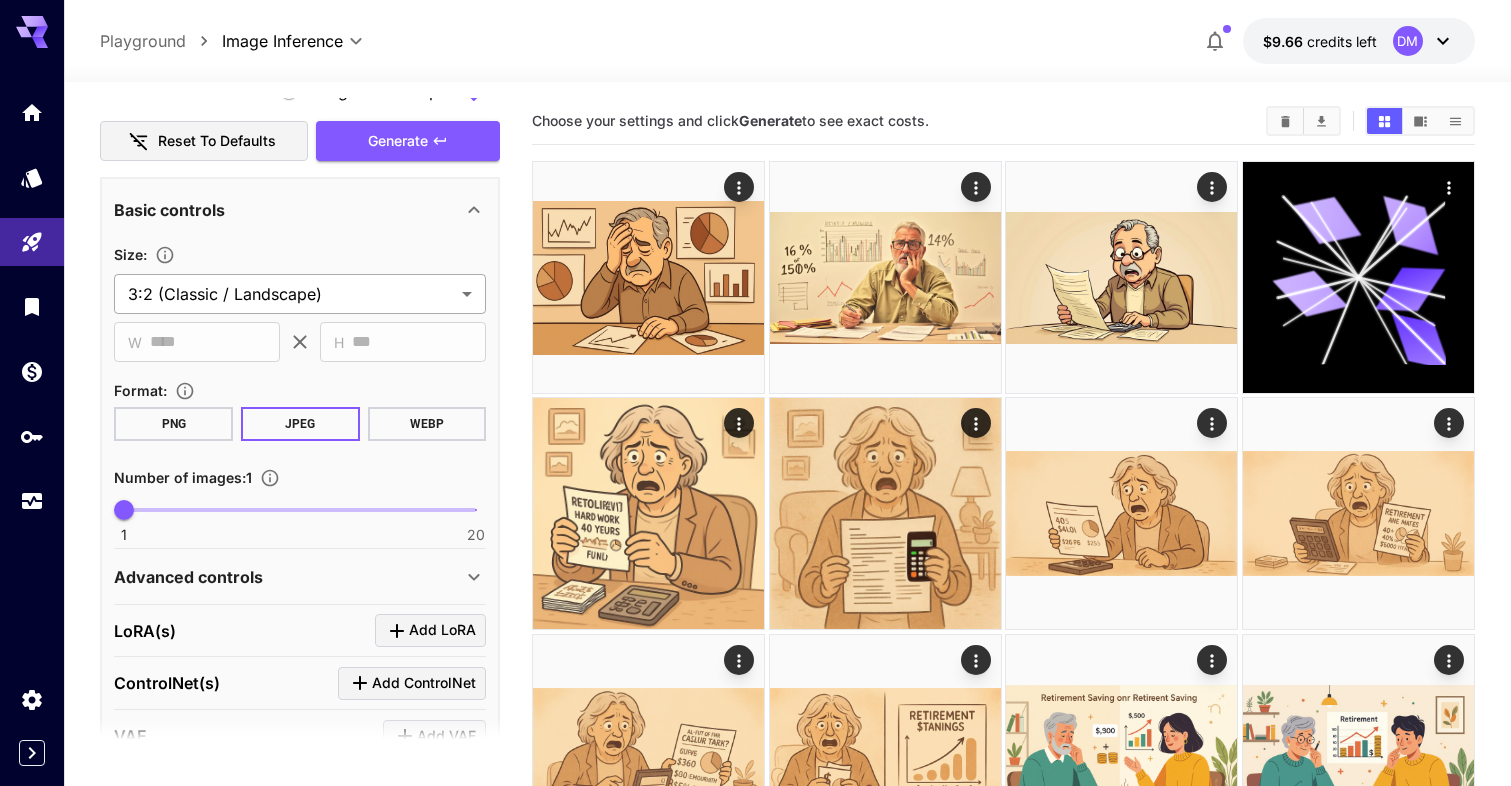 type on "**********" 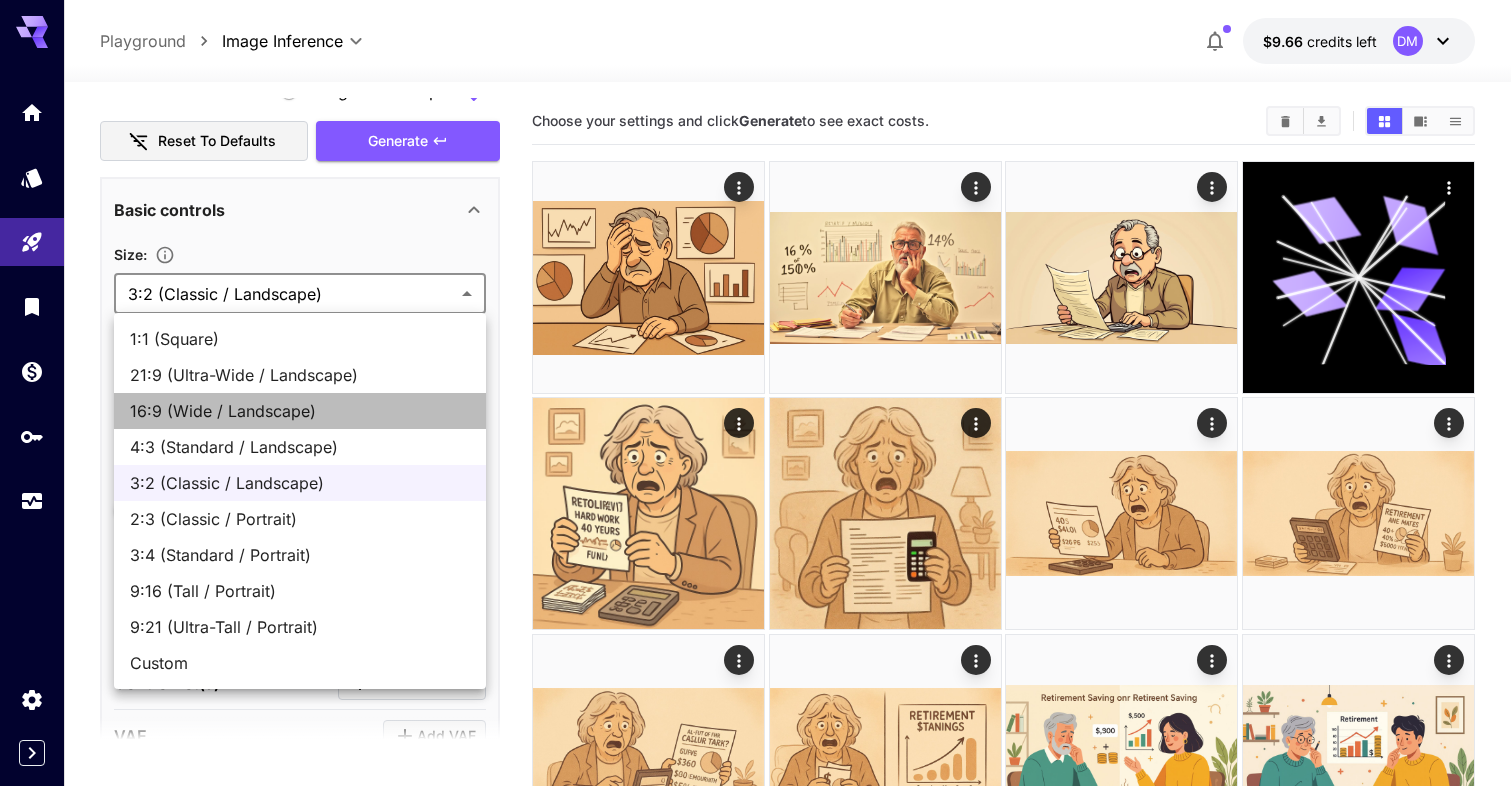 click on "16:9 (Wide / Landscape)" at bounding box center (300, 411) 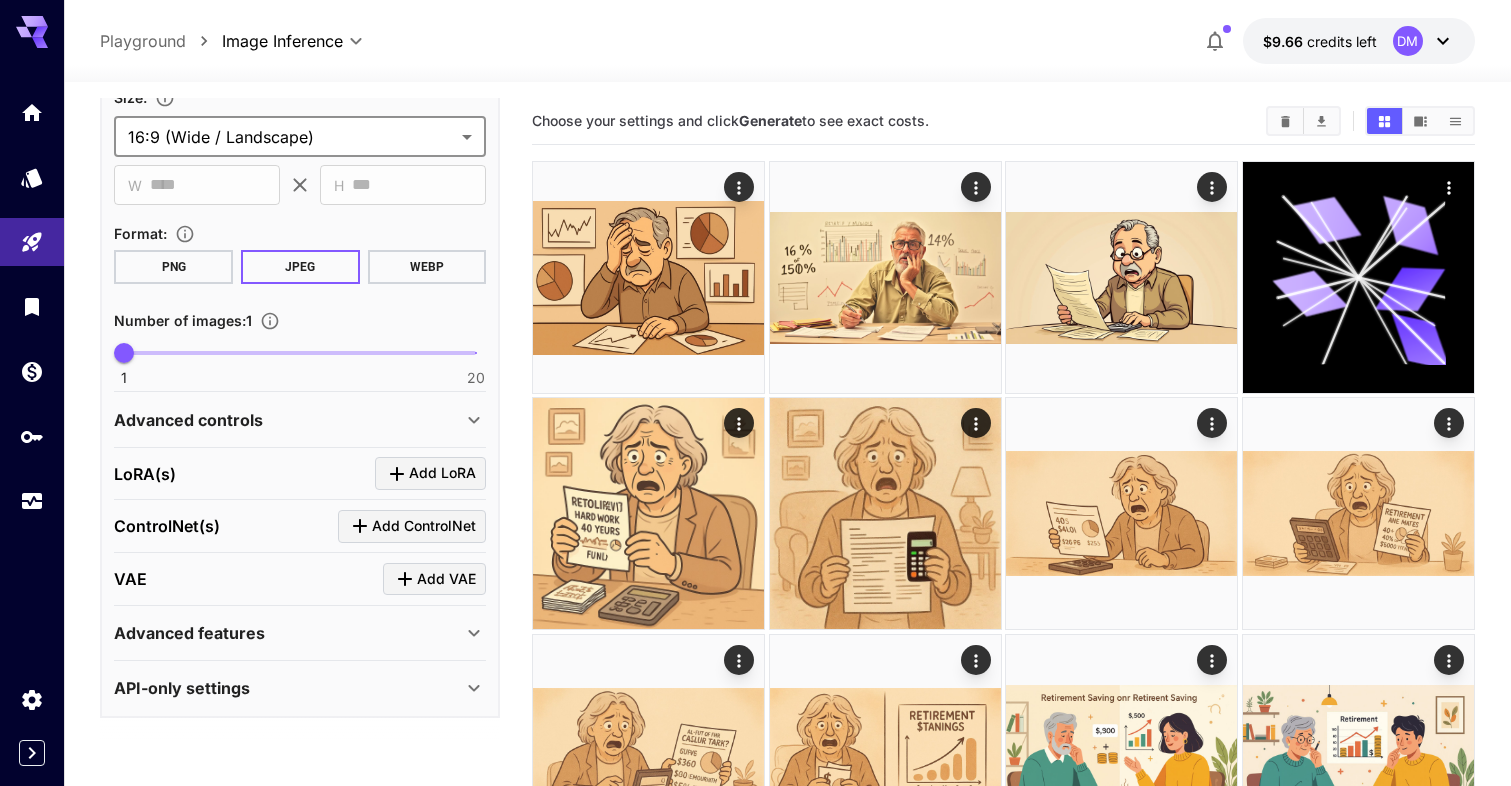 scroll, scrollTop: 611, scrollLeft: 0, axis: vertical 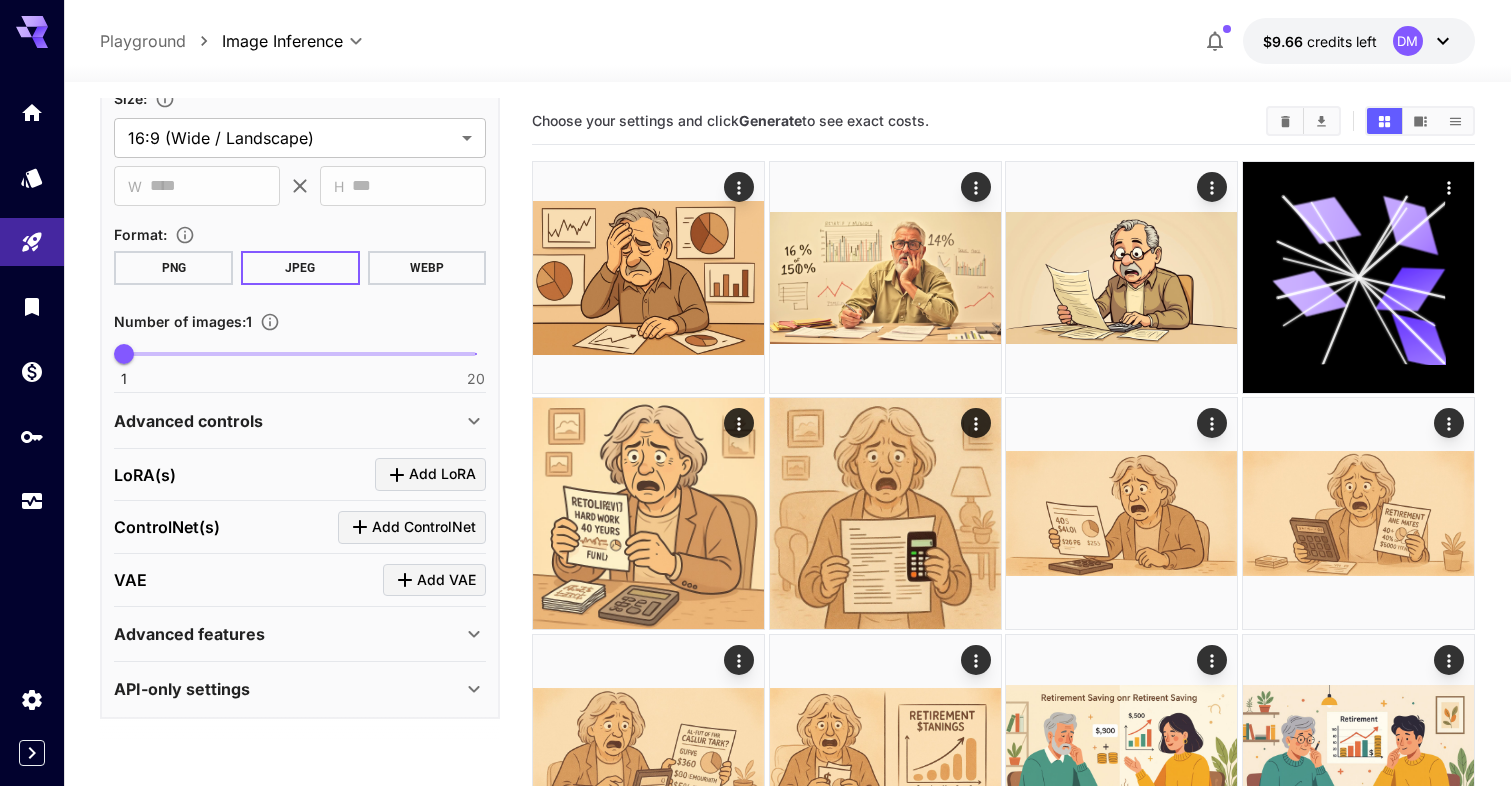 click on "Advanced features" at bounding box center (300, 634) 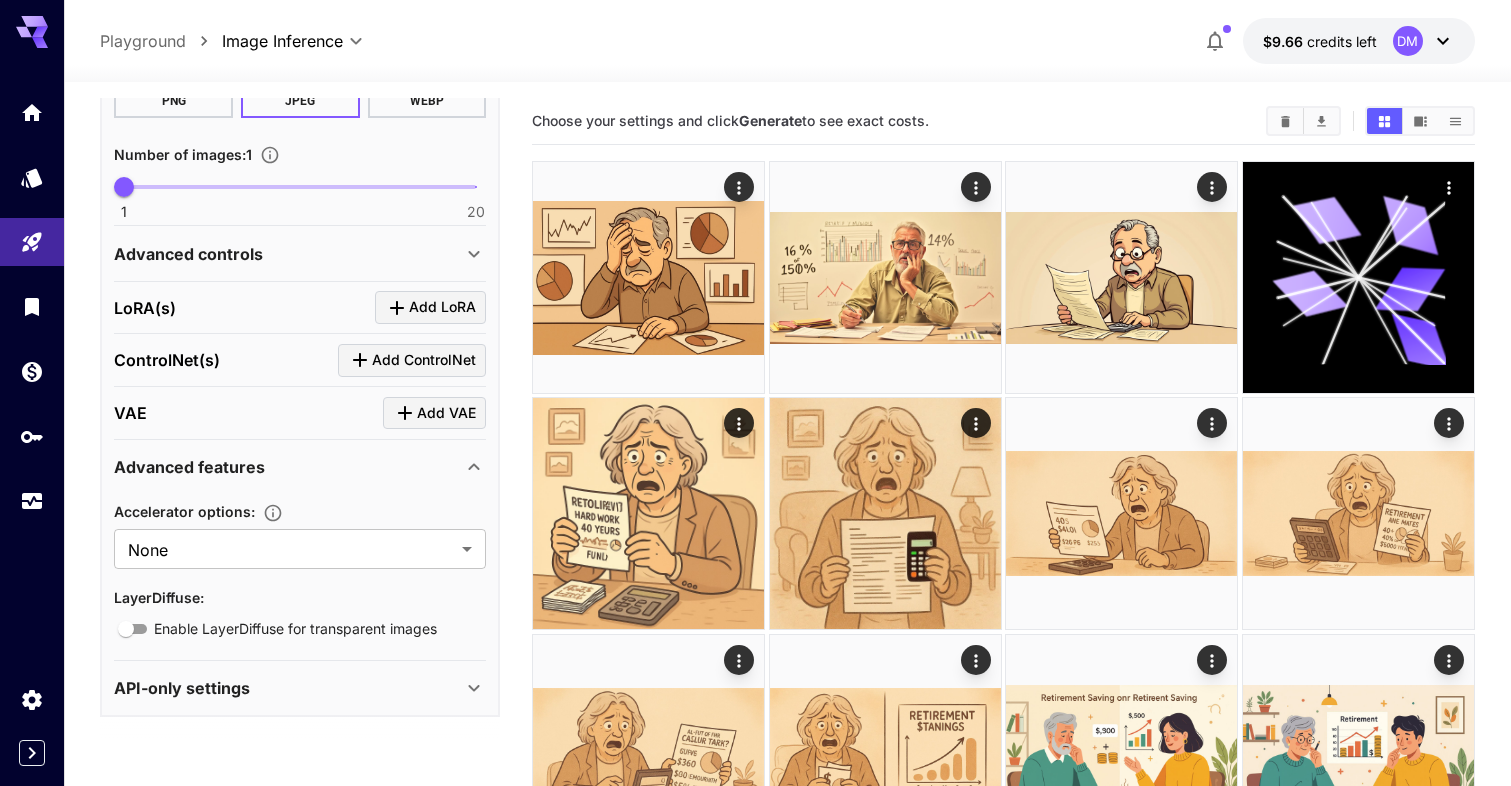 scroll, scrollTop: 777, scrollLeft: 0, axis: vertical 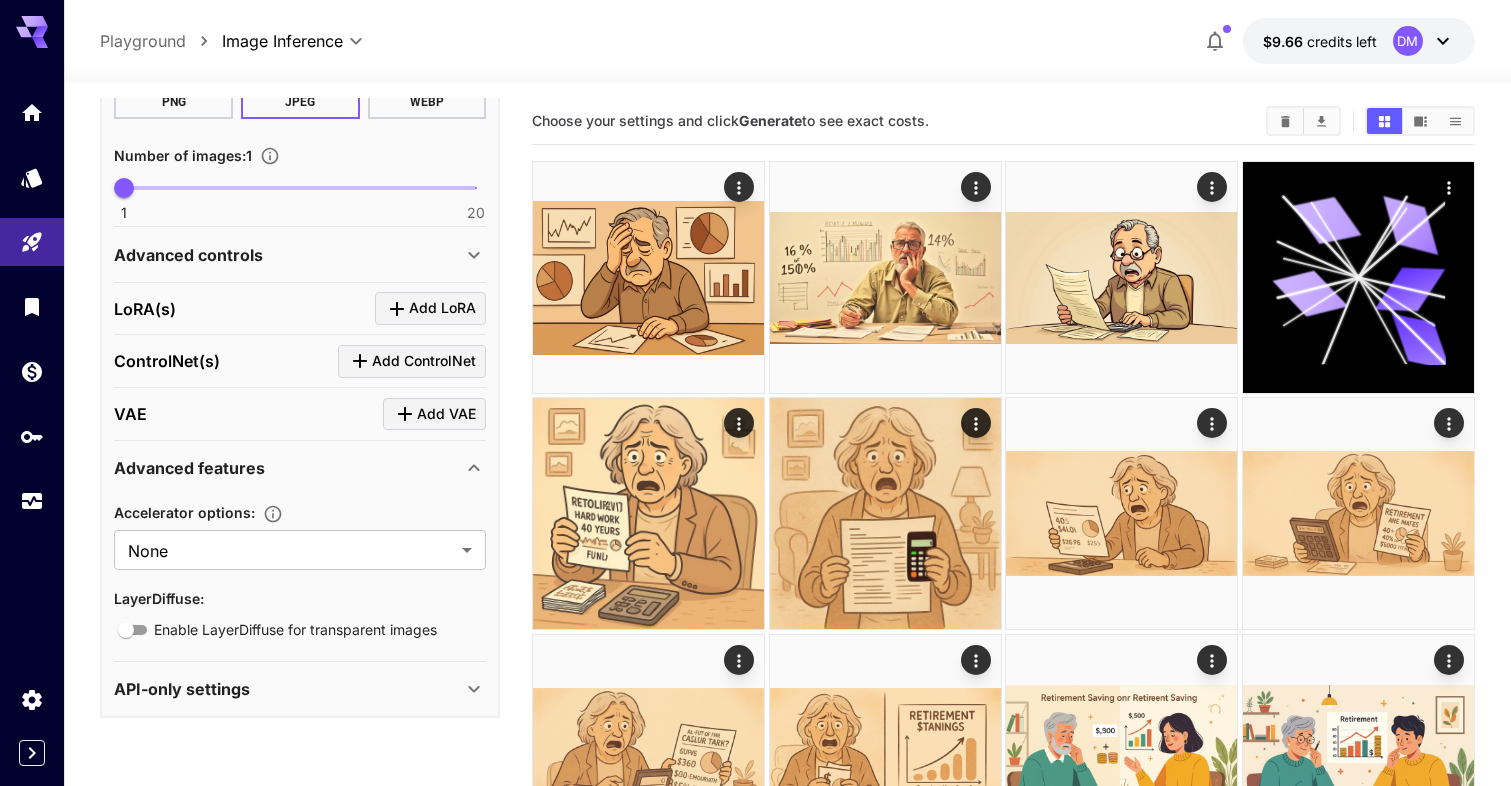 click on "Advanced features" at bounding box center [189, 468] 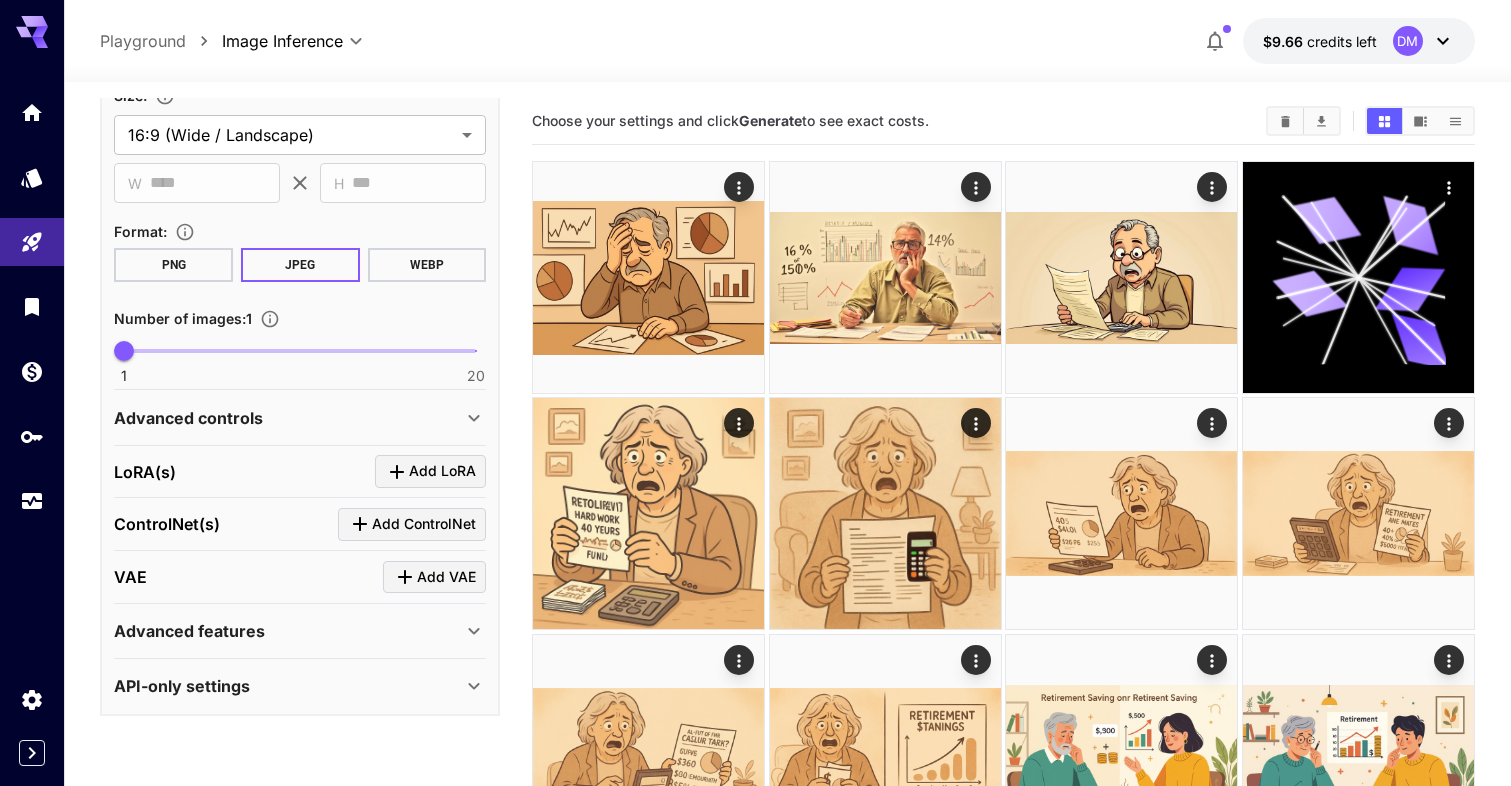 scroll, scrollTop: 611, scrollLeft: 0, axis: vertical 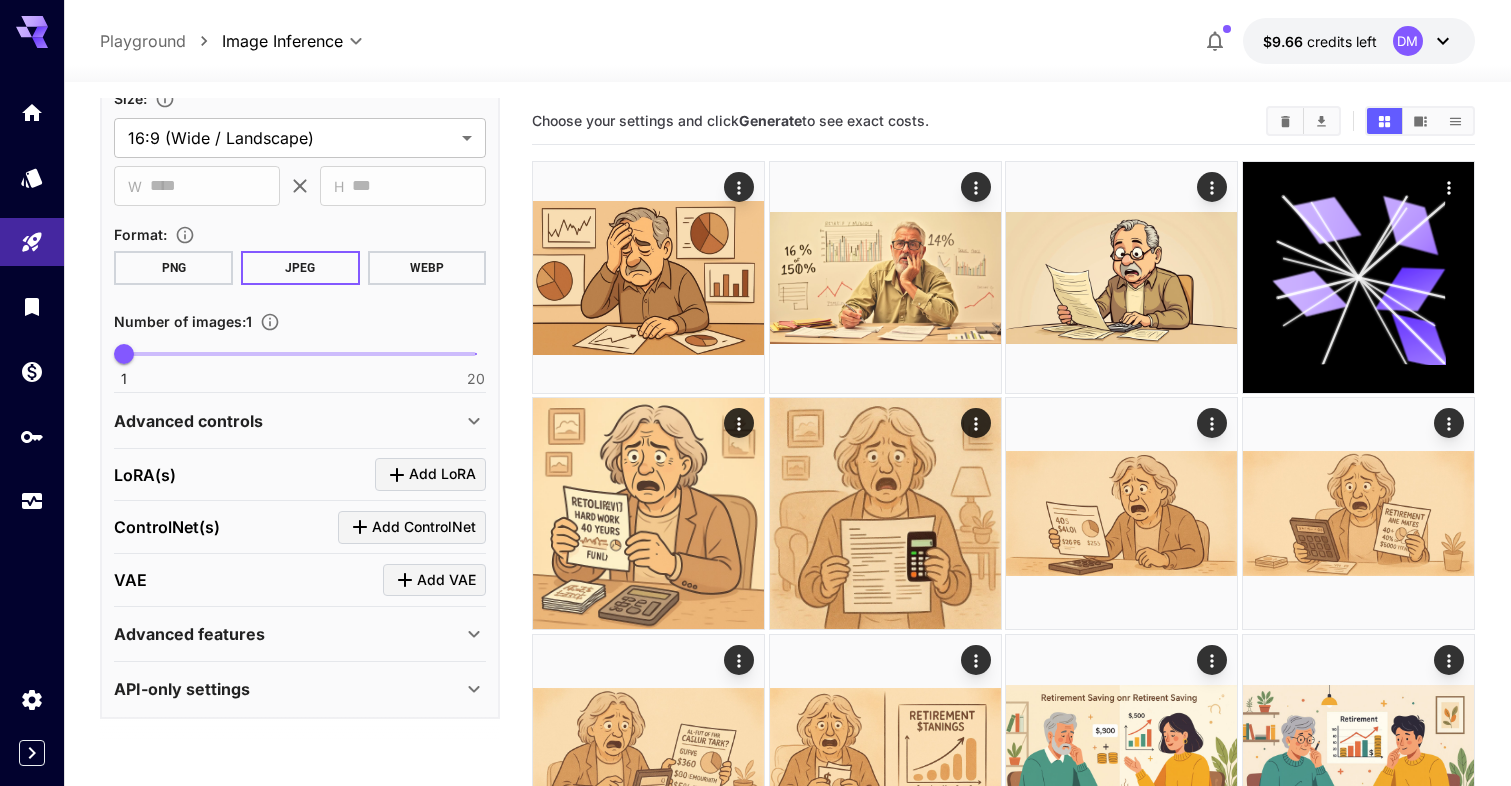click on "Advanced controls" at bounding box center (188, 421) 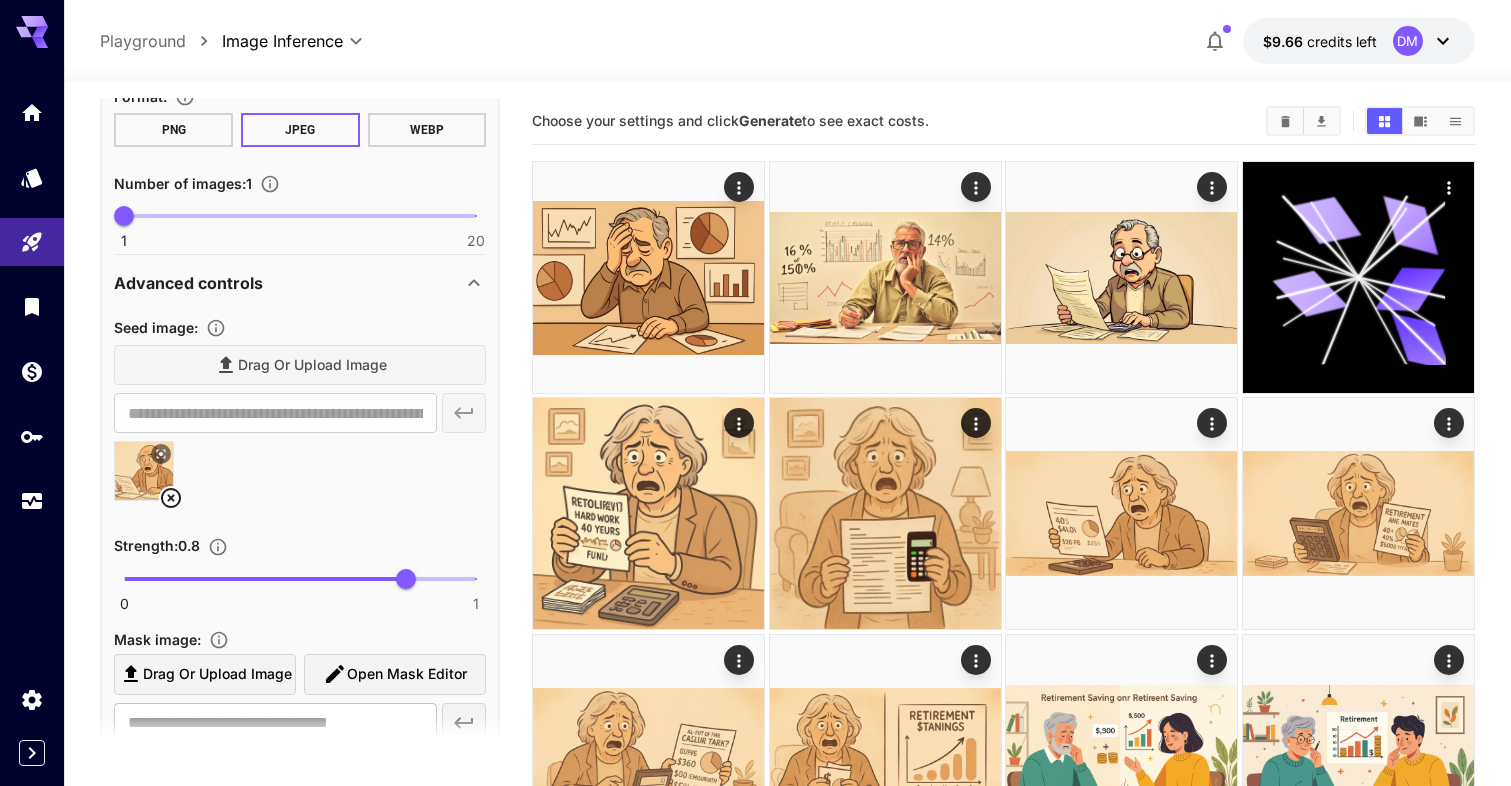 scroll, scrollTop: 750, scrollLeft: 0, axis: vertical 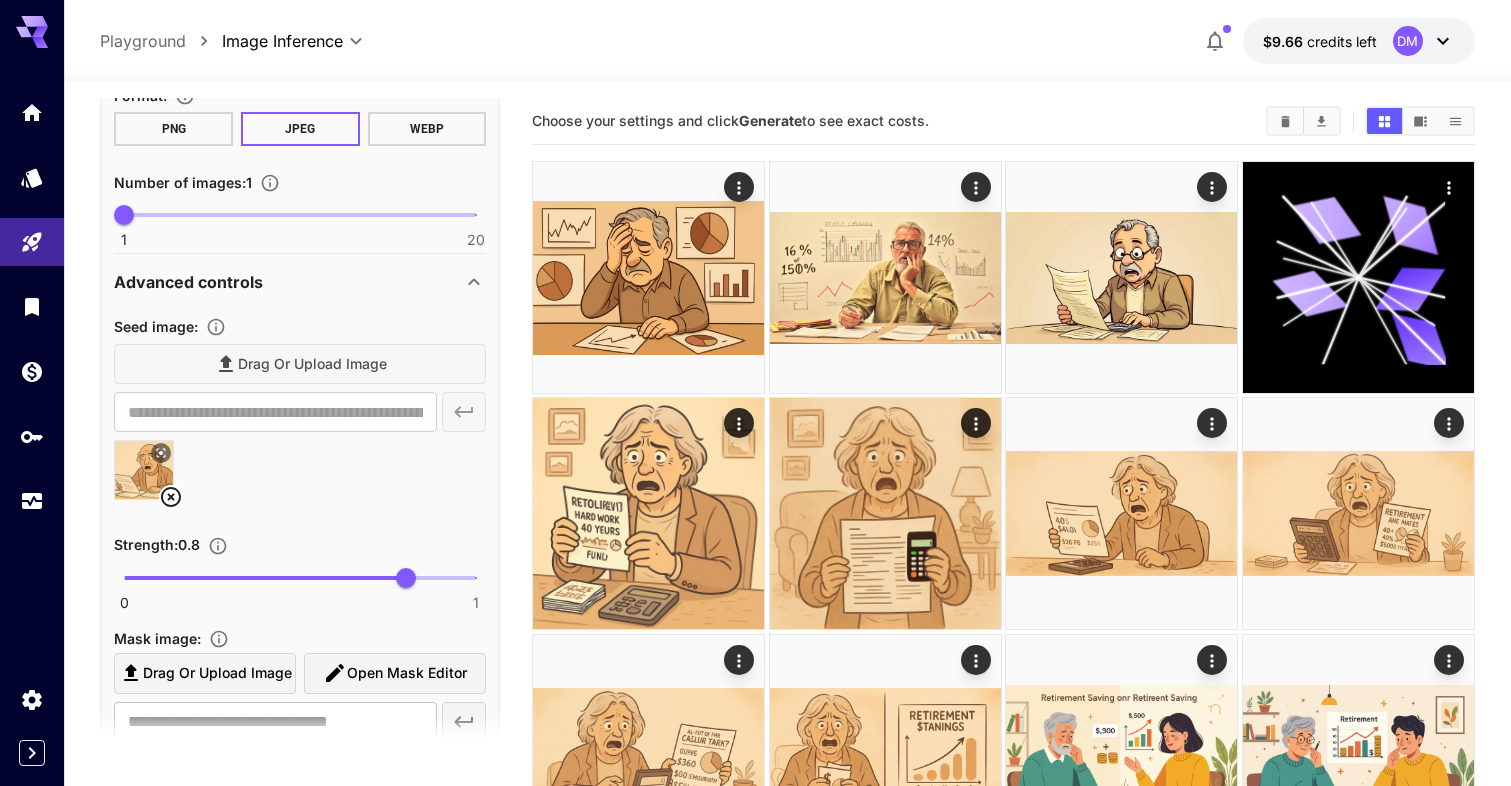 click 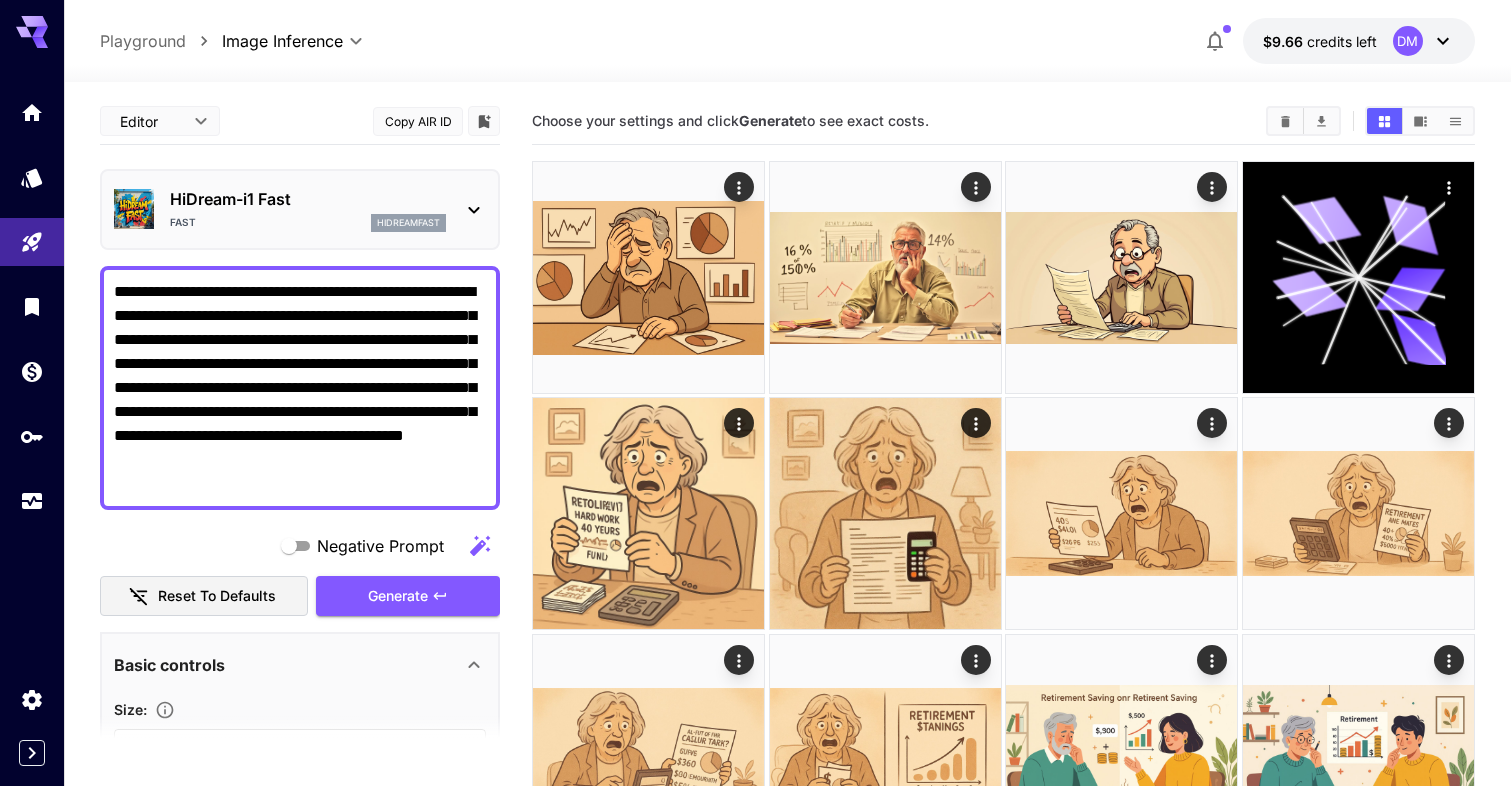 scroll, scrollTop: 0, scrollLeft: 0, axis: both 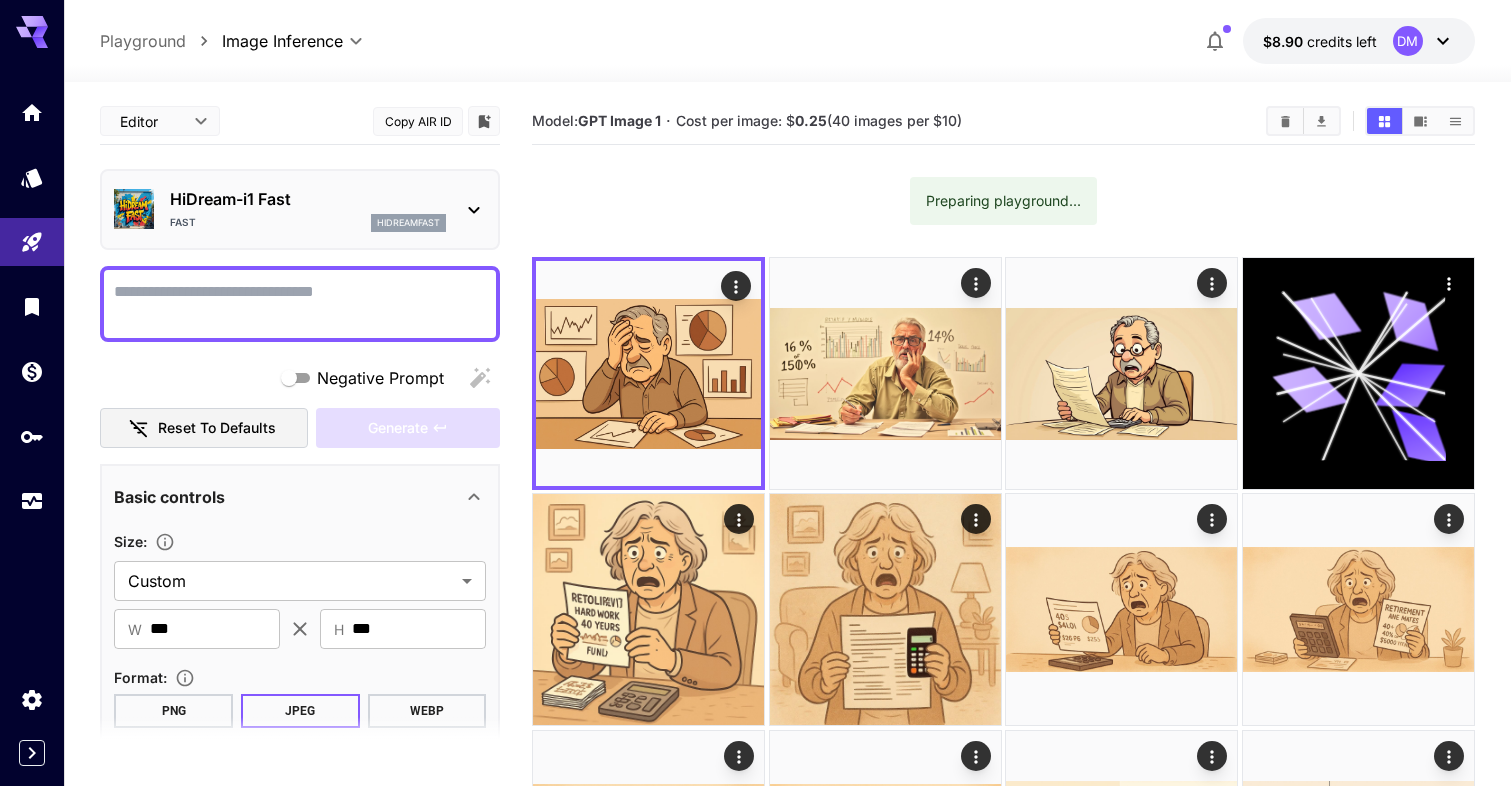 click on "Negative Prompt" at bounding box center (300, 304) 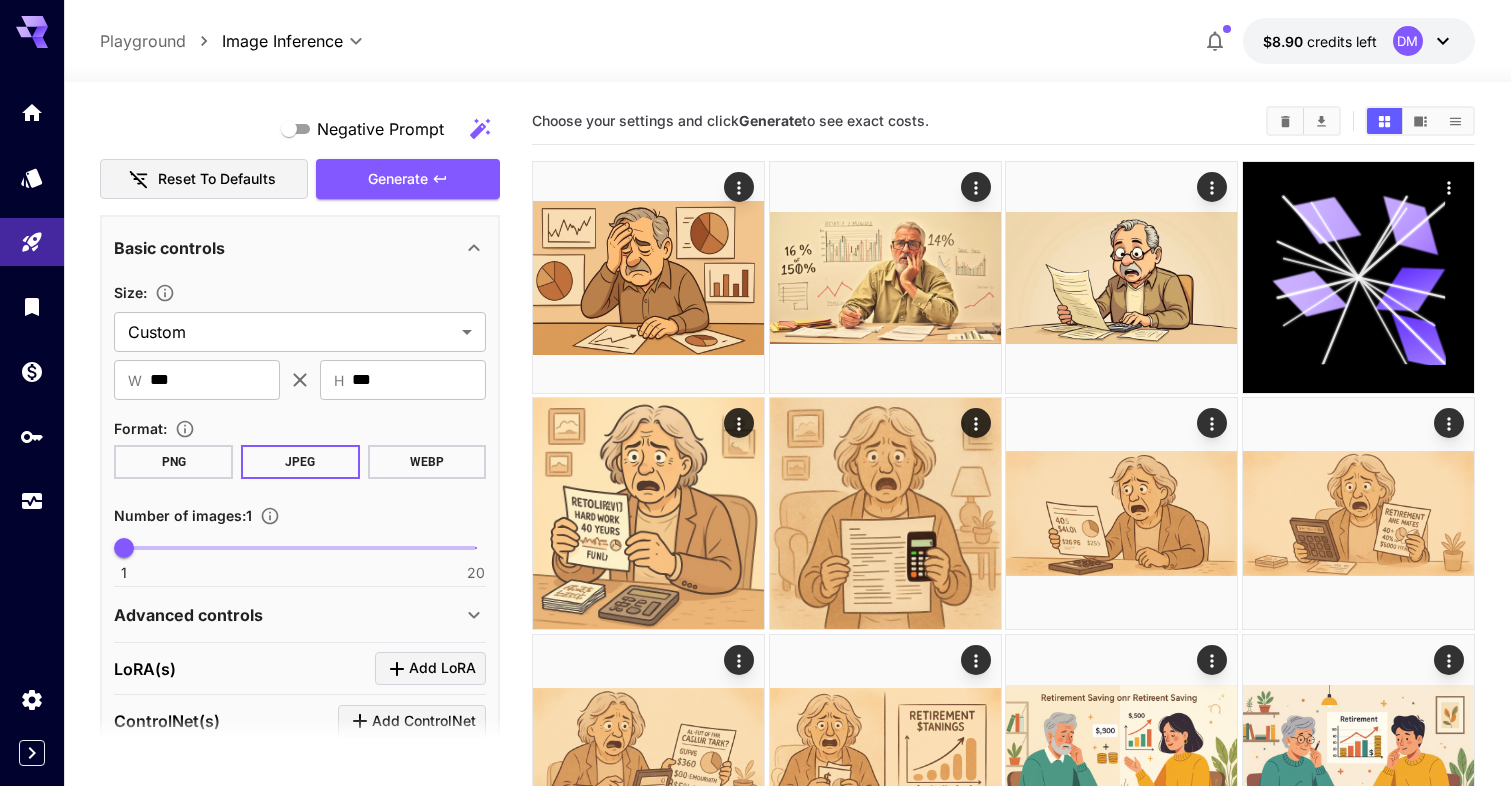 scroll, scrollTop: 415, scrollLeft: 0, axis: vertical 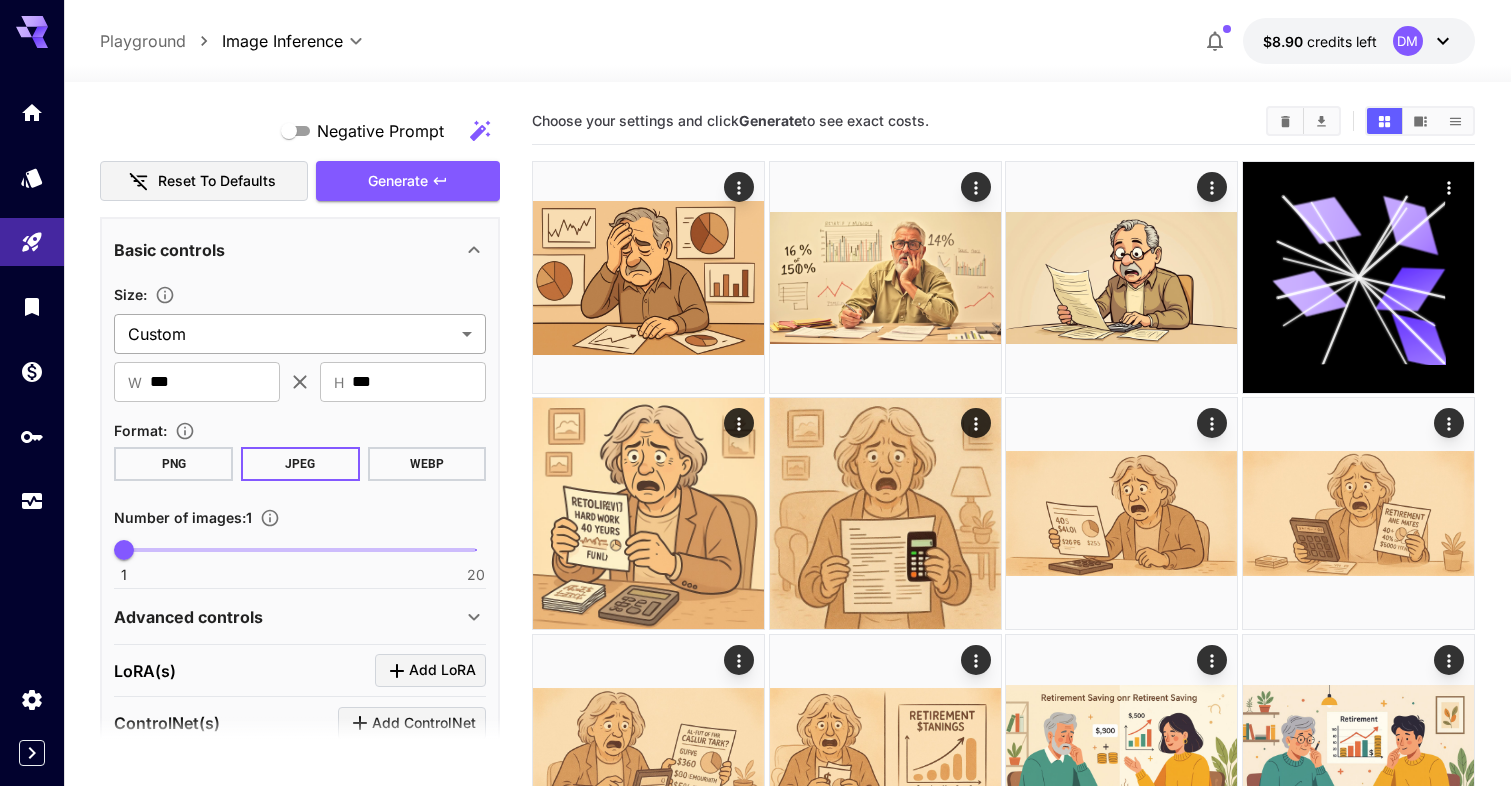type on "**********" 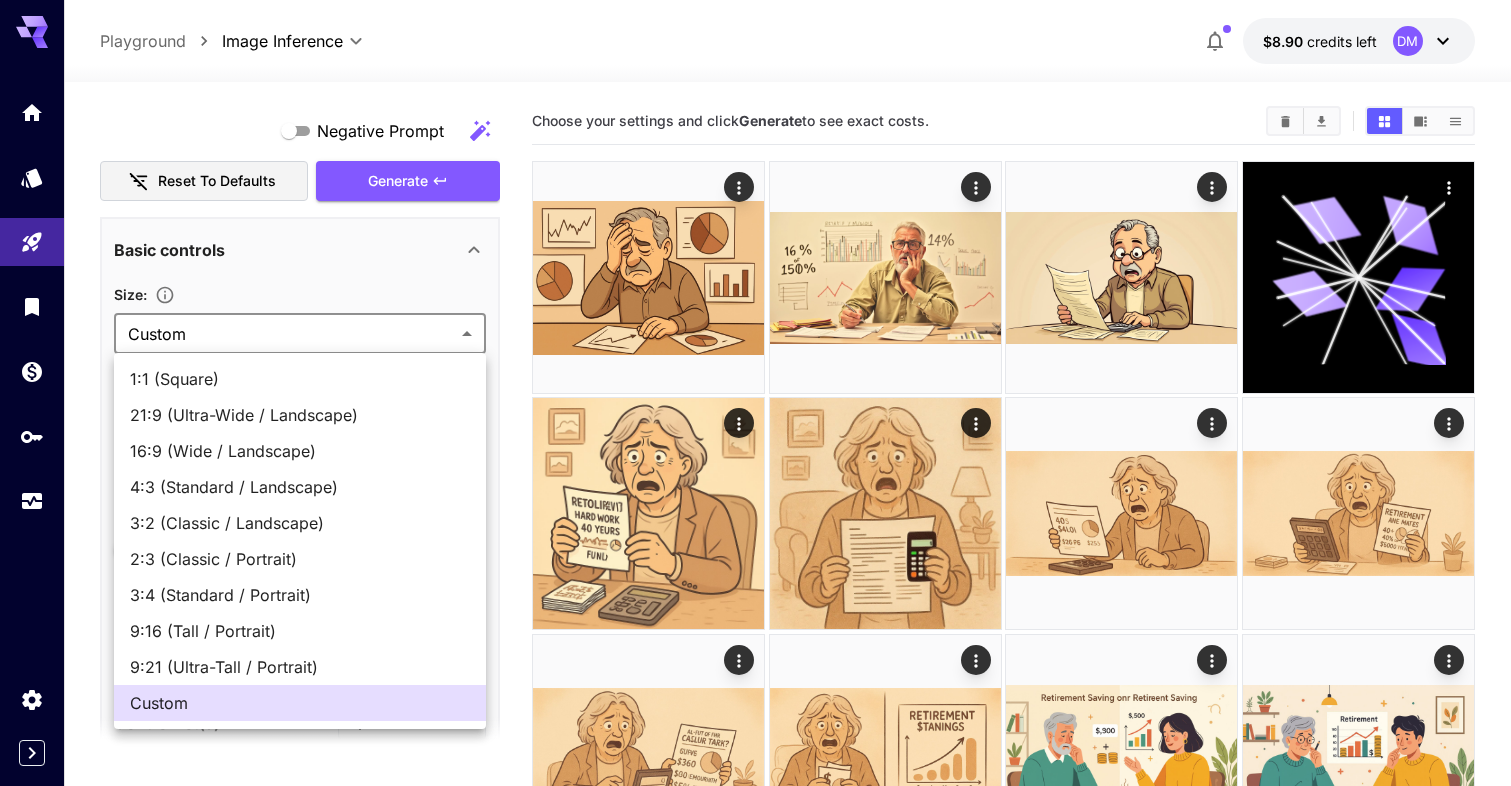 click on "16:9 (Wide / Landscape)" at bounding box center [300, 451] 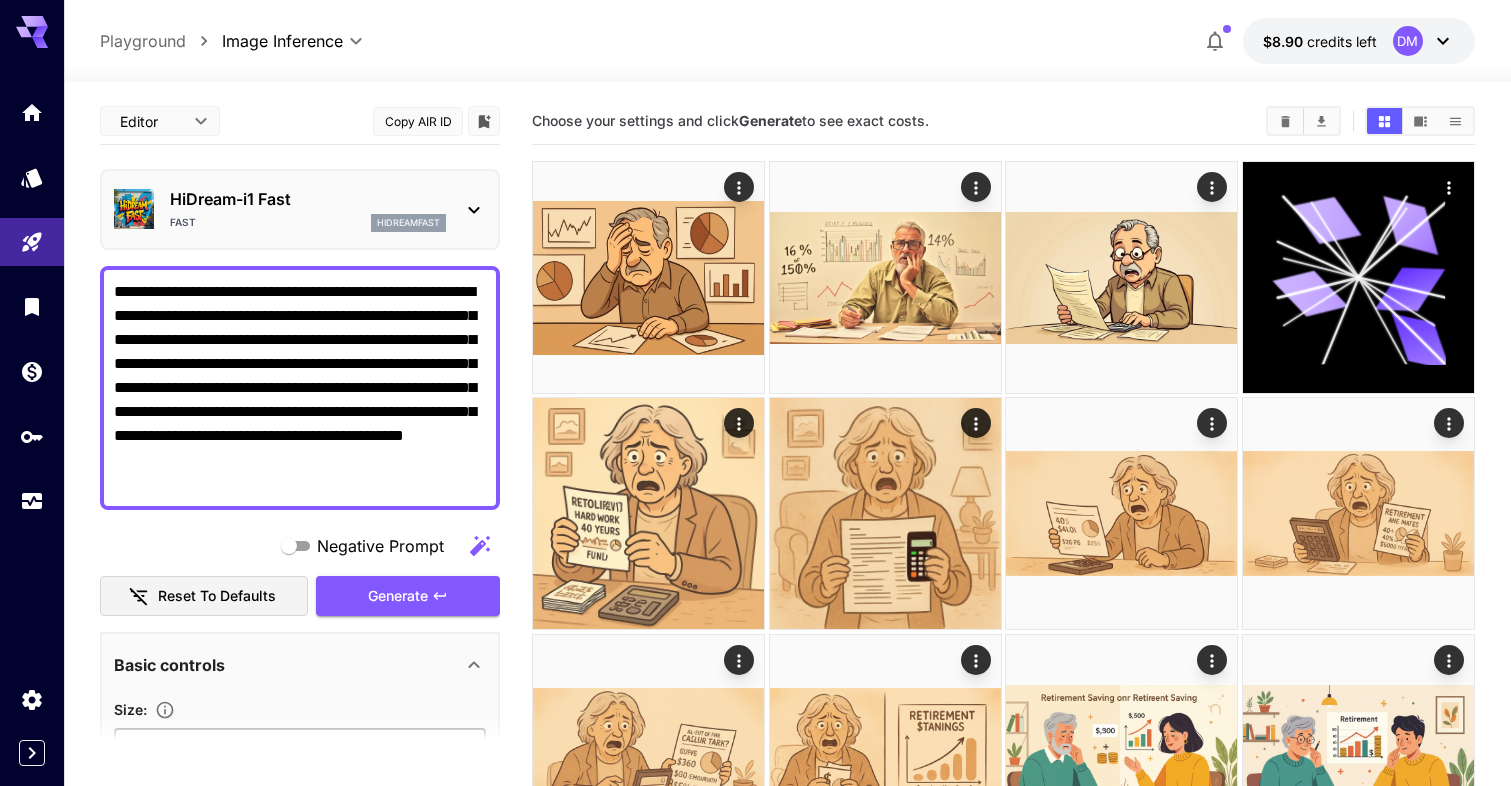 scroll, scrollTop: 0, scrollLeft: 0, axis: both 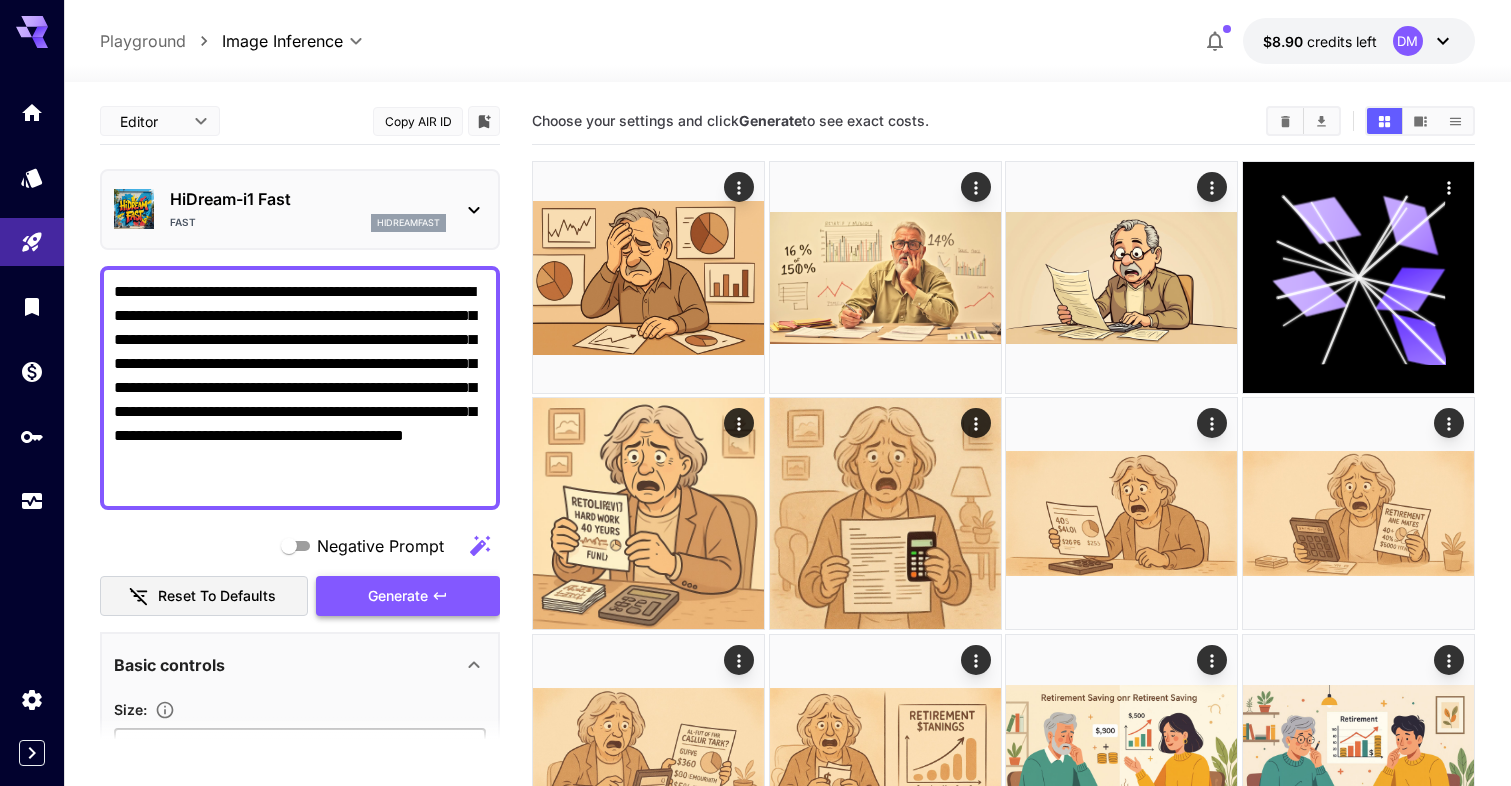 click on "Generate" at bounding box center (408, 596) 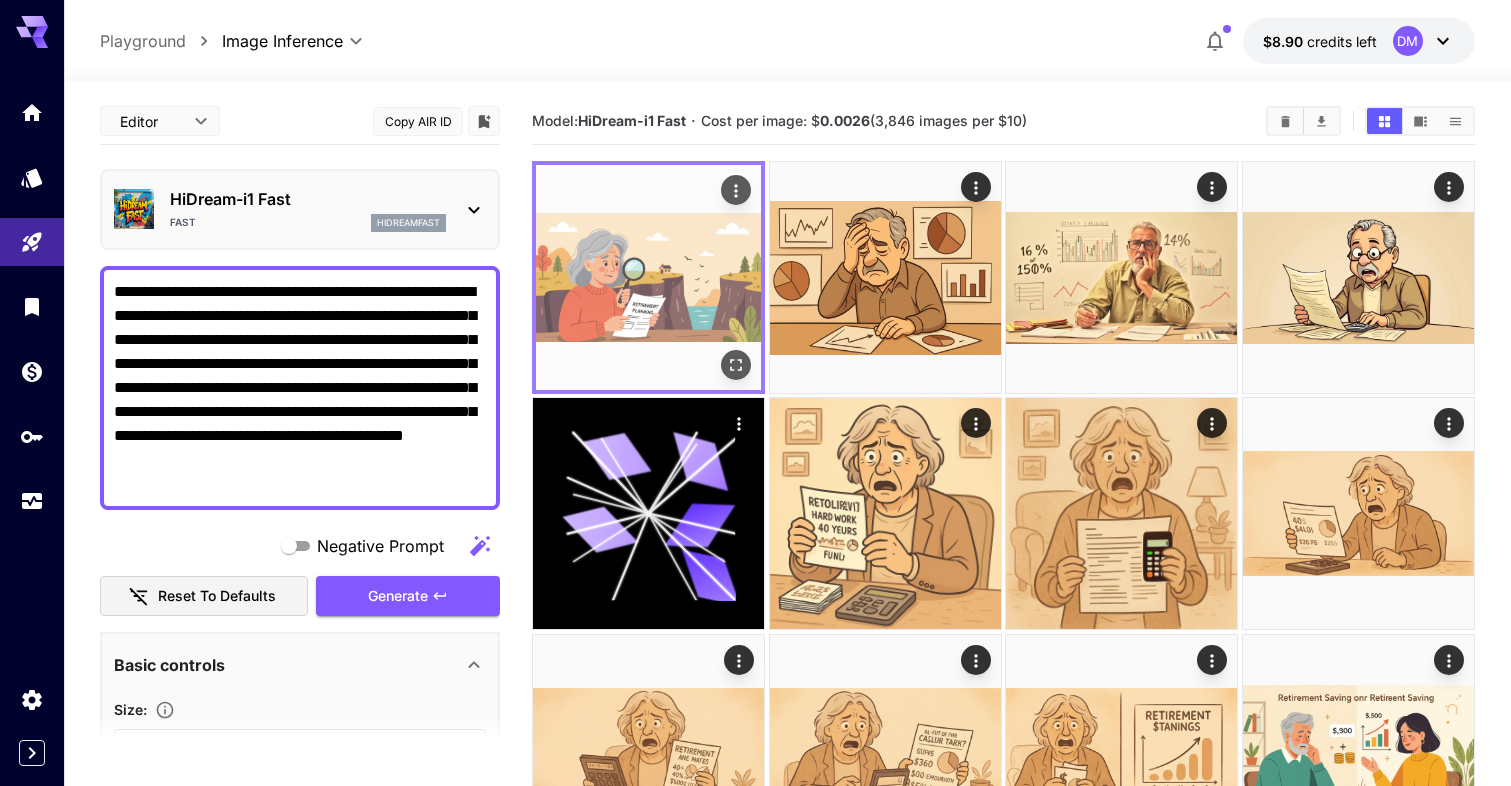 click 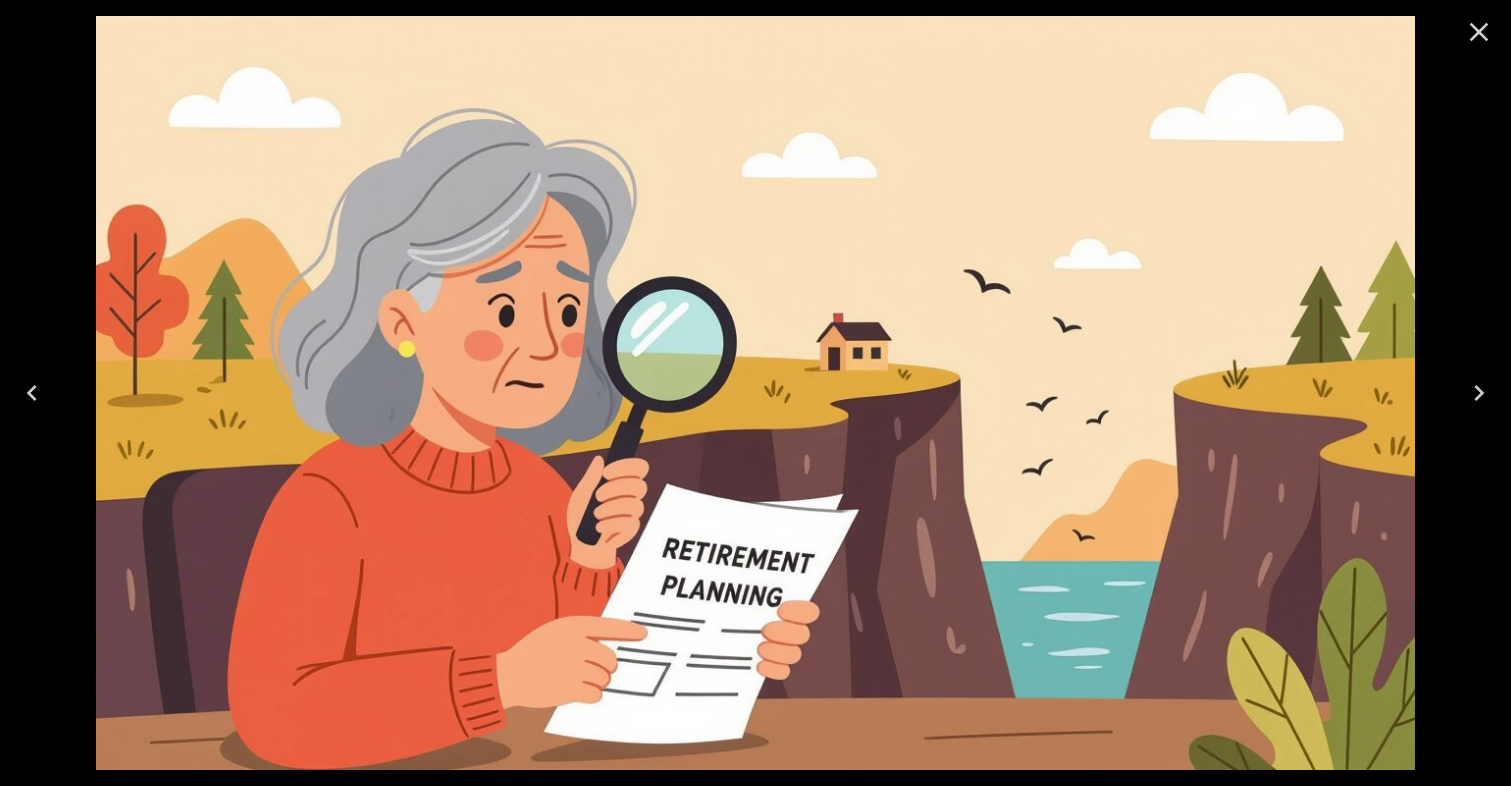 click 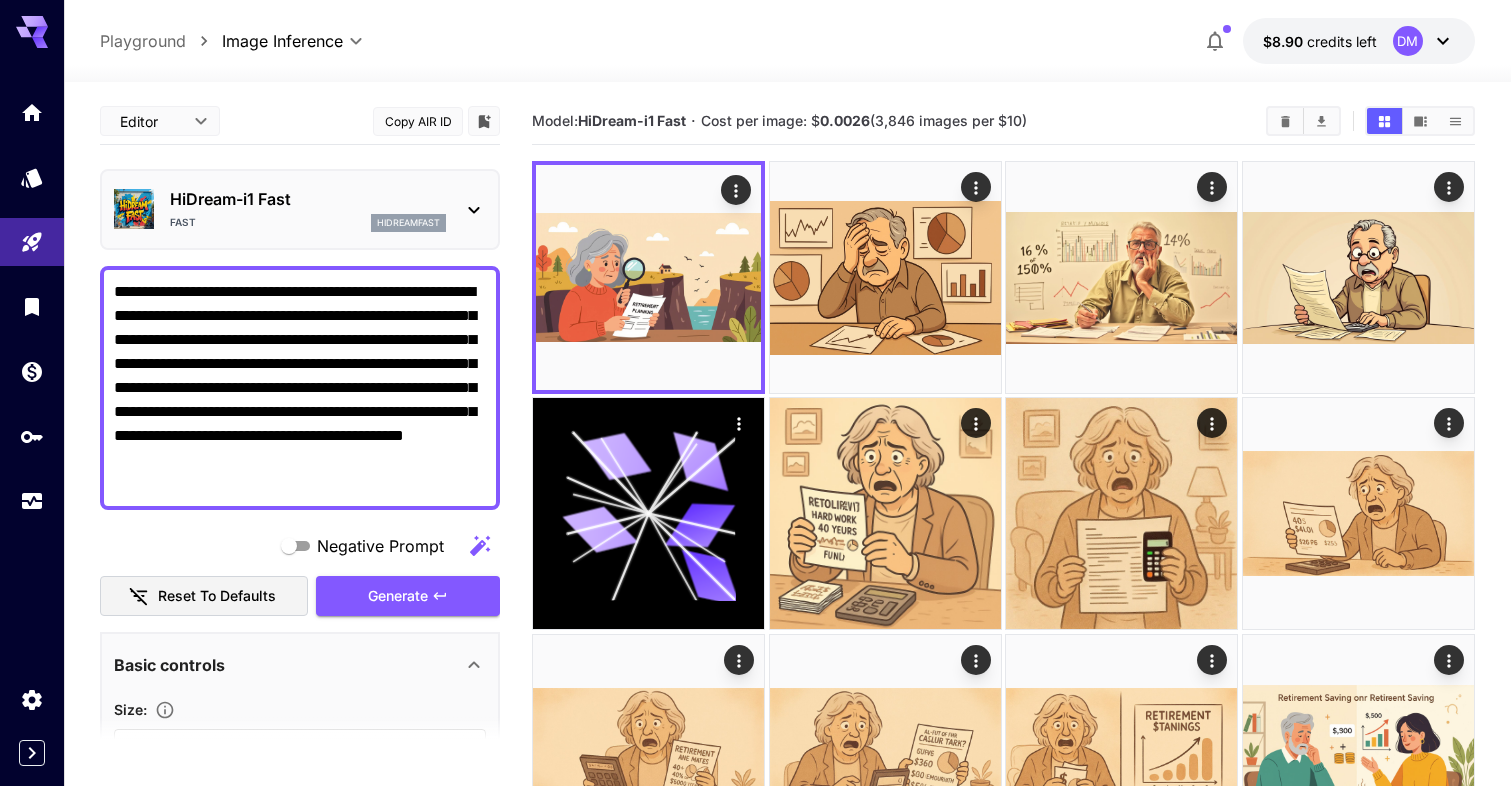 click on "HiDream-i1 Fast" at bounding box center (308, 199) 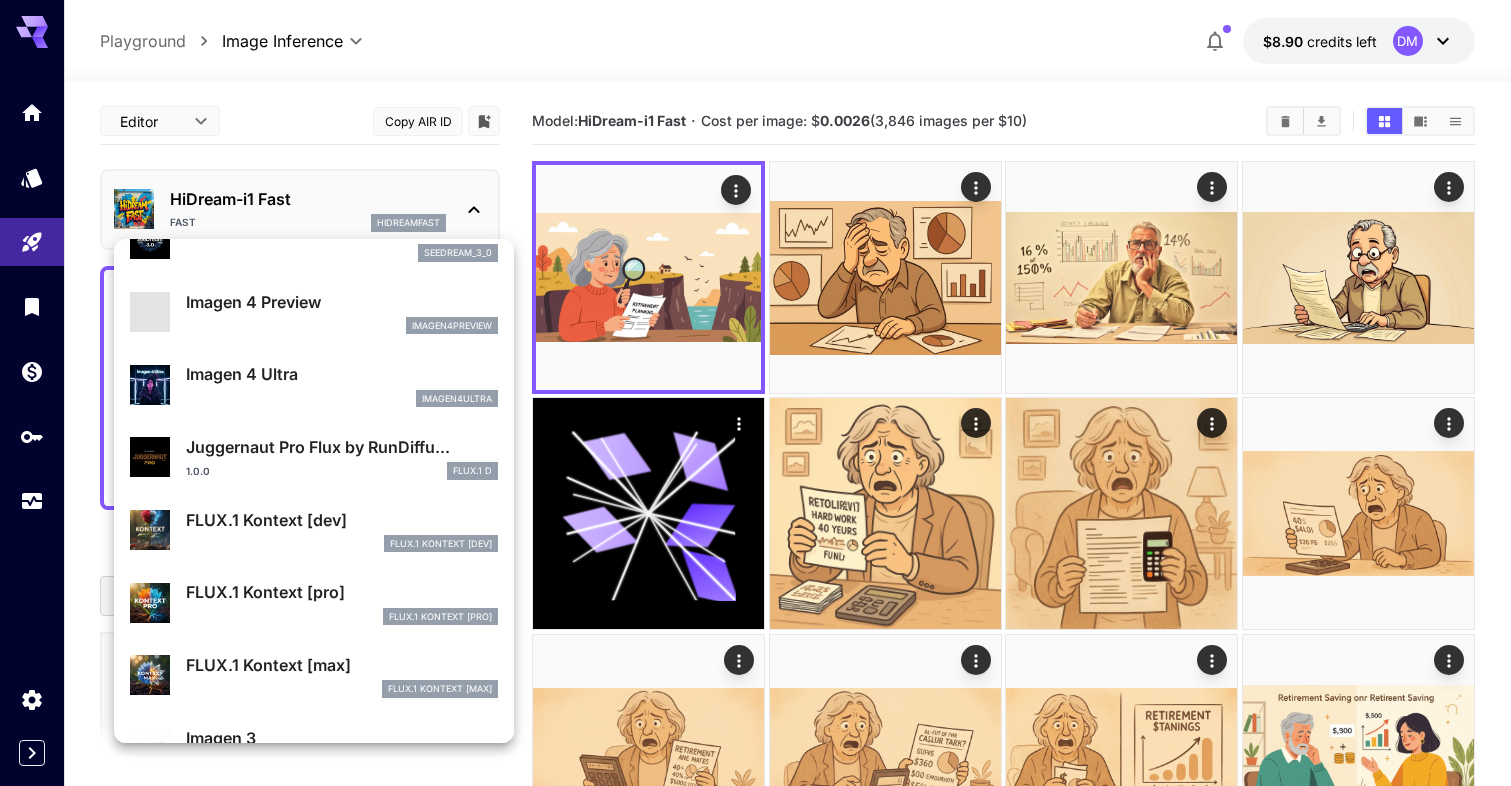 scroll, scrollTop: 538, scrollLeft: 0, axis: vertical 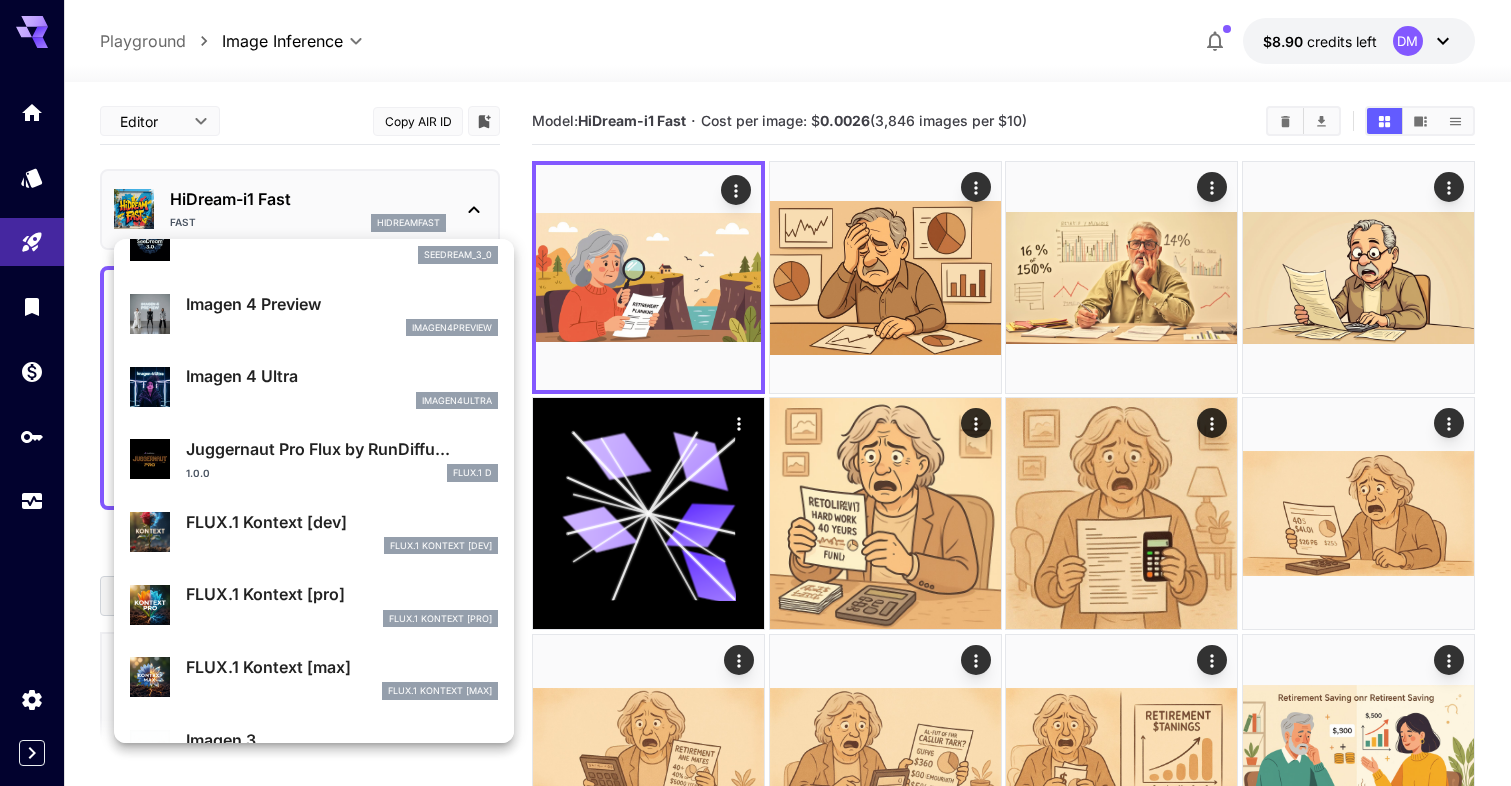 click on "Juggernaut Pro Flux by RunDiffu..." at bounding box center [342, 449] 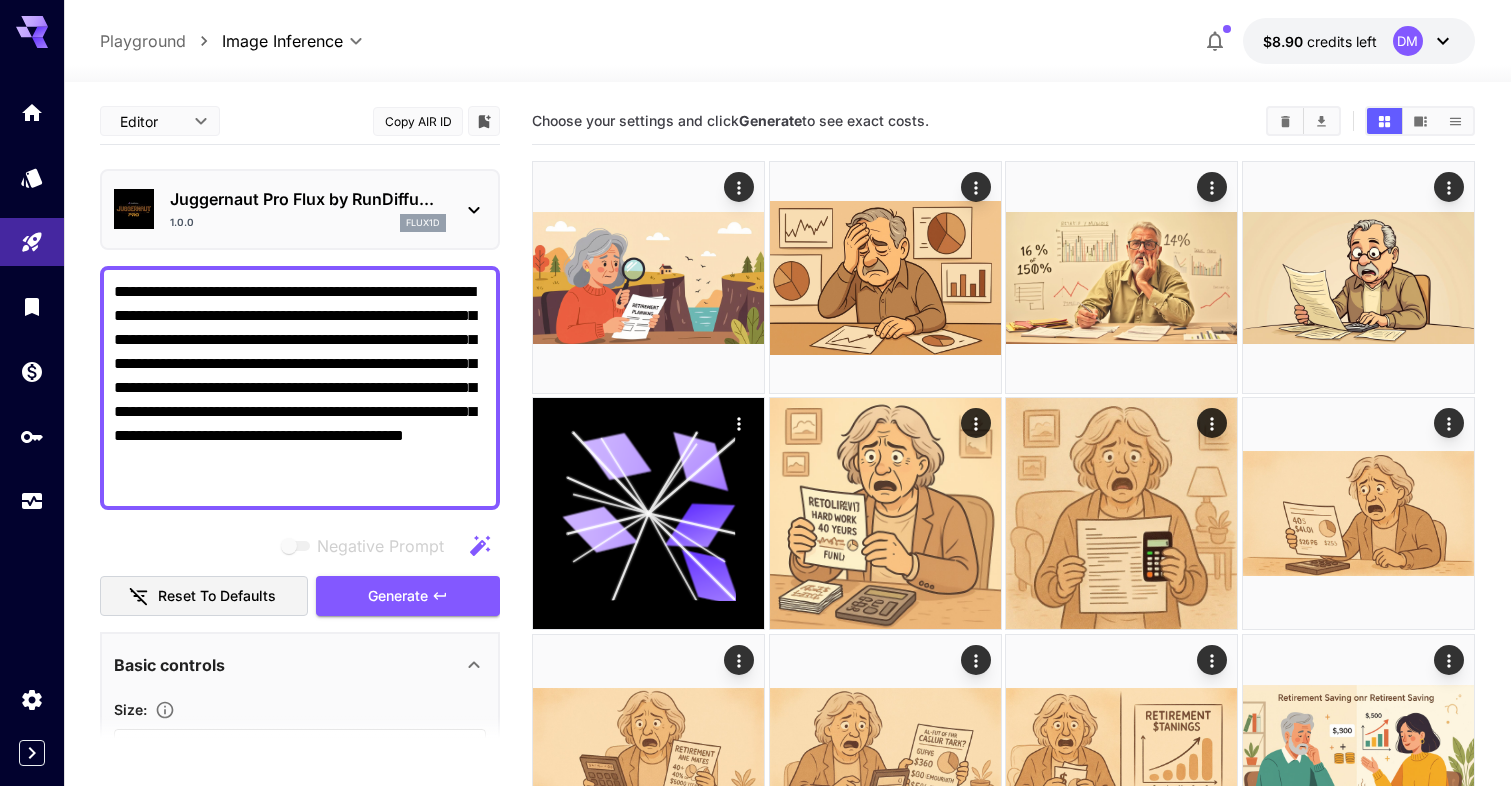 click on "Juggernaut Pro Flux by RunDiffu..." at bounding box center [308, 199] 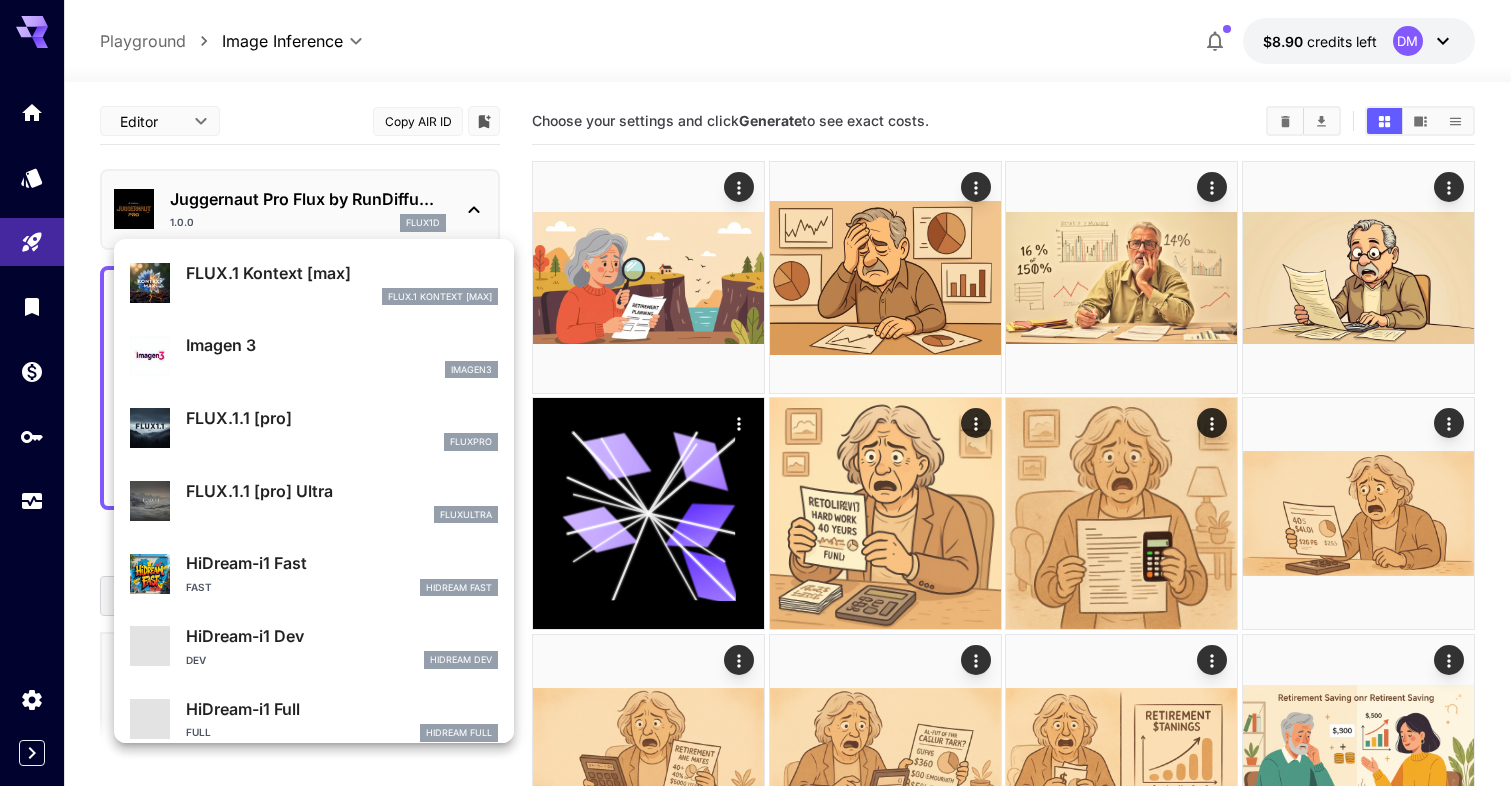 scroll, scrollTop: 974, scrollLeft: 0, axis: vertical 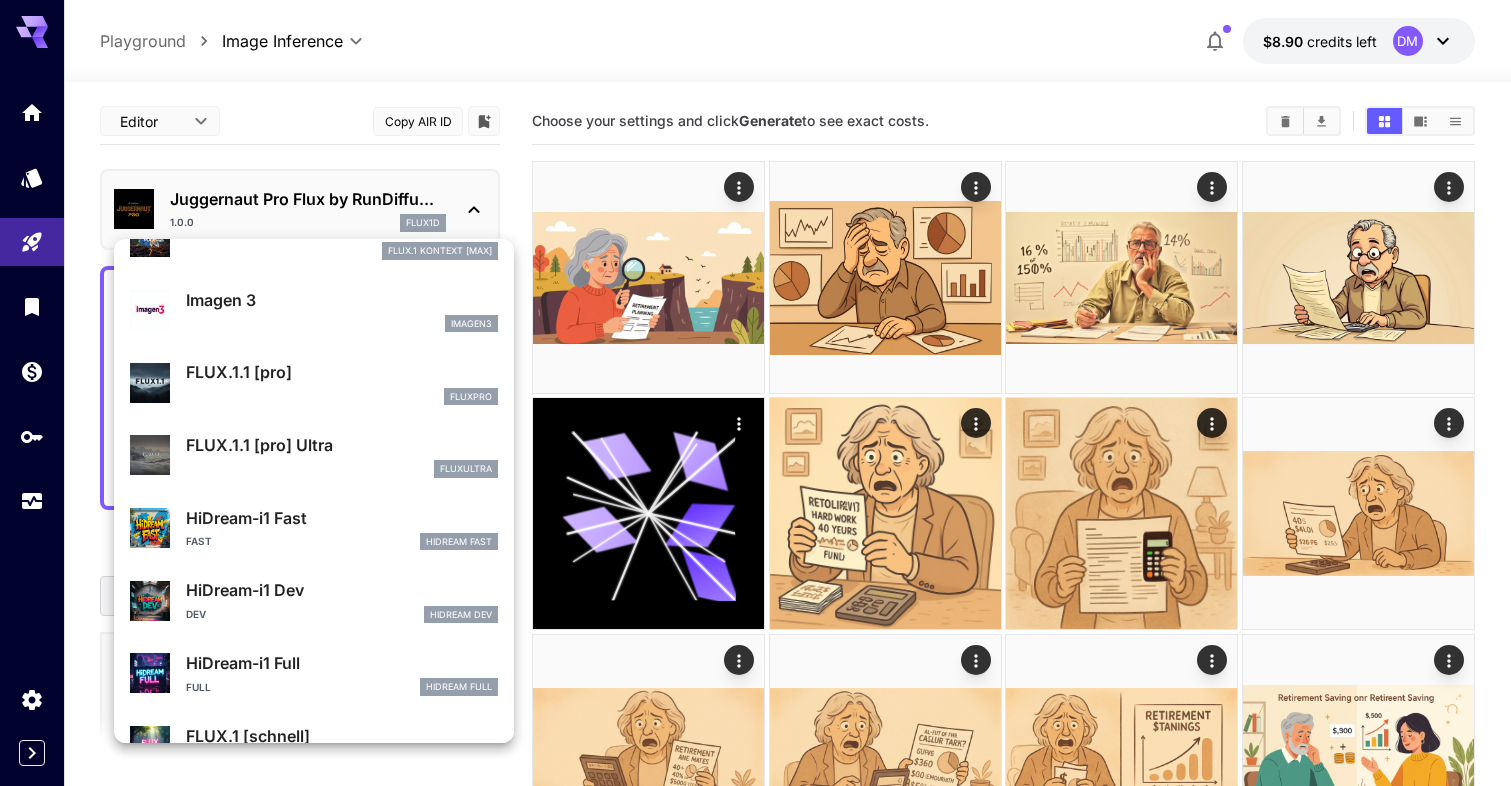 click on "Fast HiDream Fast" at bounding box center [342, 542] 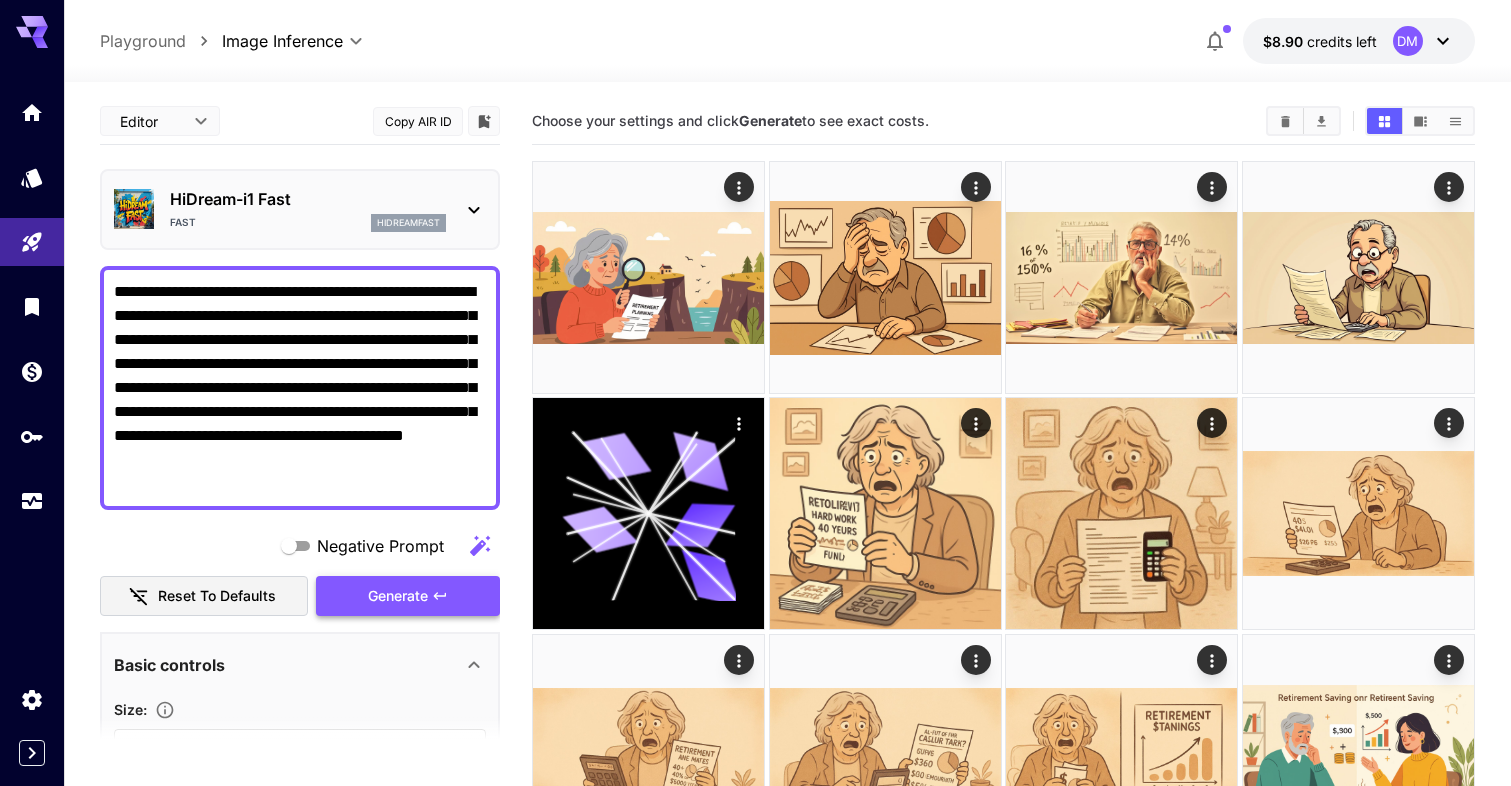 scroll, scrollTop: -1, scrollLeft: 0, axis: vertical 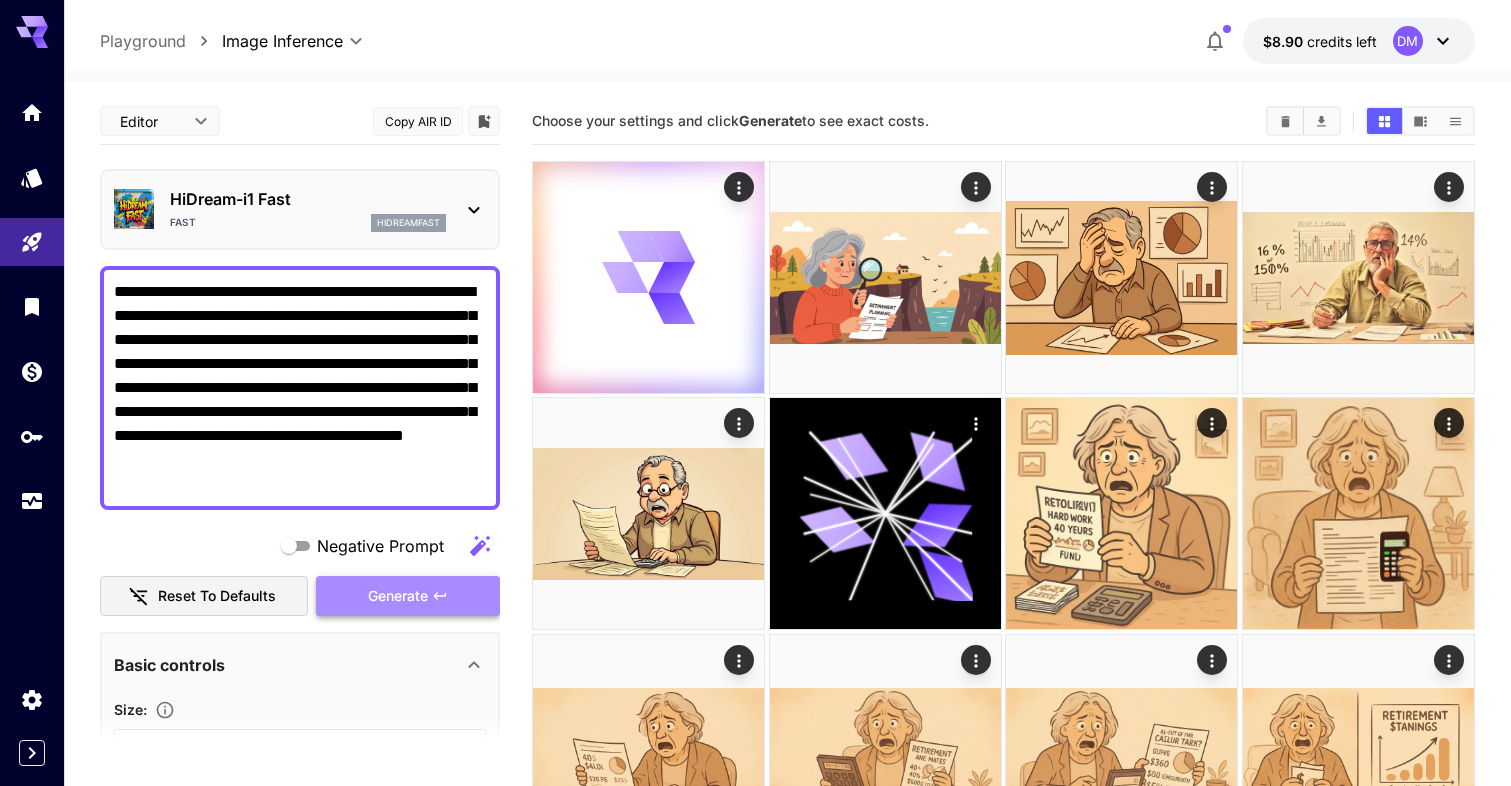 click on "Generate" at bounding box center [408, 596] 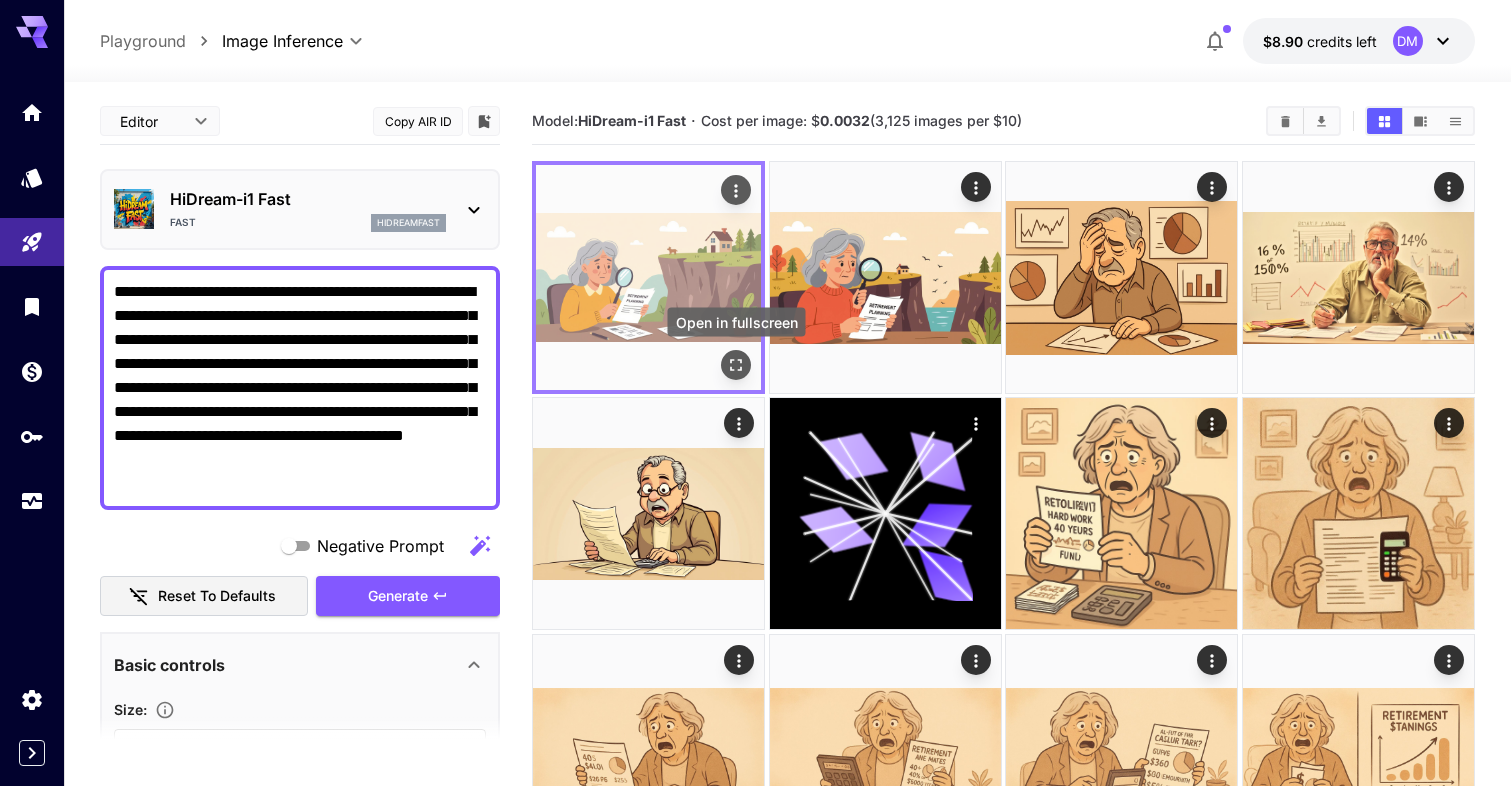 click 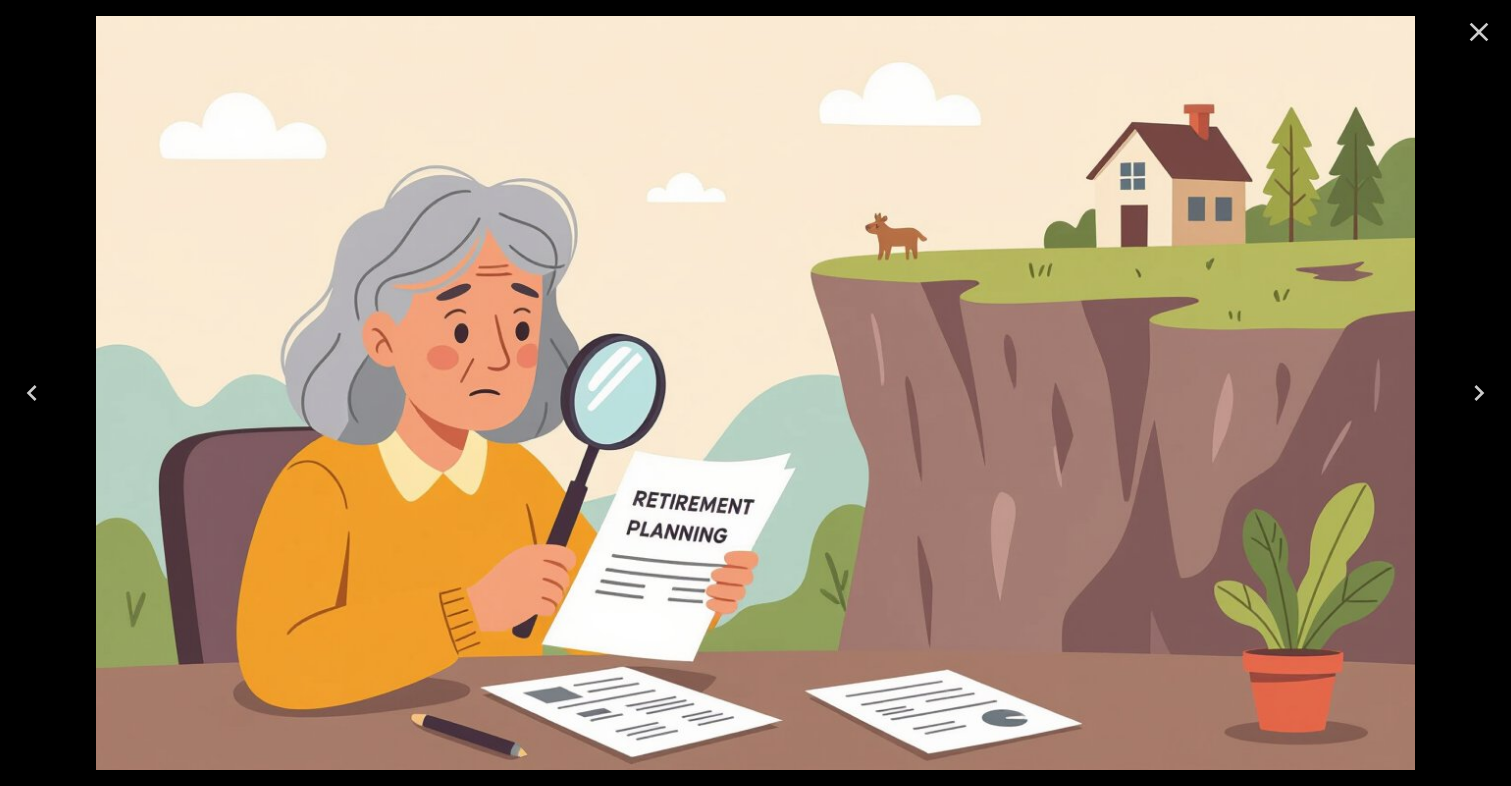 click 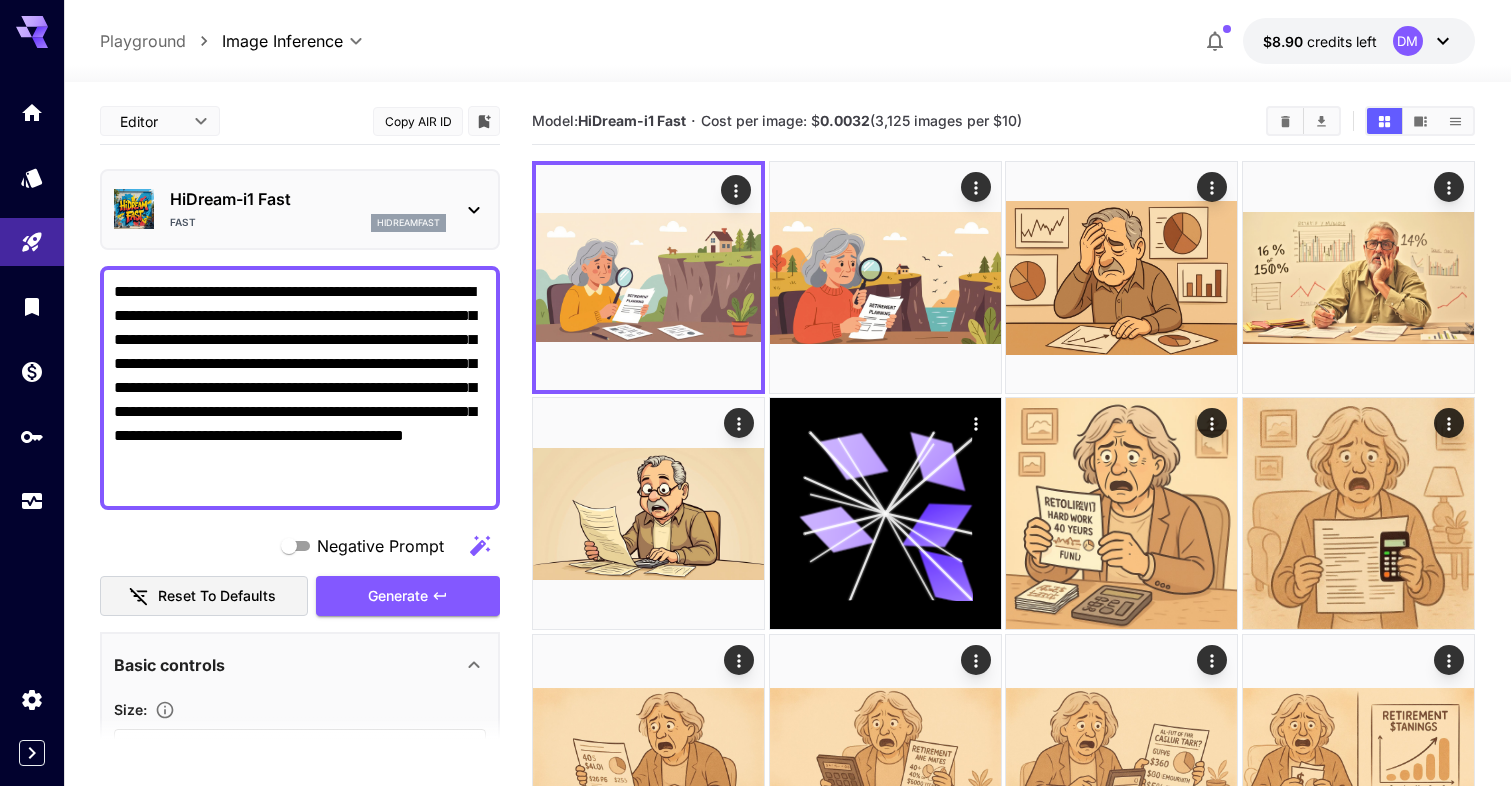 click on "HiDream-i1 Fast" at bounding box center (308, 199) 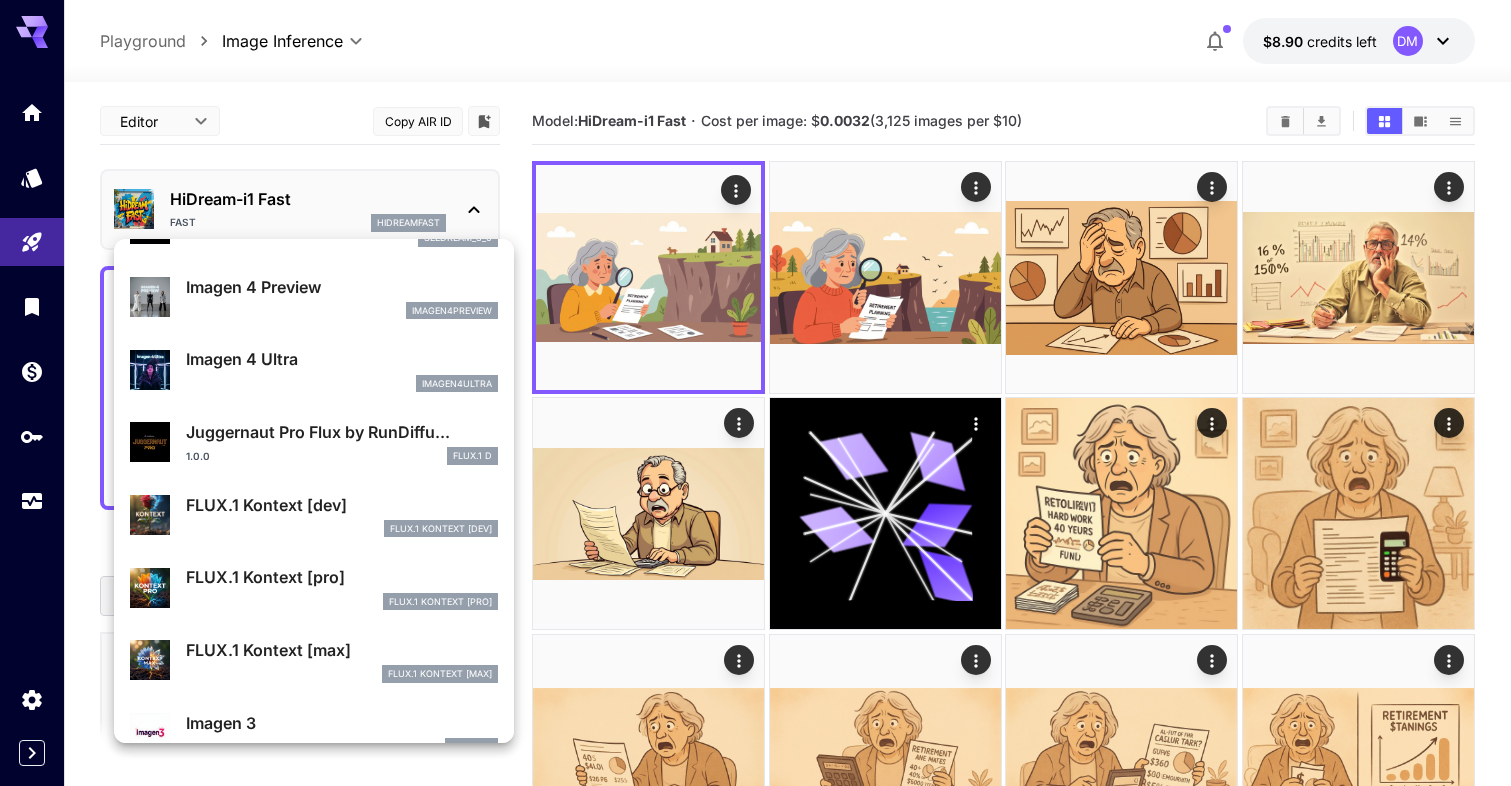 scroll, scrollTop: 555, scrollLeft: 0, axis: vertical 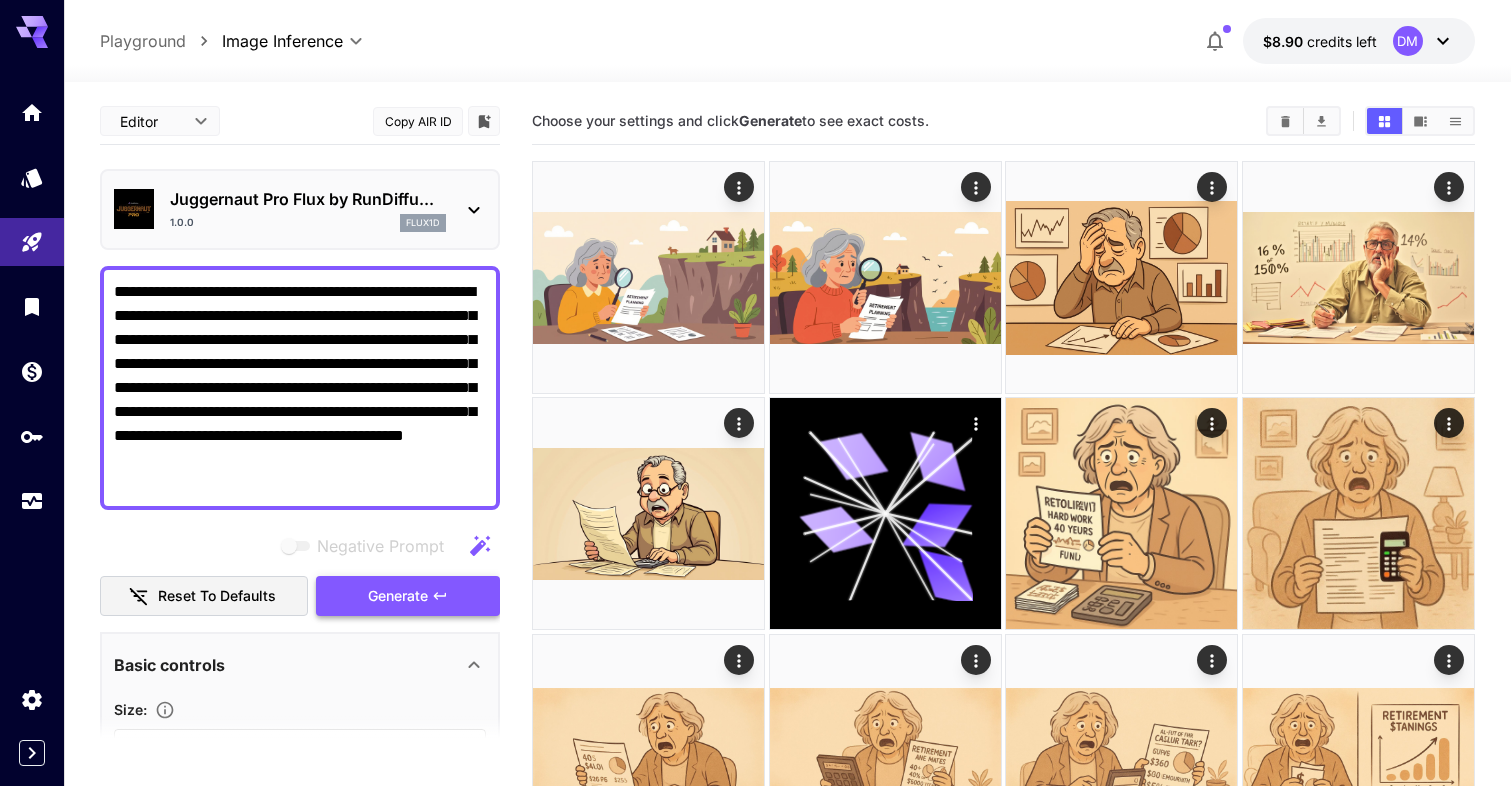 click on "Generate" at bounding box center (398, 596) 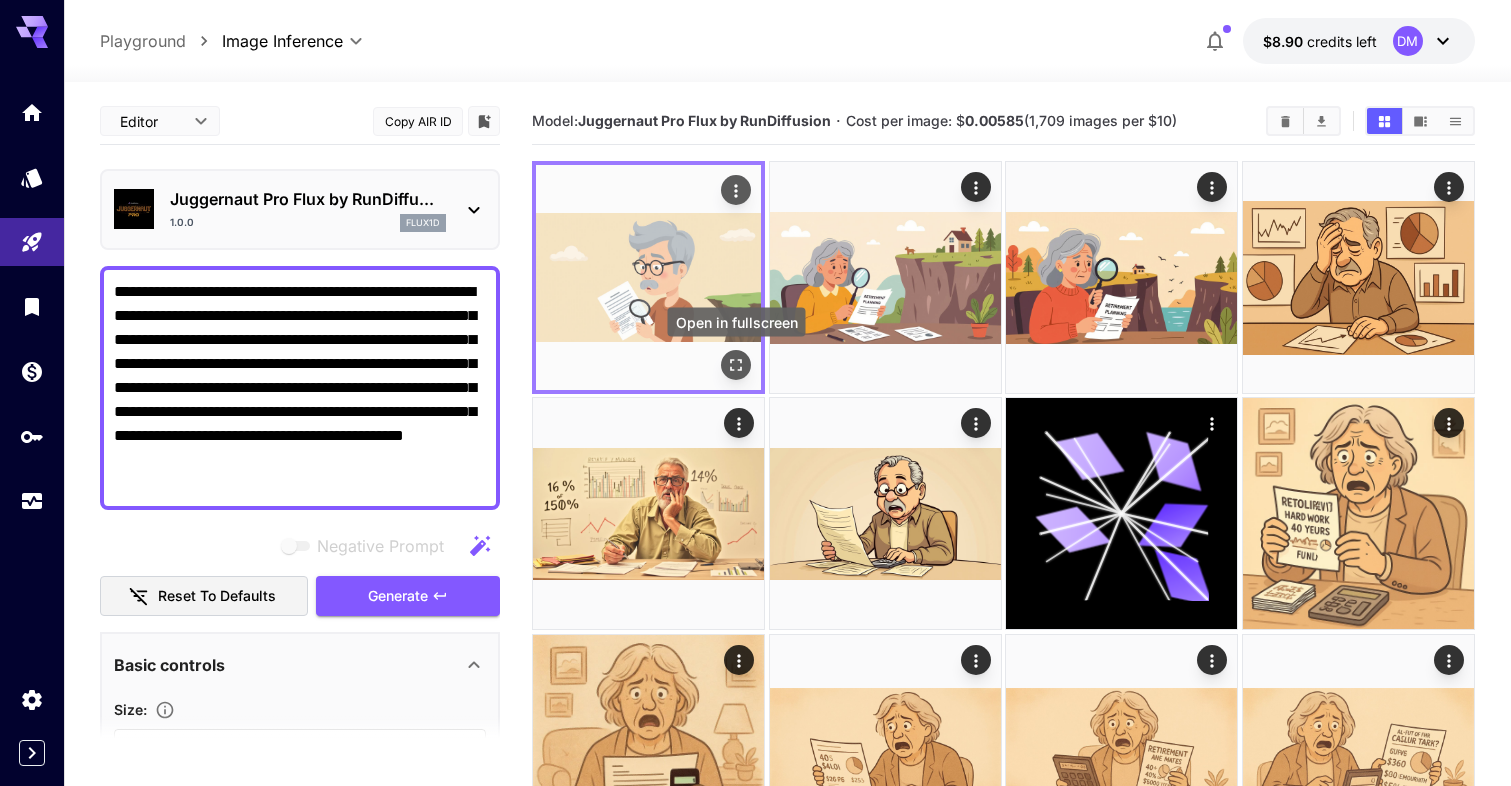 click 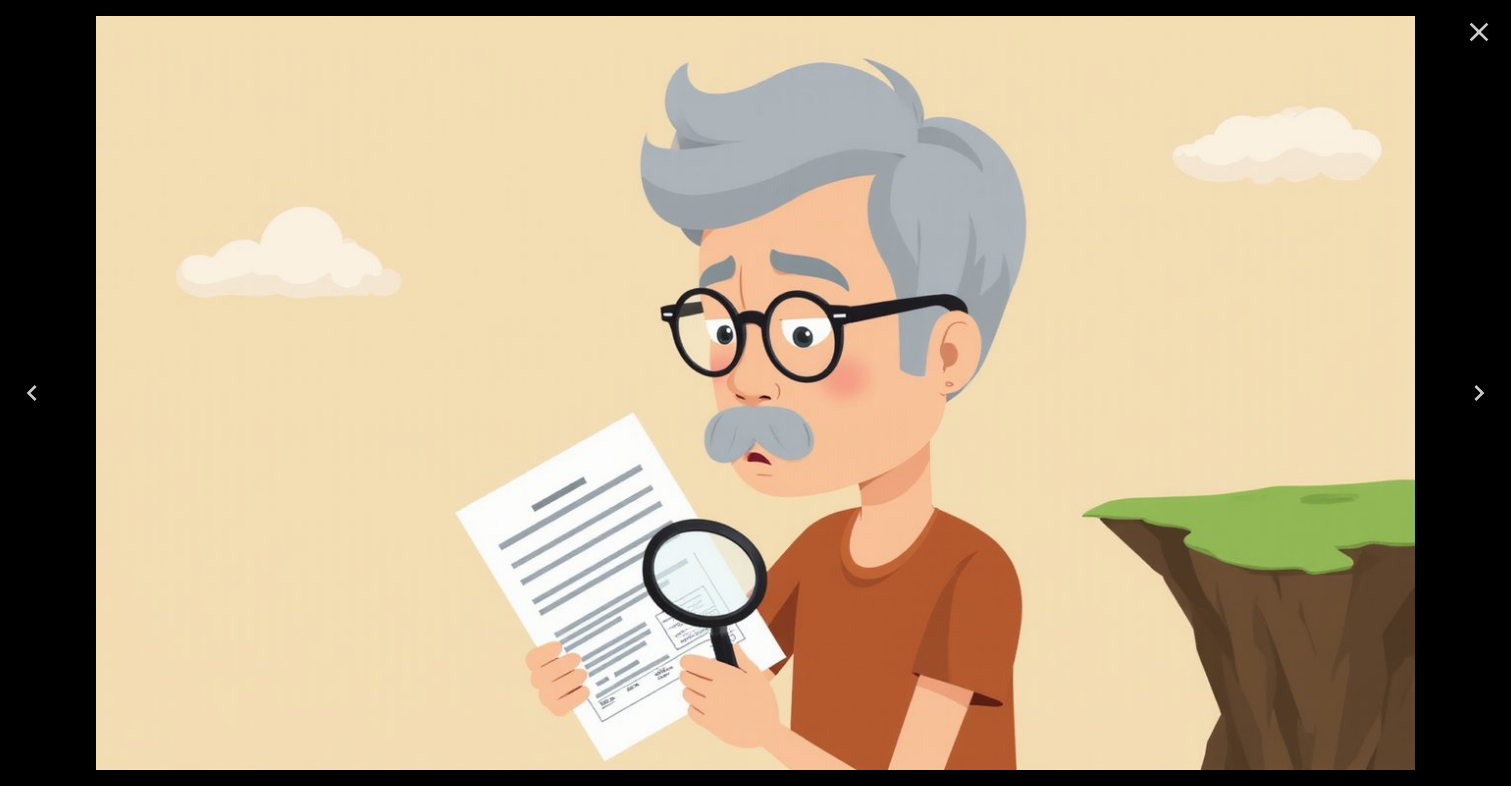 click 